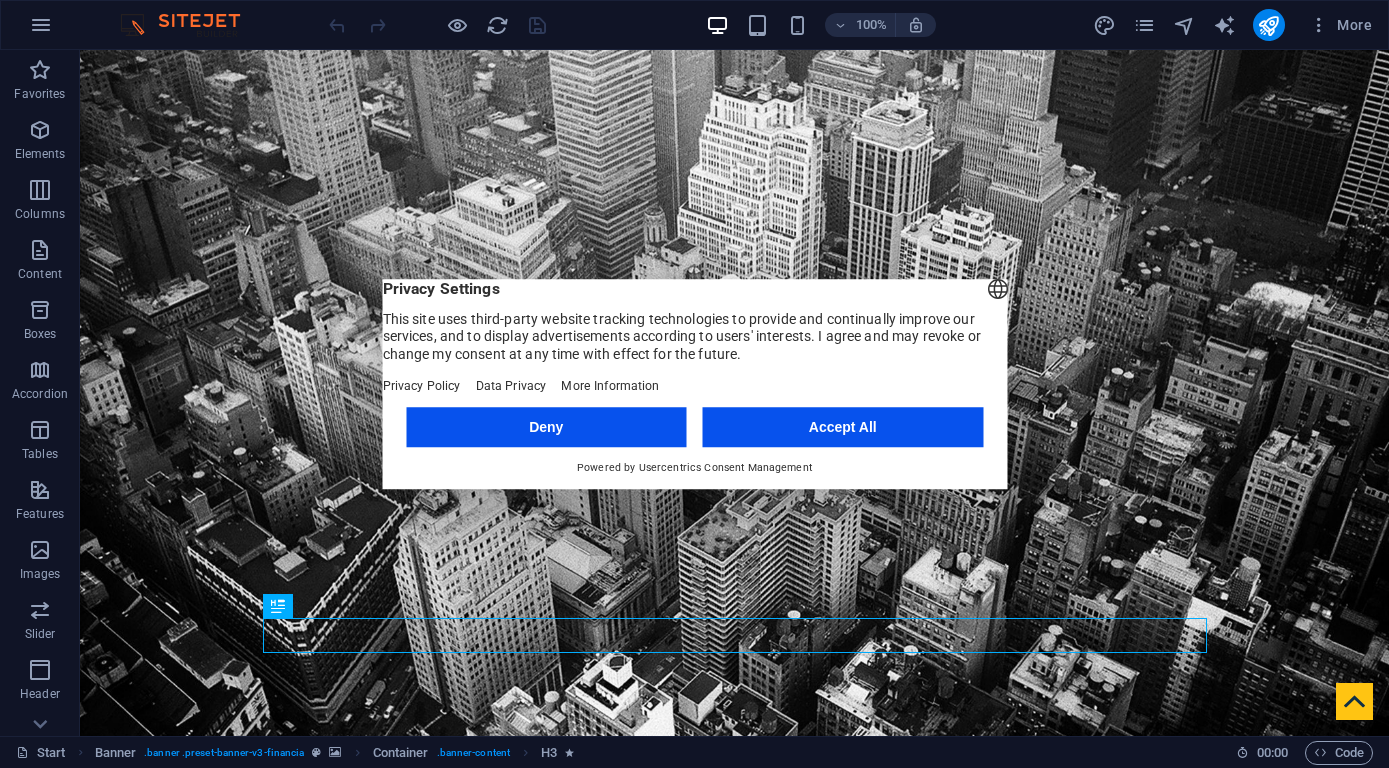 scroll, scrollTop: 0, scrollLeft: 0, axis: both 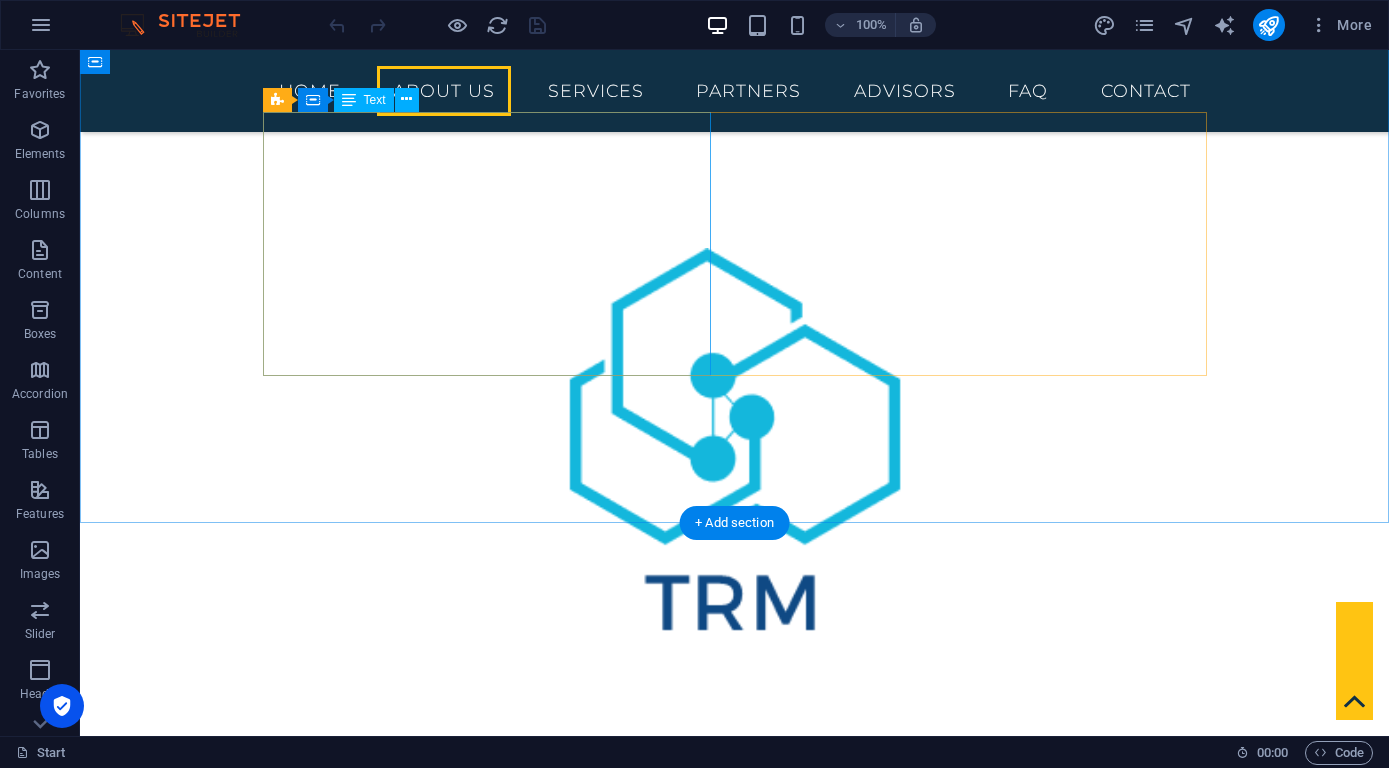 click on "Lorem ipsum dolor sit amet, consectetuer adipiscing elit. Aenean commodo ligula eget dolor. Aenean massa. Cum sociis natoque penatibus et magnis dis parturient montes, nascetur ridiculus mus. Donec quam felis ultricies nec pellentesque eu, pretium quis, sem.  Nulla consequat massa quis enim. Donec pede justo, fringilla vel aliquet nec, vulputate eget, arcu. In enim justo, rhoncus ut imperdiet a venenatis vitae justo. Nullam dictum felis eu pede mollis pretium." at bounding box center [735, 1131] 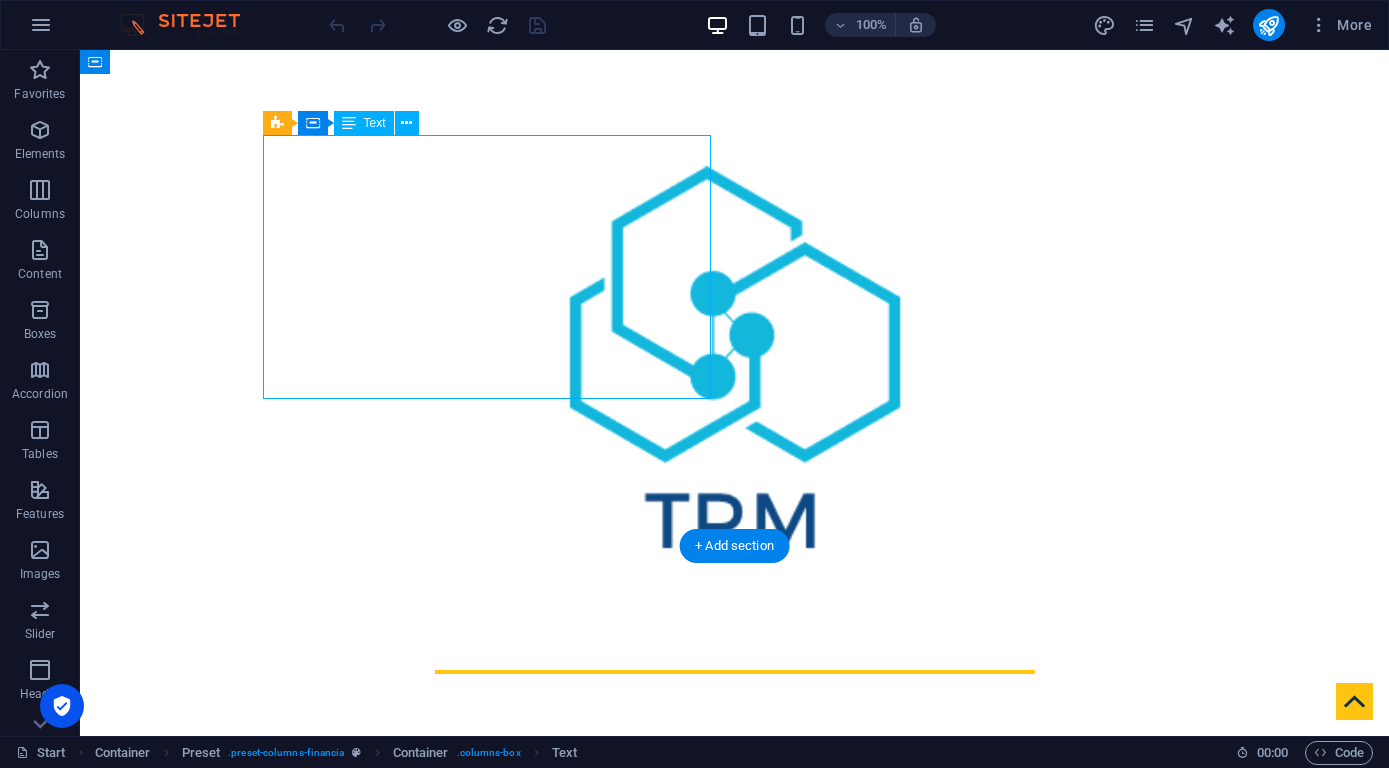 scroll, scrollTop: 648, scrollLeft: 0, axis: vertical 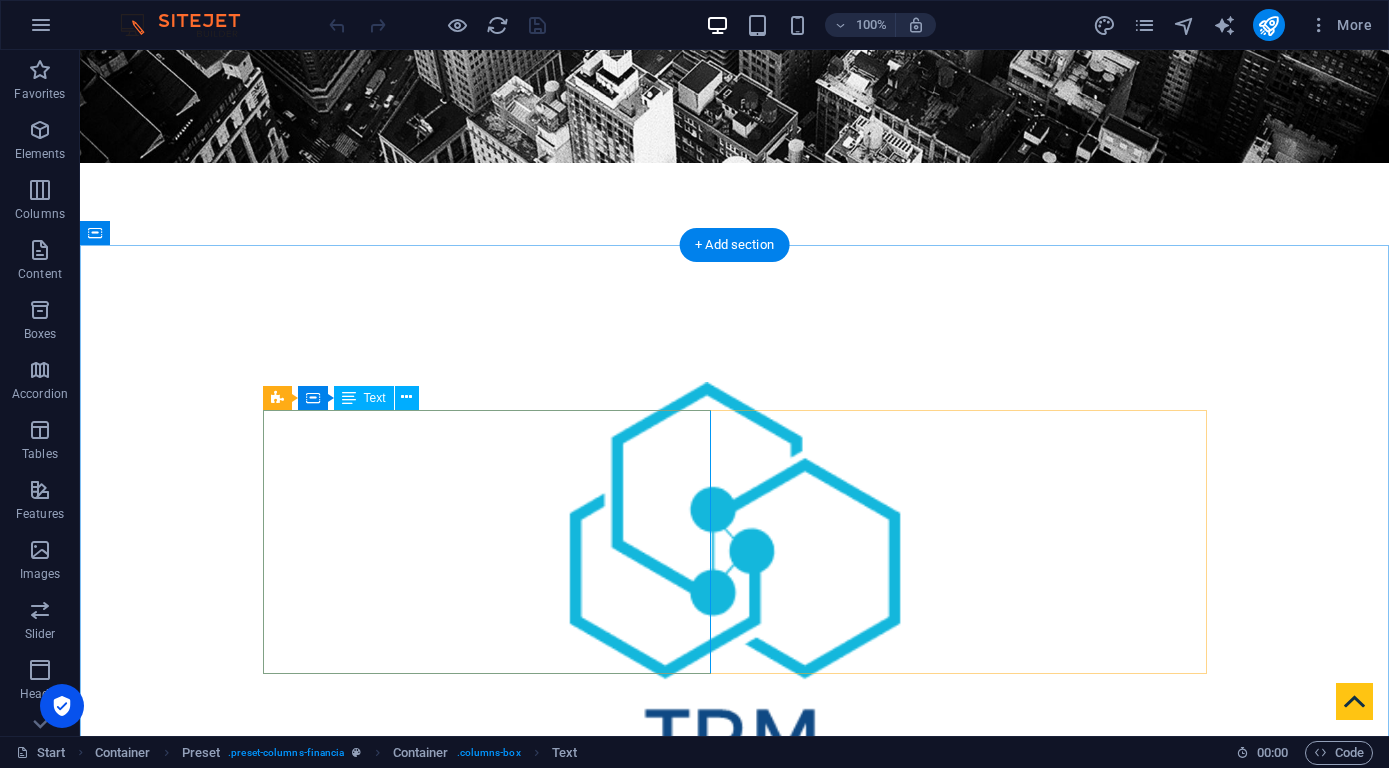 click on "Lorem ipsum dolor sit amet, consectetuer adipiscing elit. Aenean commodo ligula eget dolor. Aenean massa. Cum sociis natoque penatibus et magnis dis parturient montes, nascetur ridiculus mus. Donec quam felis ultricies nec pellentesque eu, pretium quis, sem.  Nulla consequat massa quis enim. Donec pede justo, fringilla vel aliquet nec, vulputate eget, arcu. In enim justo, rhoncus ut imperdiet a venenatis vitae justo. Nullam dictum felis eu pede mollis pretium." at bounding box center (735, 1346) 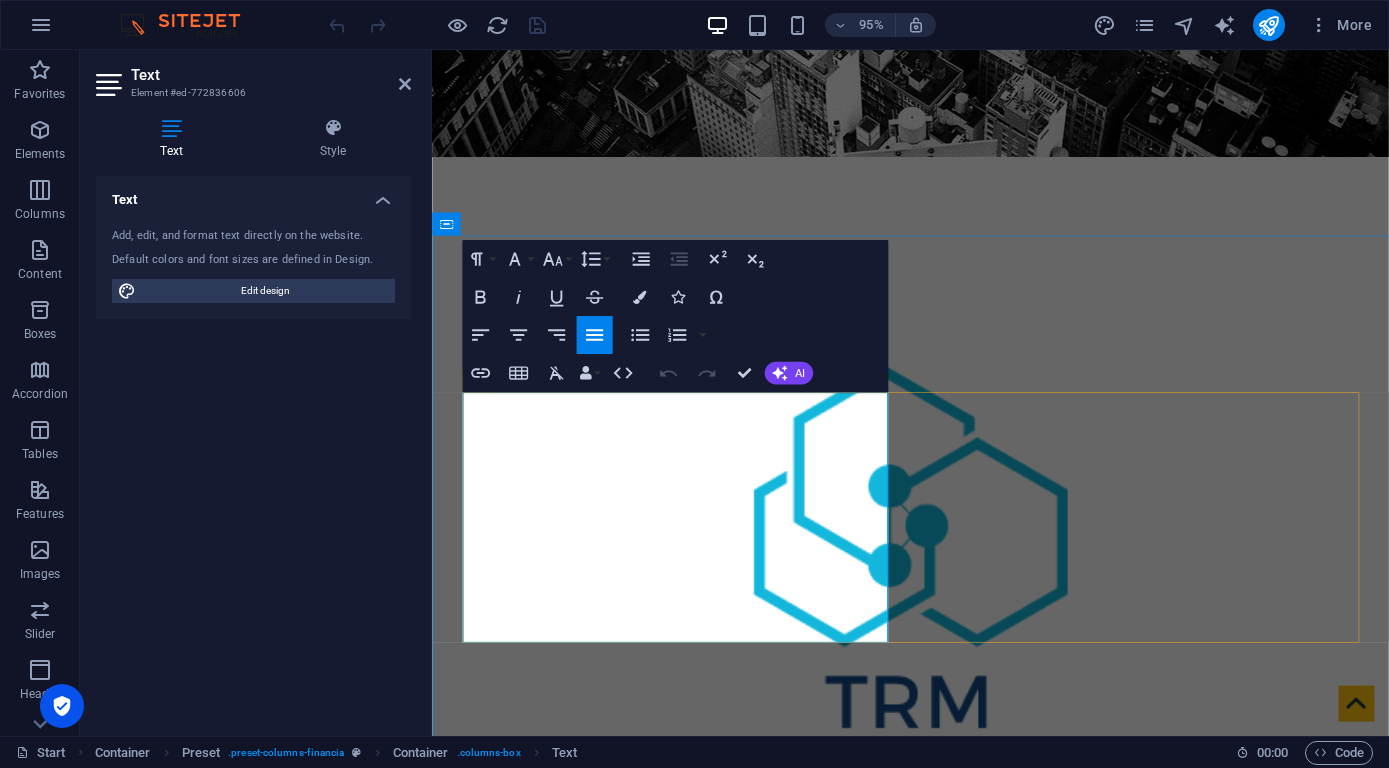 click on "Lorem ipsum dolor sit amet, consectetuer adipiscing elit. Aenean commodo ligula eget dolor. Aenean massa. Cum sociis natoque penatibus et magnis dis parturient montes, nascetur ridiculus mus. Donec quam felis ultricies nec pellentesque eu, pretium quis, sem." at bounding box center [936, 1306] 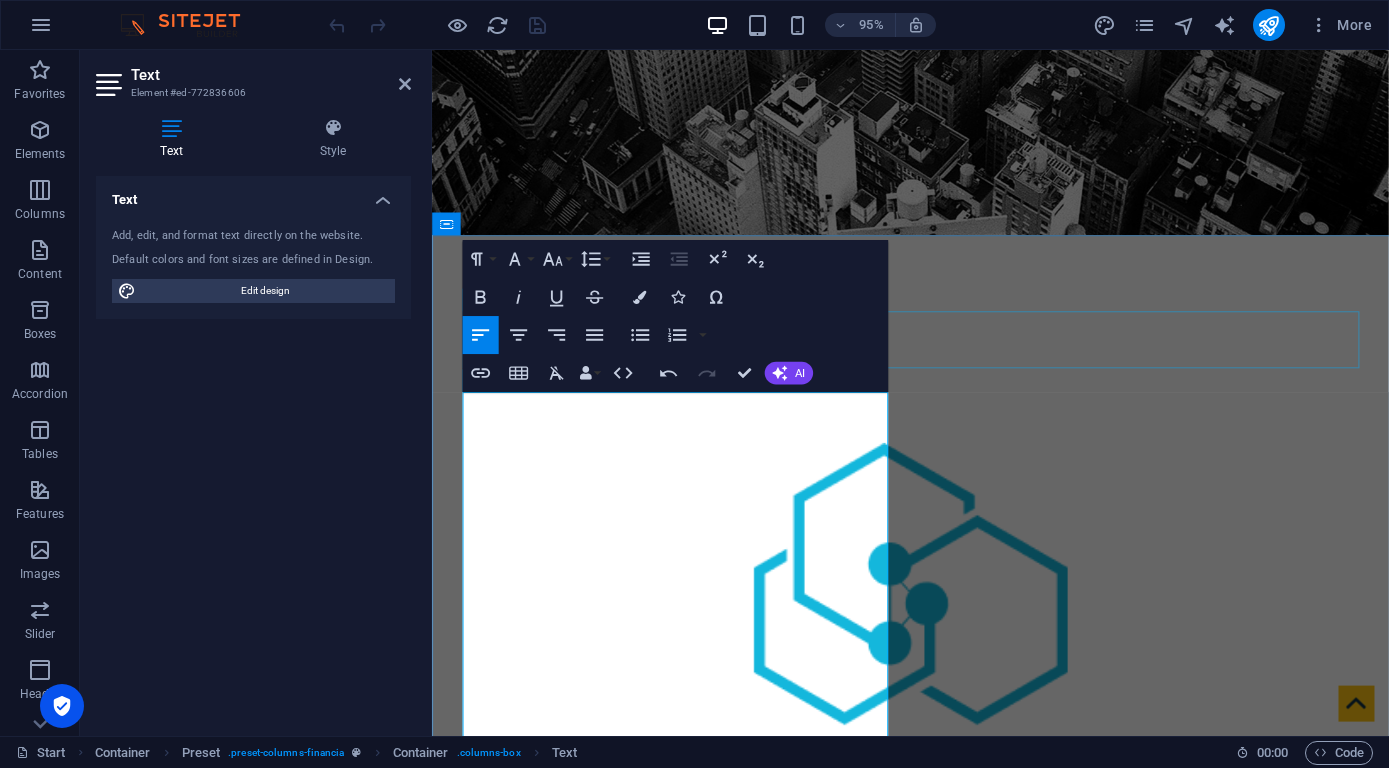 click on "About  [DOMAIN_NAME]" at bounding box center (936, 1294) 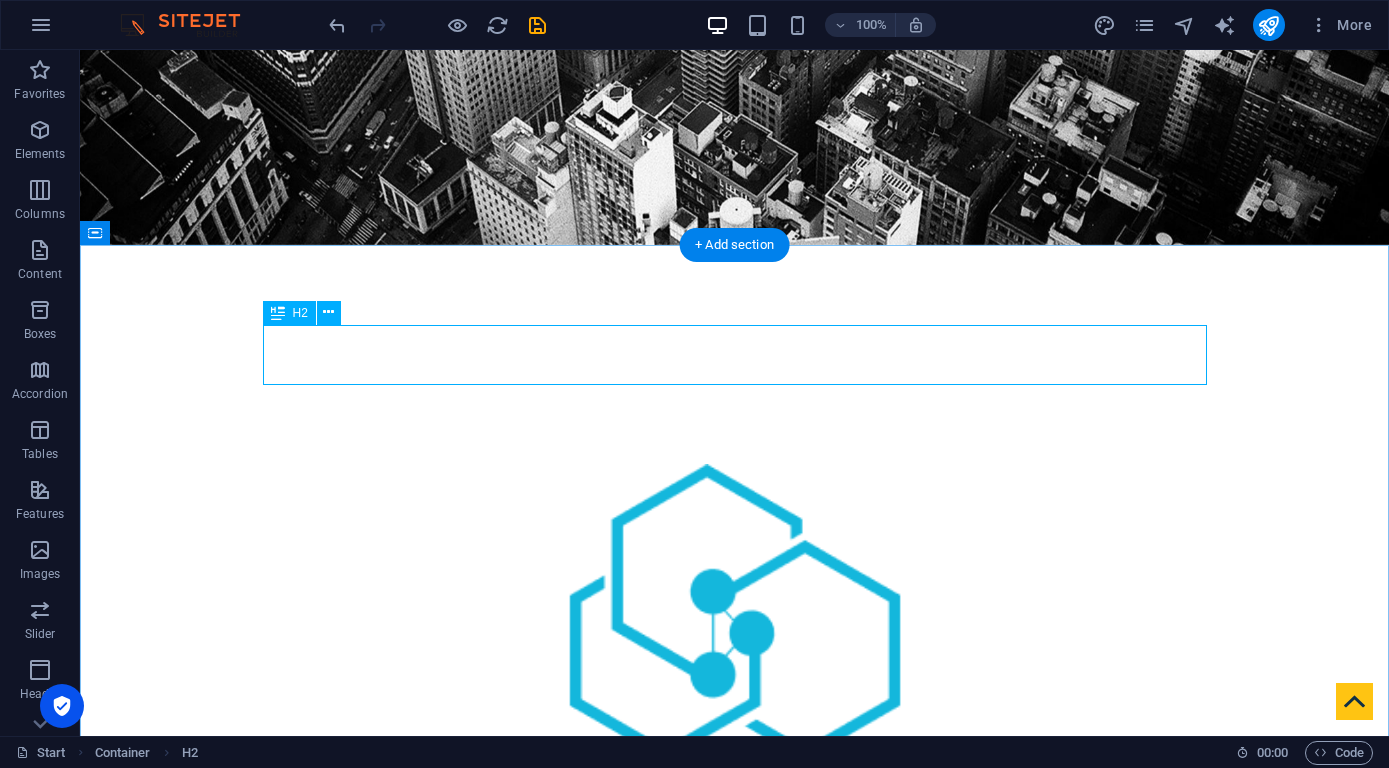 click on "About  [DOMAIN_NAME]" at bounding box center (735, 1294) 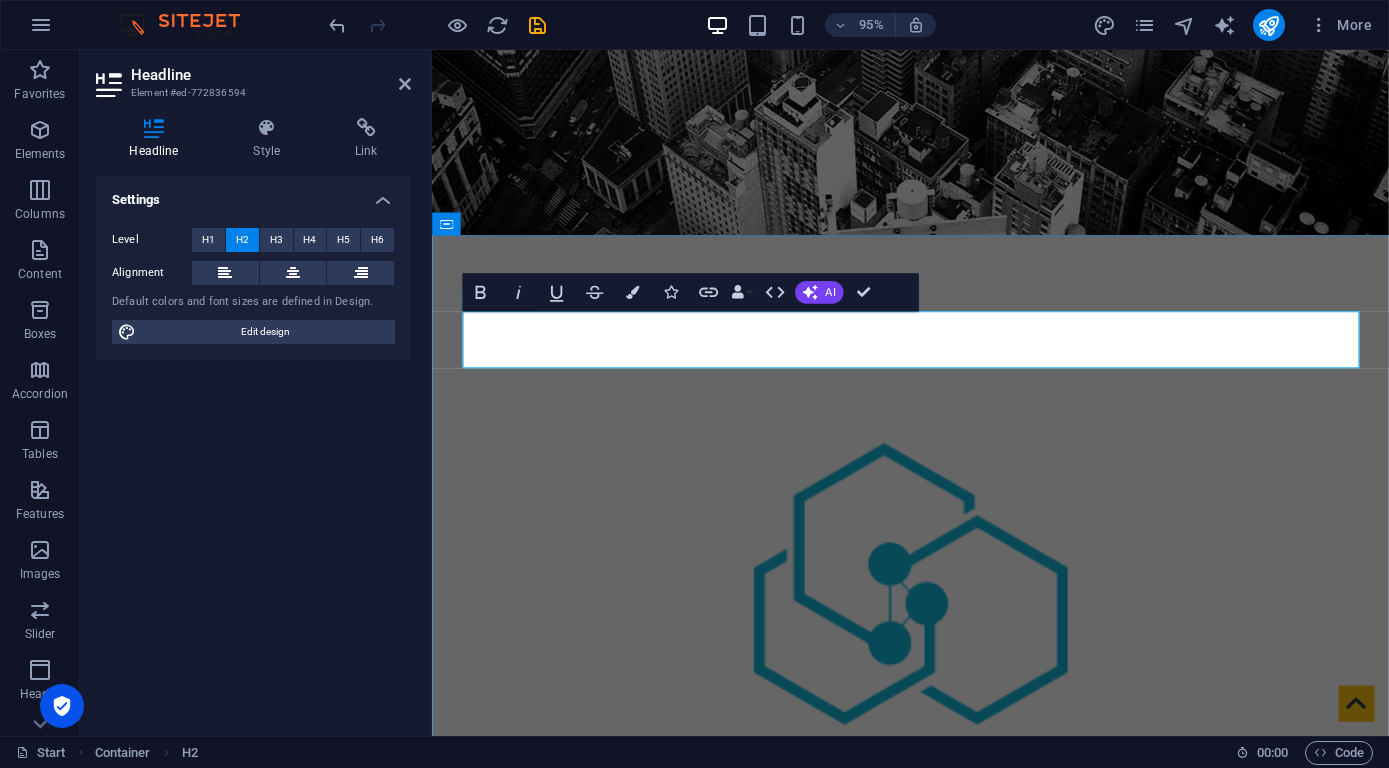 click on "About [DOMAIN_NAME]" at bounding box center [936, 1294] 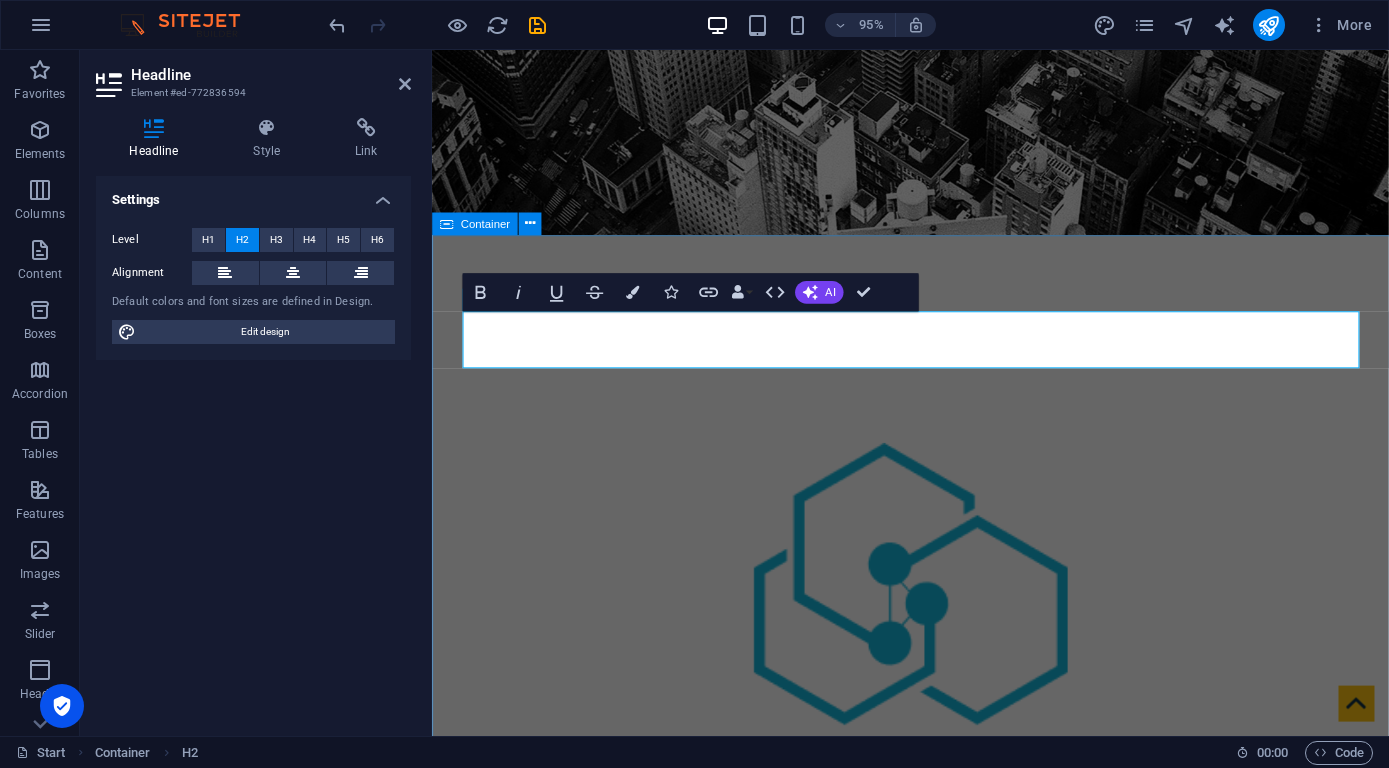 click on "About US Sebuah perseroan terbatas yang bergerak di berbagai bidang pengadaan perangkat dan jasa khususnya Jasa Konsultasi serta Instalasi Telekomunikasi, IT dan Penyiaran beserta kebutuhan pendukungnya seperti Integrasi system, Software, Instalasi Listrik, jasa sertifikasi, konstruksi jaringan elektrikal dan telekomunikasi lainnya. Bermodalkan pengalaman SDM dengan puluhan tahun di bidang perangkat IT, penyiaran dan telekomunikasi, akan sangat membantu pelaku usaha agar dapat menjalankan kegiatan operasionalnya dengan baik Strategy Planning  80%
Investment Planning  100%
Consulting Service  70%
Stock Trading  85%
Tax Planning 60%
Get in touch" at bounding box center (935, 1636) 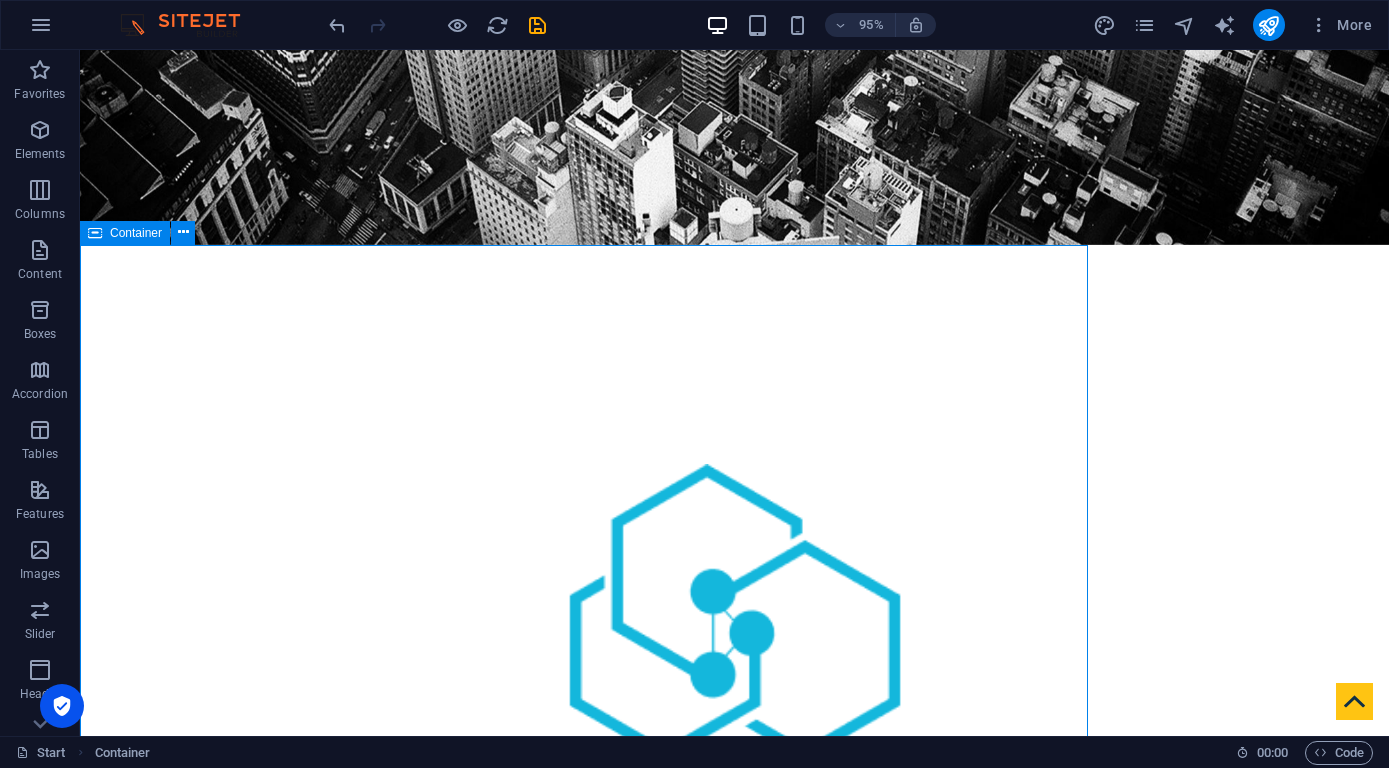 click on "About US Sebuah perseroan terbatas yang bergerak di berbagai bidang pengadaan perangkat dan jasa khususnya Jasa Konsultasi serta Instalasi Telekomunikasi, IT dan Penyiaran beserta kebutuhan pendukungnya seperti Integrasi system, Software, Instalasi Listrik, jasa sertifikasi, konstruksi jaringan elektrikal dan telekomunikasi lainnya. Bermodalkan pengalaman SDM dengan puluhan tahun di bidang perangkat IT, penyiaran dan telekomunikasi, akan sangat membantu pelaku usaha agar dapat menjalankan kegiatan operasionalnya dengan baik Strategy Planning  80%
Investment Planning  100%
Consulting Service  70%
Stock Trading  85%
Tax Planning 60%
Get in touch" at bounding box center [734, 1636] 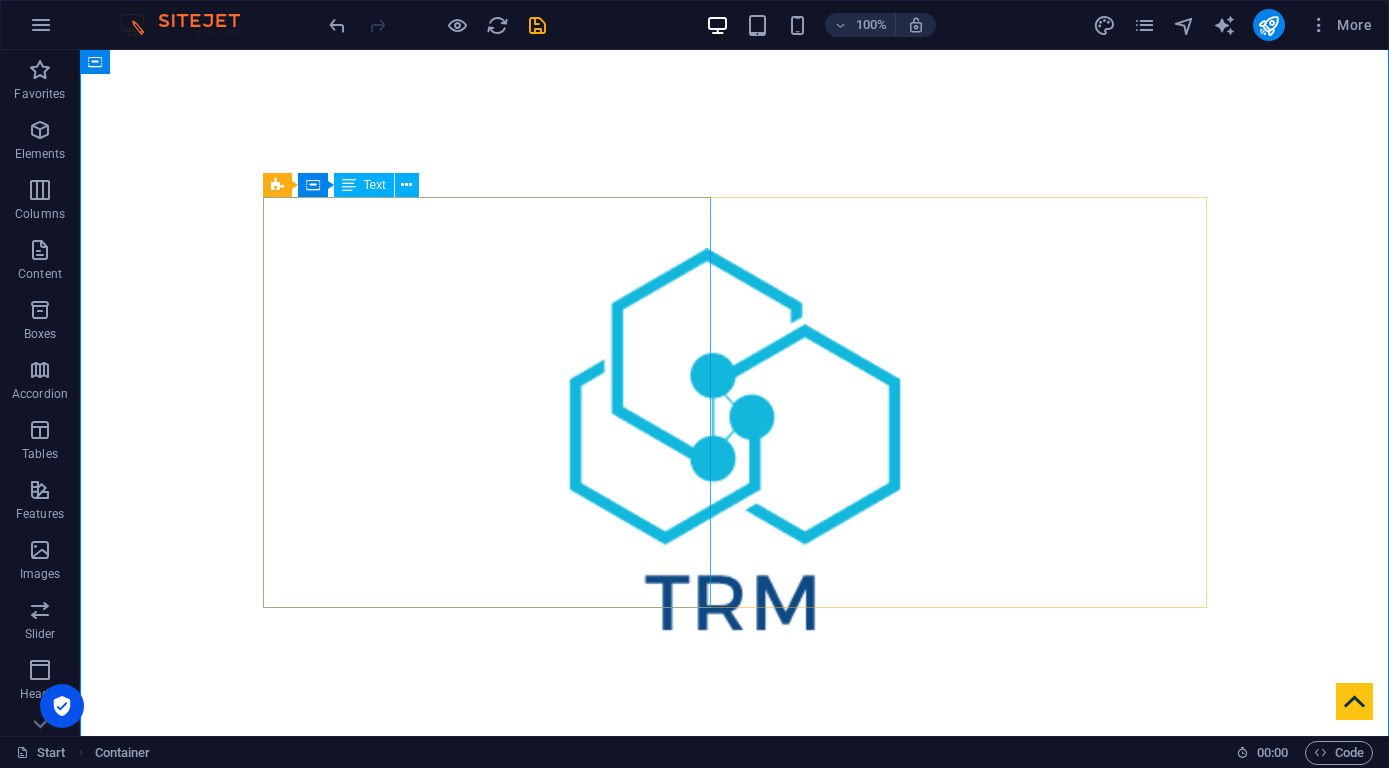 scroll, scrollTop: 756, scrollLeft: 0, axis: vertical 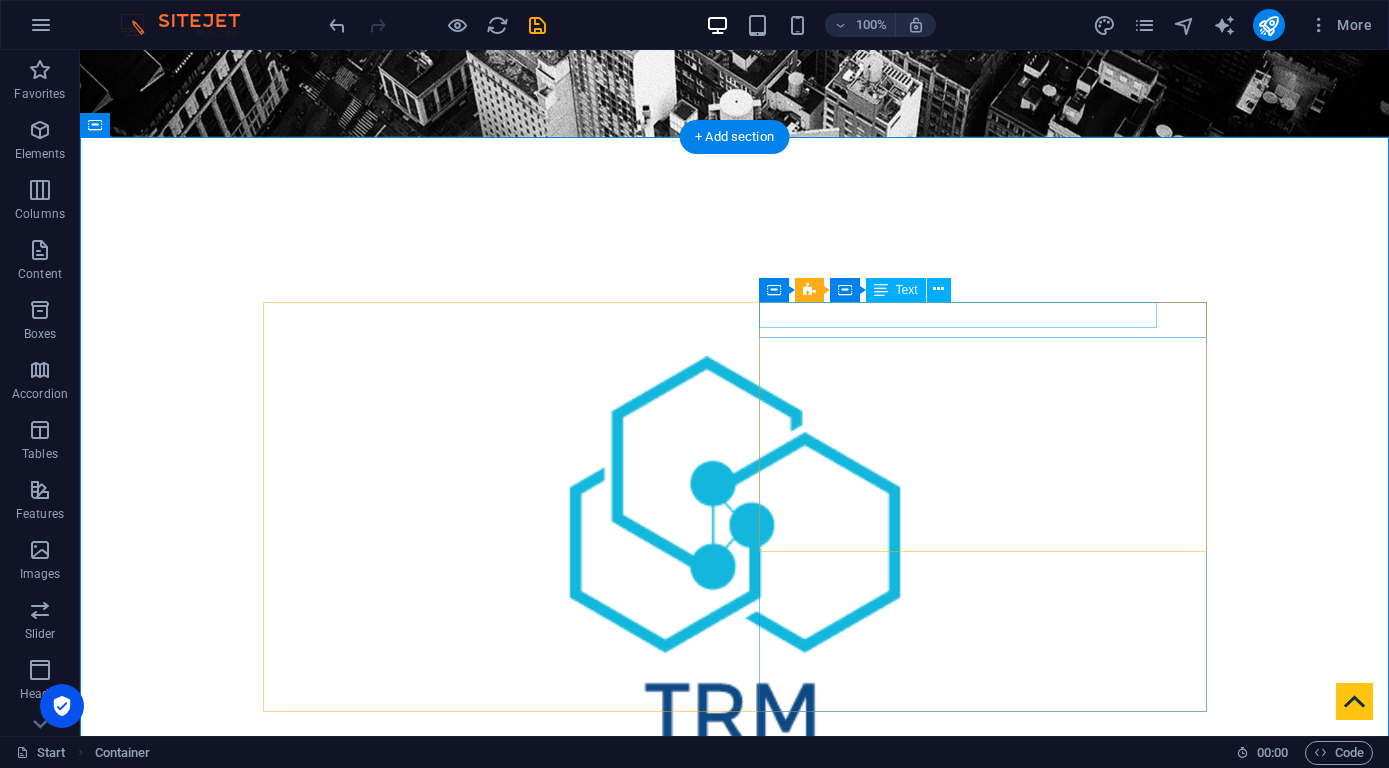 click on "Strategy Planning" at bounding box center (735, 1465) 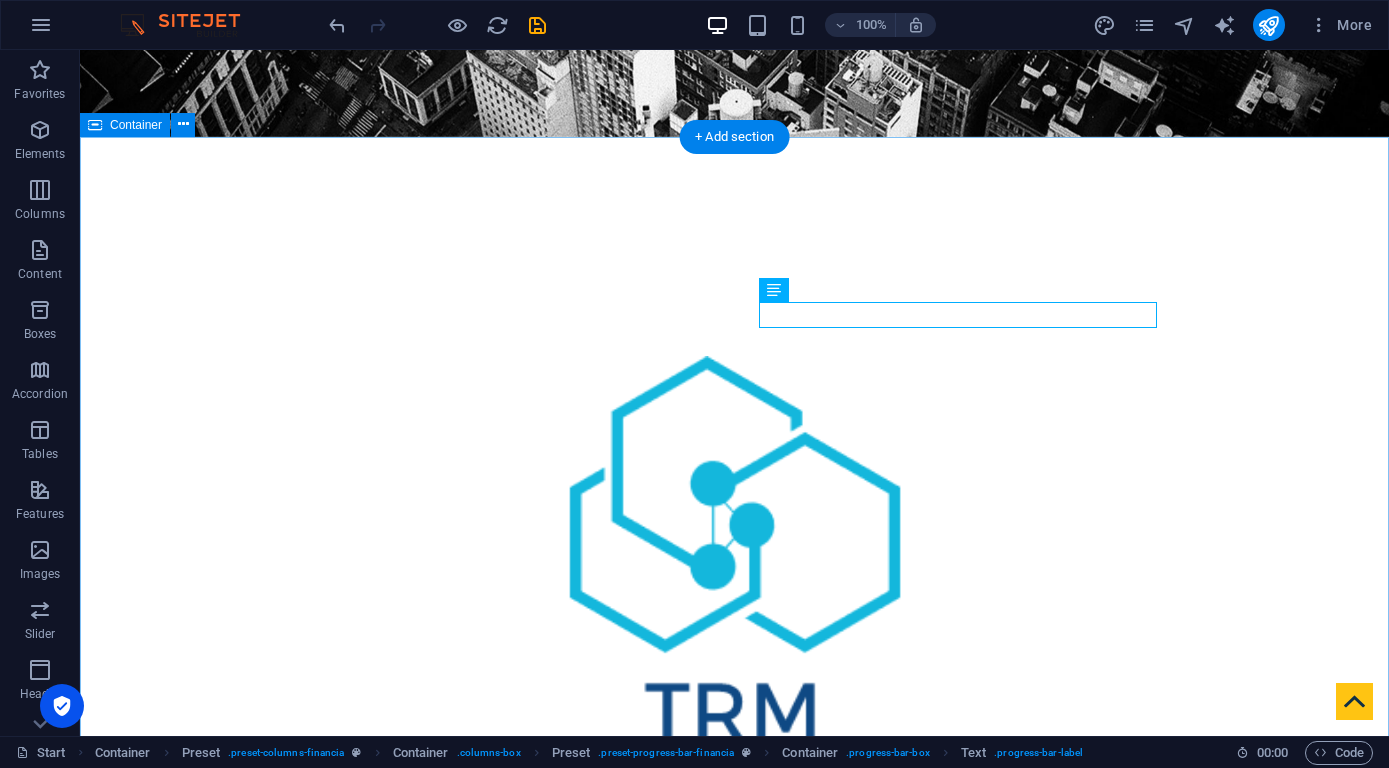 click on "About US Sebuah perseroan terbatas yang bergerak di berbagai bidang pengadaan perangkat dan jasa khususnya Jasa Konsultasi serta Instalasi Telekomunikasi, IT dan Penyiaran beserta kebutuhan pendukungnya seperti Integrasi system, Software, Instalasi Listrik, jasa sertifikasi, konstruksi jaringan elektrikal dan telekomunikasi lainnya. Bermodalkan pengalaman SDM dengan puluhan tahun di bidang perangkat IT, penyiaran dan telekomunikasi, akan sangat membantu pelaku usaha agar dapat menjalankan kegiatan operasionalnya dengan baik Strategy Planning  80%
Investment Planning  100%
Consulting Service  70%
Stock Trading  85%
Tax Planning 60%
Get in touch" at bounding box center [734, 1528] 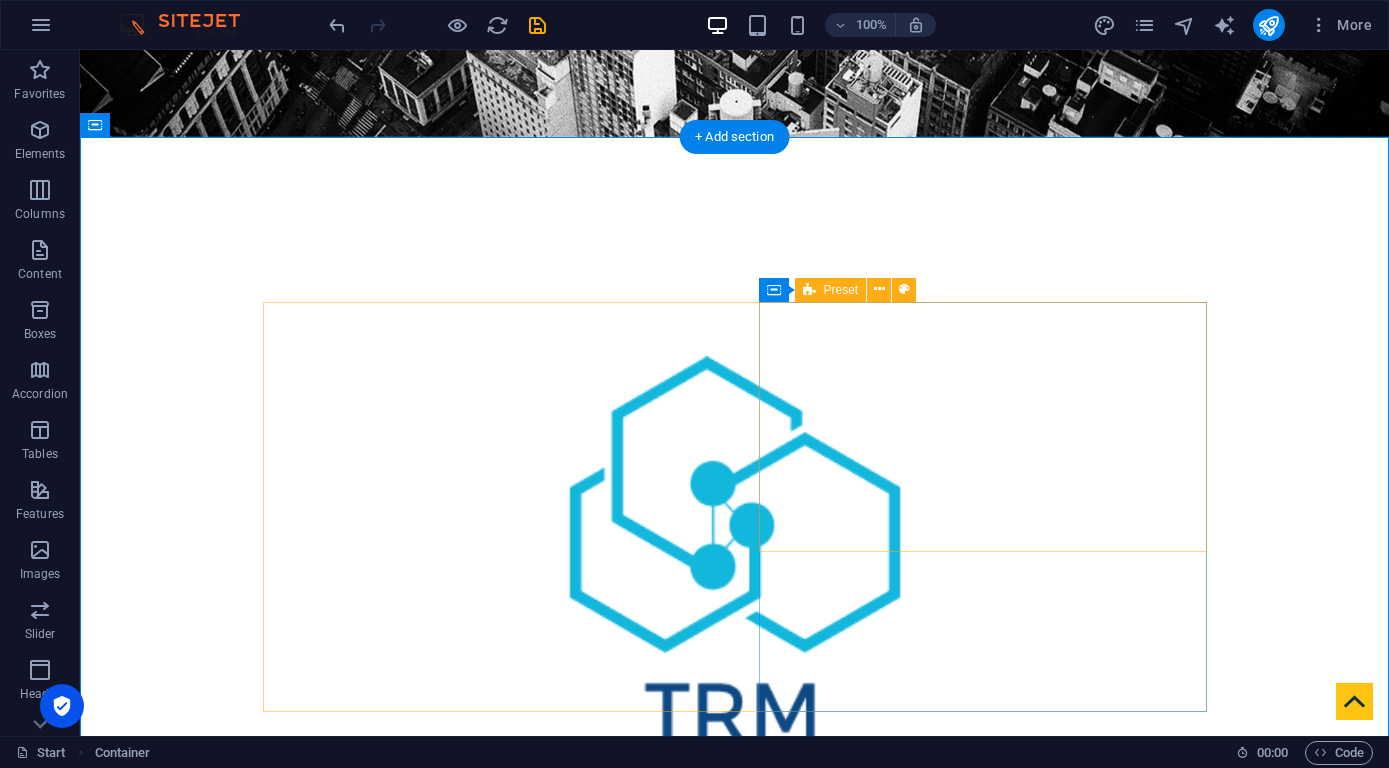 click on "Strategy Planning  80%
Investment Planning  100%
Consulting Service  70%
Stock Trading  85%
Tax Planning 60%" at bounding box center [735, 1643] 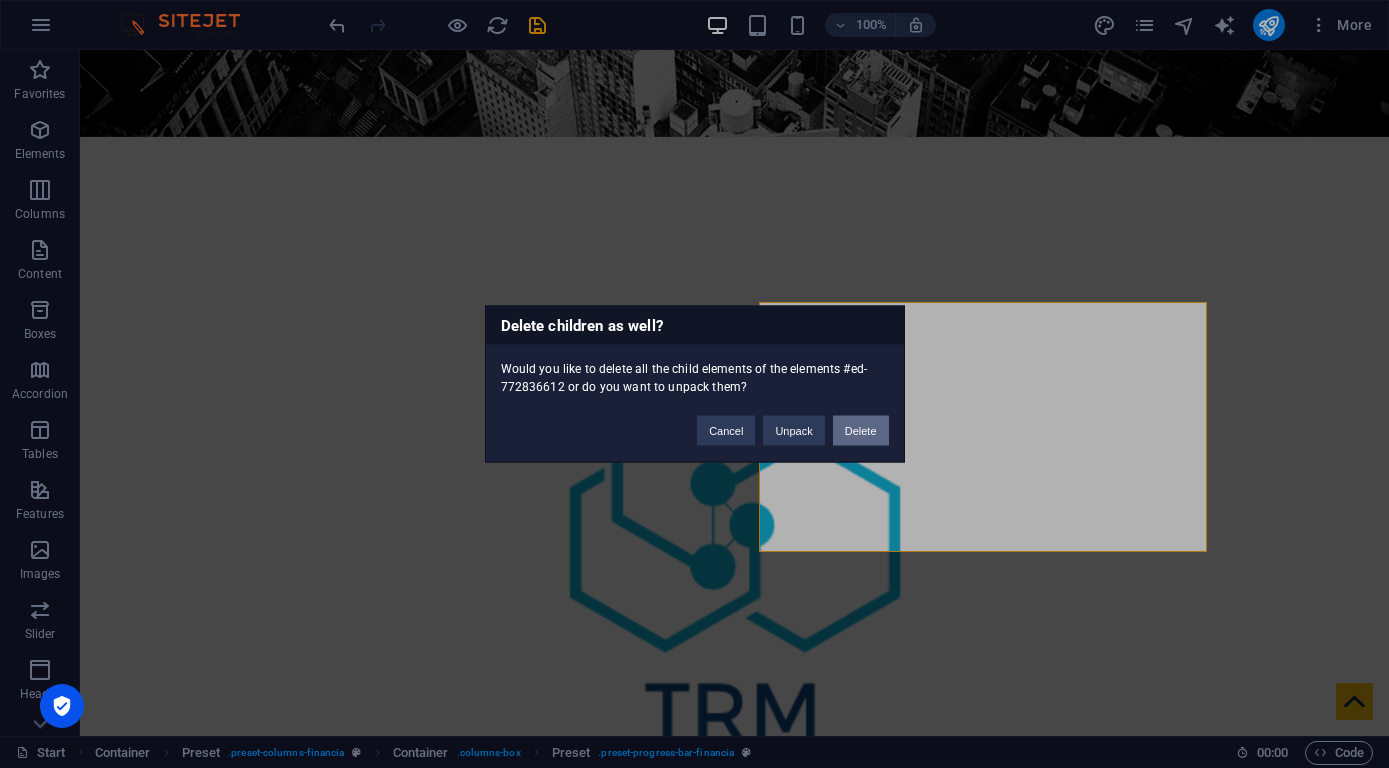 click on "Delete" at bounding box center (861, 431) 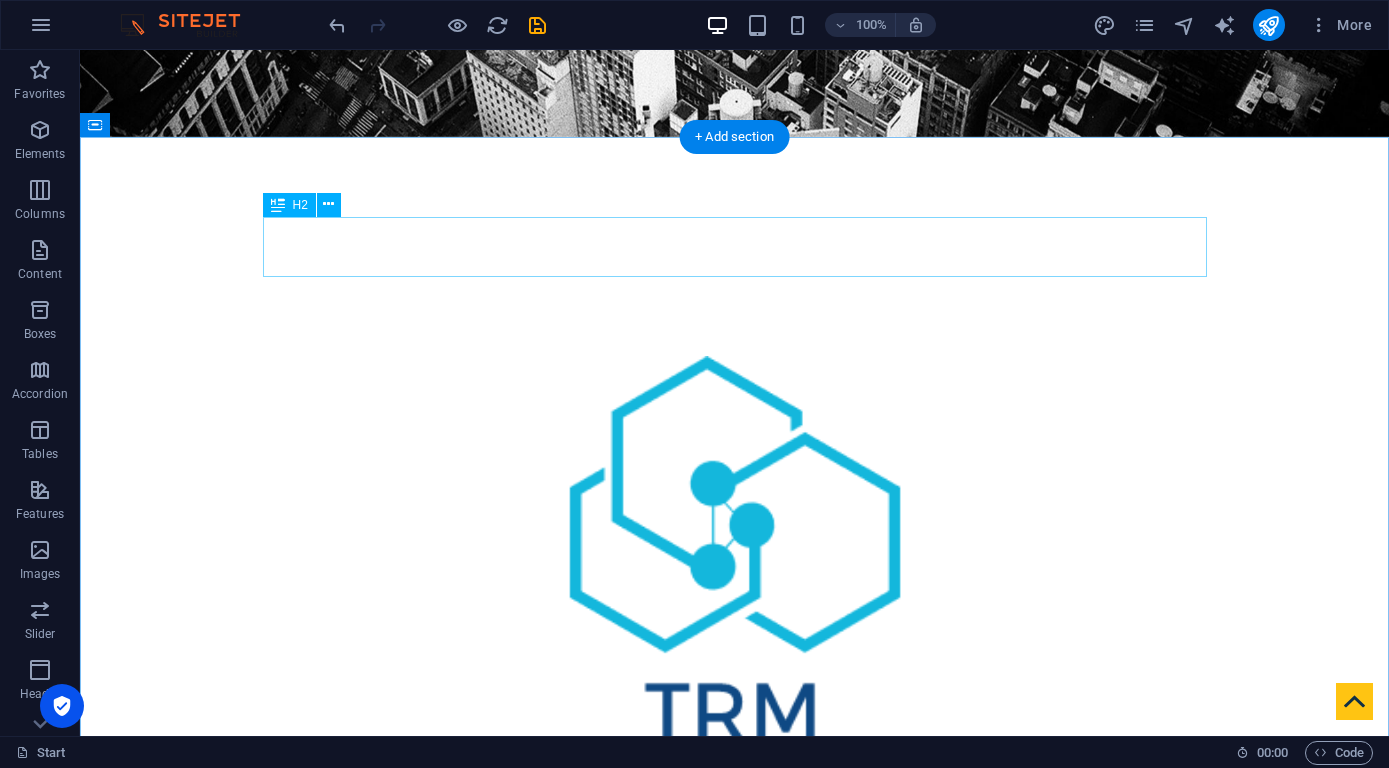 click on "About US" at bounding box center (735, 1186) 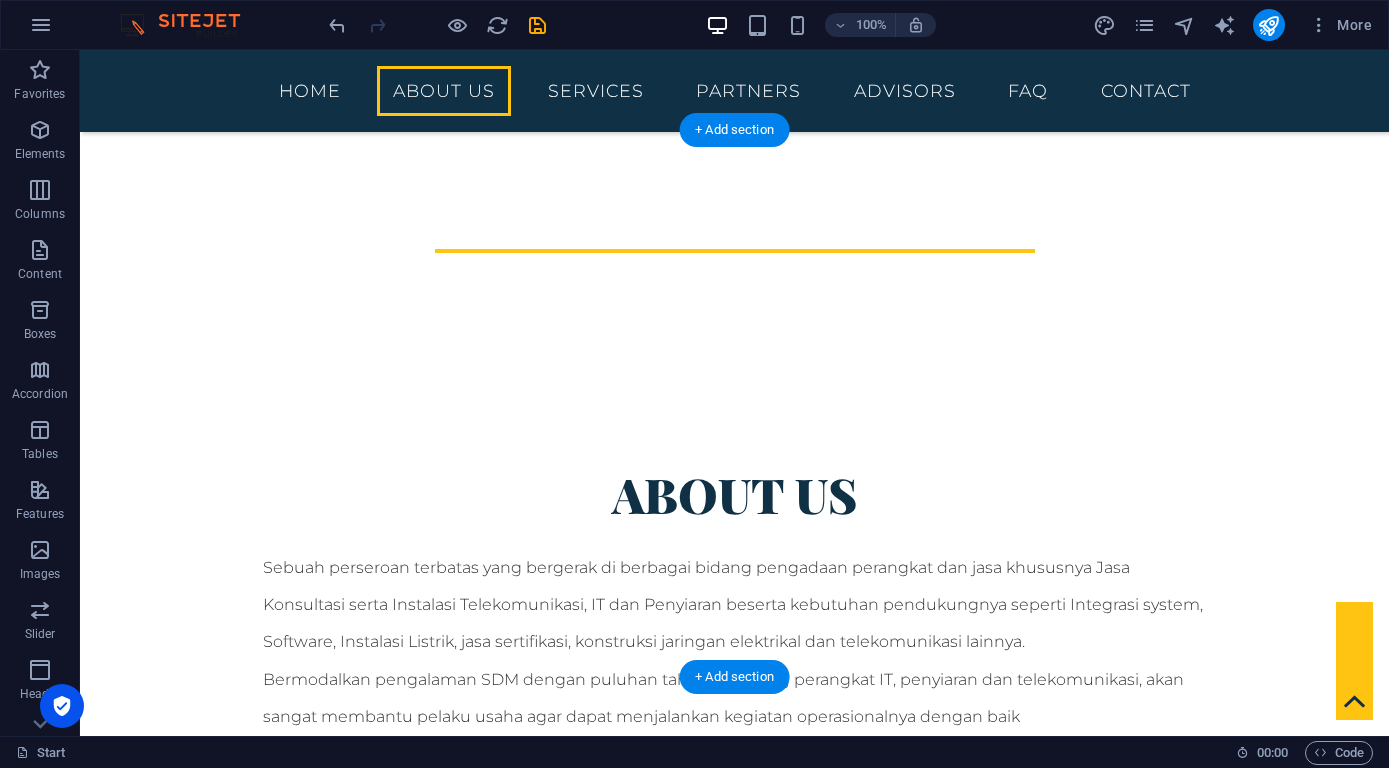 scroll, scrollTop: 1404, scrollLeft: 0, axis: vertical 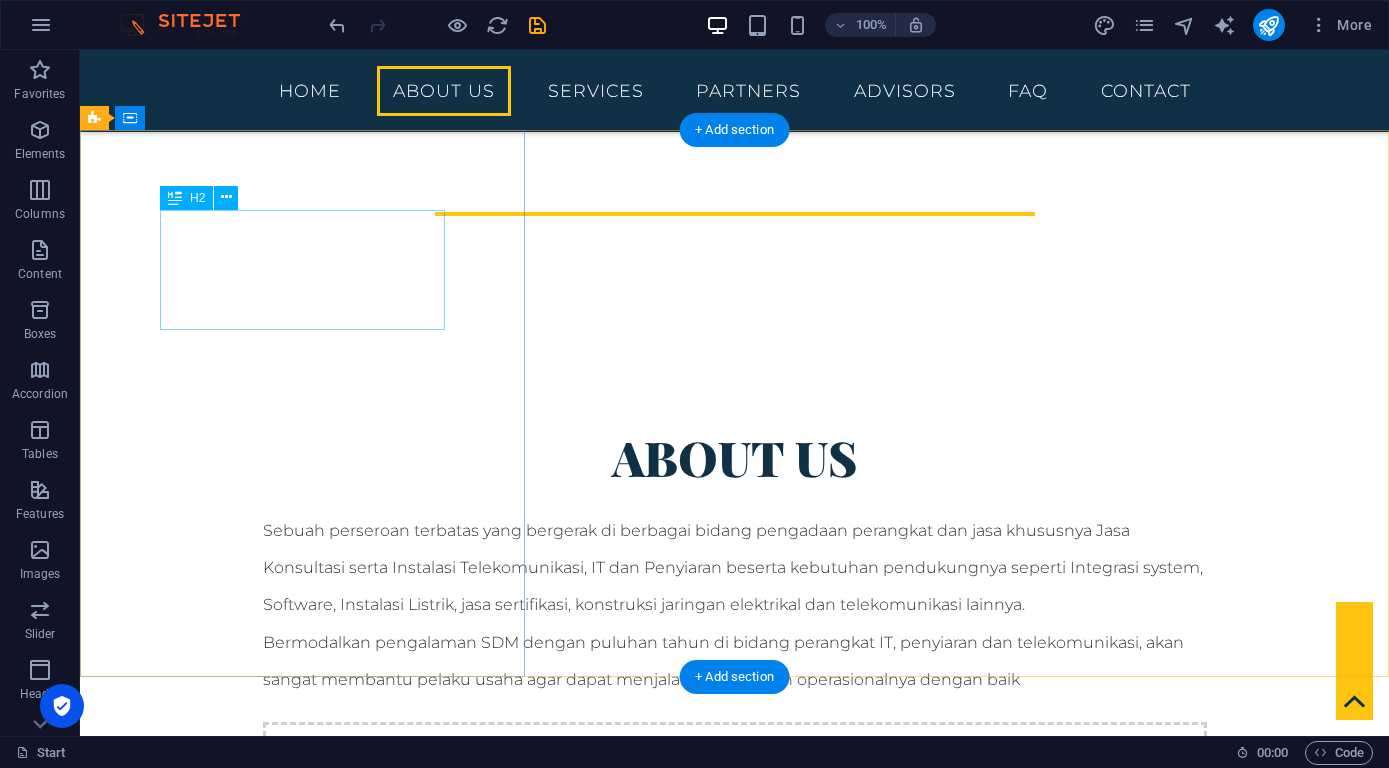 click on "Some Facts" at bounding box center [734, 1121] 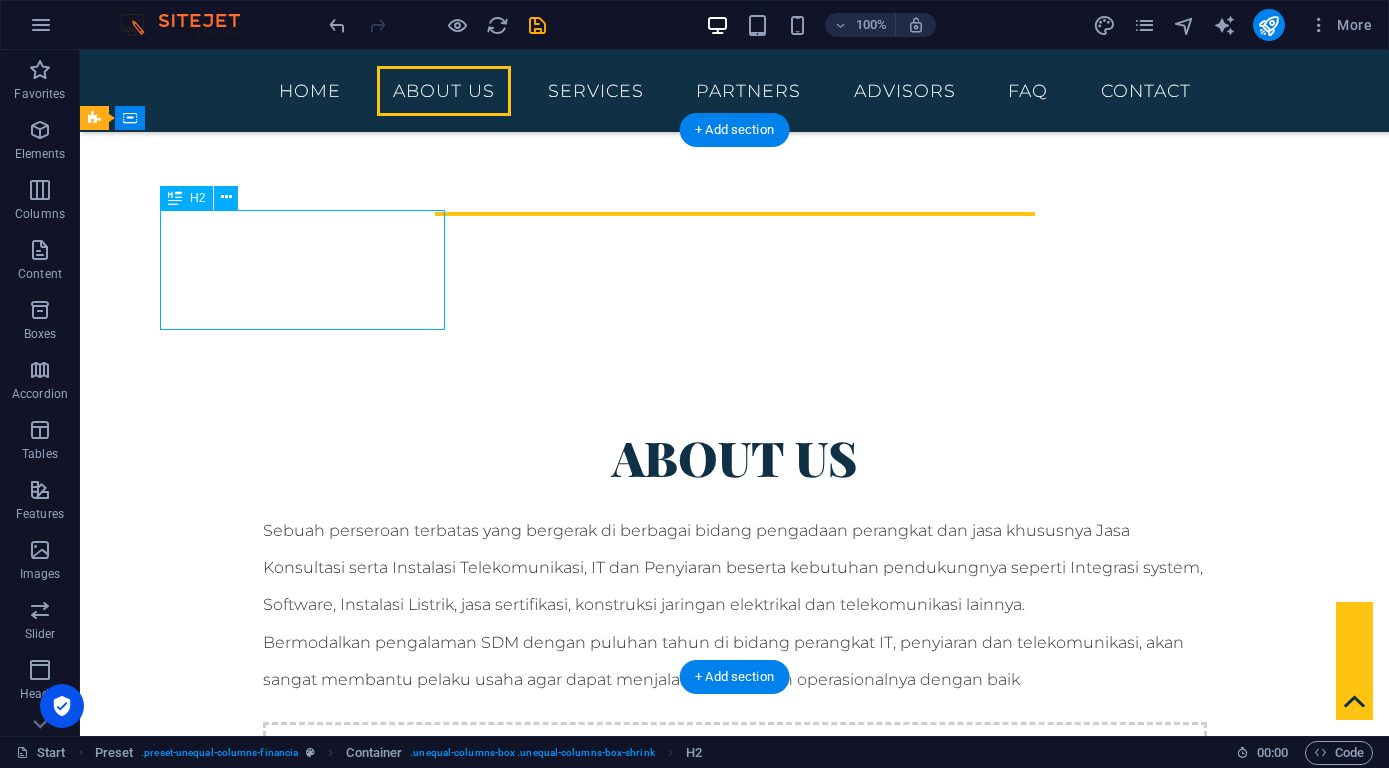 click on "Some Facts" at bounding box center [734, 1121] 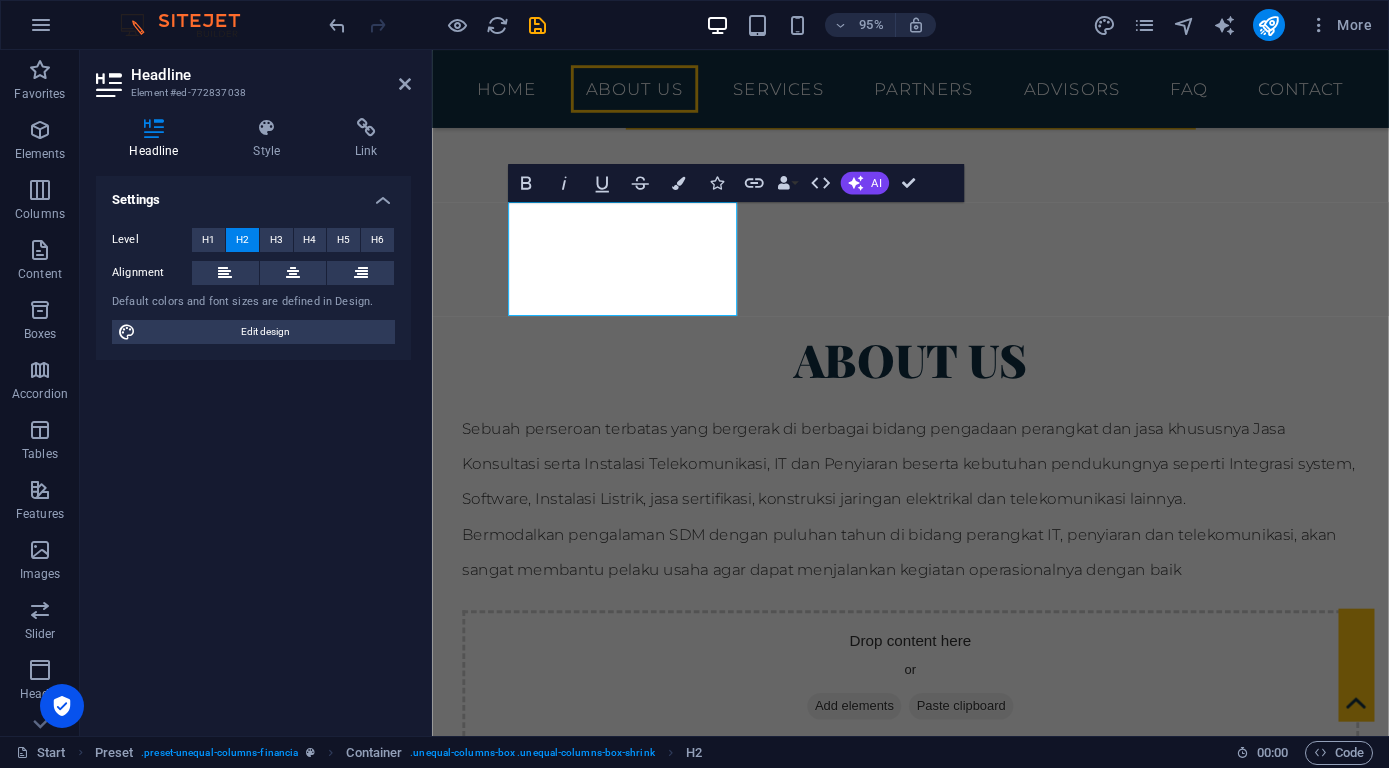 click at bounding box center (935, 1695) 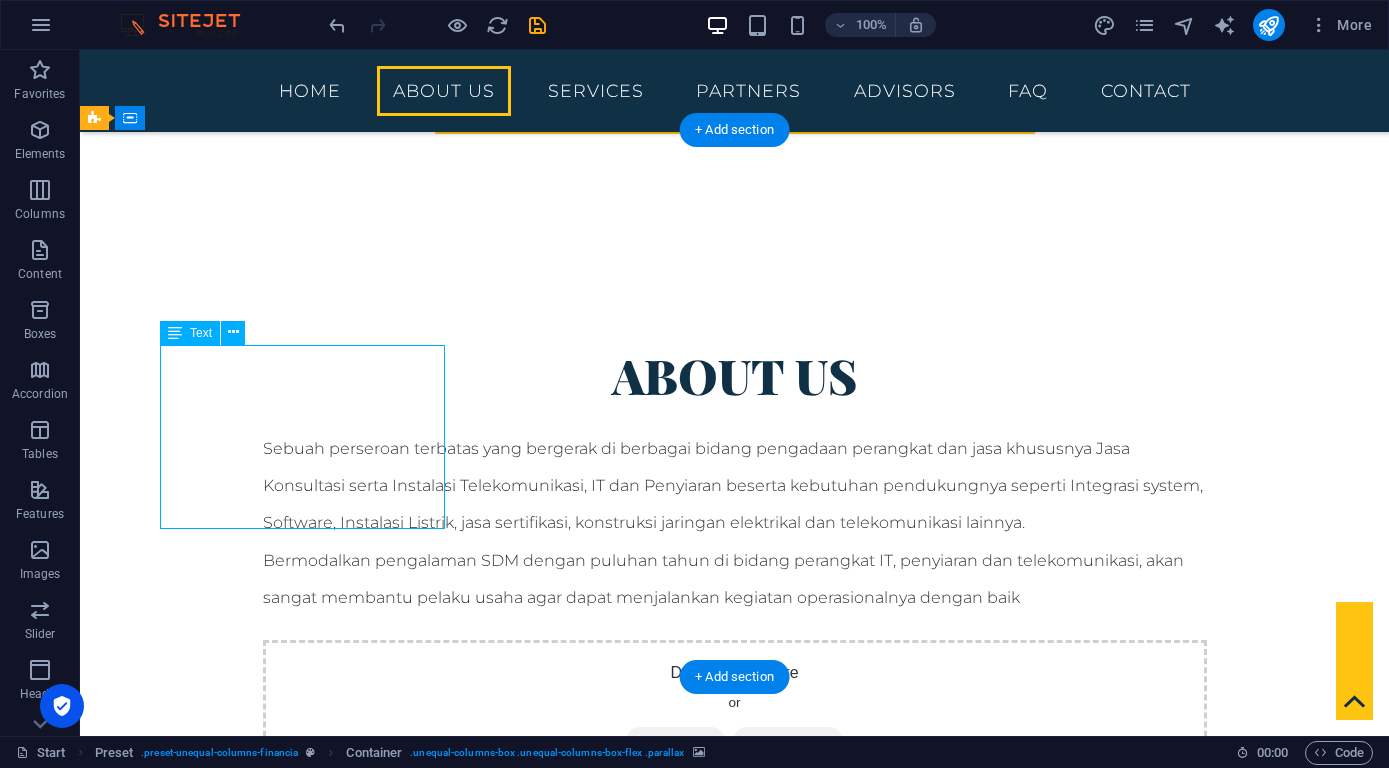 click on "Lorem ipsum dolor sit amet consetetur sadipscing elitr sed diam nonumy eirmod tempor invidunt ut labore et dolore magna aliquyam erat sed diam voluptua. At vero eos et accusam et justo duo [PERSON_NAME] et ea rebum." at bounding box center (734, 1110) 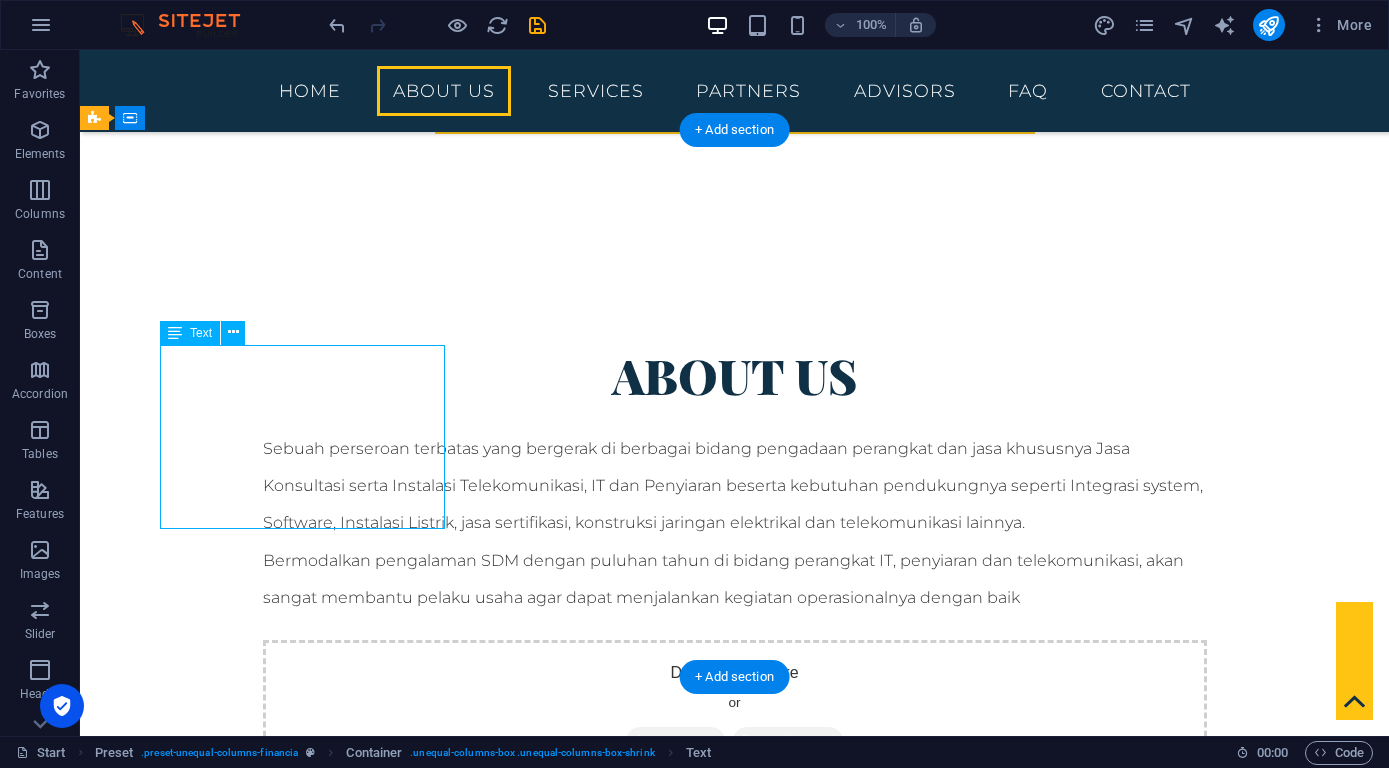 click on "Lorem ipsum dolor sit amet consetetur sadipscing elitr sed diam nonumy eirmod tempor invidunt ut labore et dolore magna aliquyam erat sed diam voluptua. At vero eos et accusam et justo duo [PERSON_NAME] et ea rebum." at bounding box center (734, 1110) 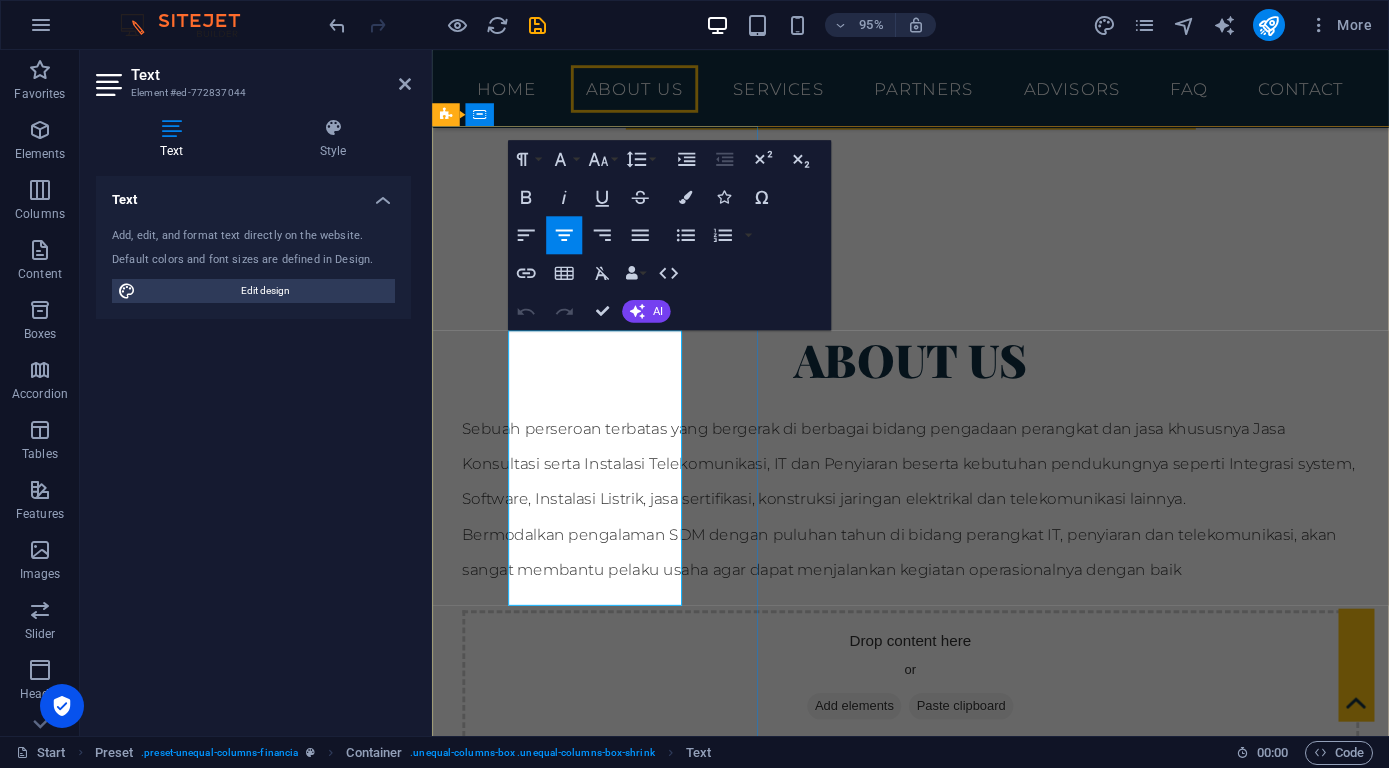 type 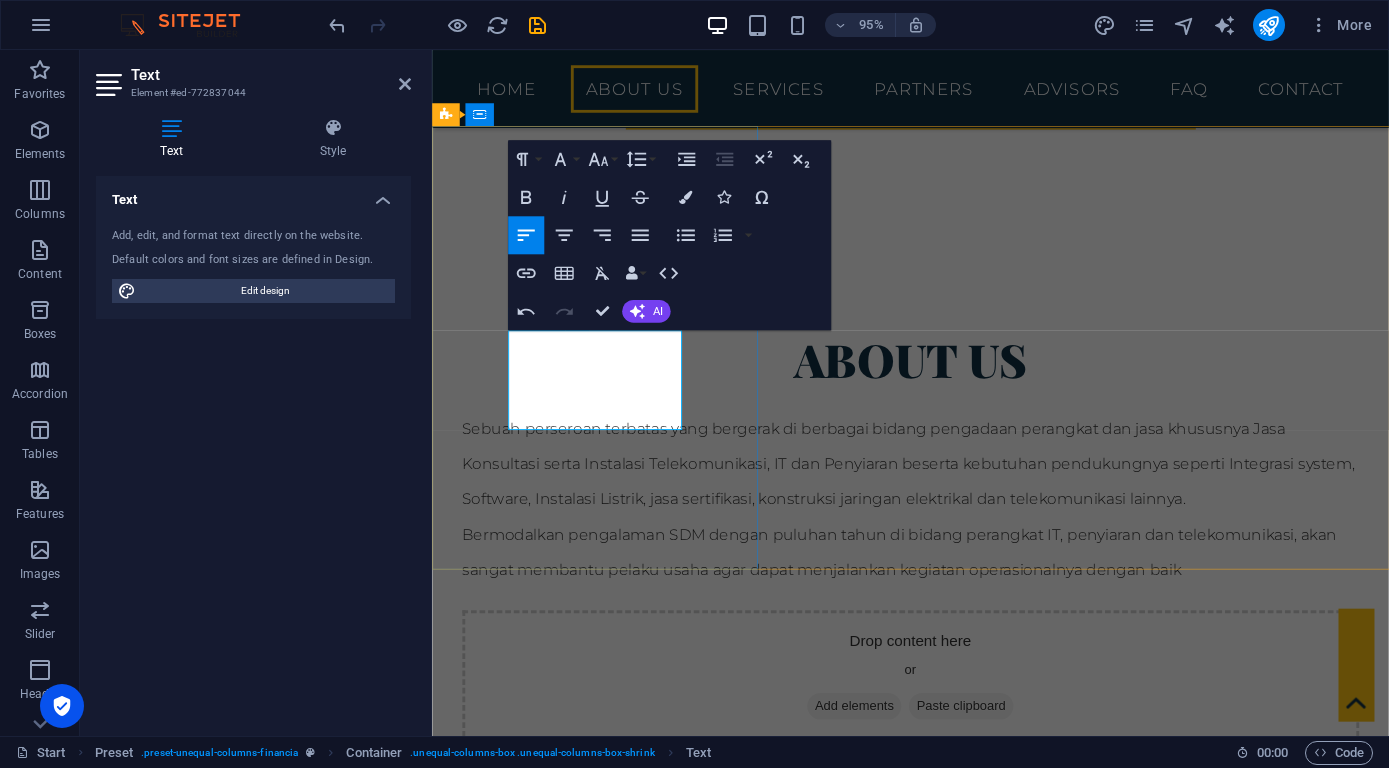 click on "Kami berpengalaman dalam pengadaan, instalasi dan maintenance perna" at bounding box center [935, 1097] 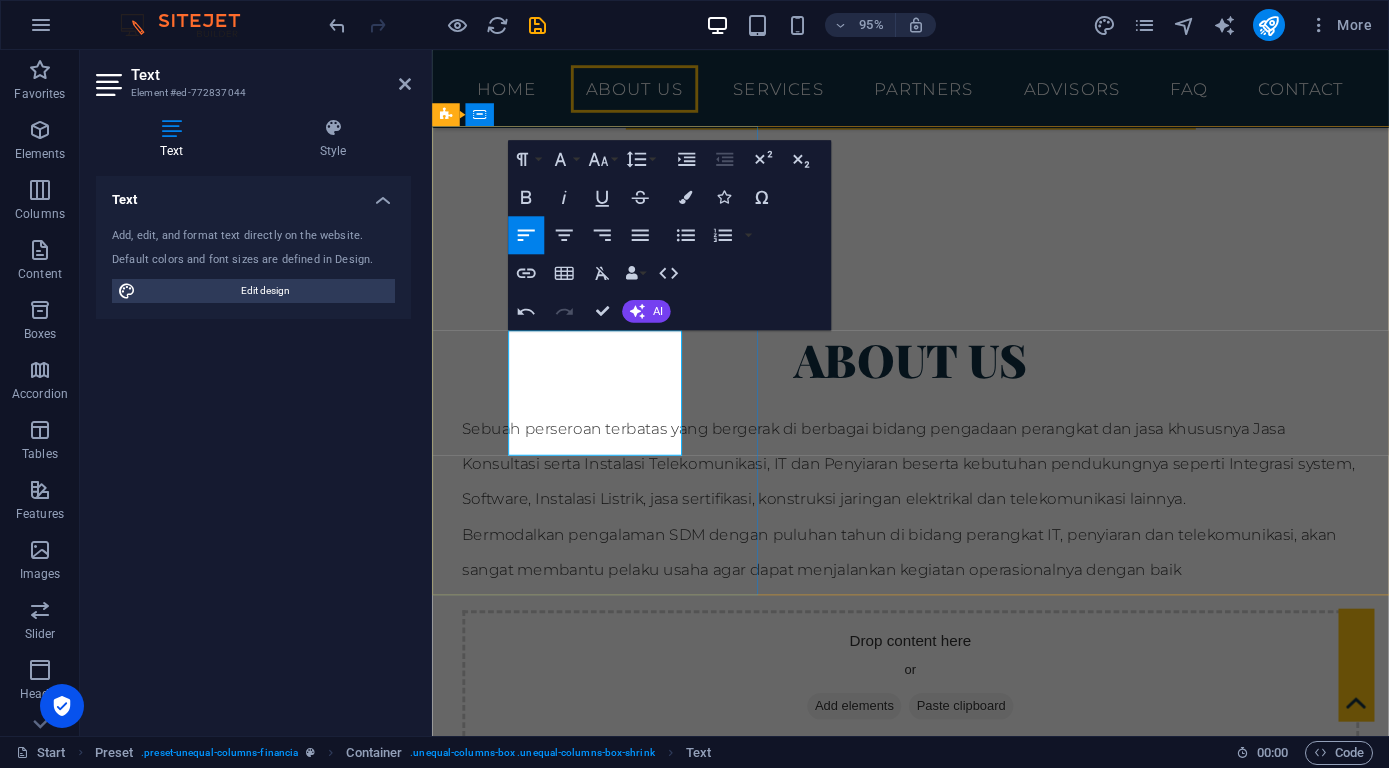 click on "Kami berpengalaman dalam desain,  pengadaan, instalasi dan maintenance perna" at bounding box center [935, 1097] 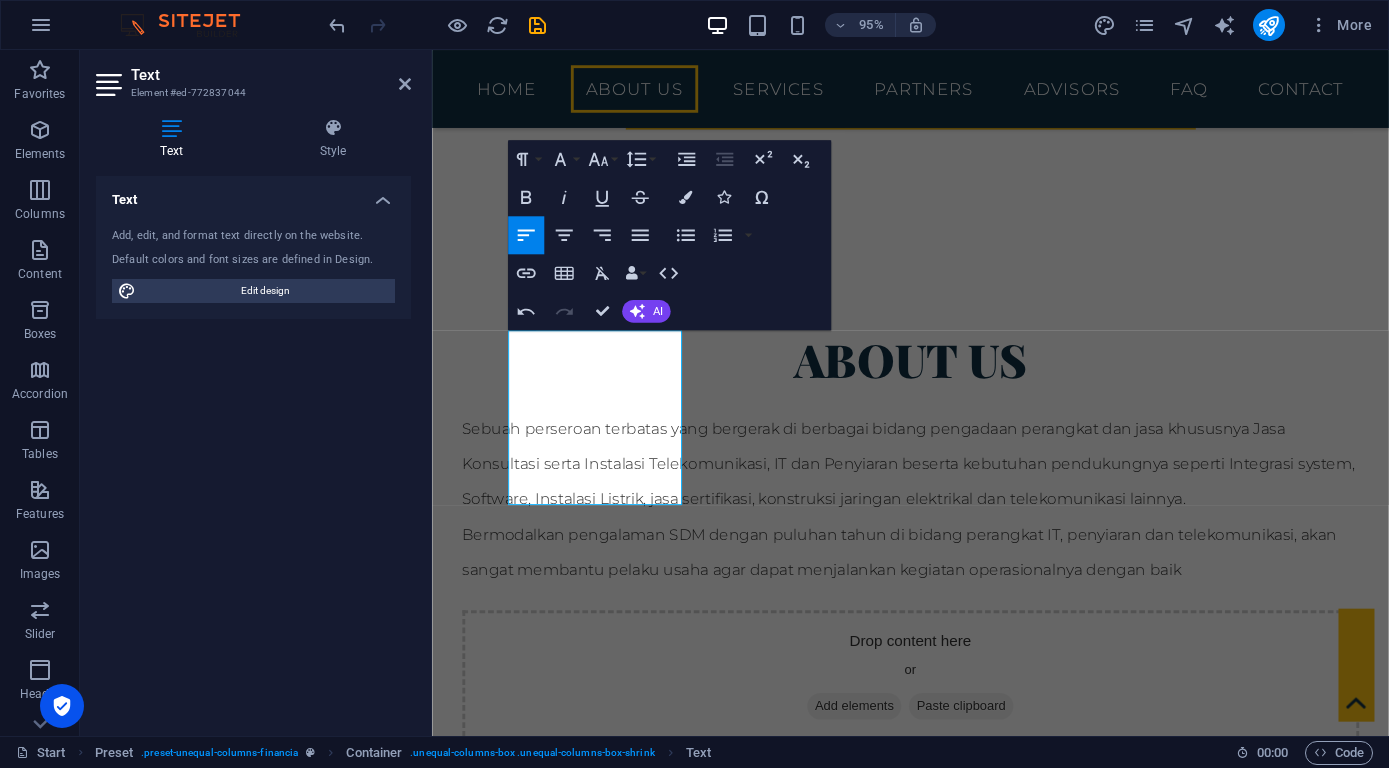 click at bounding box center (935, 1642) 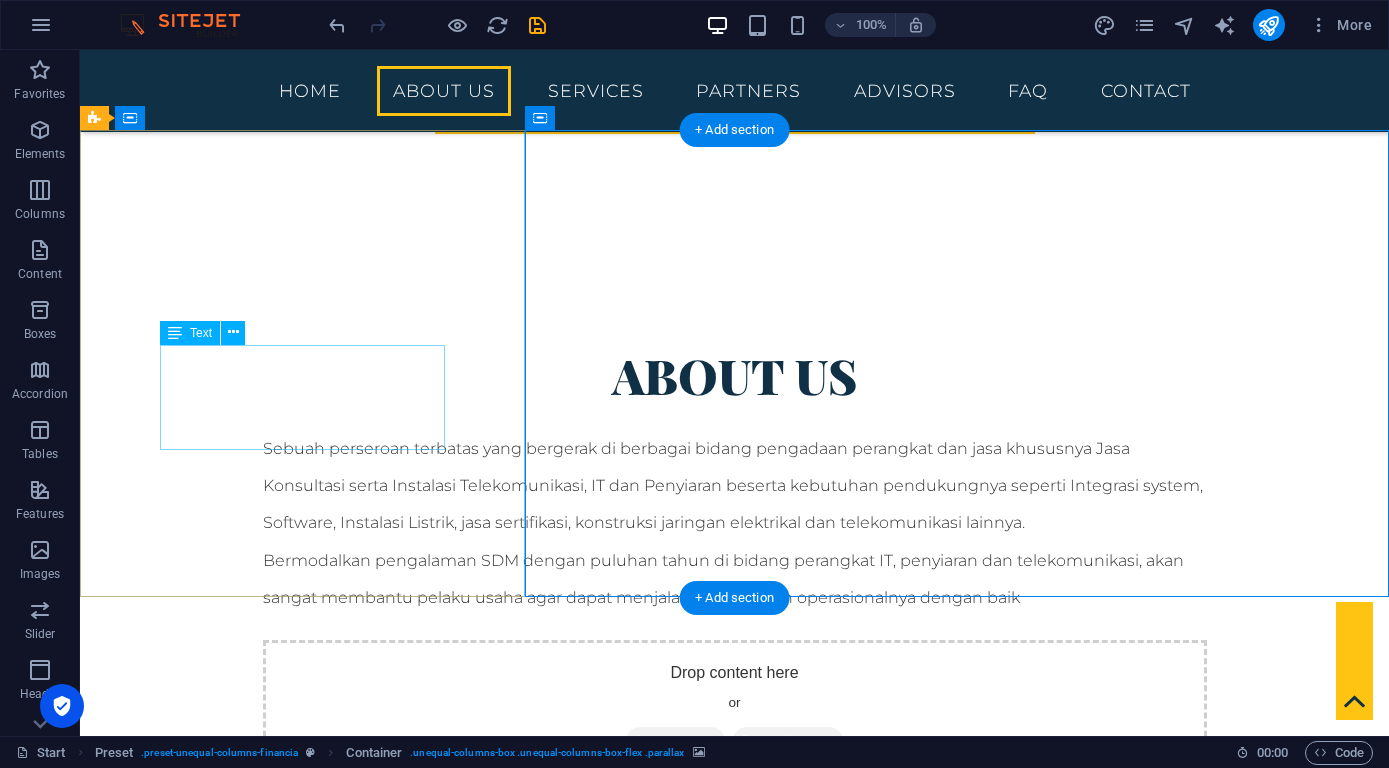 click on "Kami berpengalaman dalam desain, pengadaan, instalasi dan maintenance dalam bidang Penyiaran, IT, Telekomunikasi" at bounding box center [734, 1097] 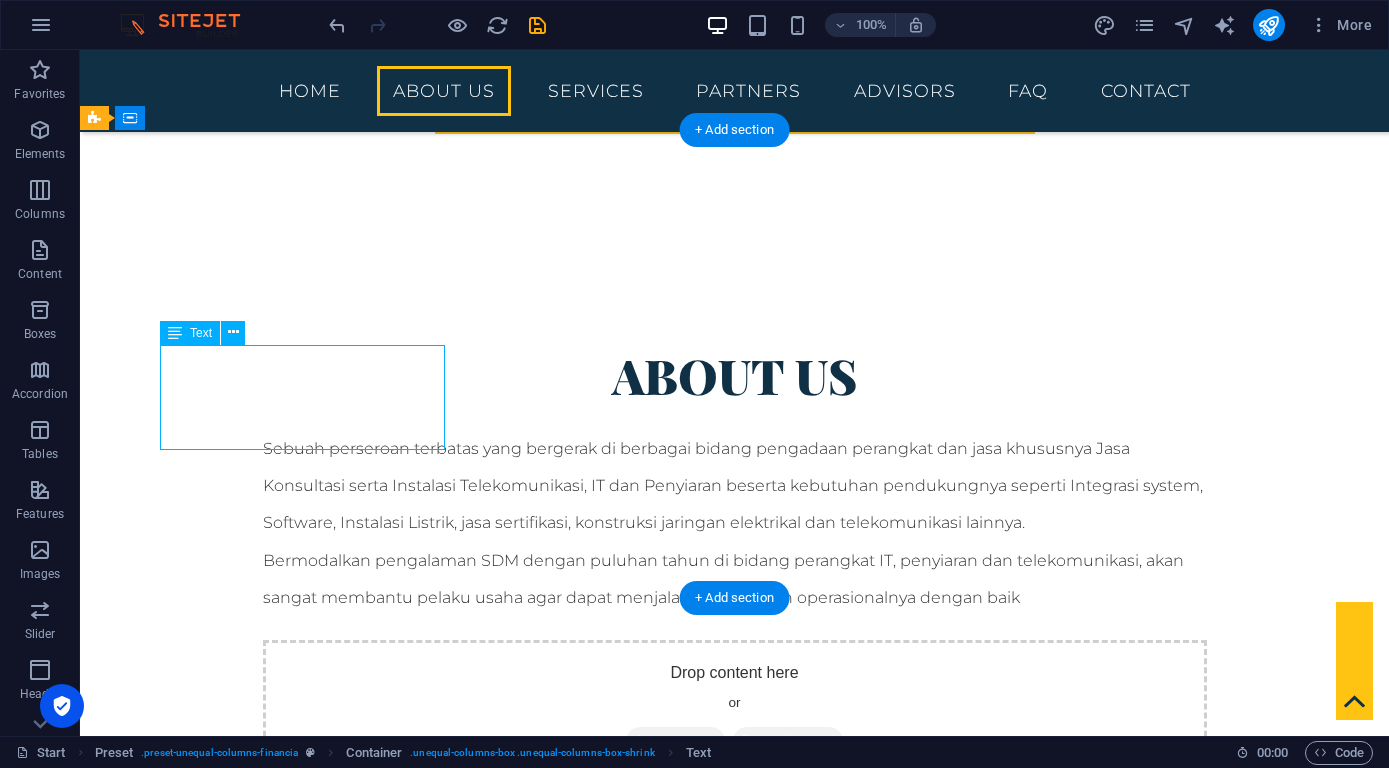 click on "Kami berpengalaman dalam desain, pengadaan, instalasi dan maintenance dalam bidang Penyiaran, IT, Telekomunikasi" at bounding box center (734, 1097) 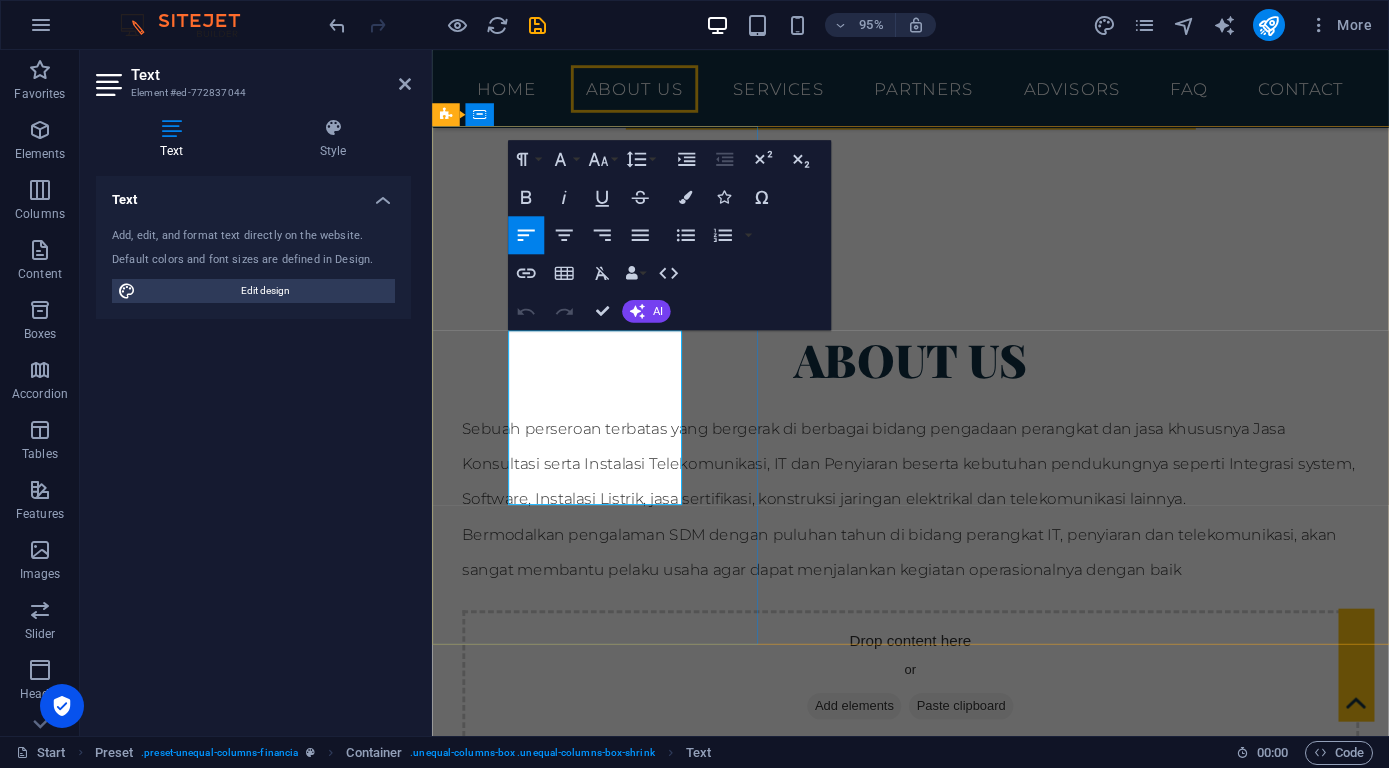 click on "Kami berpengalaman dalam desain, pengadaan, instalasi dan maintenance dalam bidang Penyiaran, IT, Telekomunikasi" at bounding box center (935, 1110) 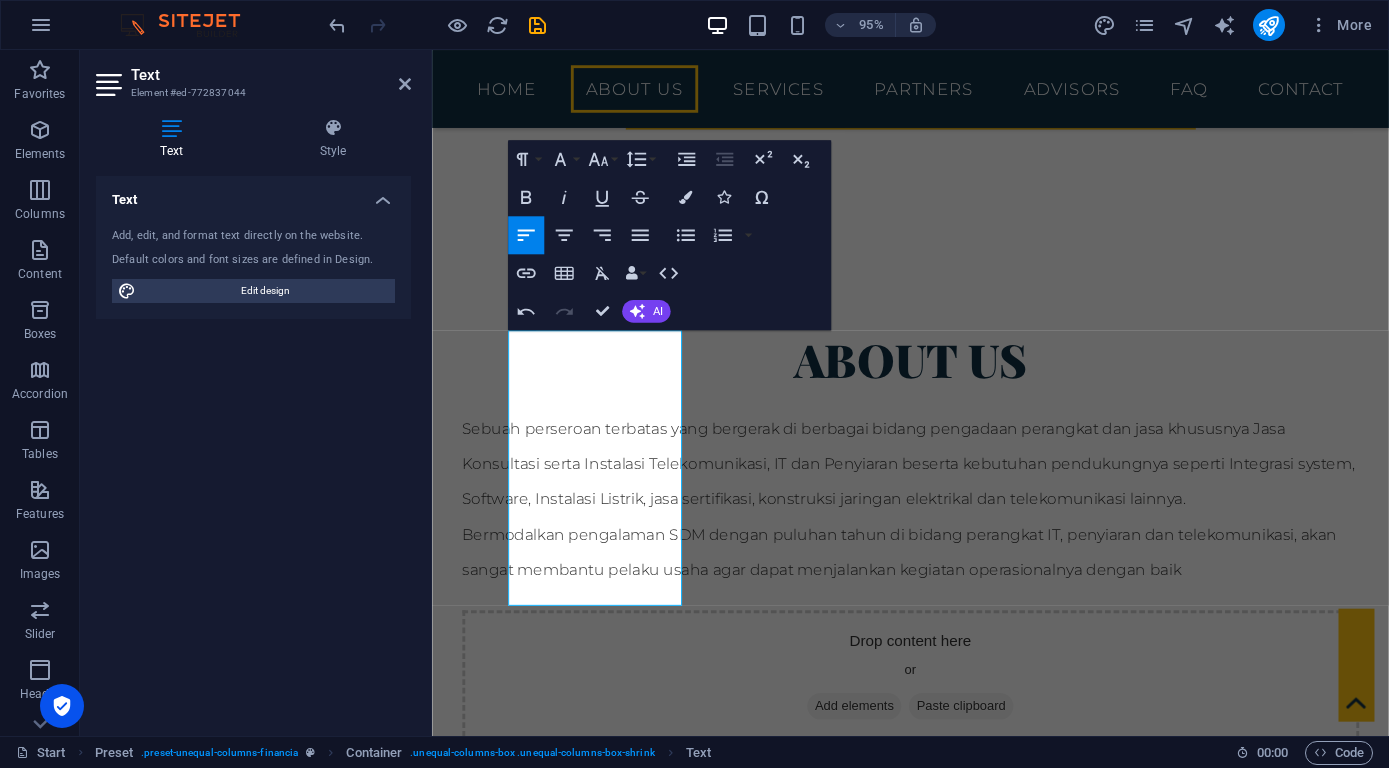 click at bounding box center [935, 1668] 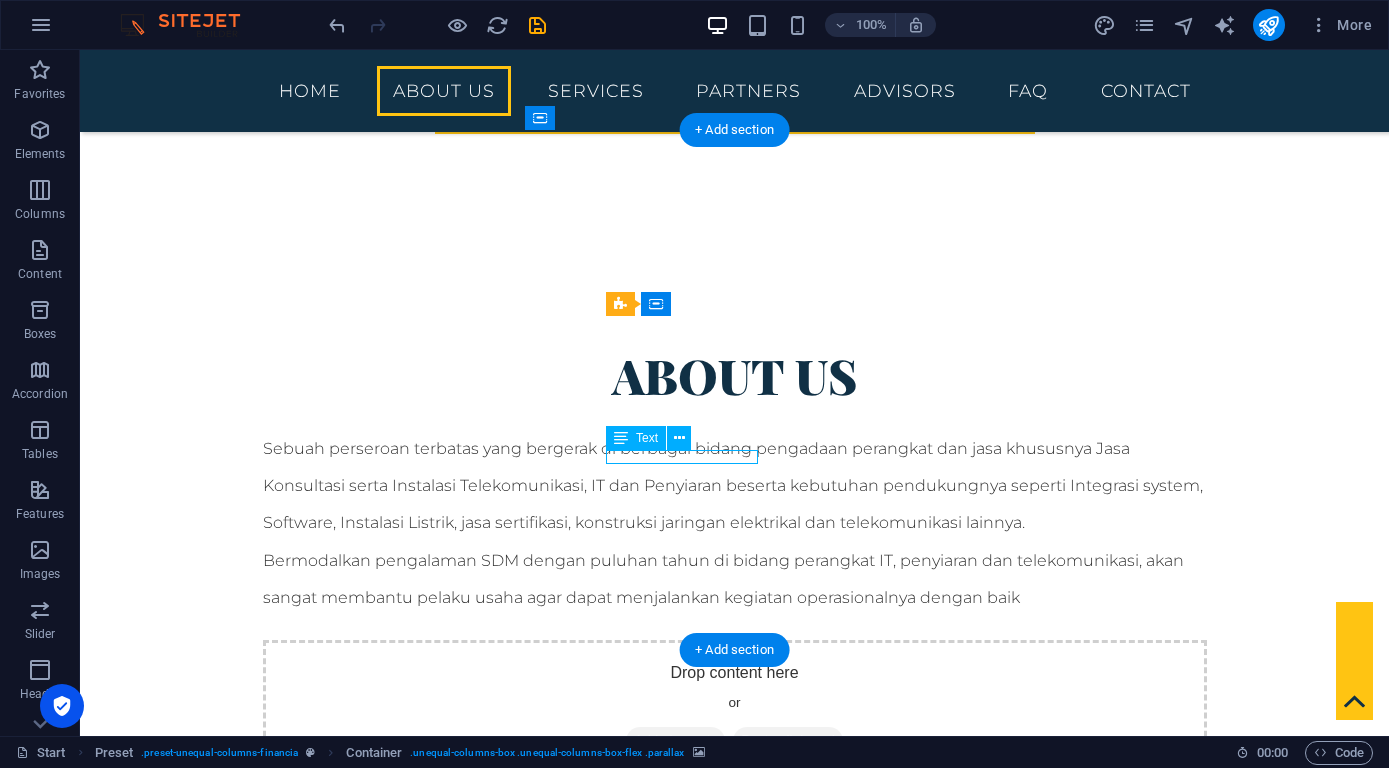 click on "Customers" at bounding box center [734, 2118] 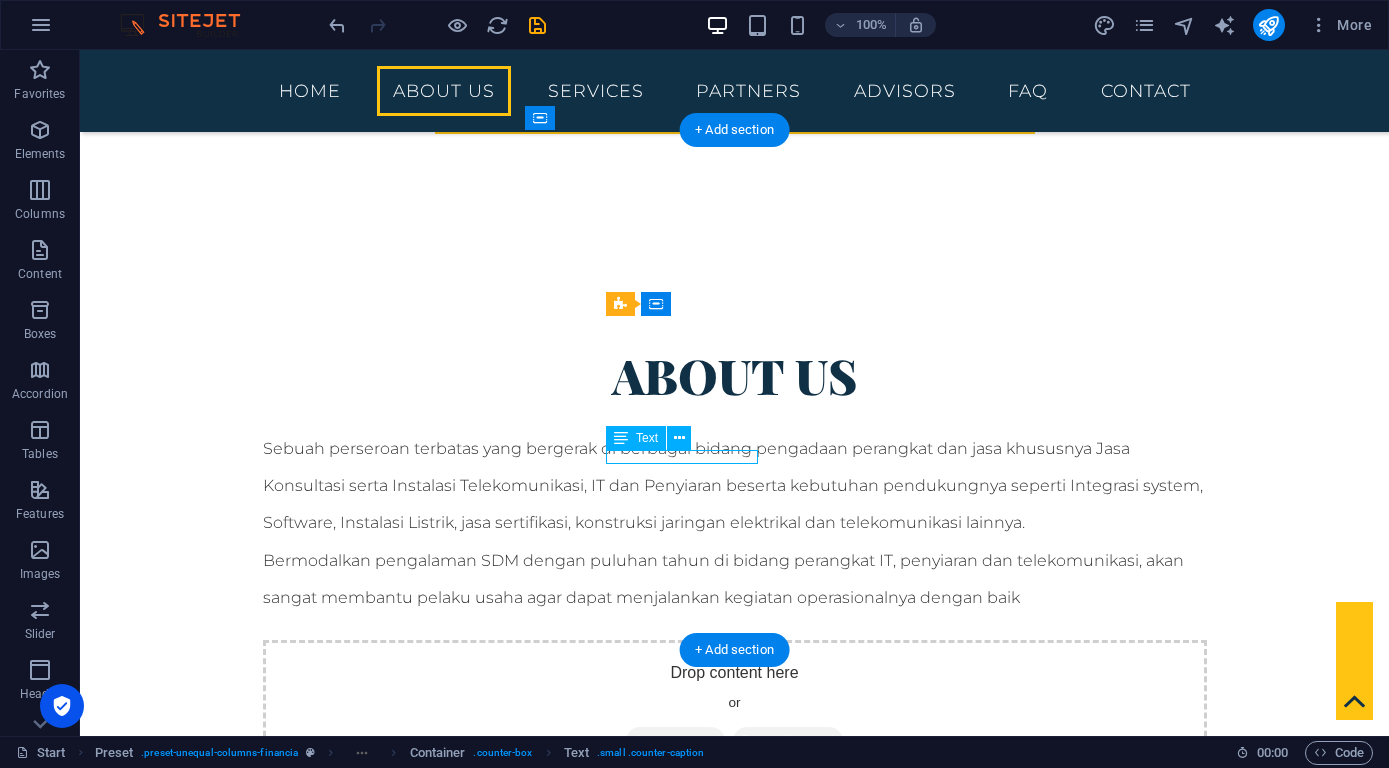 click on "Customers" at bounding box center (734, 2118) 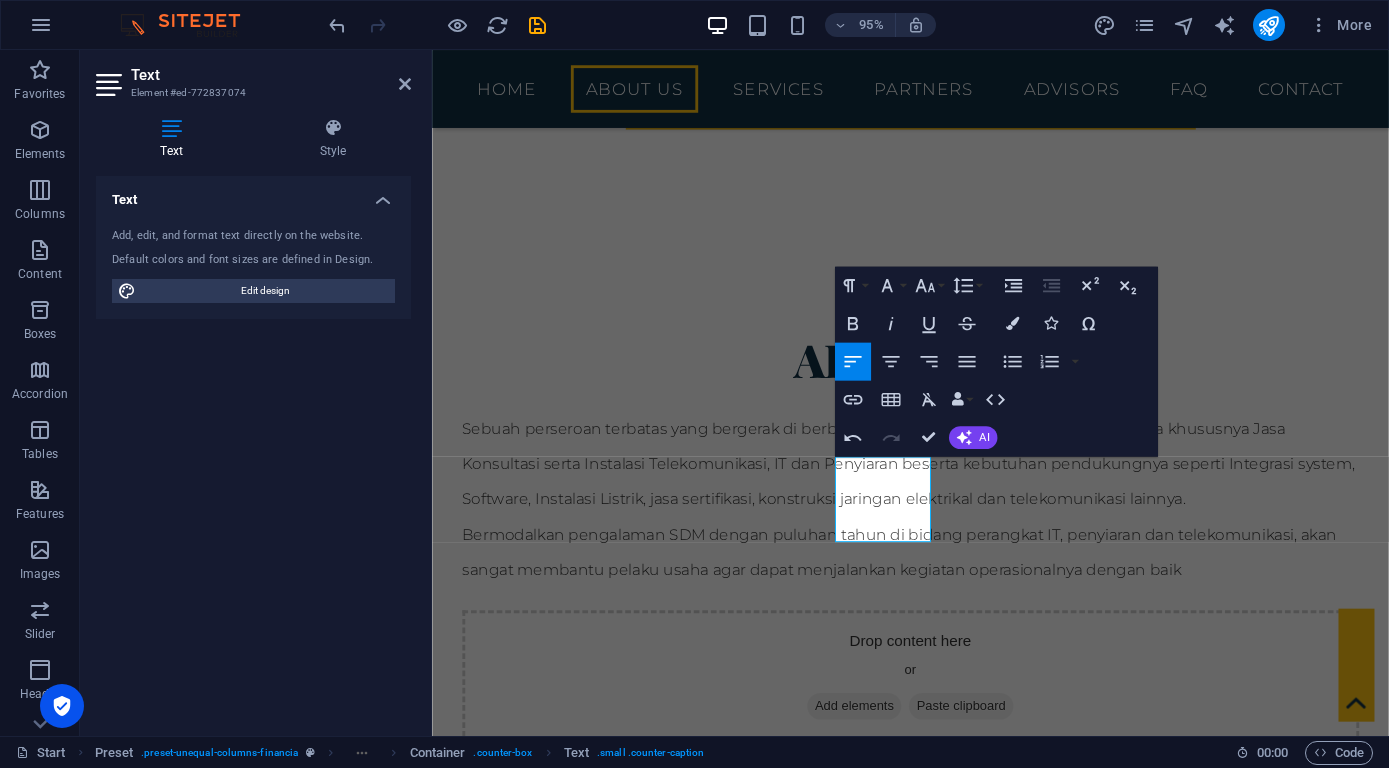 click at bounding box center [935, 1668] 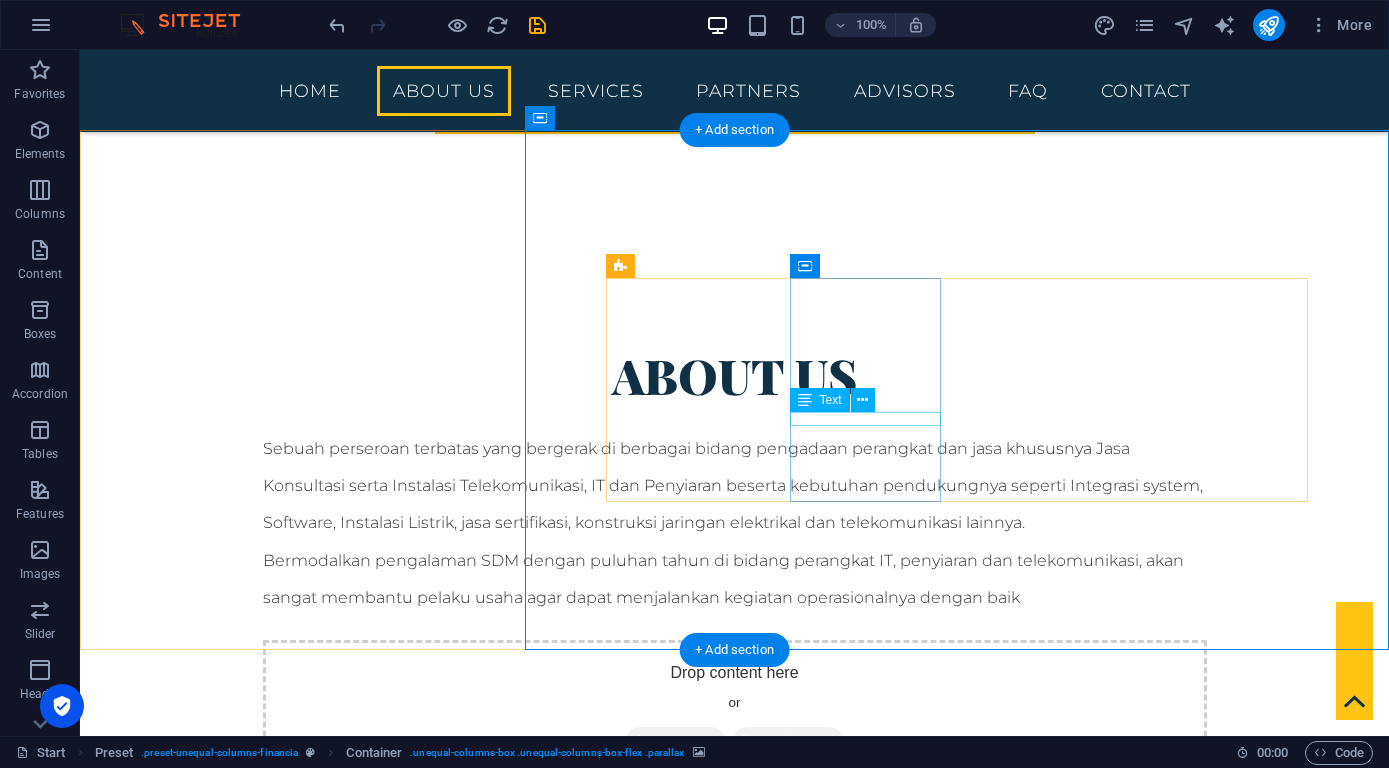 click on "Advisors" at bounding box center [734, 2321] 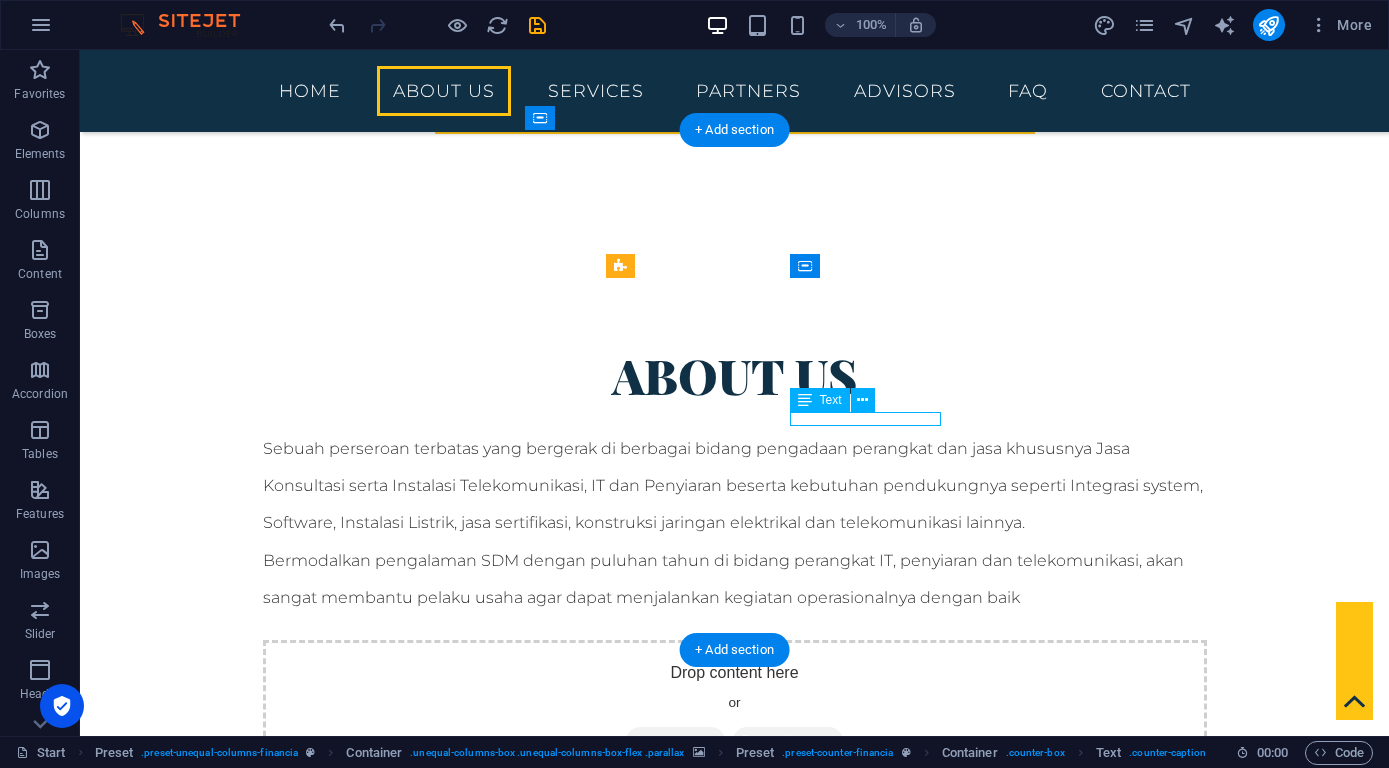 click on "Advisors" at bounding box center (734, 2321) 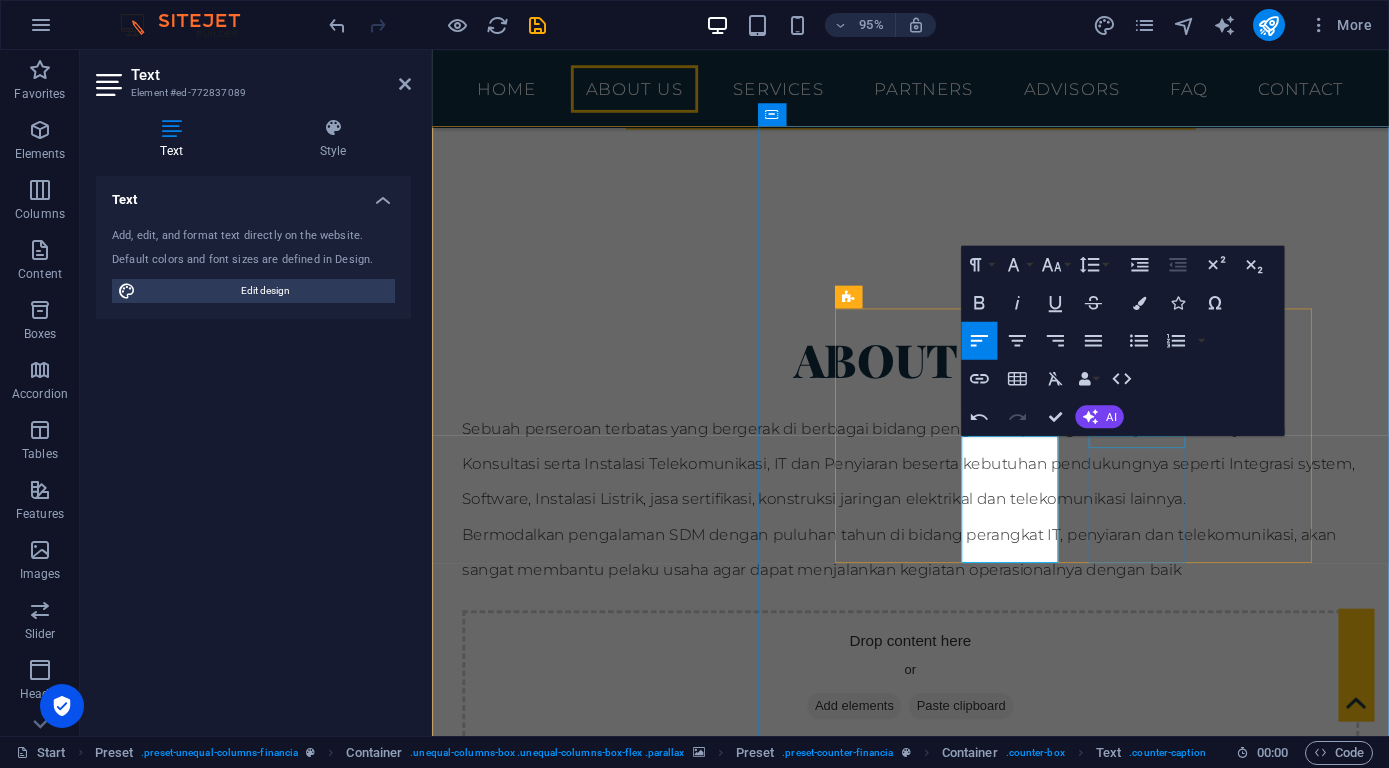click on "Investments" at bounding box center [935, 2608] 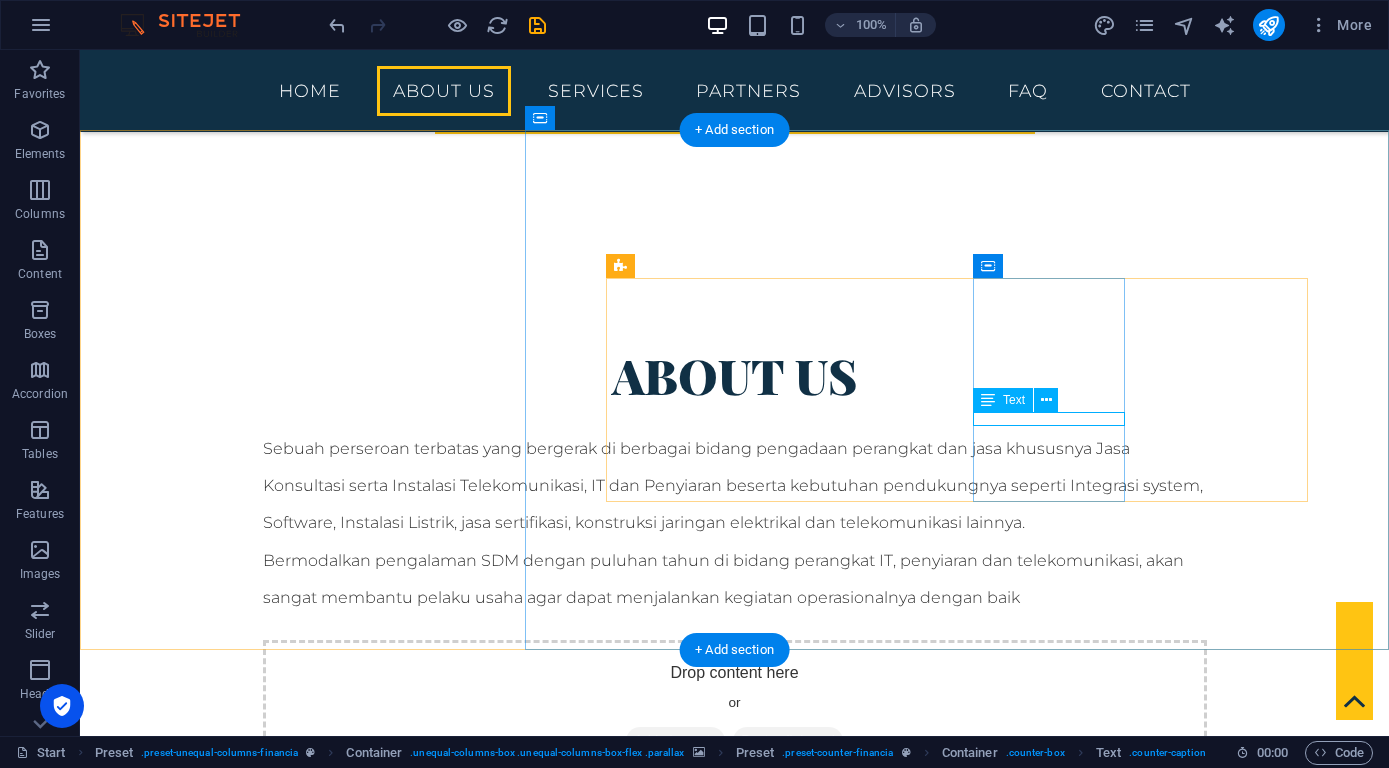 click on "Investments" at bounding box center (734, 2524) 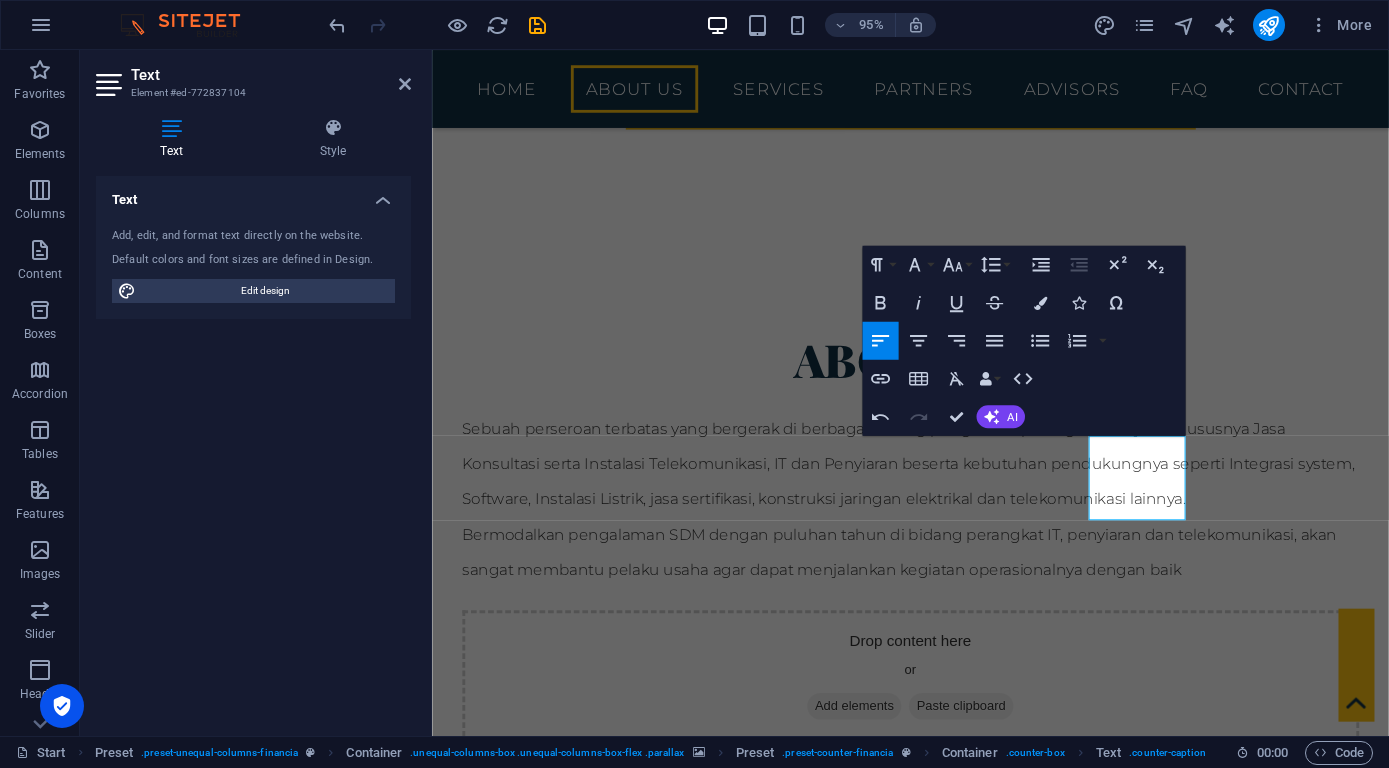 click at bounding box center (935, 1668) 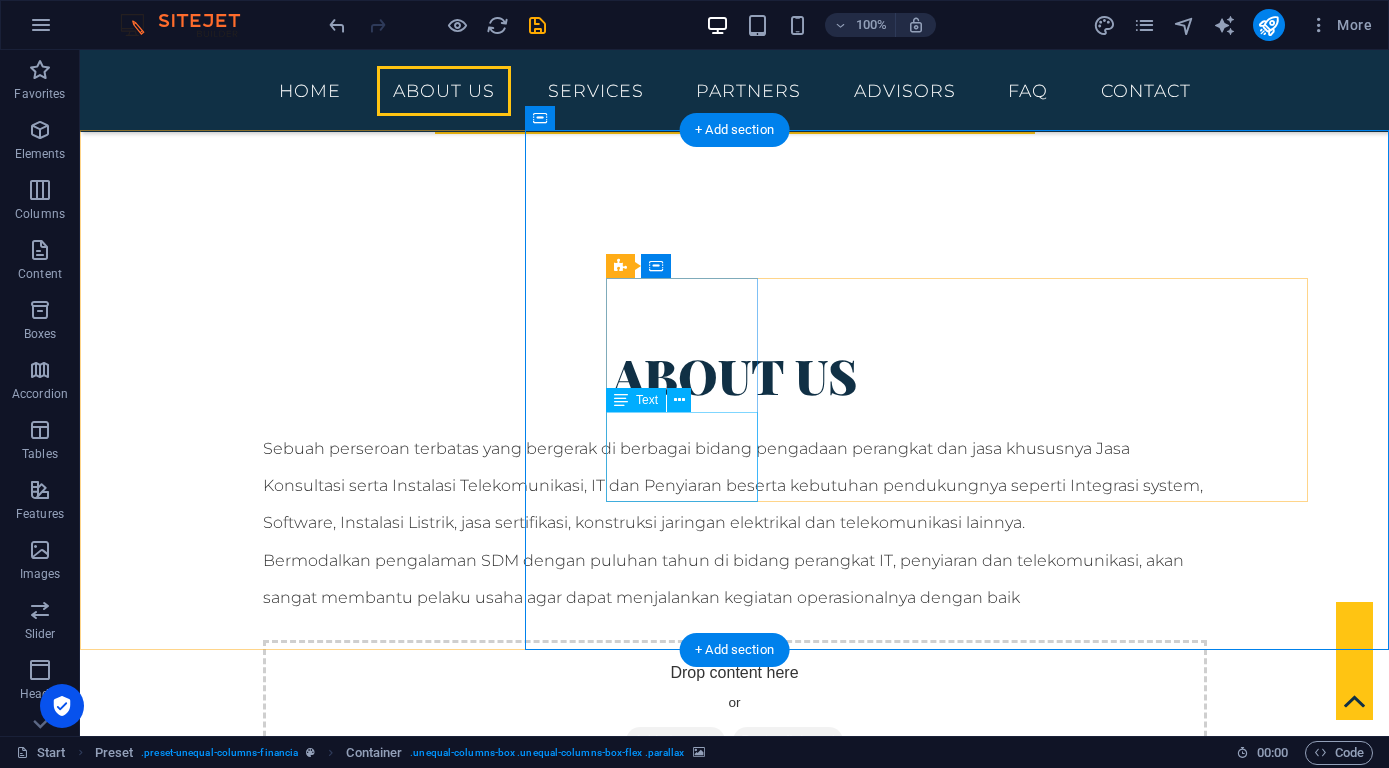 click on "Technology Consulting" at bounding box center [734, 2133] 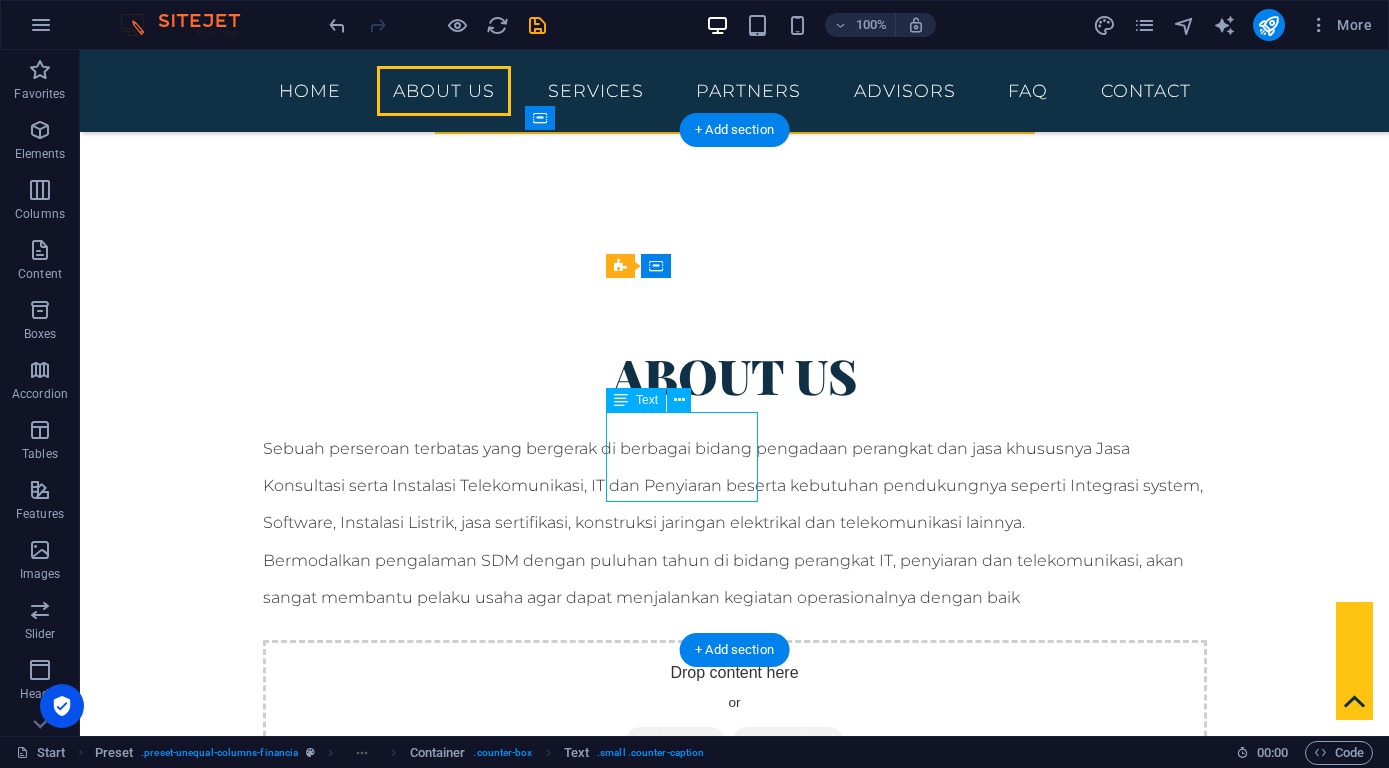 click on "Technology Consulting" at bounding box center [734, 2133] 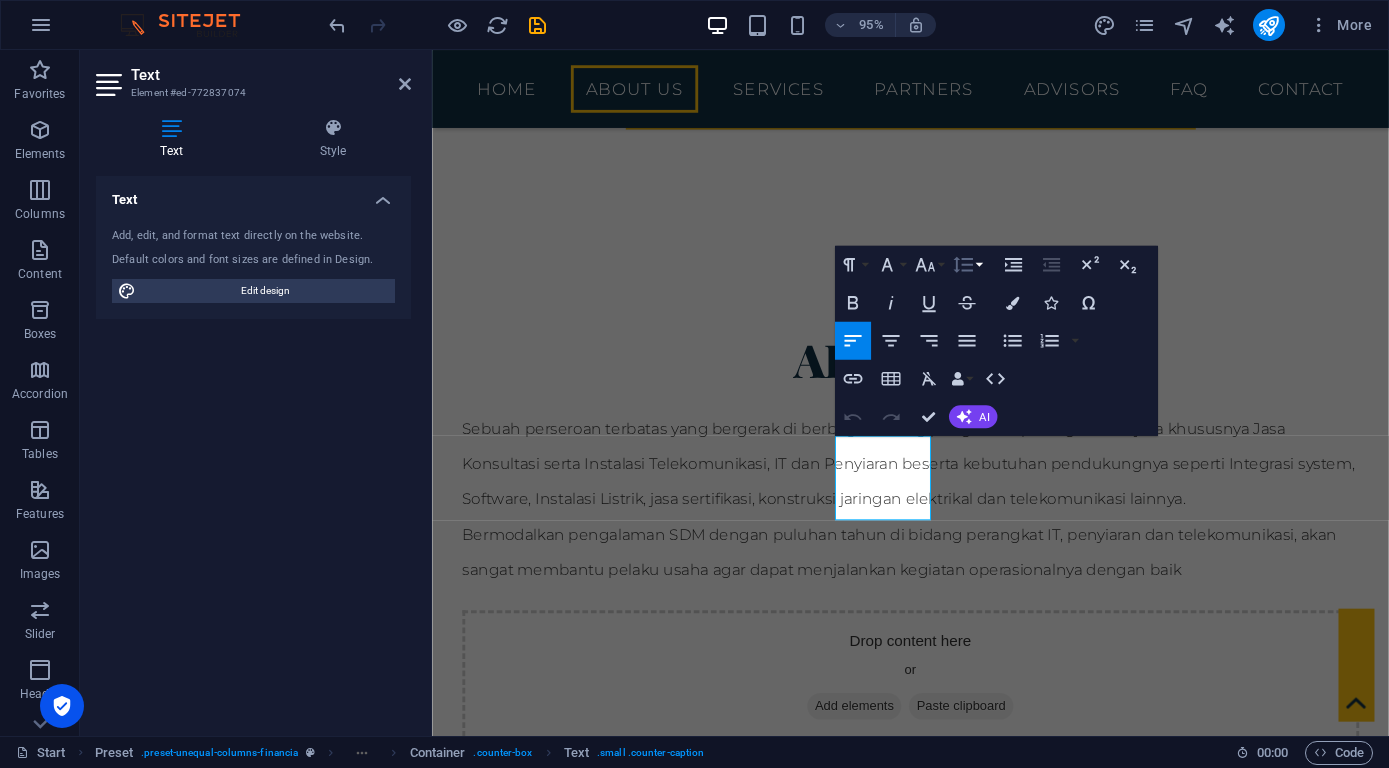 click on "Line Height" at bounding box center [966, 264] 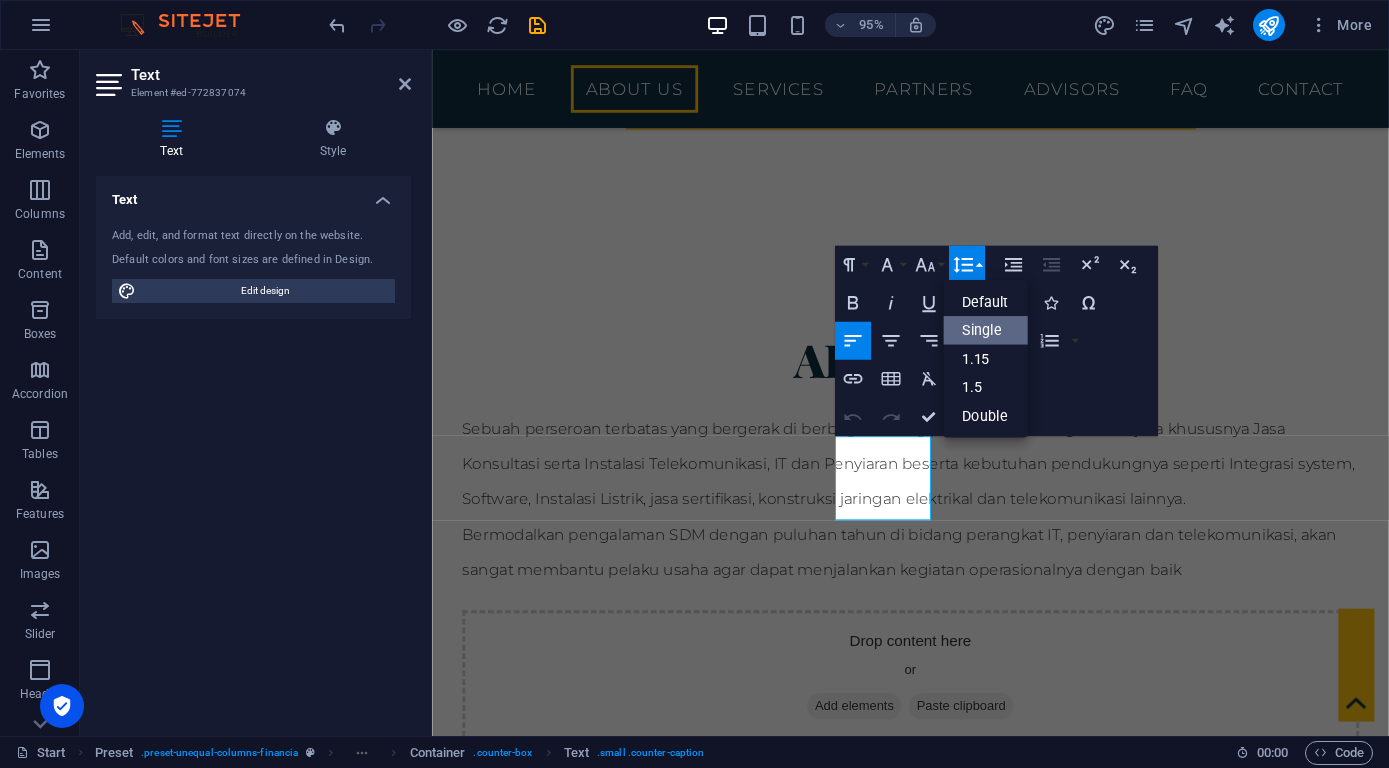 click on "Single" at bounding box center [985, 330] 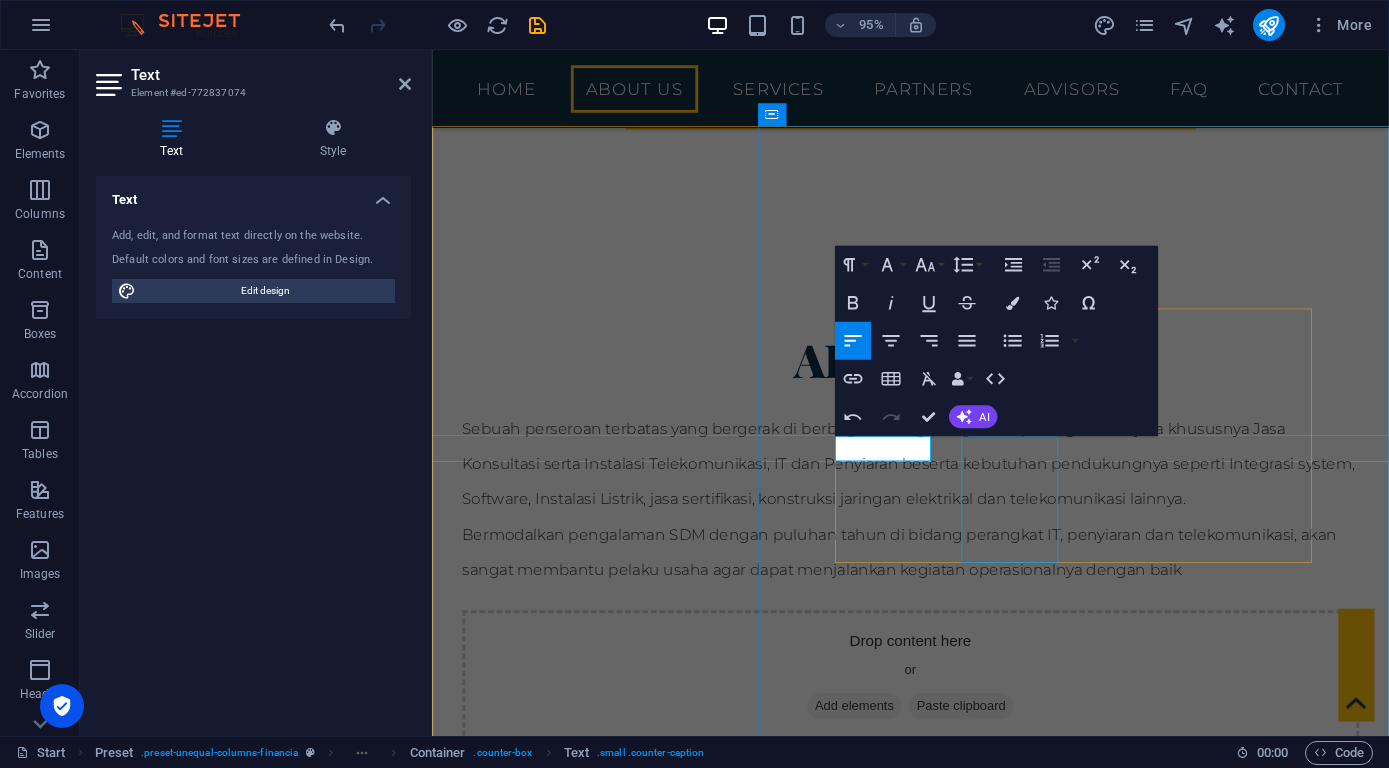 click on "Hardware & Software Supplier" at bounding box center [935, 2389] 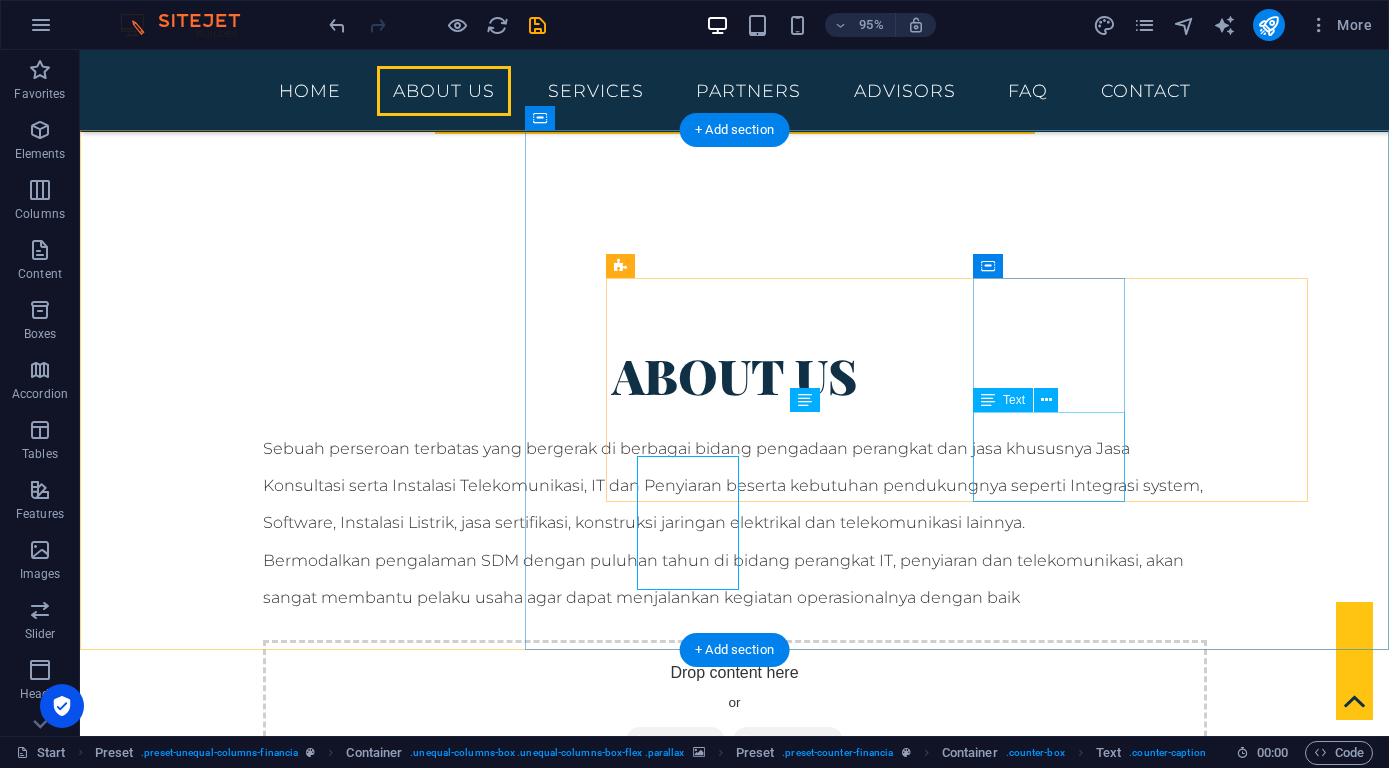 click on "Maintenance Services" at bounding box center (734, 2508) 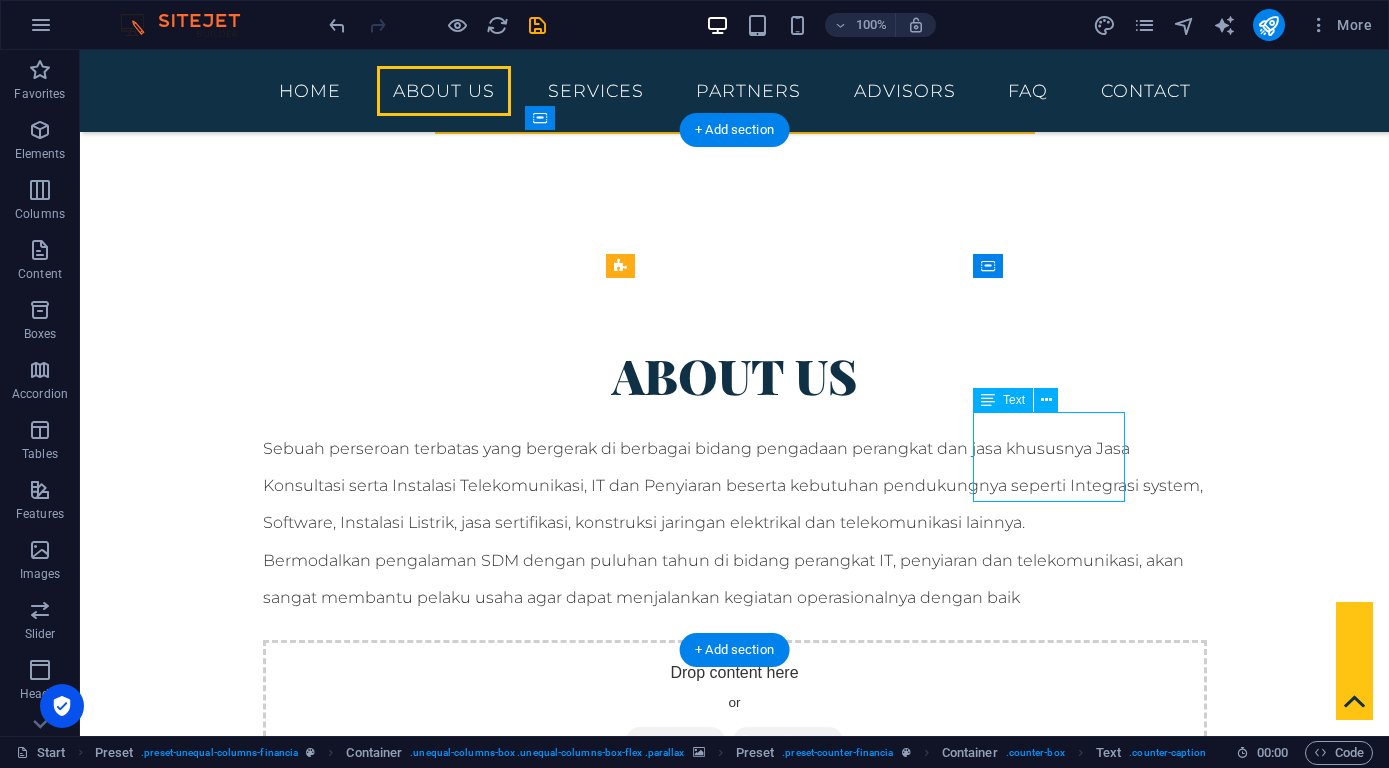 click on "Maintenance Services" at bounding box center [734, 2508] 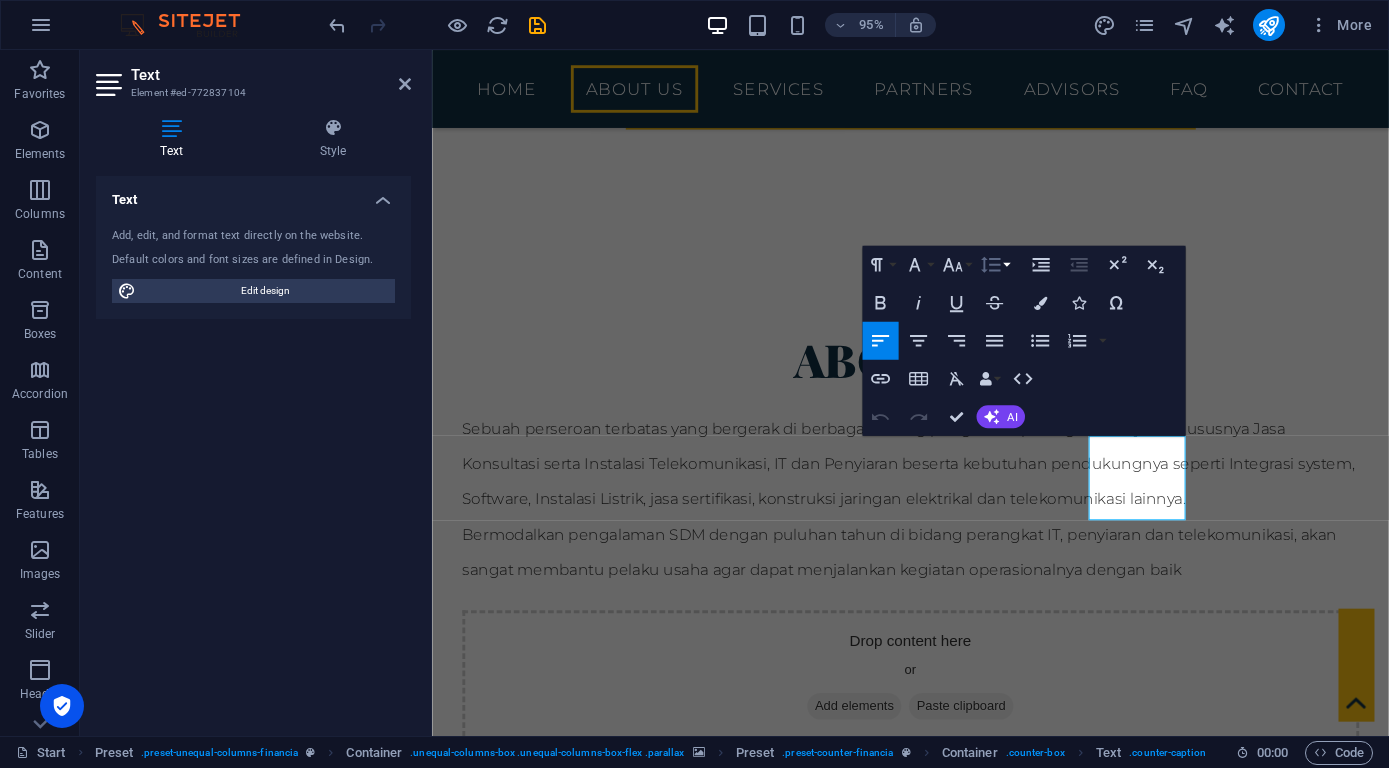 click on "Line Height" at bounding box center [994, 264] 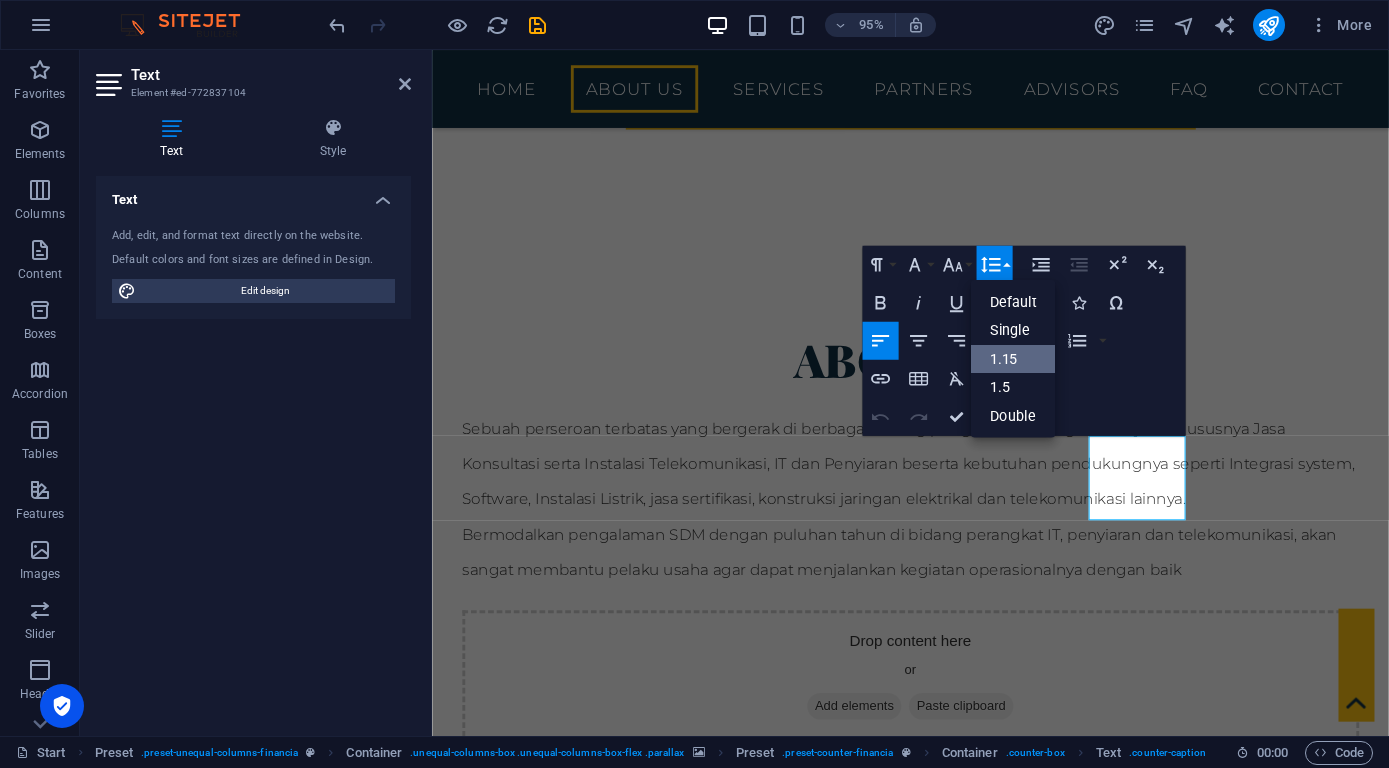 click on "1.15" at bounding box center (1013, 358) 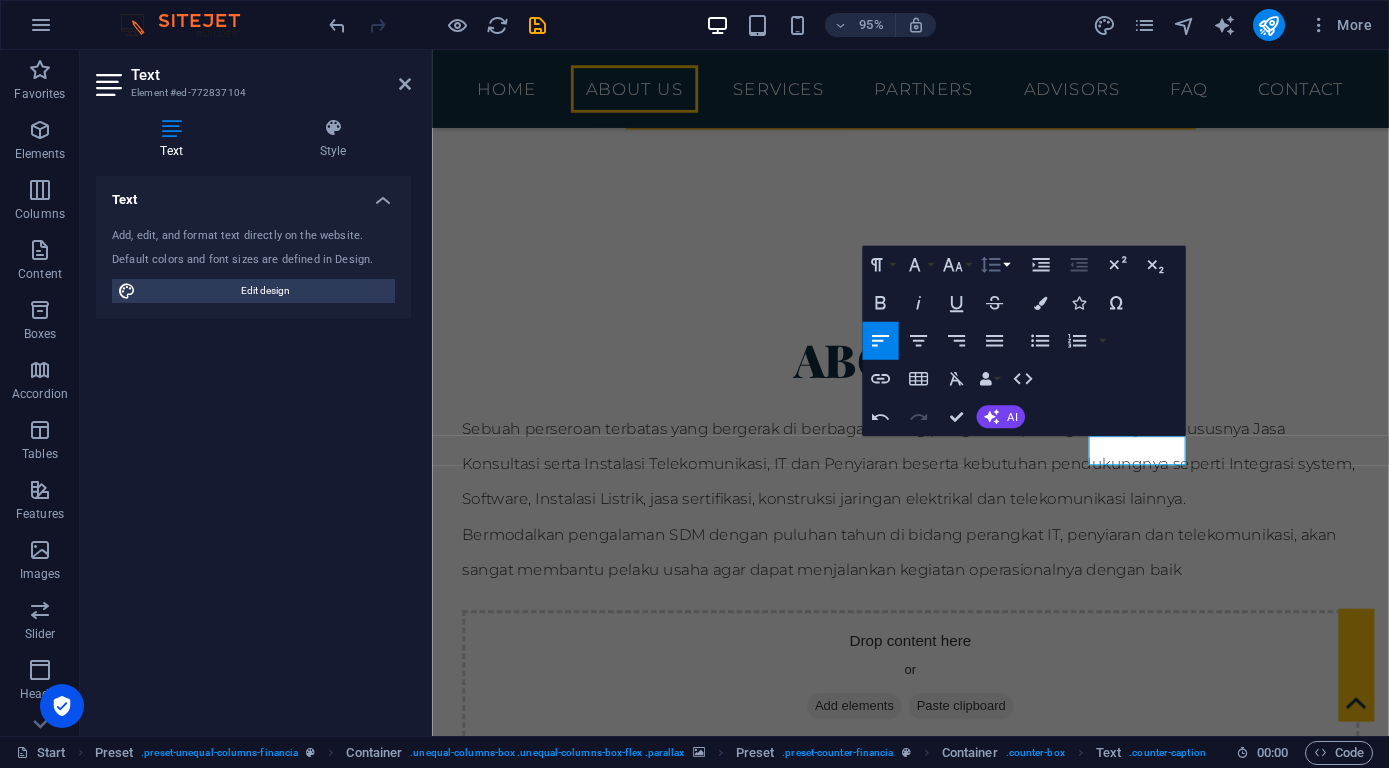 click on "Line Height" at bounding box center [994, 264] 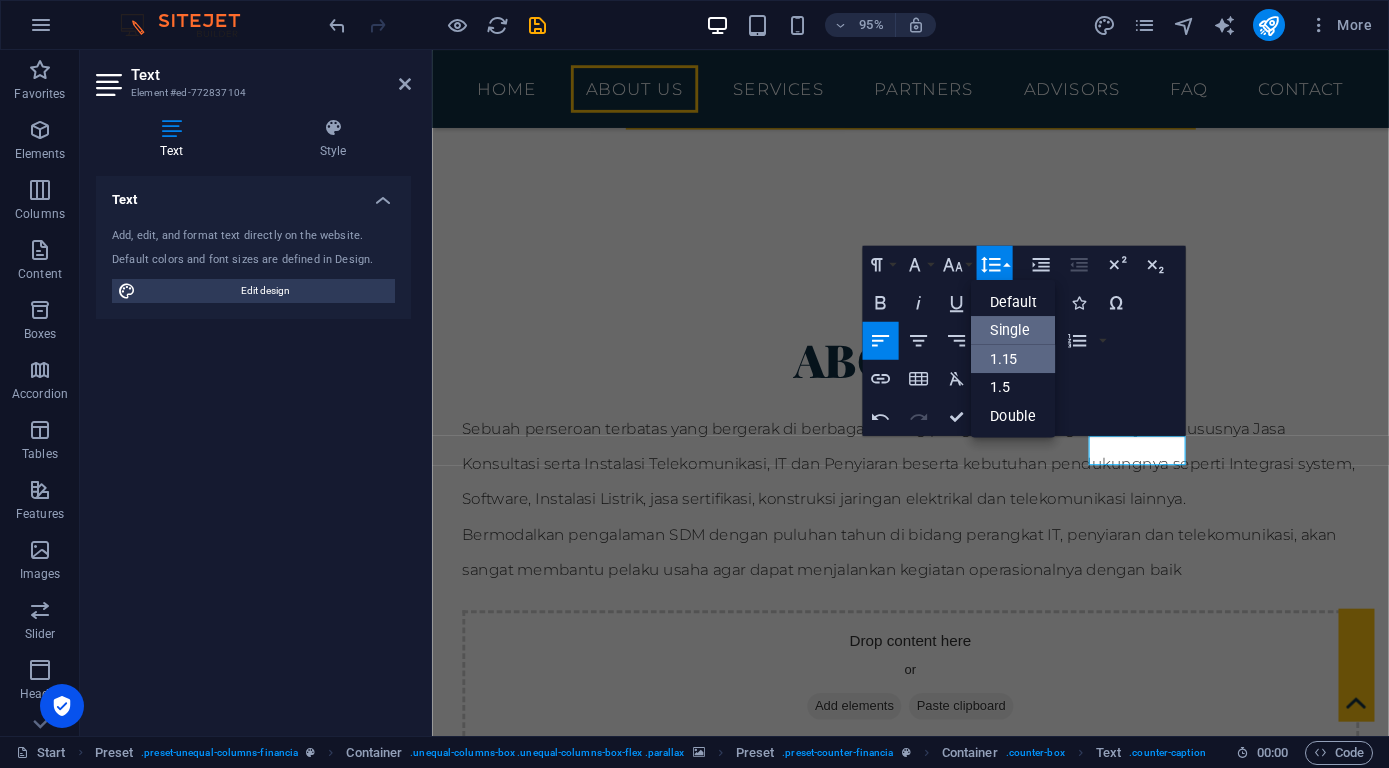 scroll, scrollTop: 0, scrollLeft: 0, axis: both 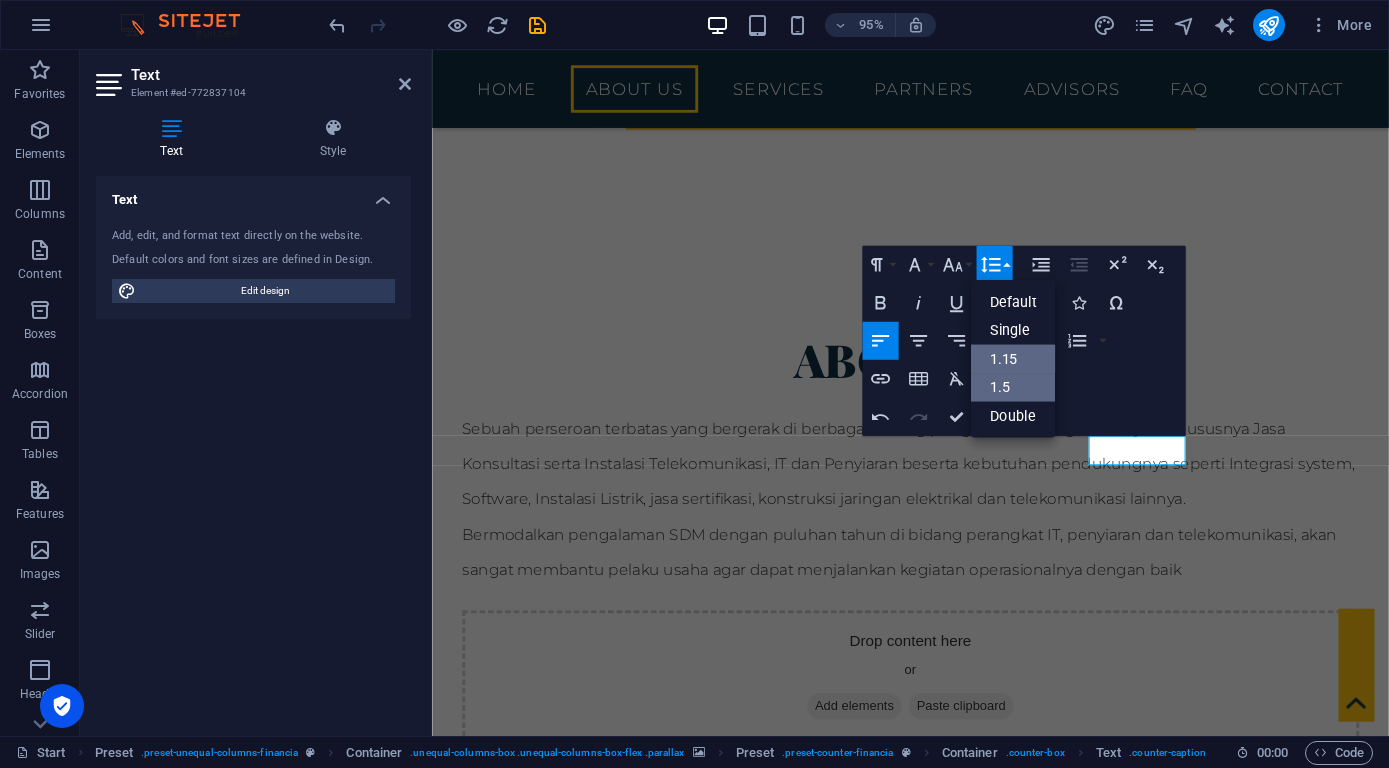 click on "1.5" at bounding box center (1013, 387) 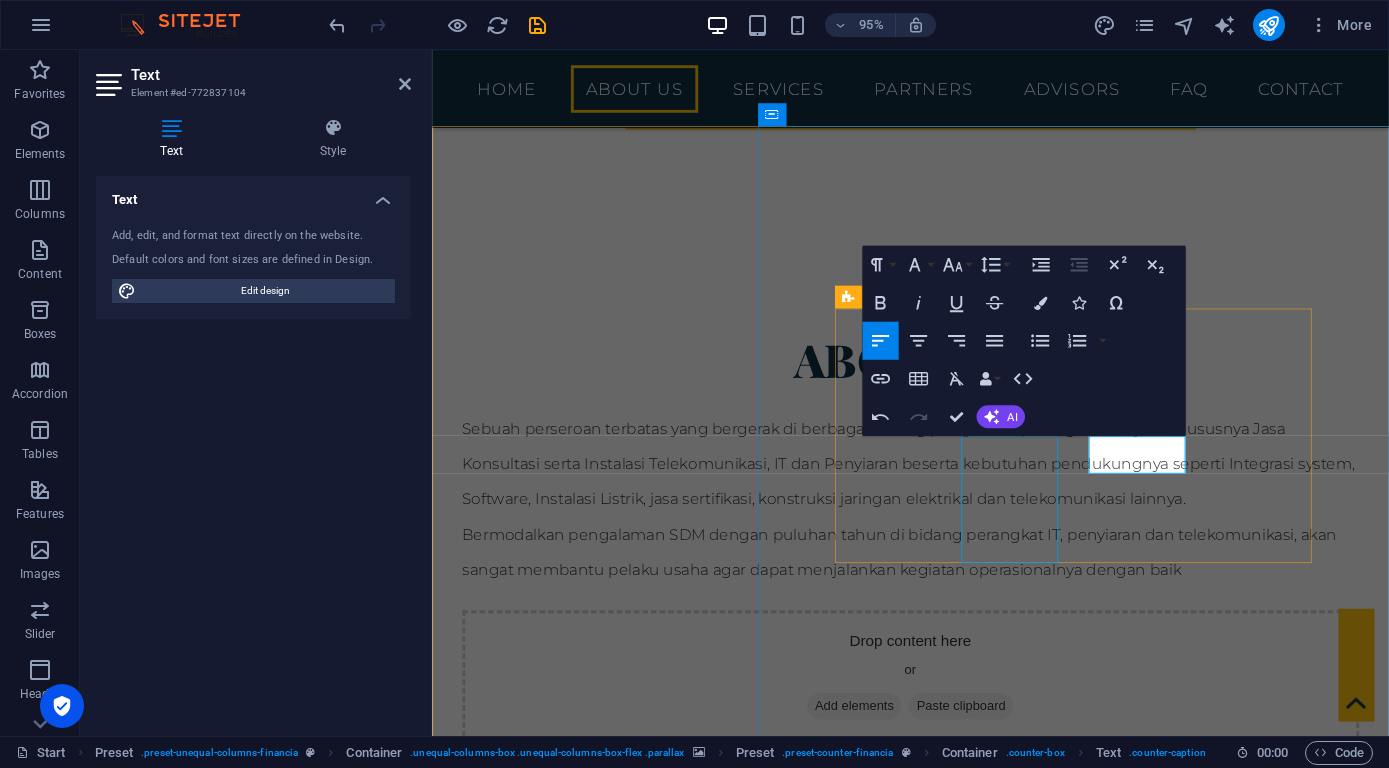 click on "Hardware & Software Supplier" at bounding box center [935, 2389] 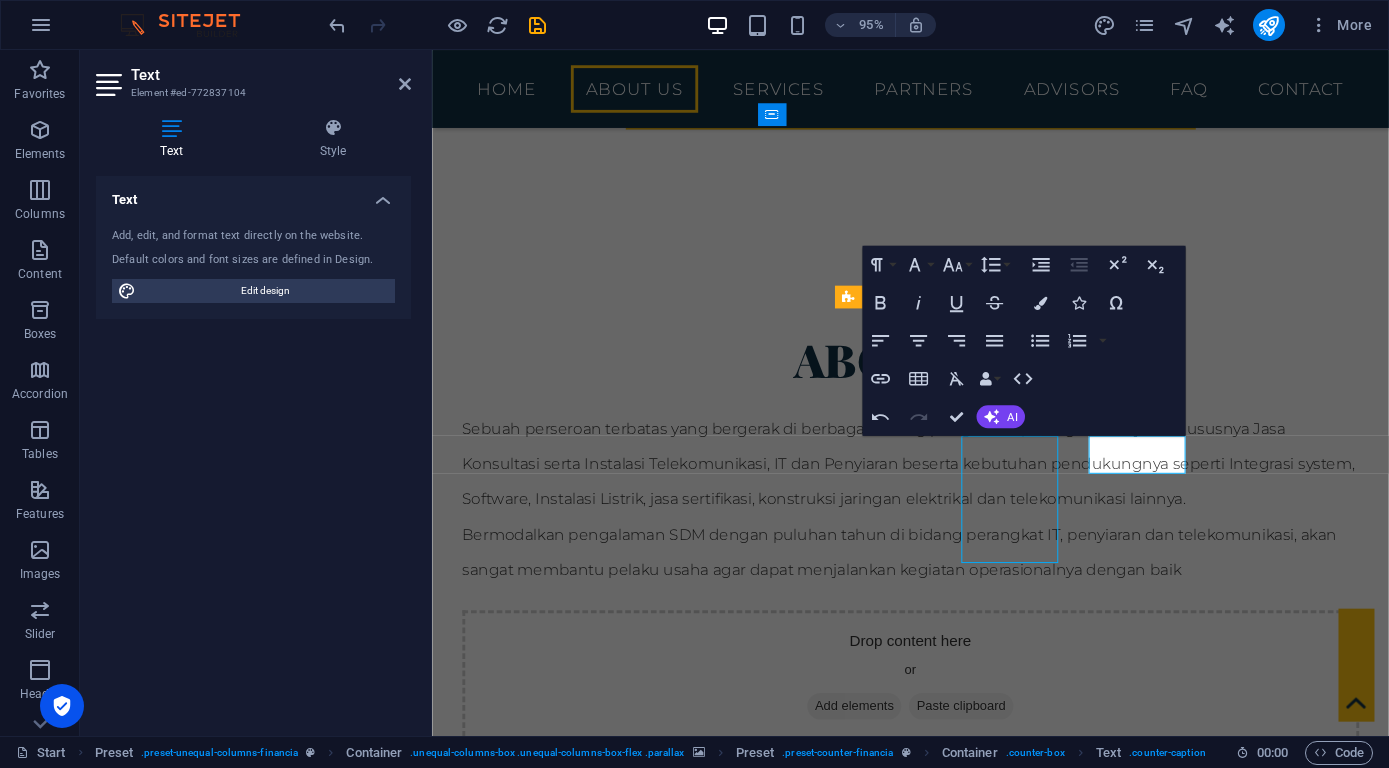 click on "Hardware & Software Supplier" at bounding box center [935, 2389] 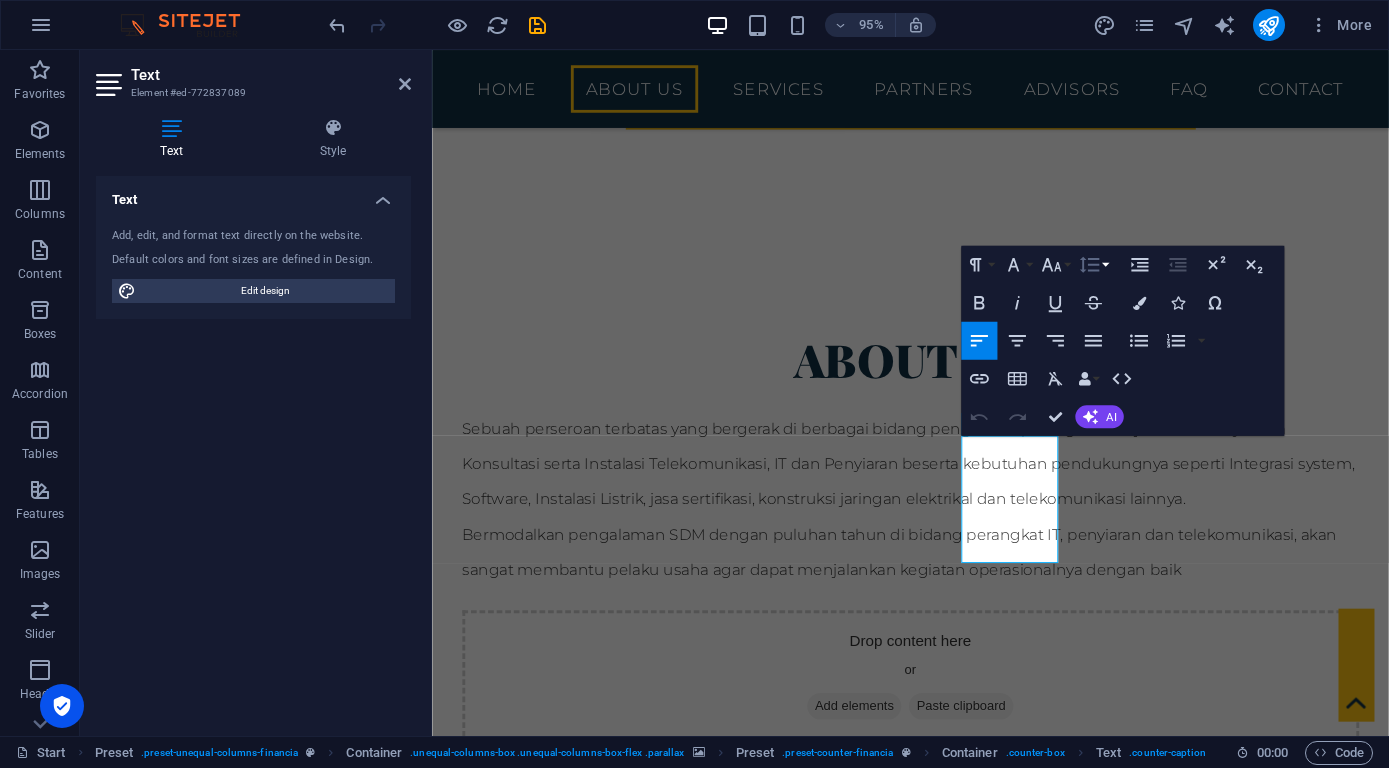 click on "Line Height" at bounding box center [1093, 264] 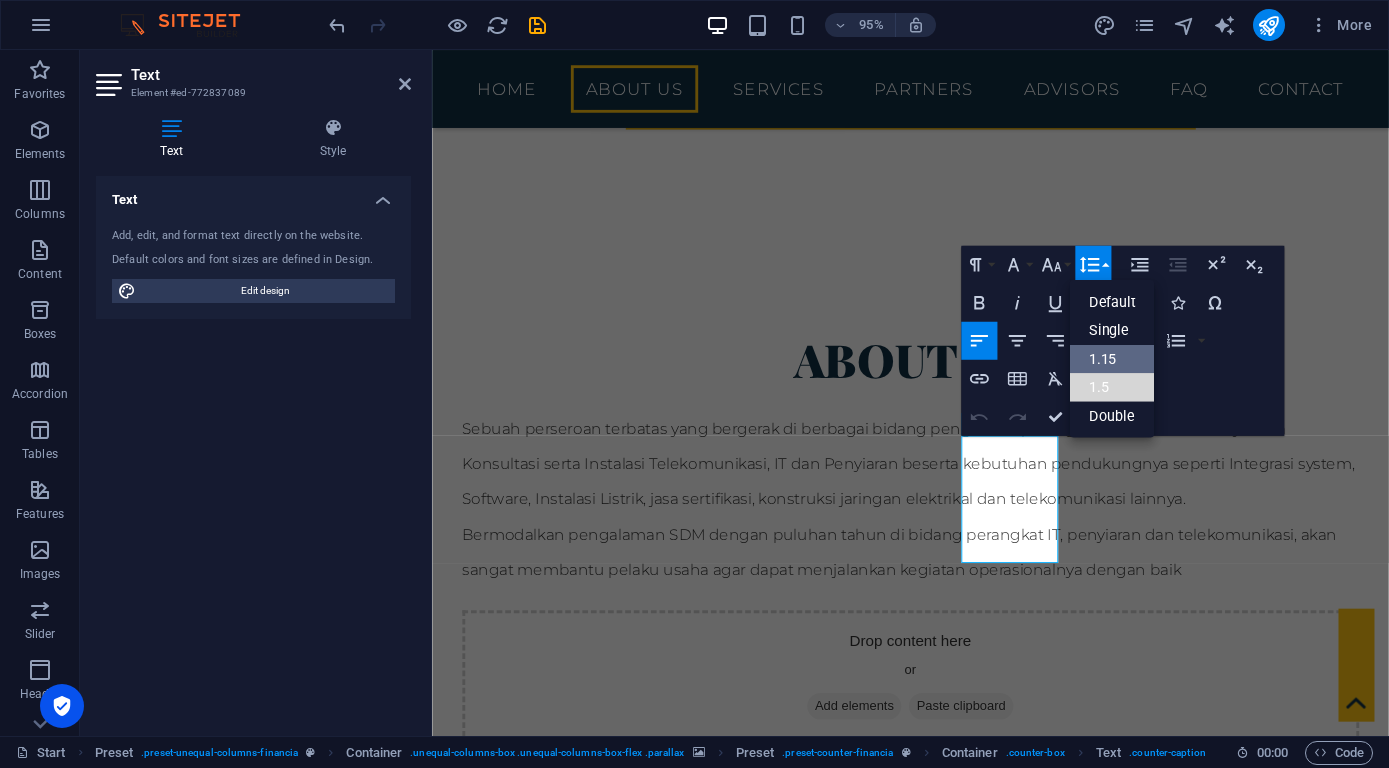 click on "1.5" at bounding box center [1112, 387] 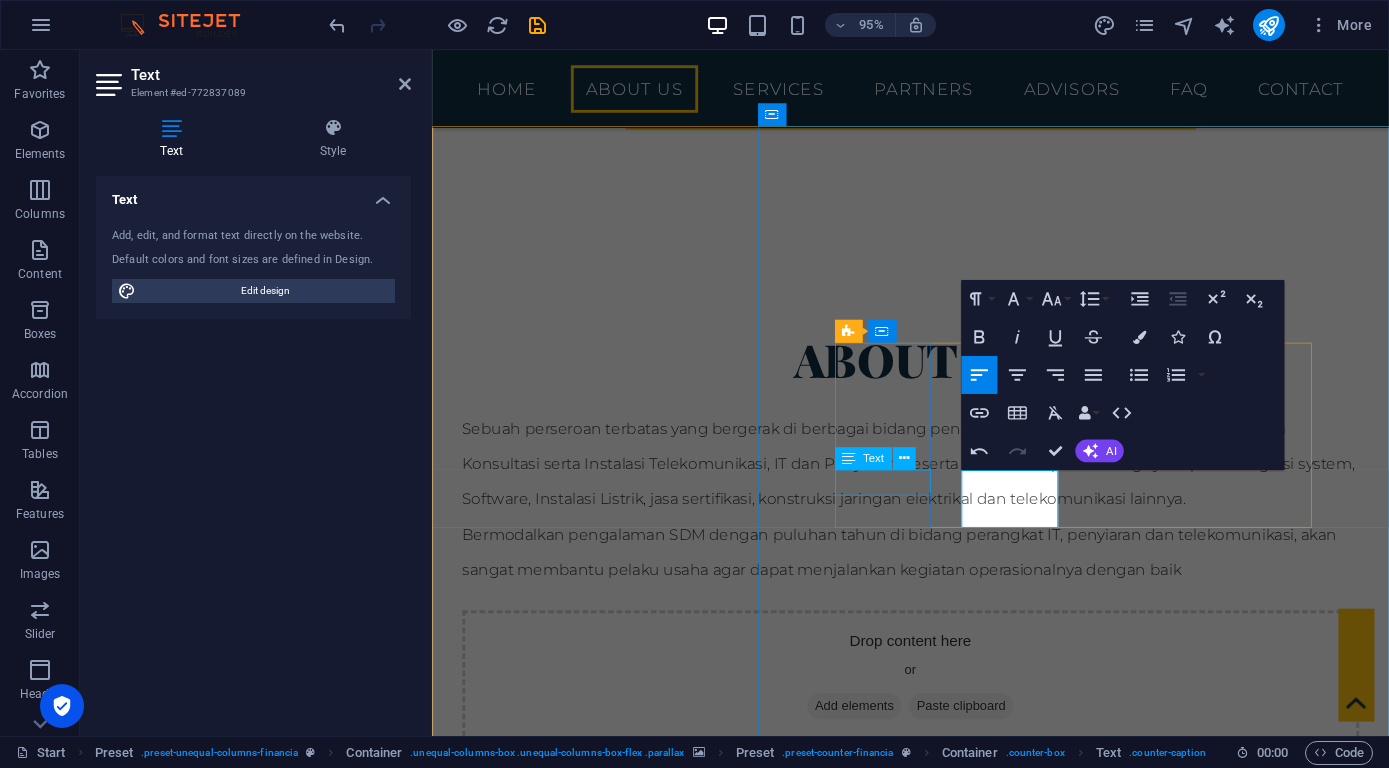 click on "Technology Consulting" at bounding box center (935, 2202) 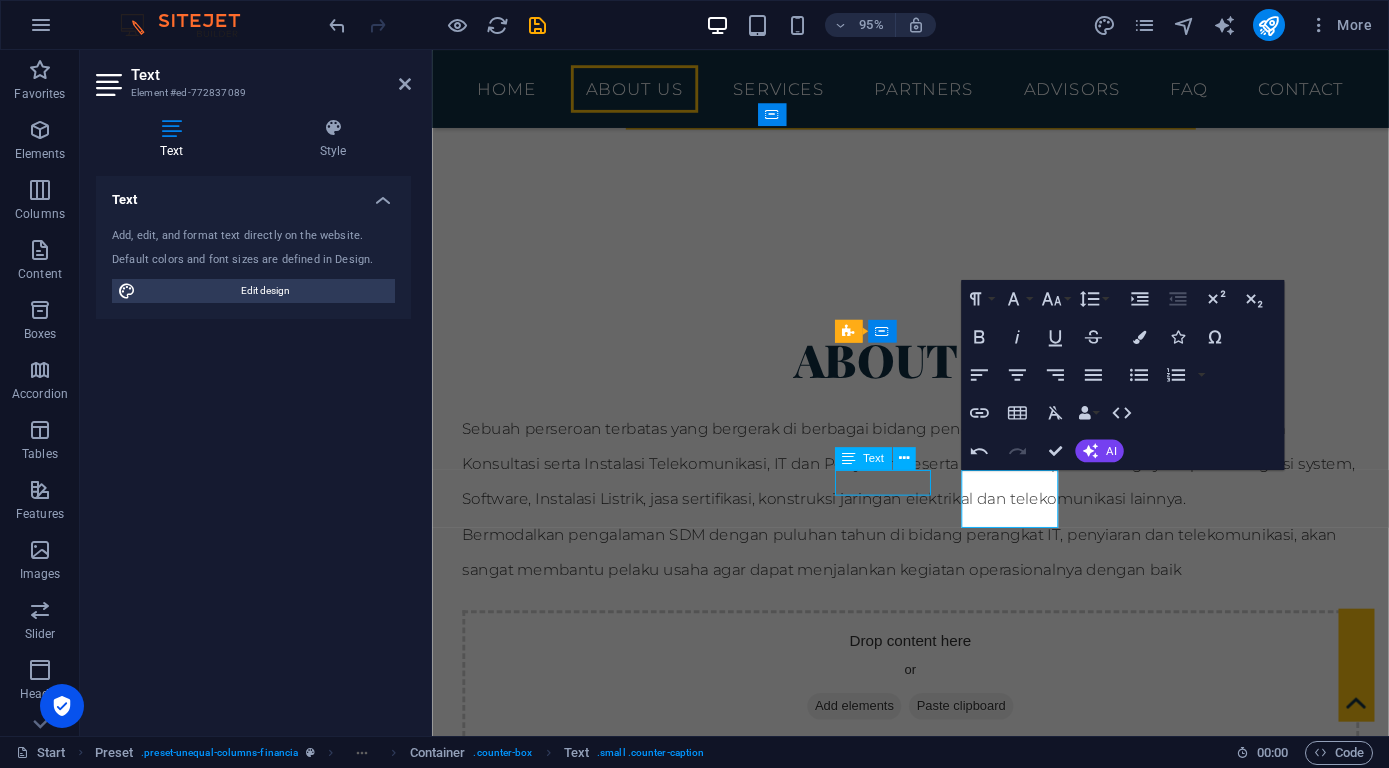 click on "Technology Consulting" at bounding box center [935, 2202] 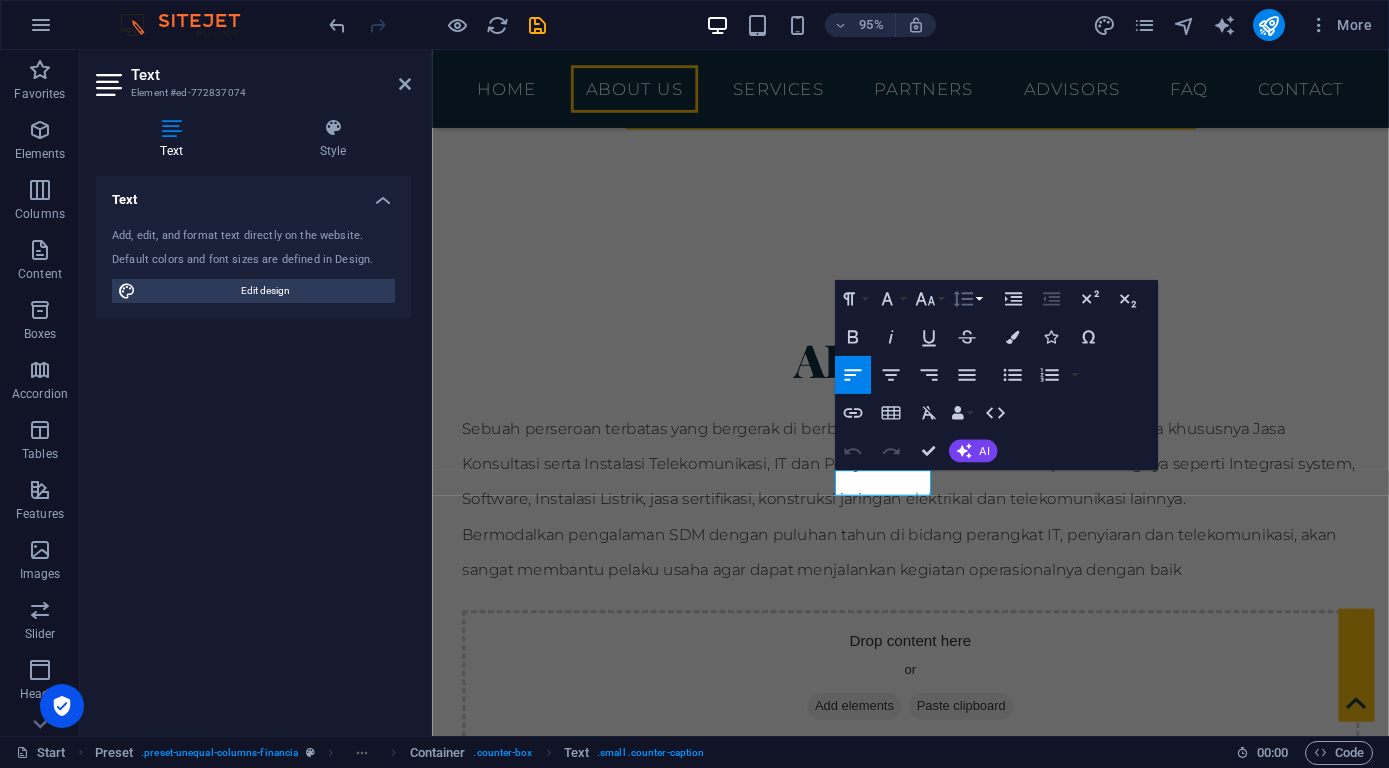 click on "Line Height" at bounding box center (966, 299) 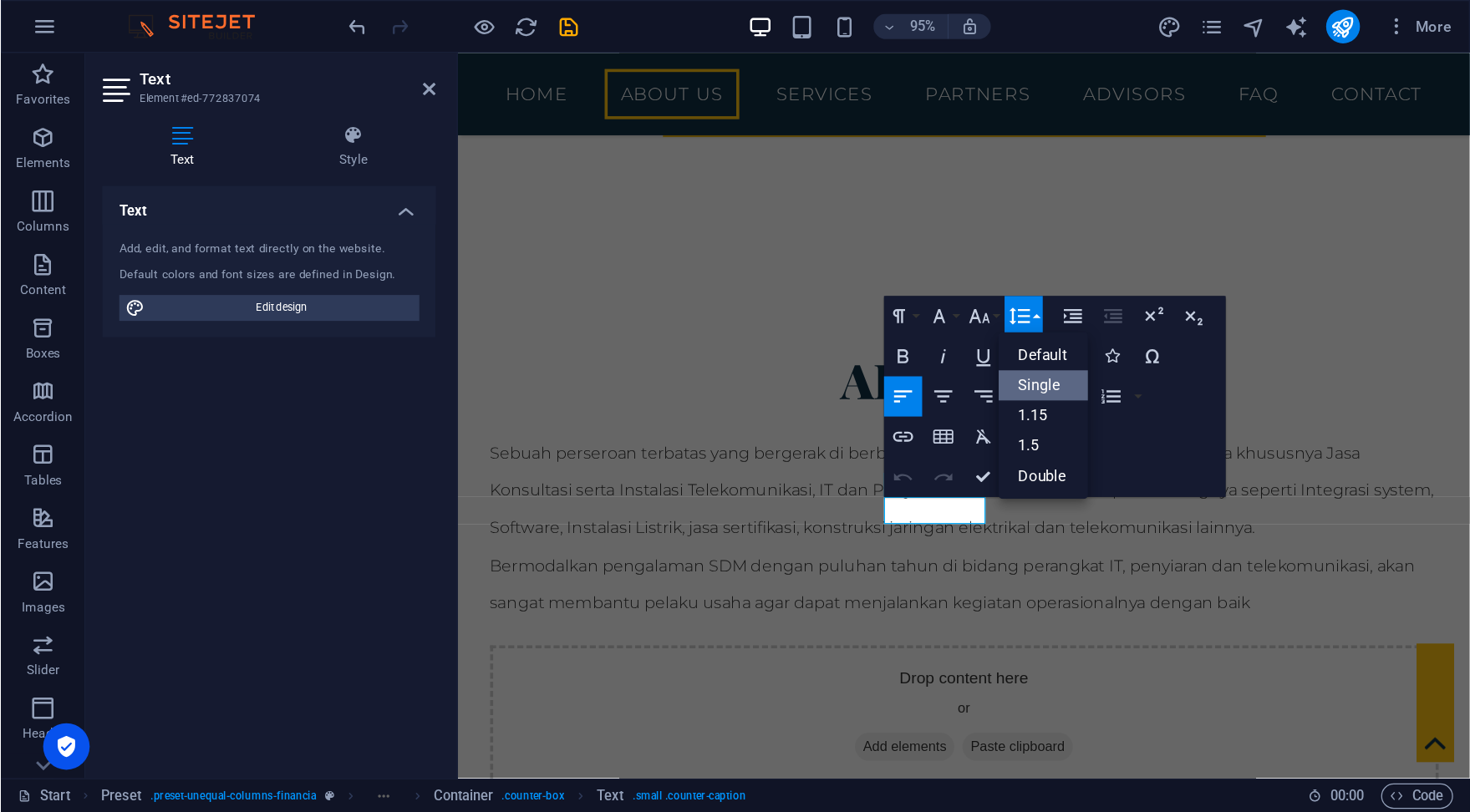 scroll, scrollTop: 0, scrollLeft: 0, axis: both 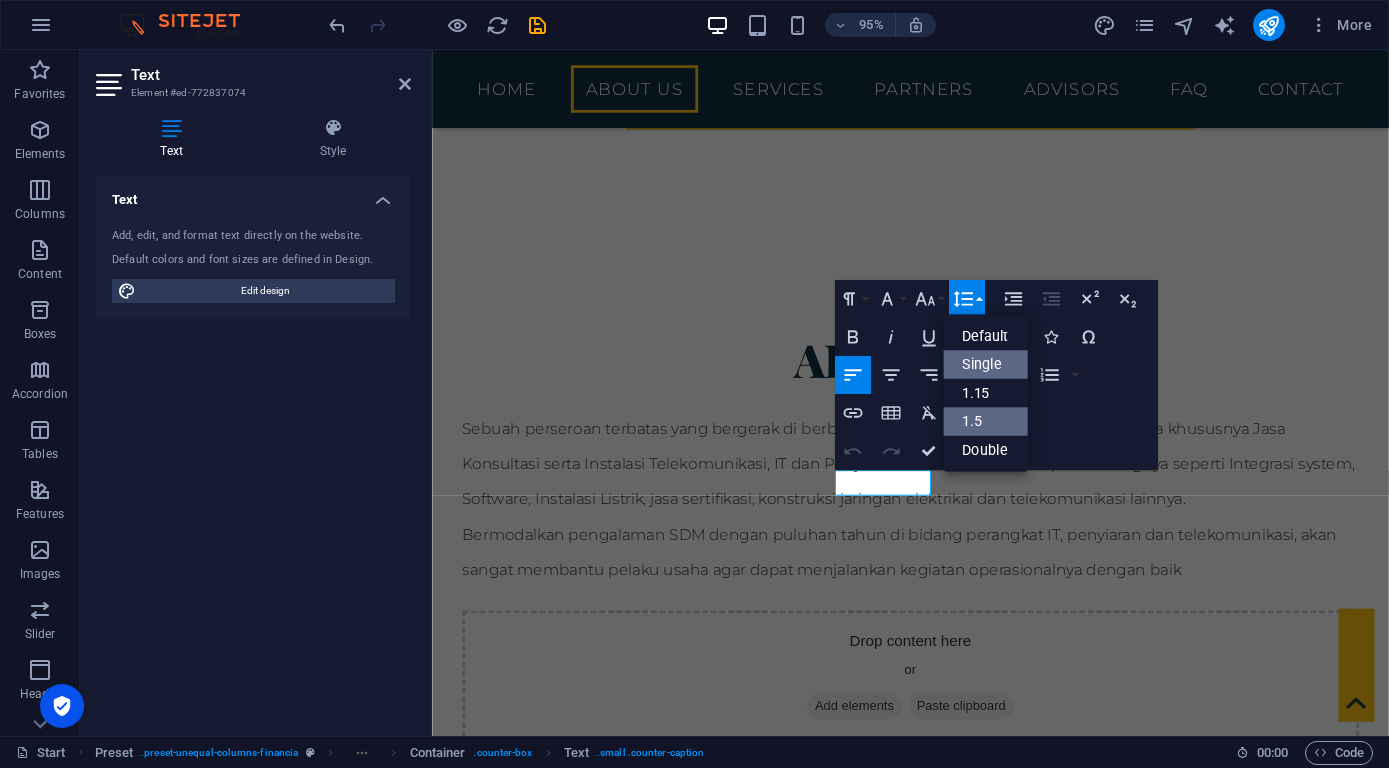 click on "1.5" at bounding box center (985, 421) 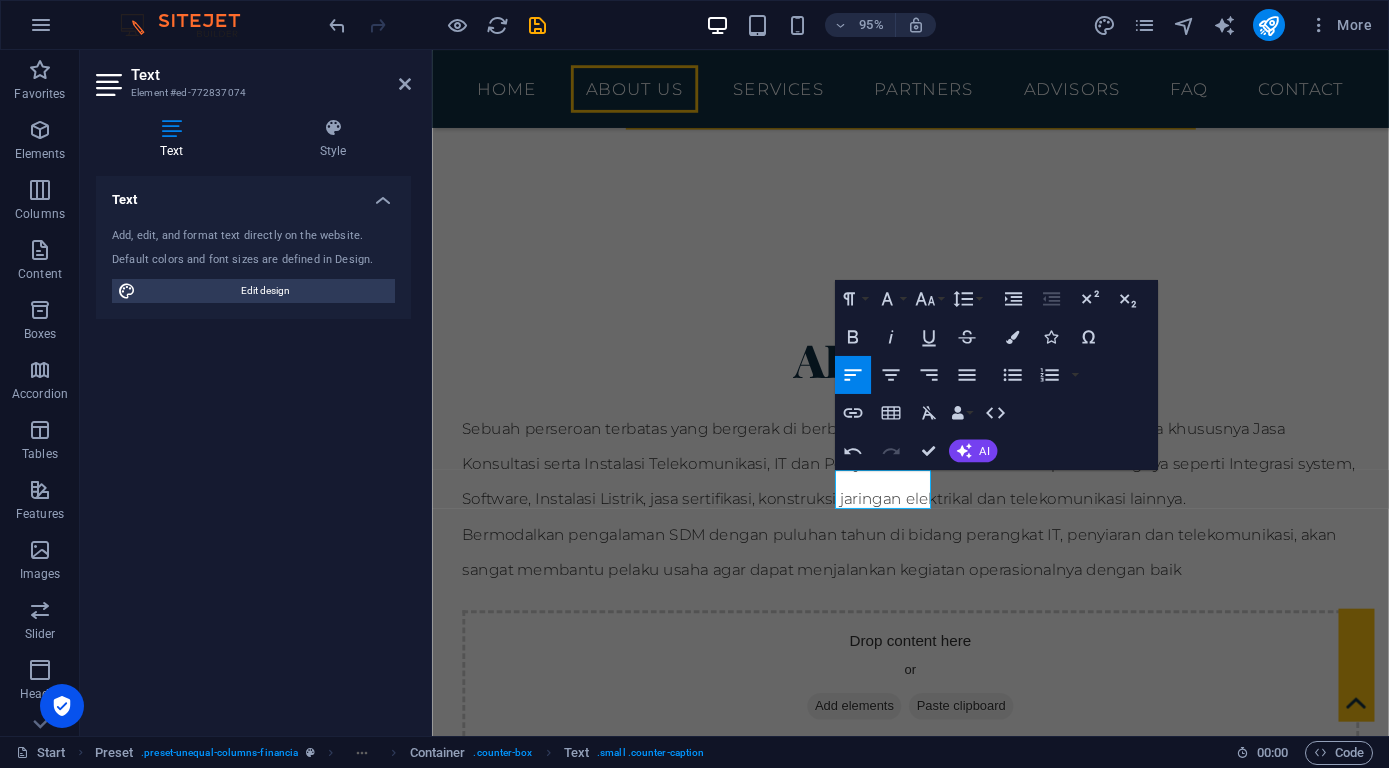 click at bounding box center [935, 1668] 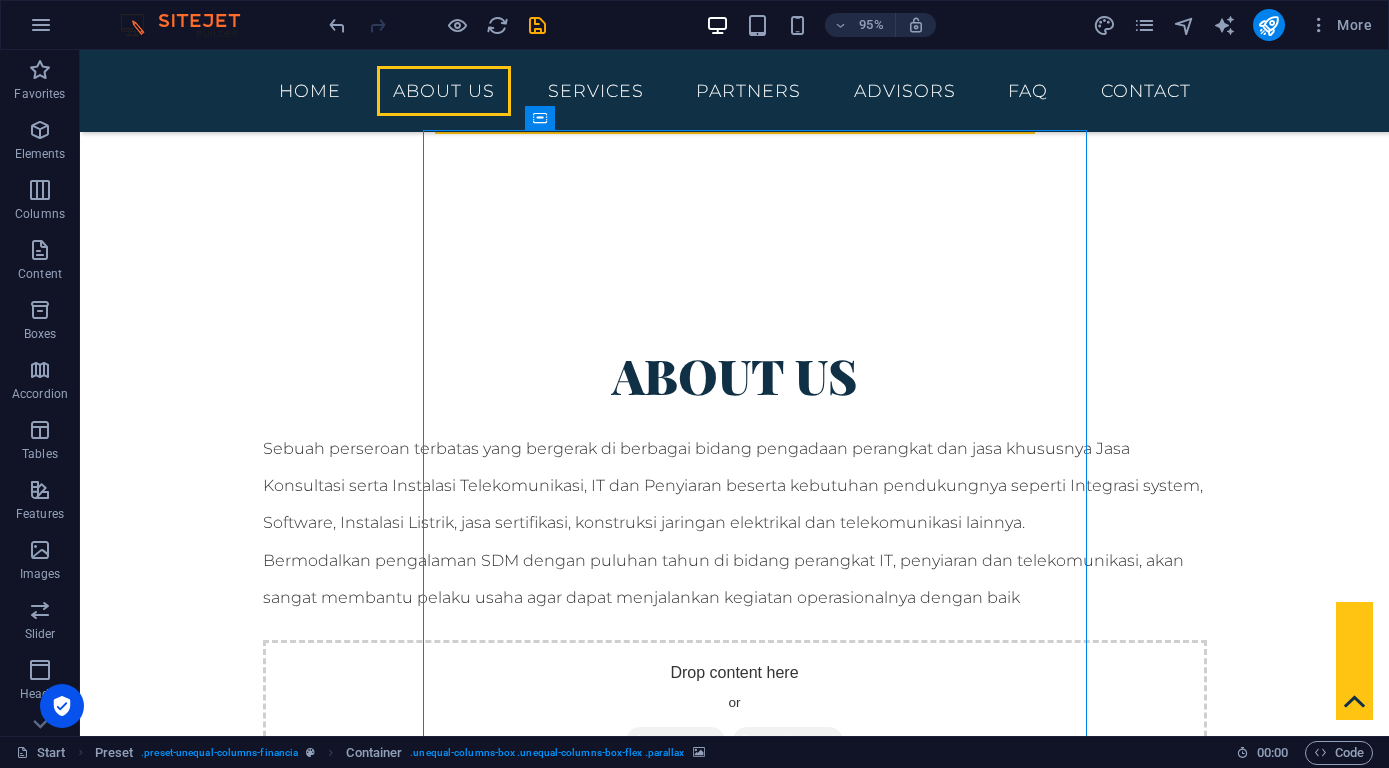 click at bounding box center [734, 1626] 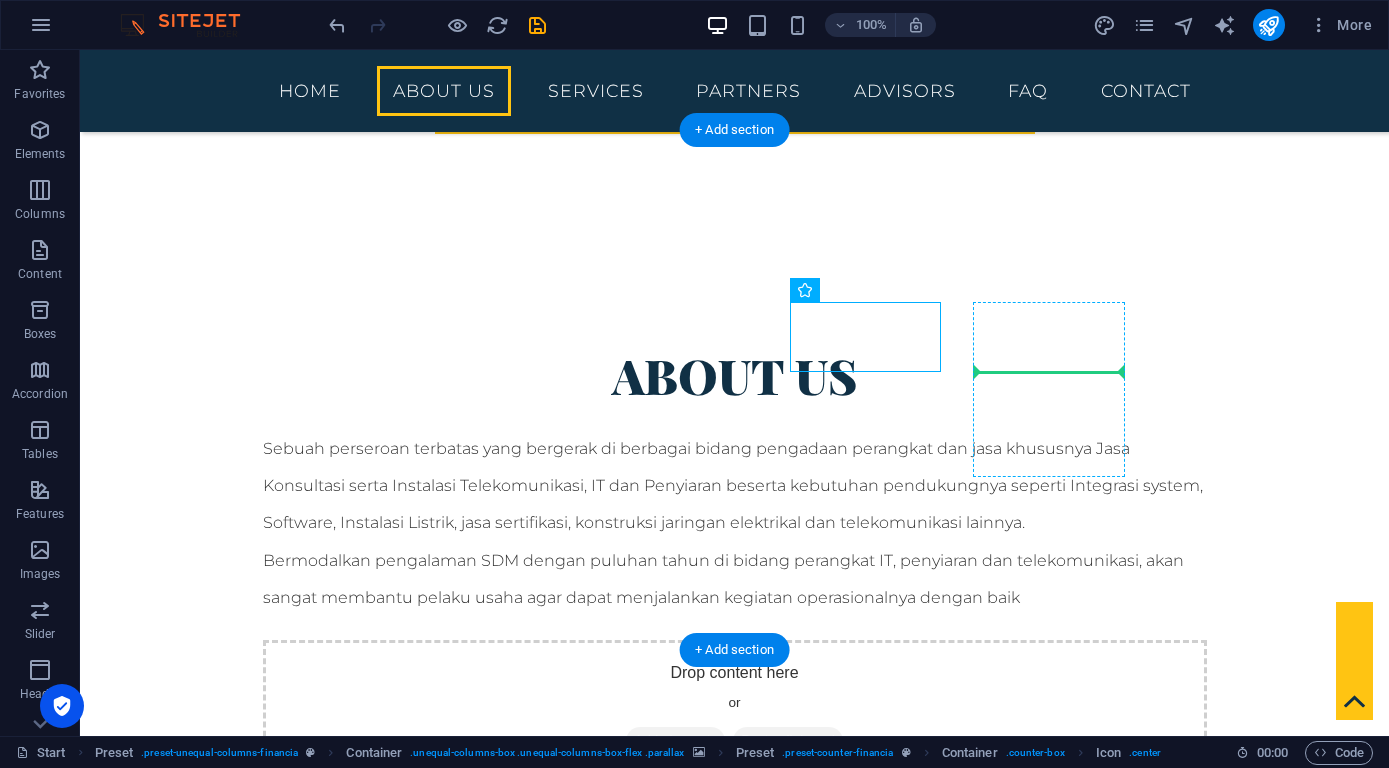 drag, startPoint x: 698, startPoint y: 387, endPoint x: 1056, endPoint y: 356, distance: 359.33966 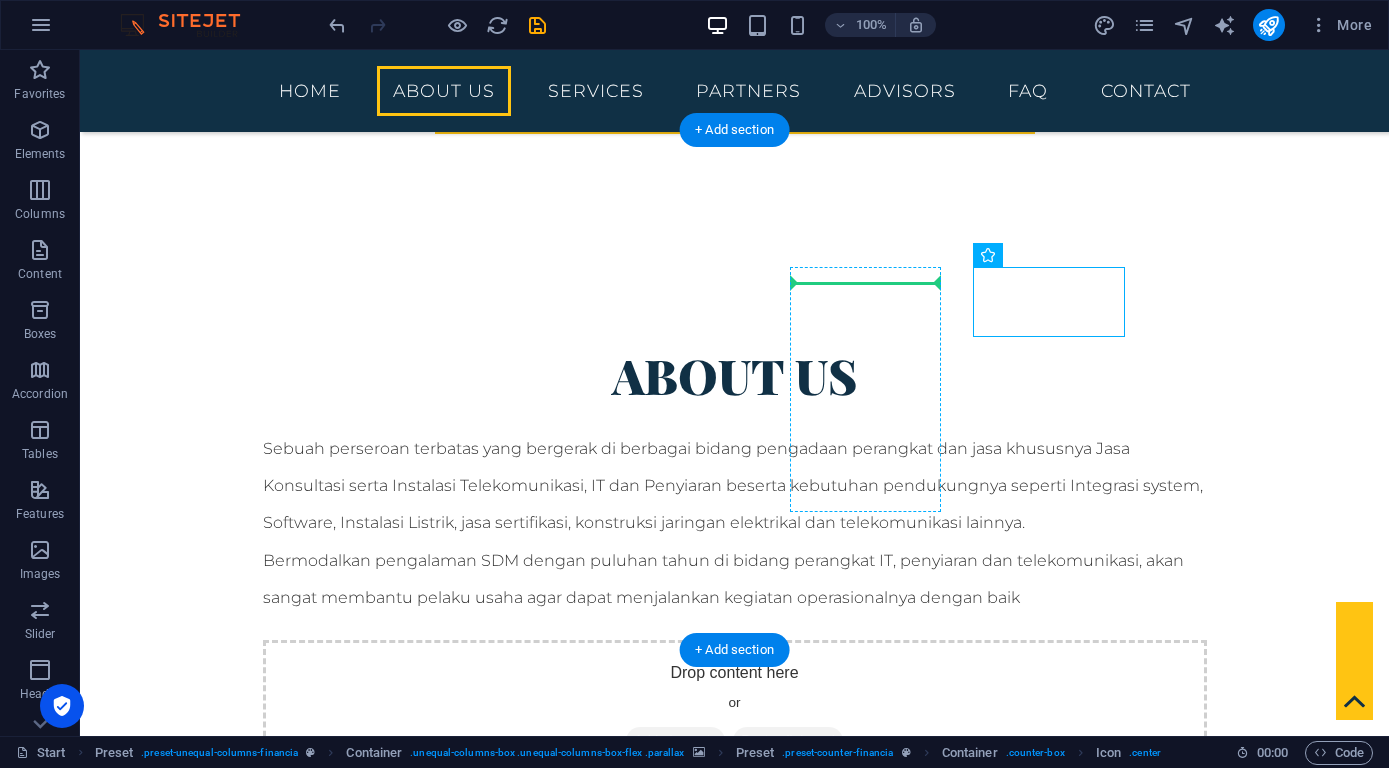 drag, startPoint x: 1049, startPoint y: 290, endPoint x: 880, endPoint y: 288, distance: 169.01184 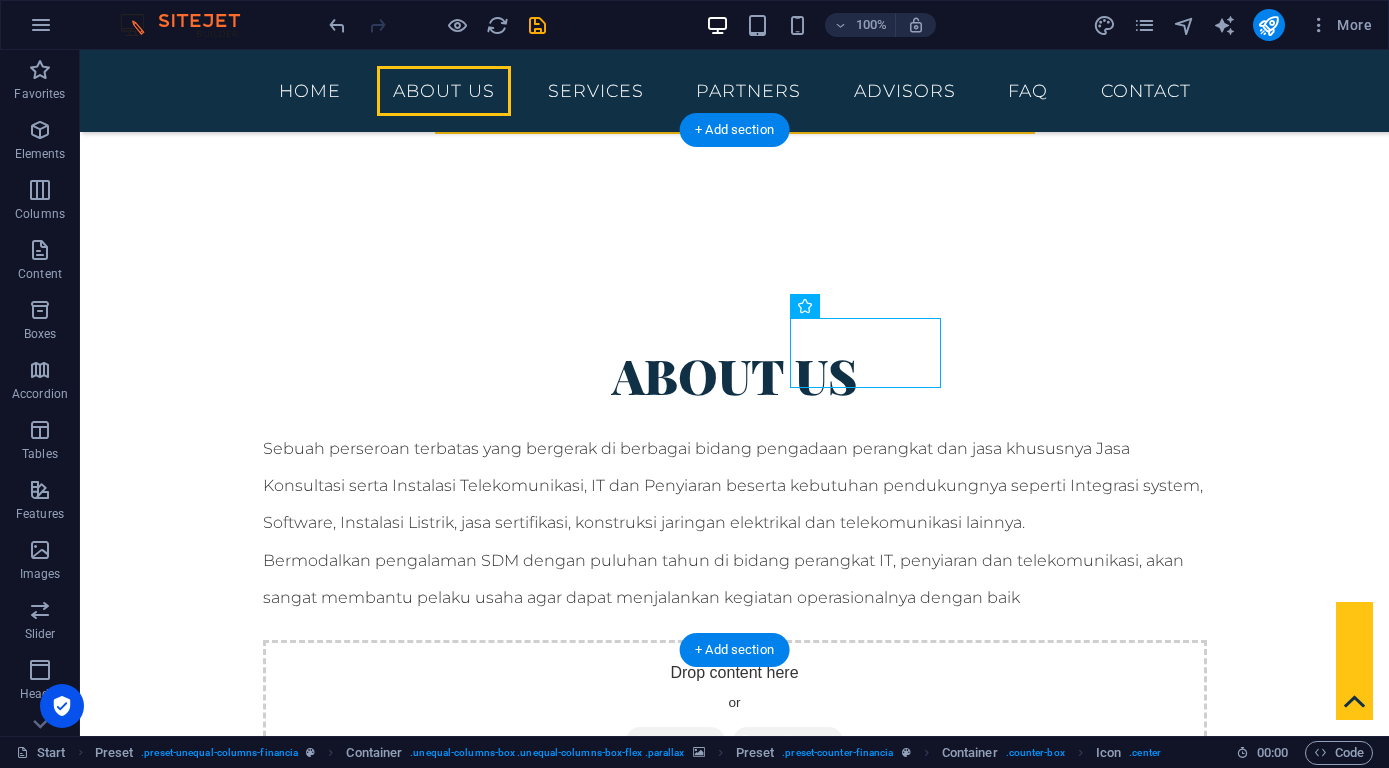 click at bounding box center [734, 1626] 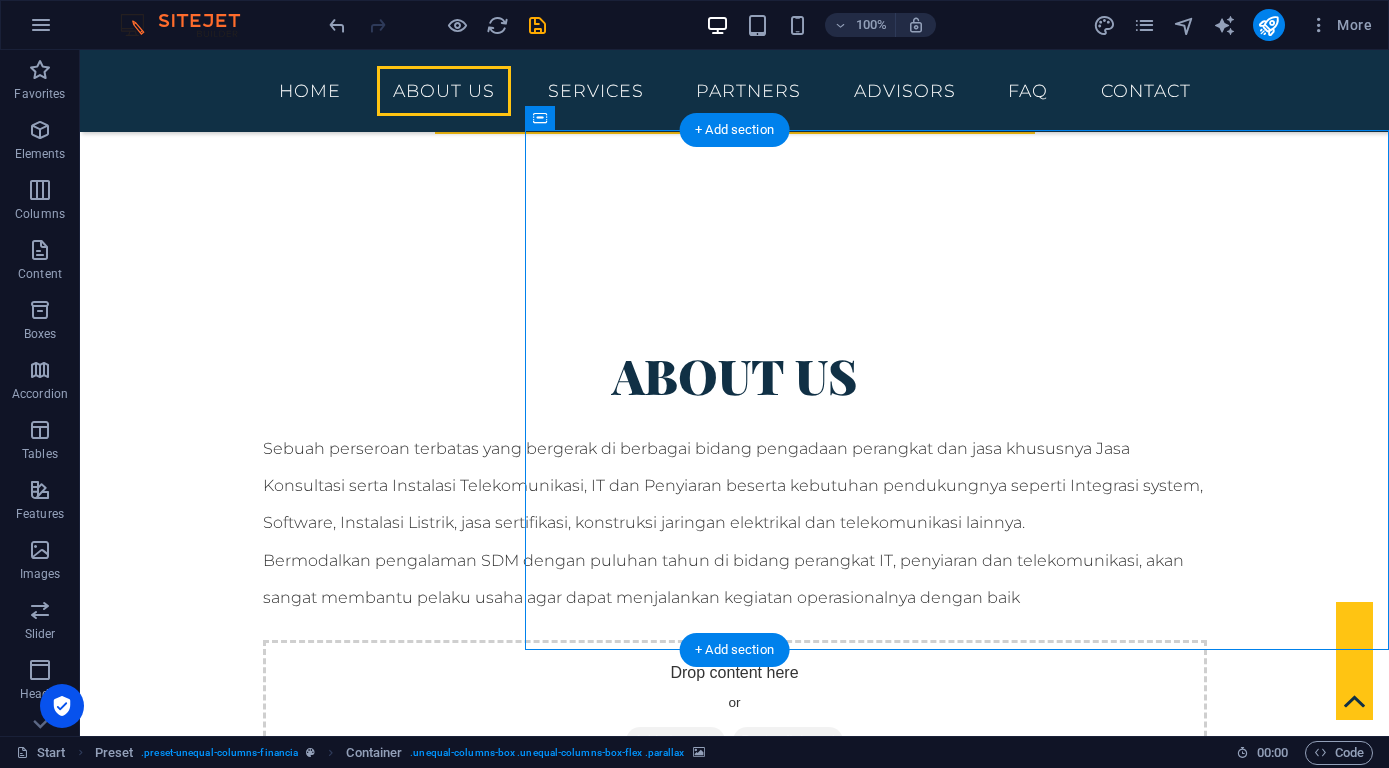 click at bounding box center (734, 1626) 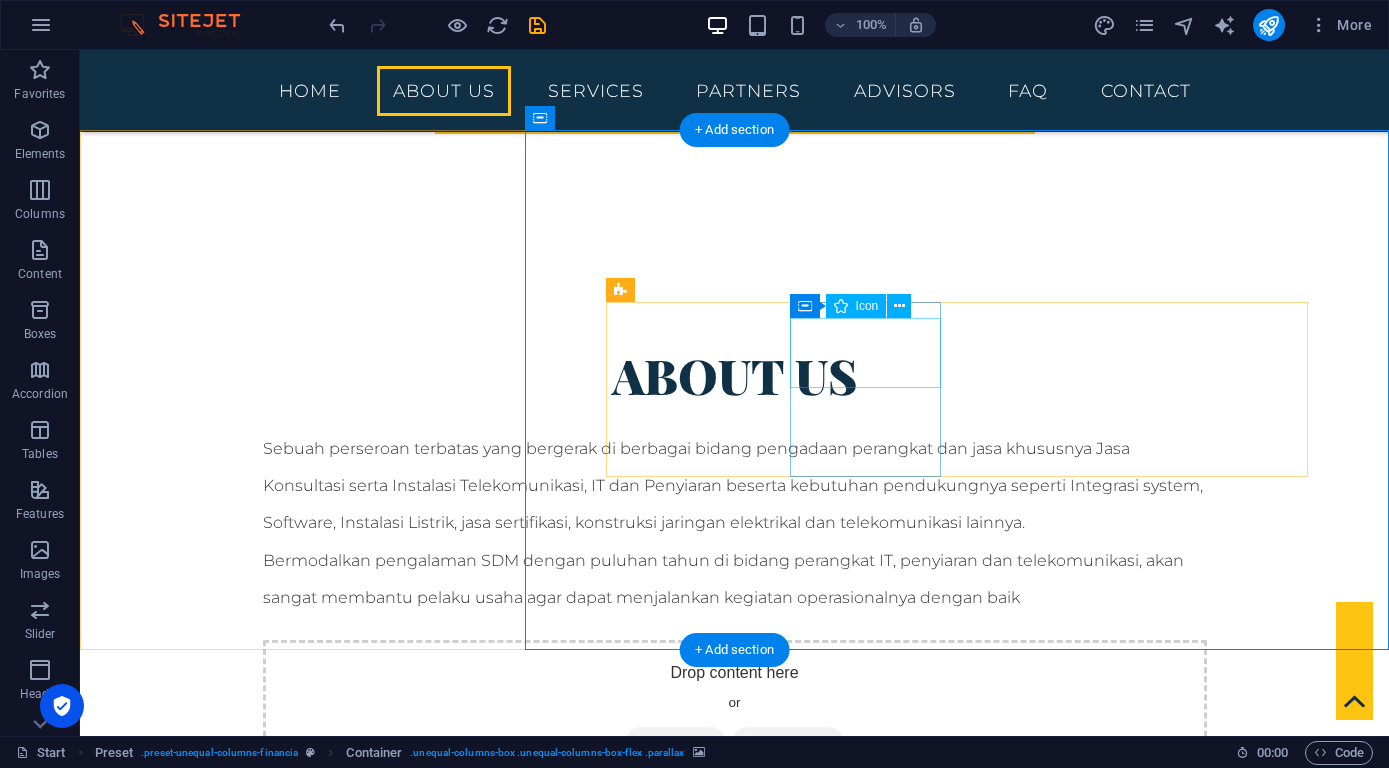 click at bounding box center [734, 2202] 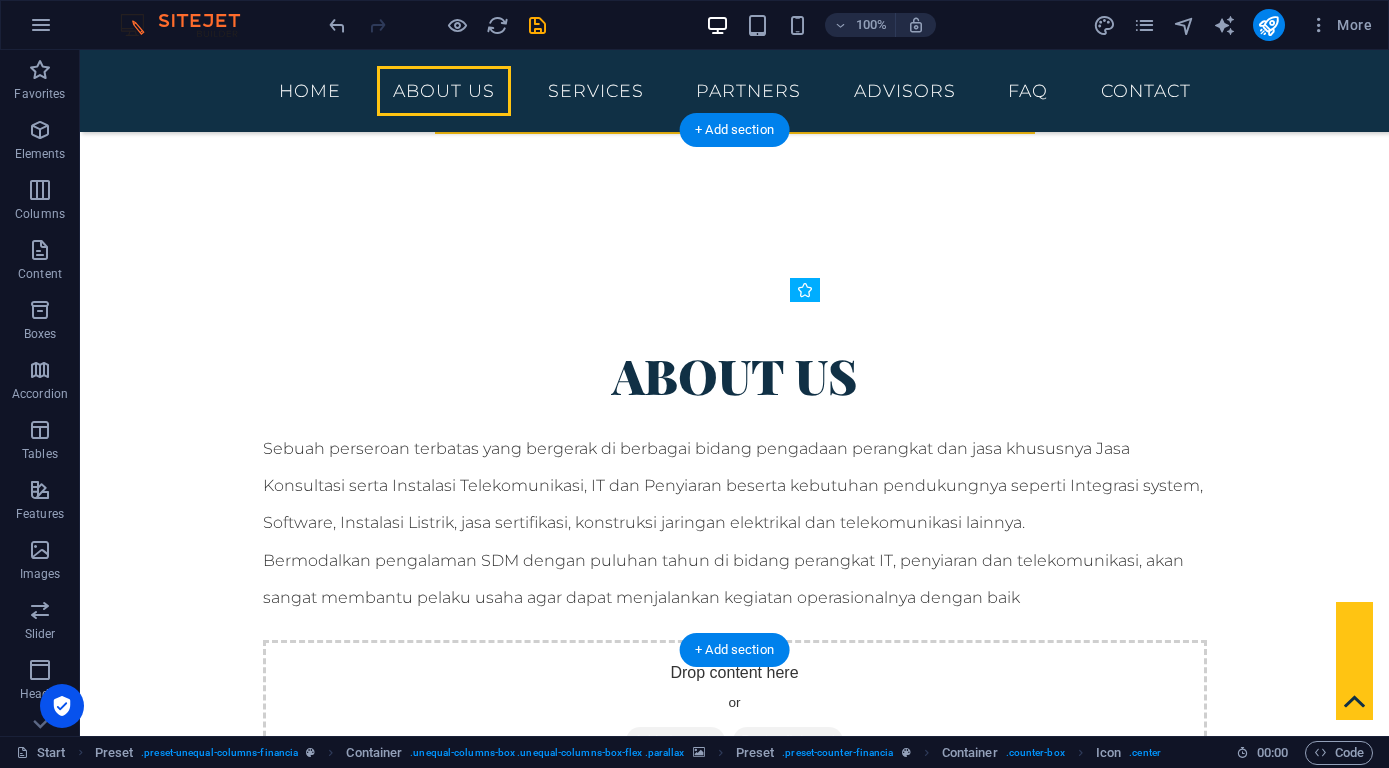 drag, startPoint x: 857, startPoint y: 337, endPoint x: 857, endPoint y: 310, distance: 27 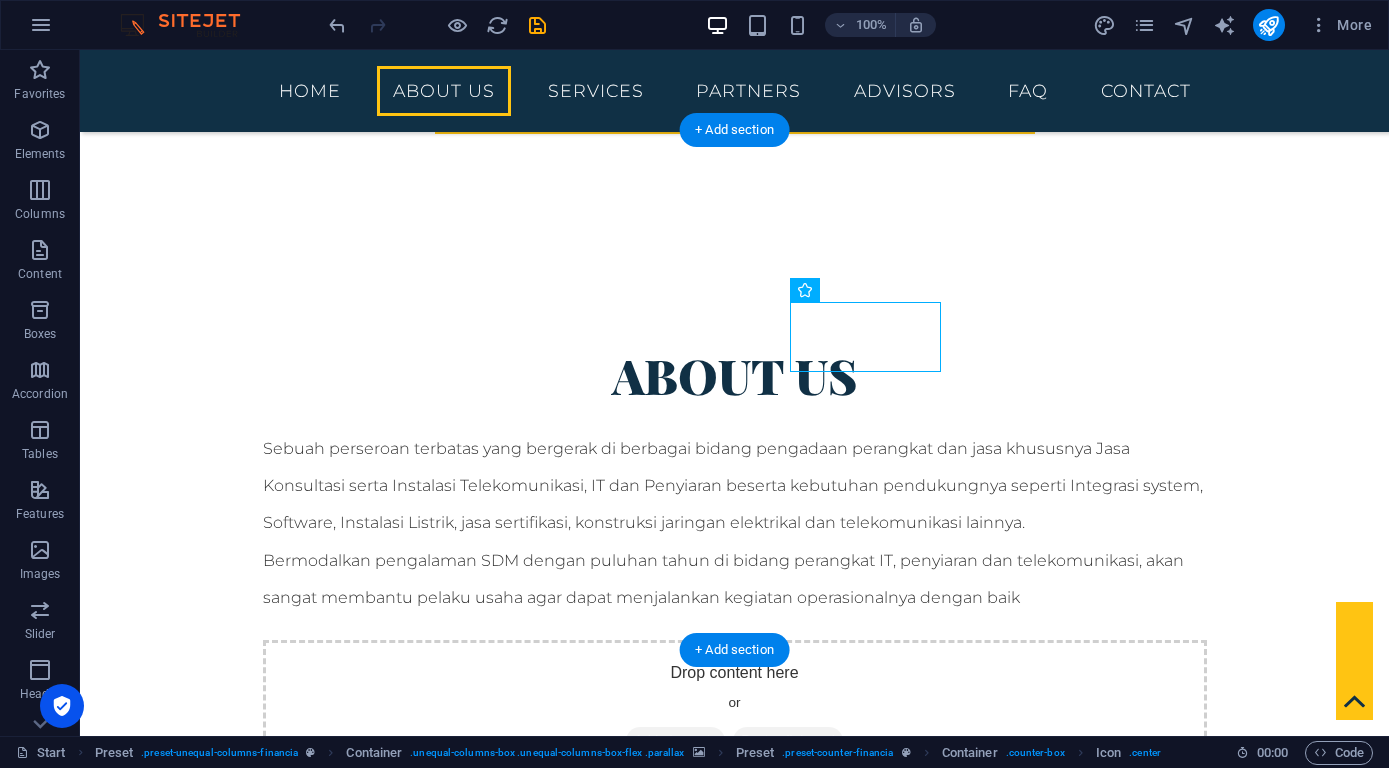 click at bounding box center (734, 1626) 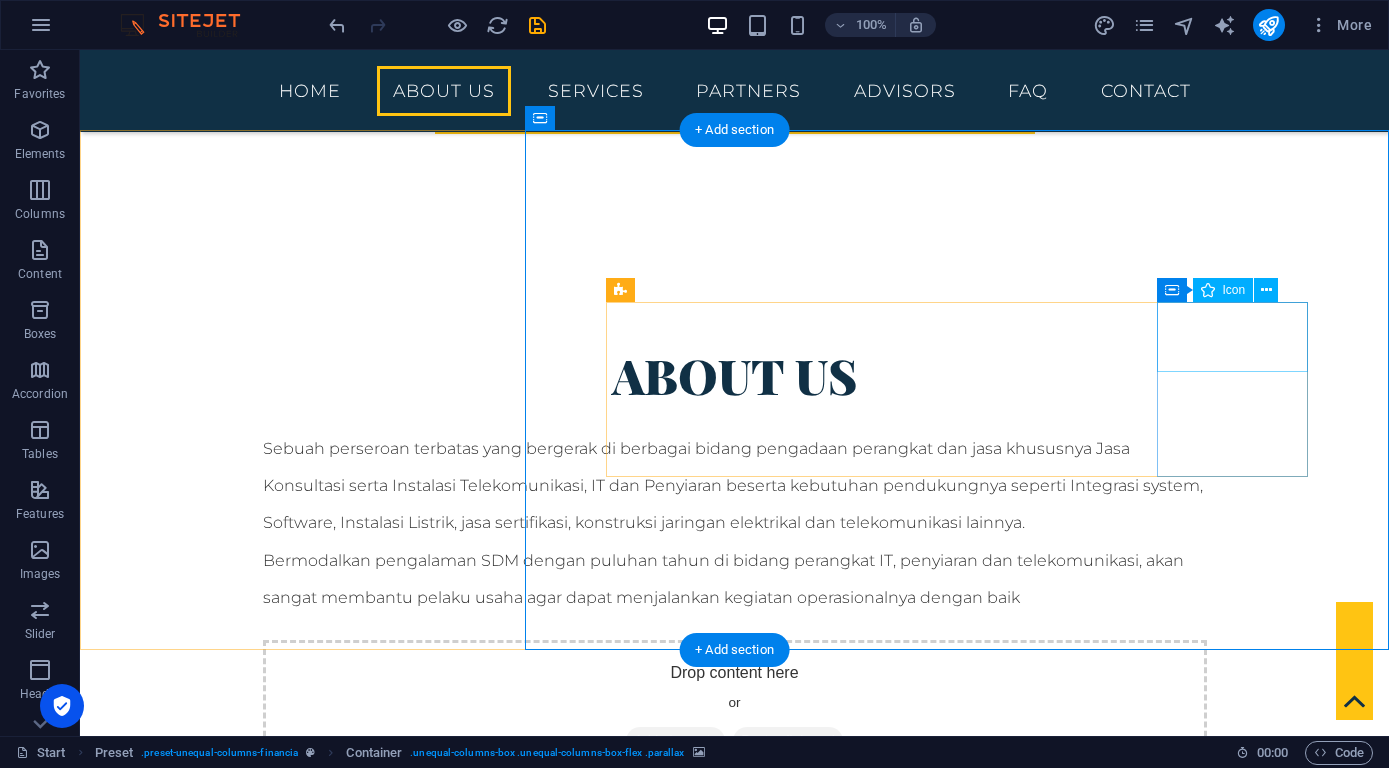 click at bounding box center (734, 2543) 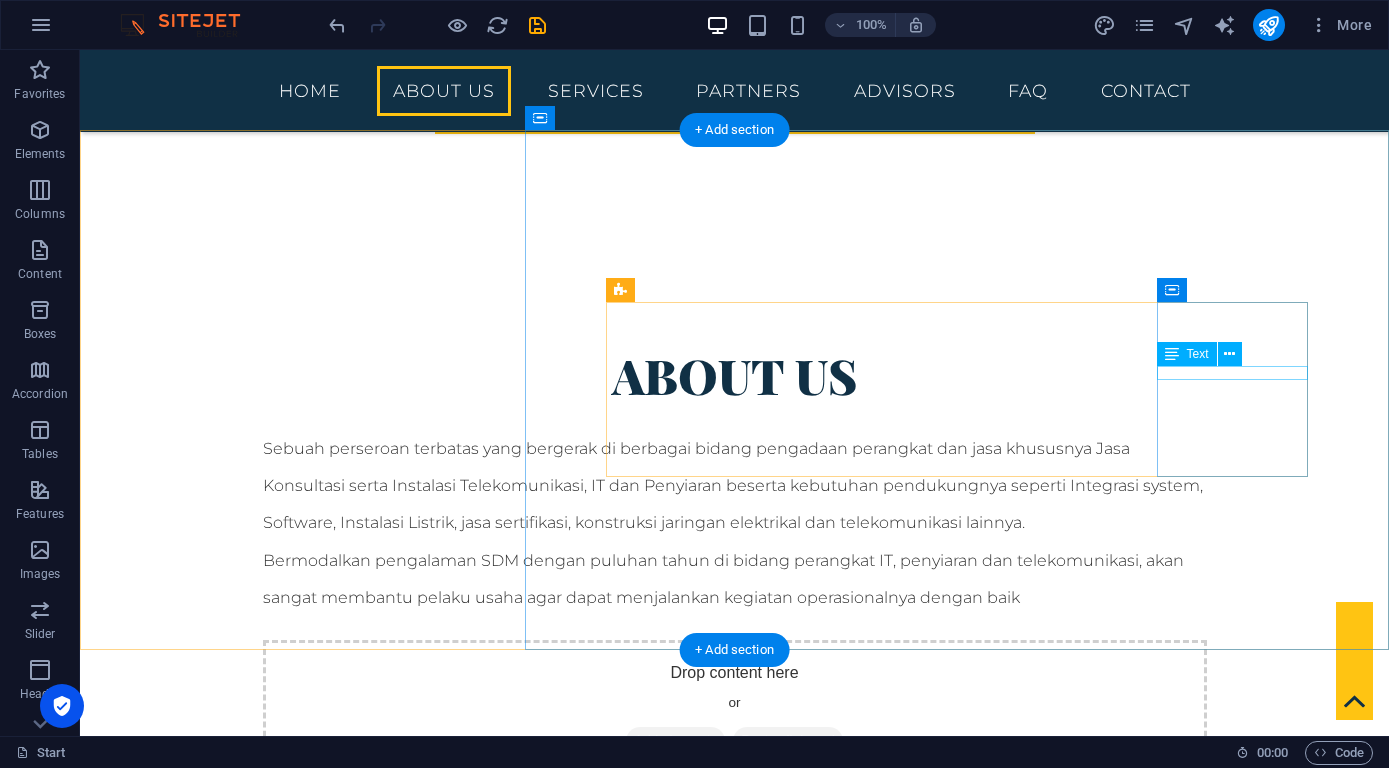 click on "Countries" at bounding box center (734, 2575) 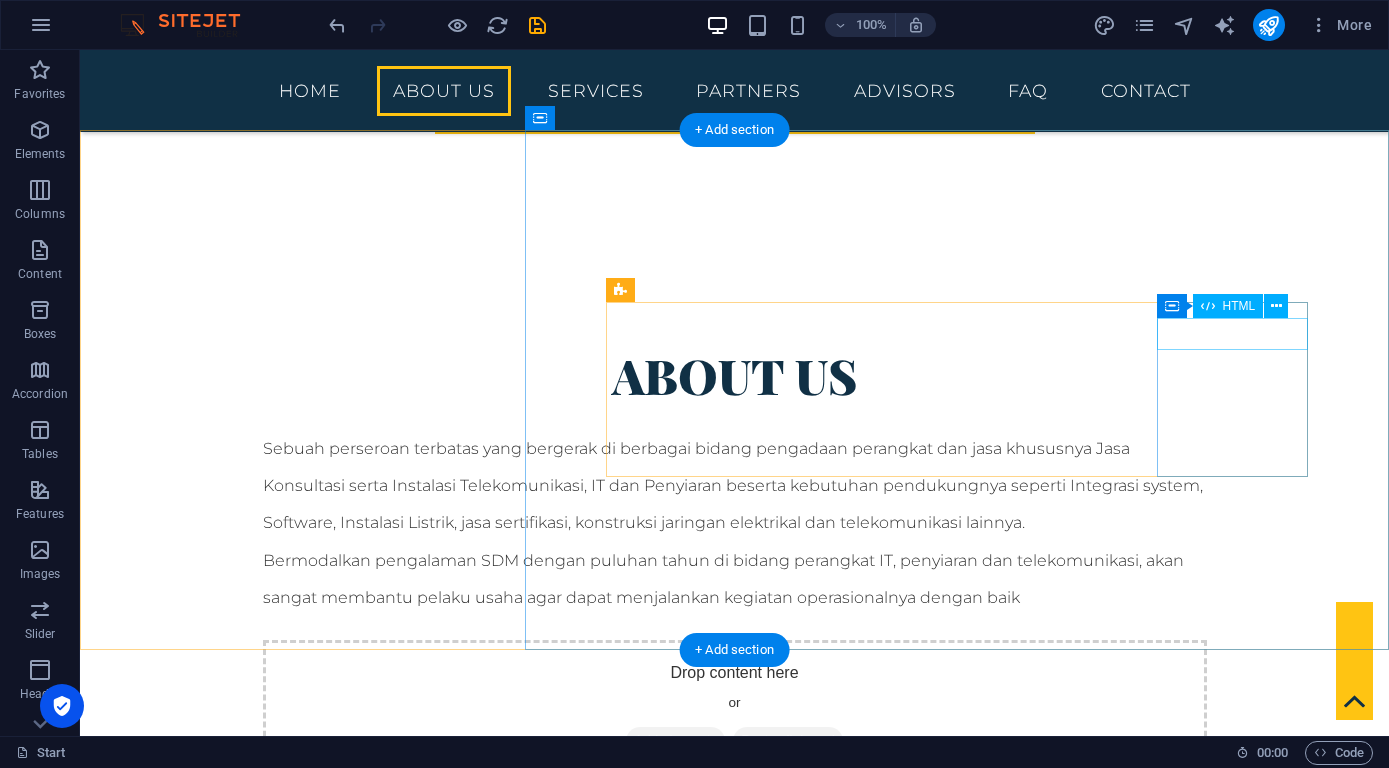 click on "18" at bounding box center [734, 2536] 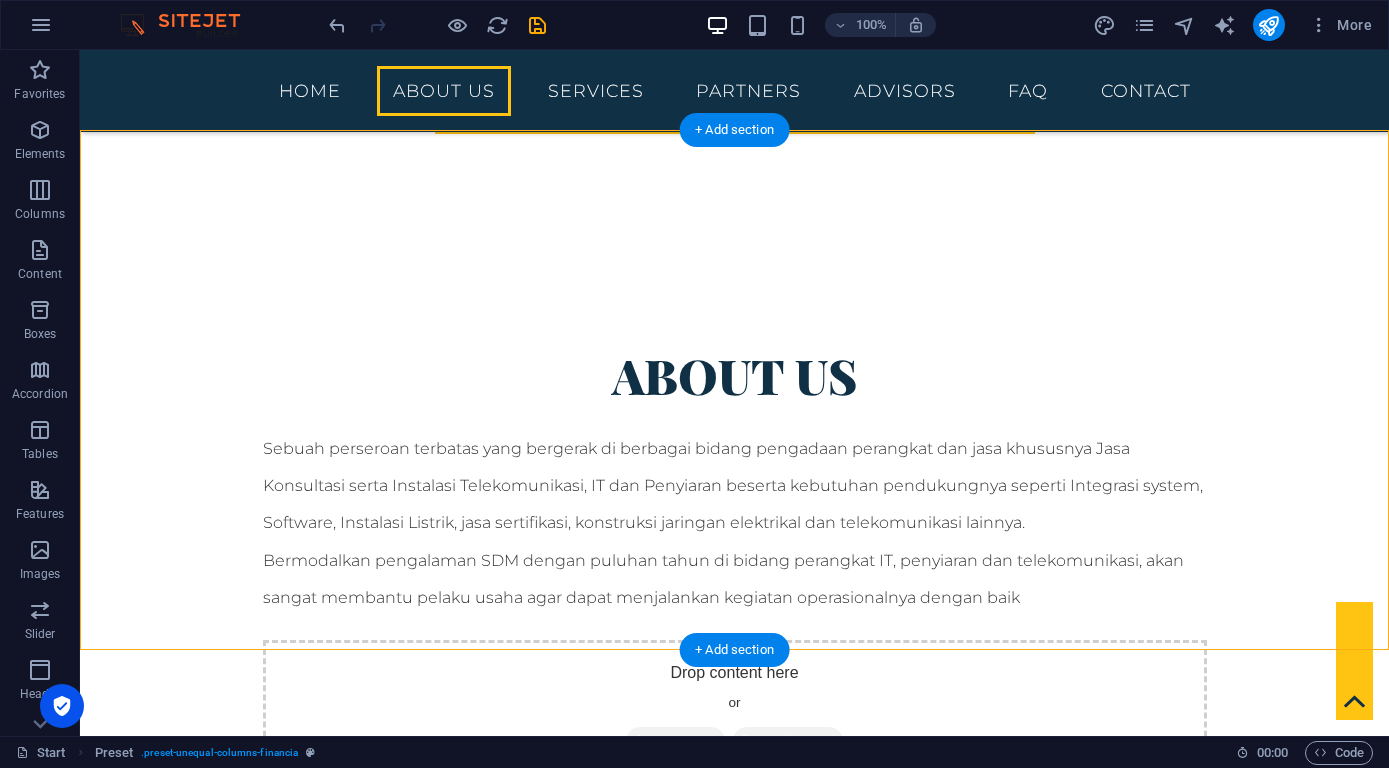 drag, startPoint x: 1058, startPoint y: 318, endPoint x: 1252, endPoint y: 319, distance: 194.00258 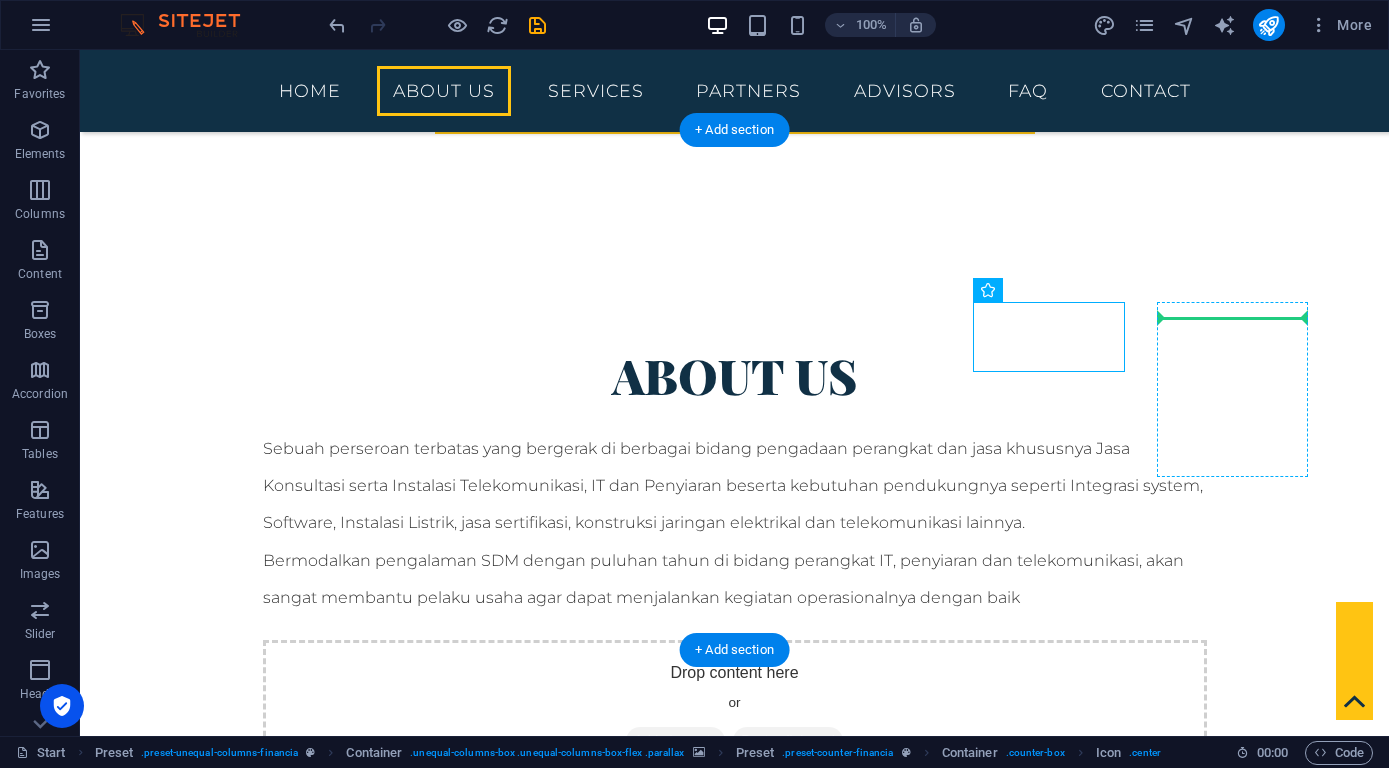 drag, startPoint x: 1058, startPoint y: 315, endPoint x: 1226, endPoint y: 316, distance: 168.00298 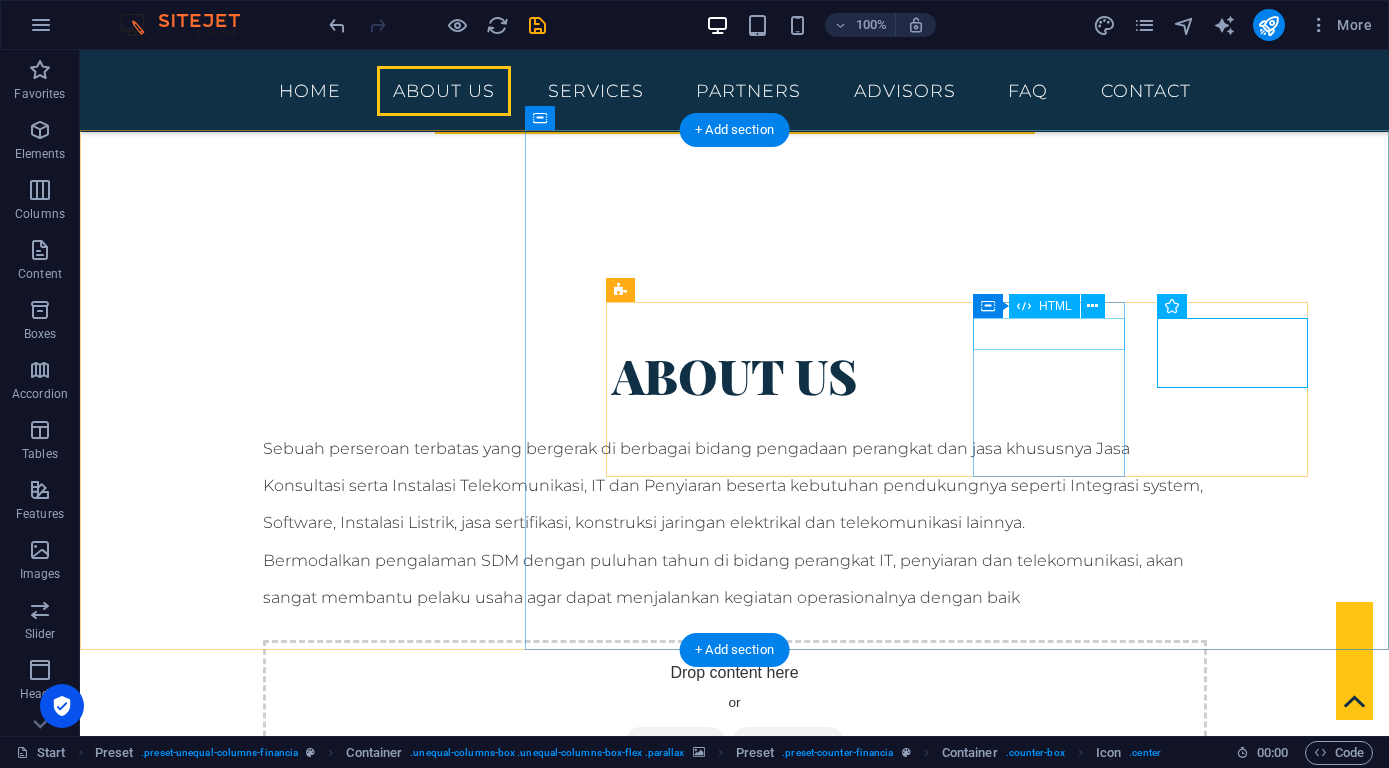 click on "385" at bounding box center (734, 2358) 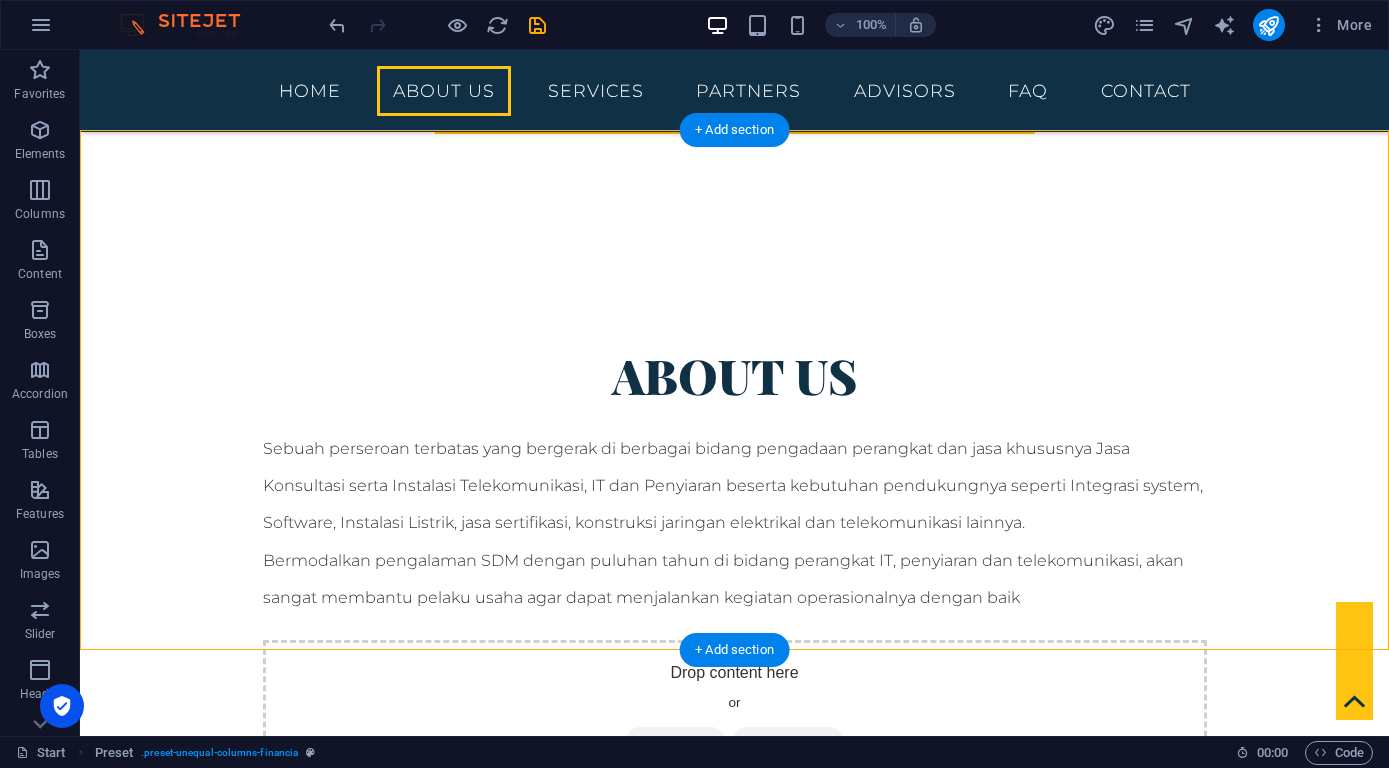 drag, startPoint x: 1019, startPoint y: 328, endPoint x: 1228, endPoint y: 413, distance: 225.62358 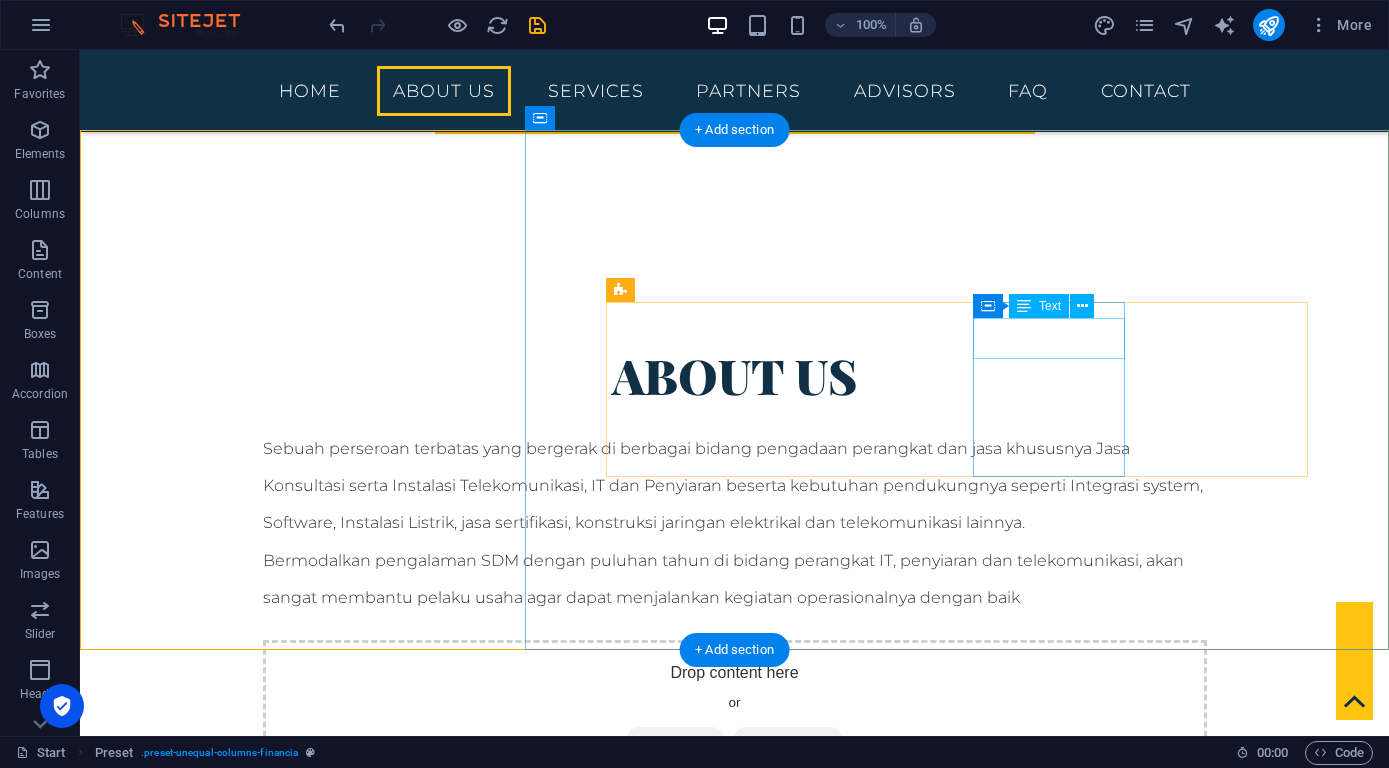 click on "Maintenance Services" at bounding box center (734, 2352) 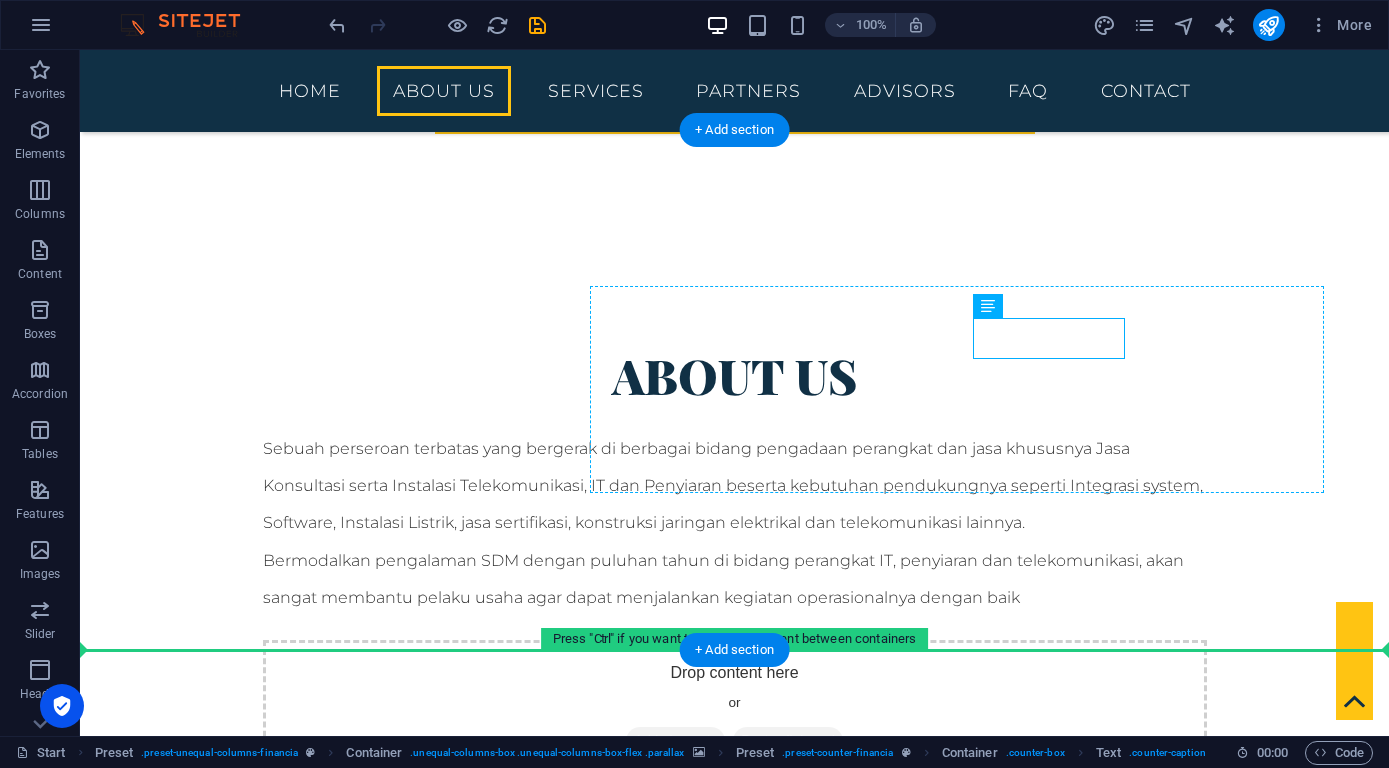 drag, startPoint x: 1022, startPoint y: 346, endPoint x: 1249, endPoint y: 415, distance: 237.25514 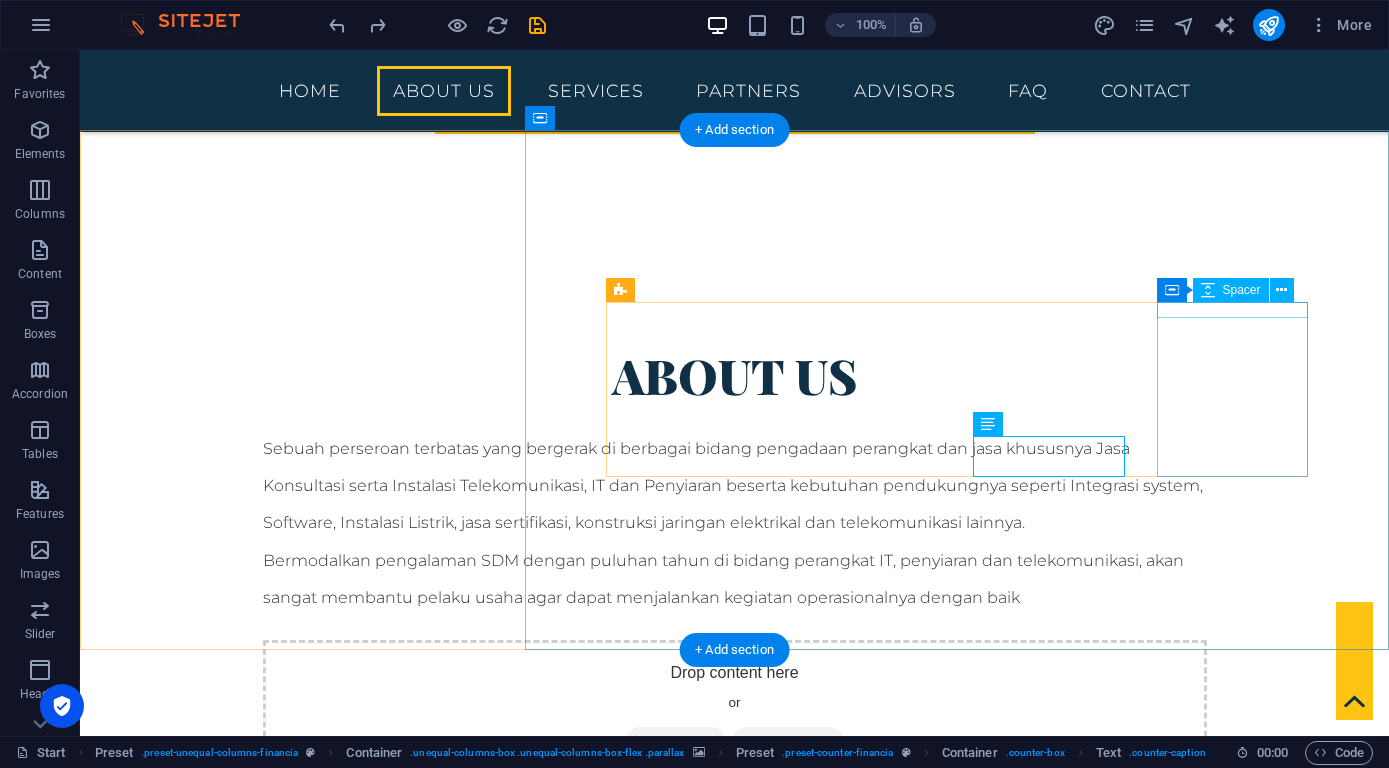click at bounding box center (1172, 290) 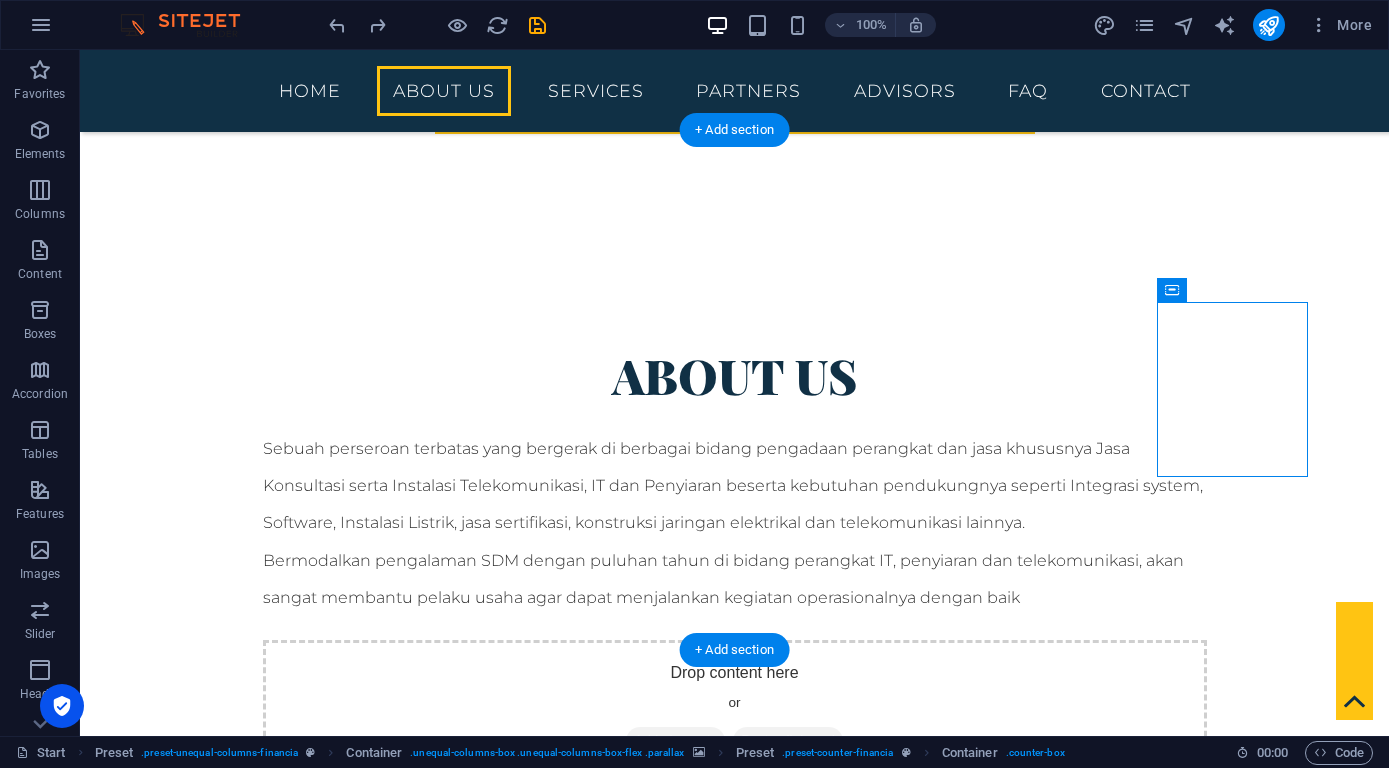 drag, startPoint x: 1131, startPoint y: 240, endPoint x: 983, endPoint y: 526, distance: 322.02484 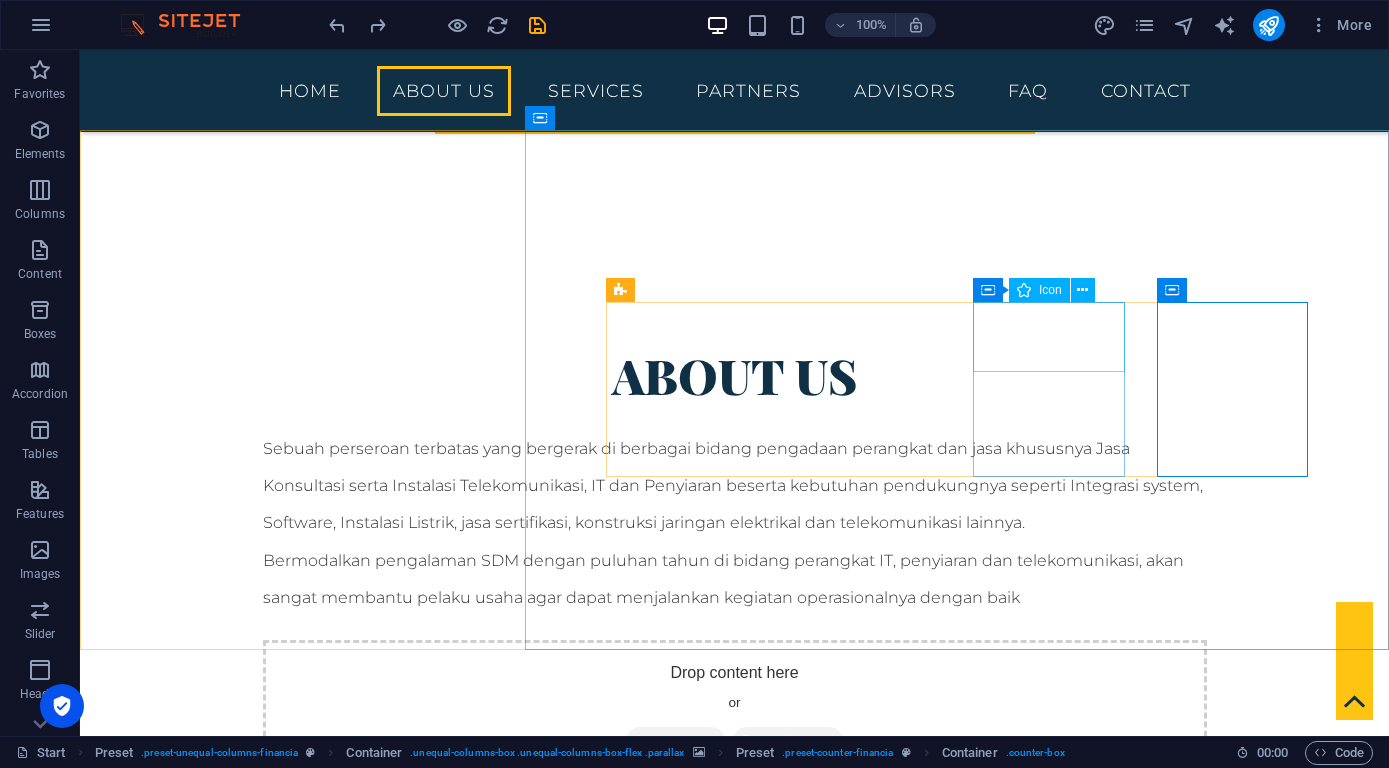 click on "Icon" at bounding box center [1039, 290] 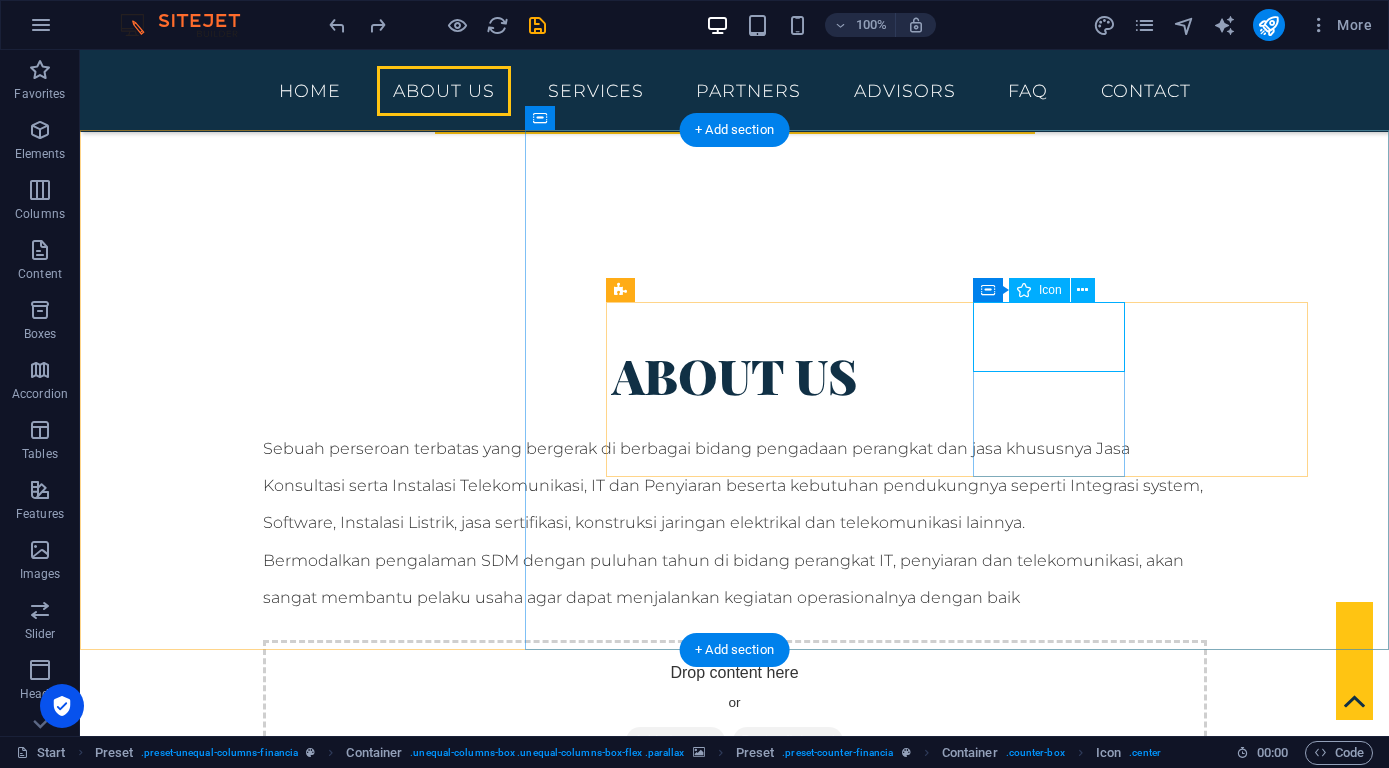 click at bounding box center [734, 2365] 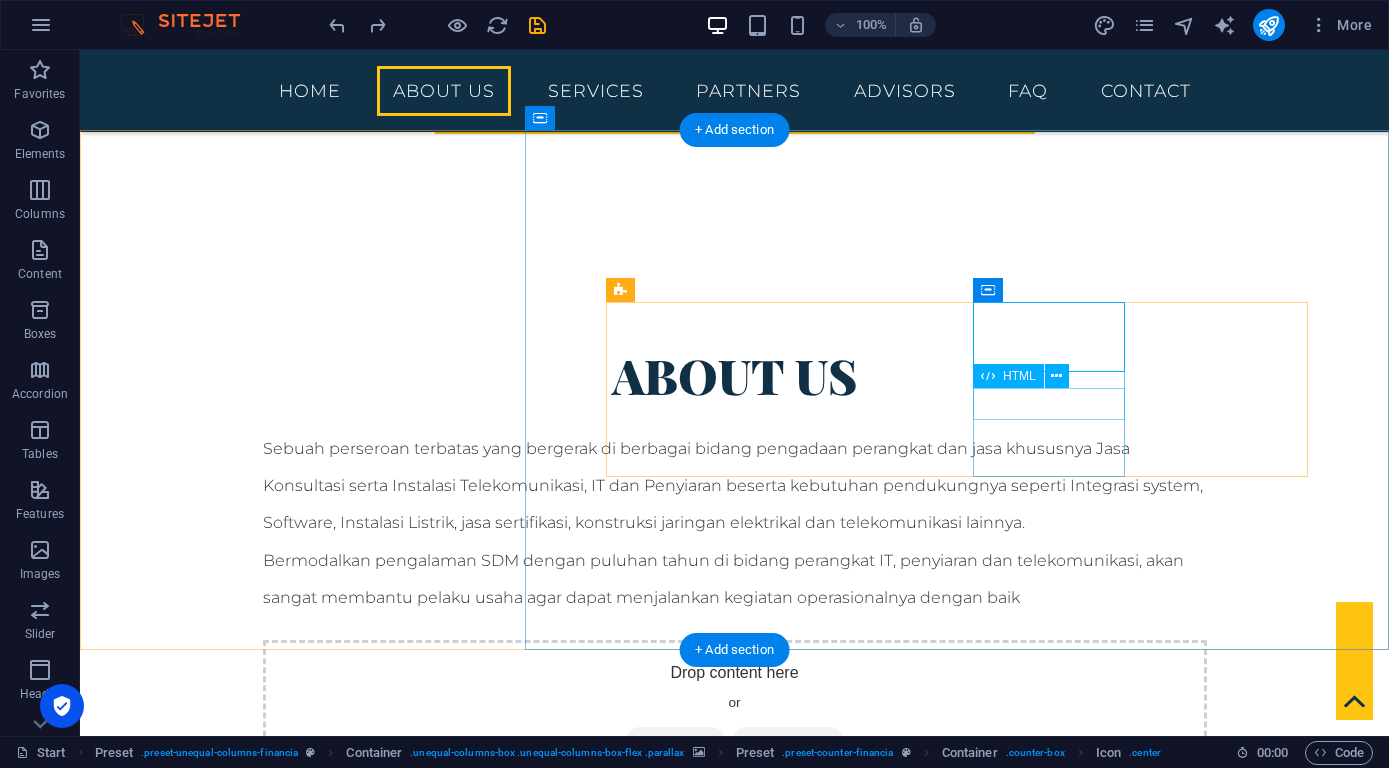 click on "385" at bounding box center [734, 2436] 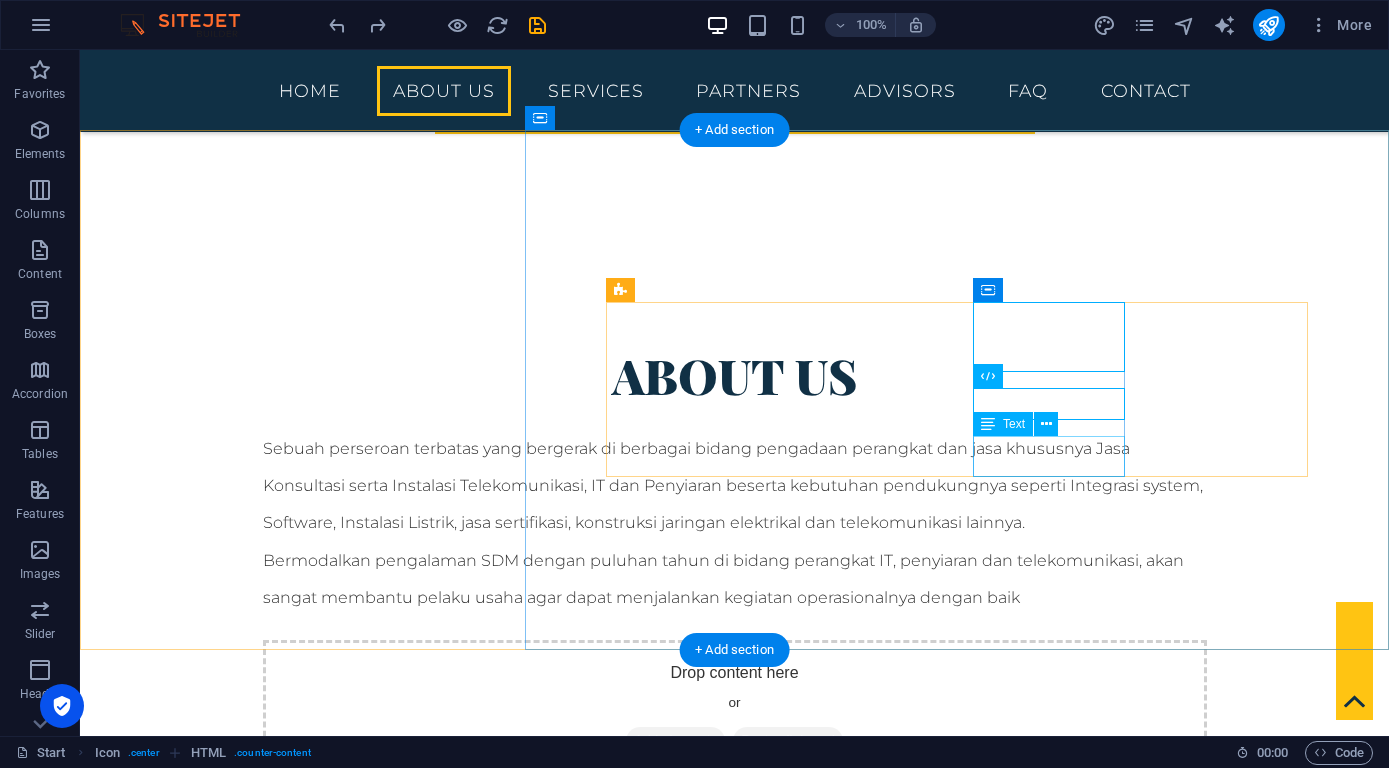 click on "Maintenance Services" at bounding box center [734, 2478] 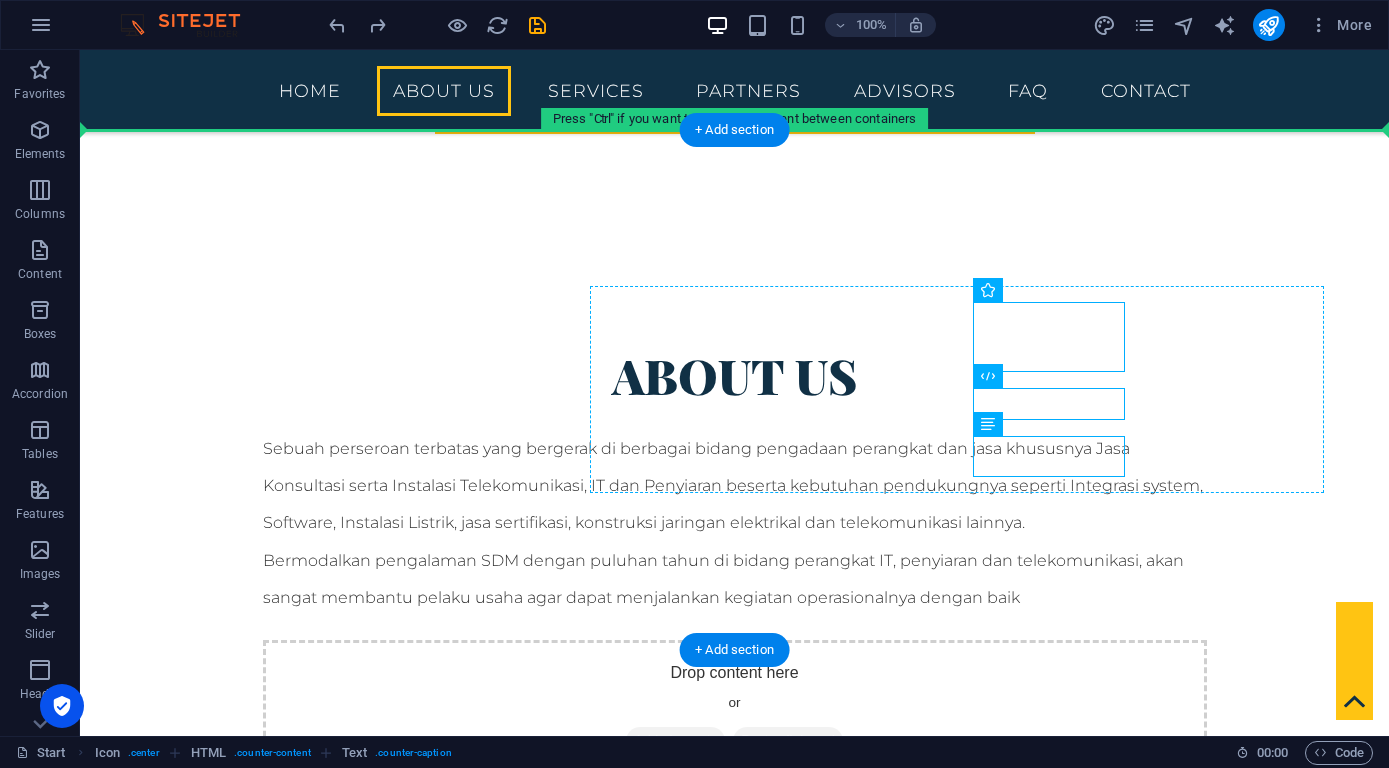 drag, startPoint x: 1071, startPoint y: 323, endPoint x: 1265, endPoint y: 325, distance: 194.01031 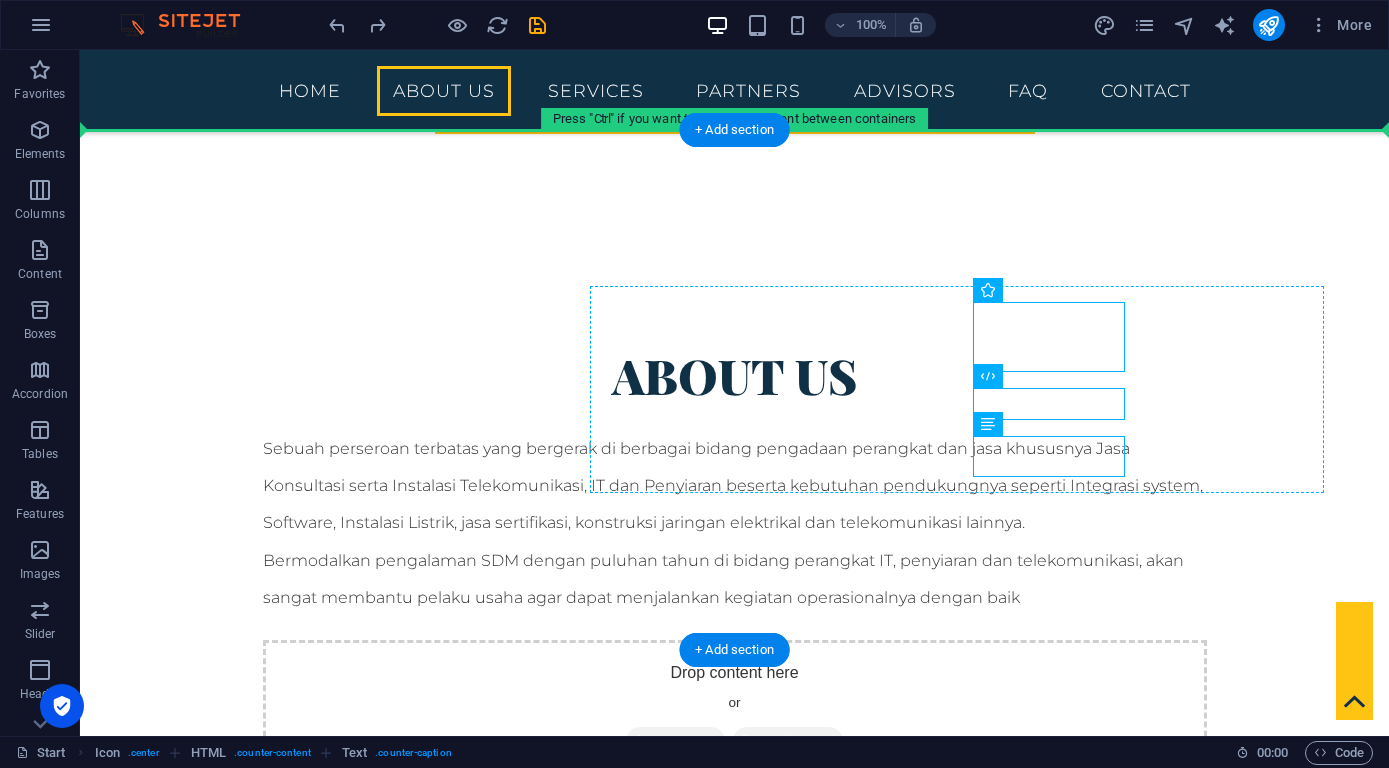 drag, startPoint x: 1097, startPoint y: 339, endPoint x: 1180, endPoint y: 347, distance: 83.38465 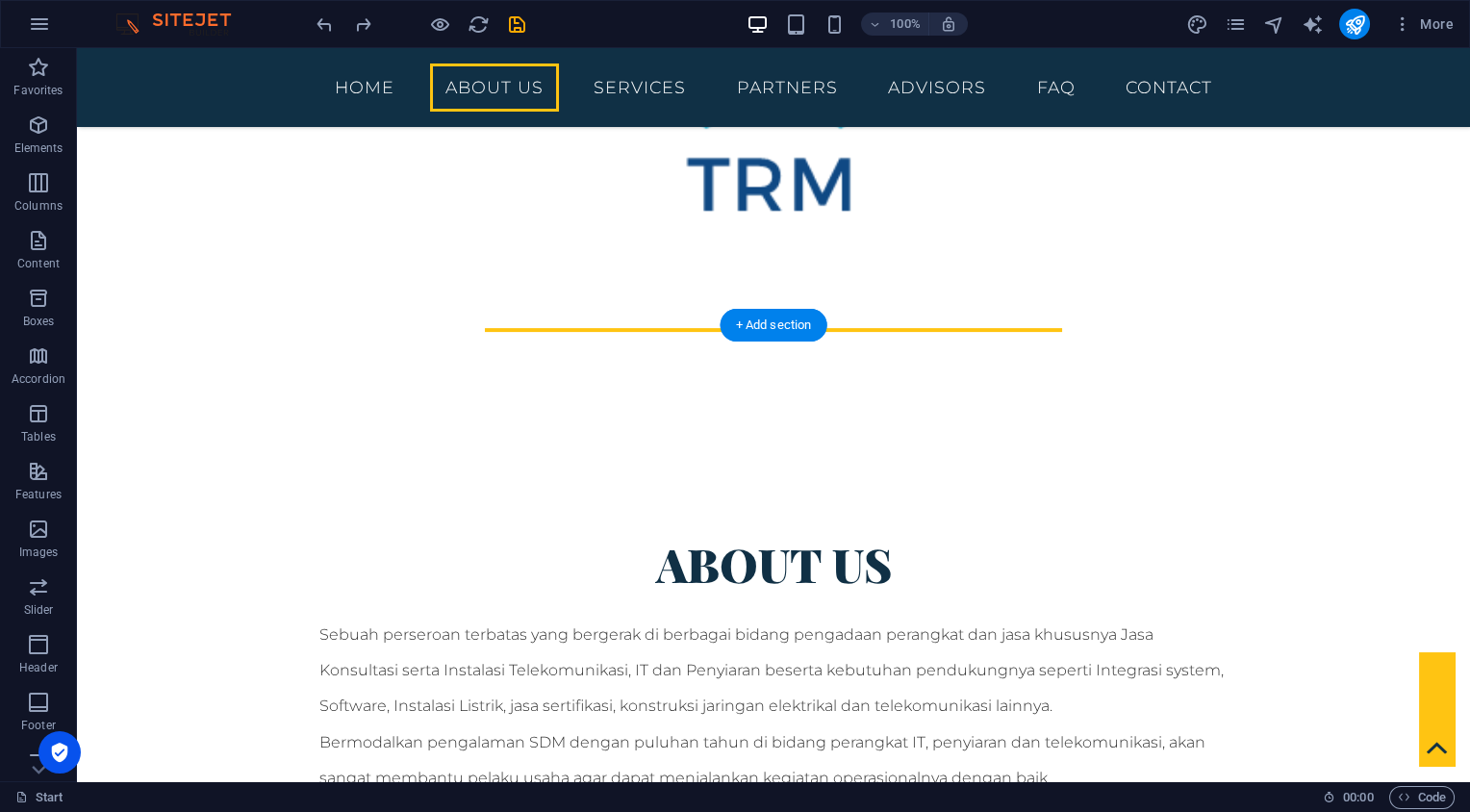 scroll, scrollTop: 1352, scrollLeft: 0, axis: vertical 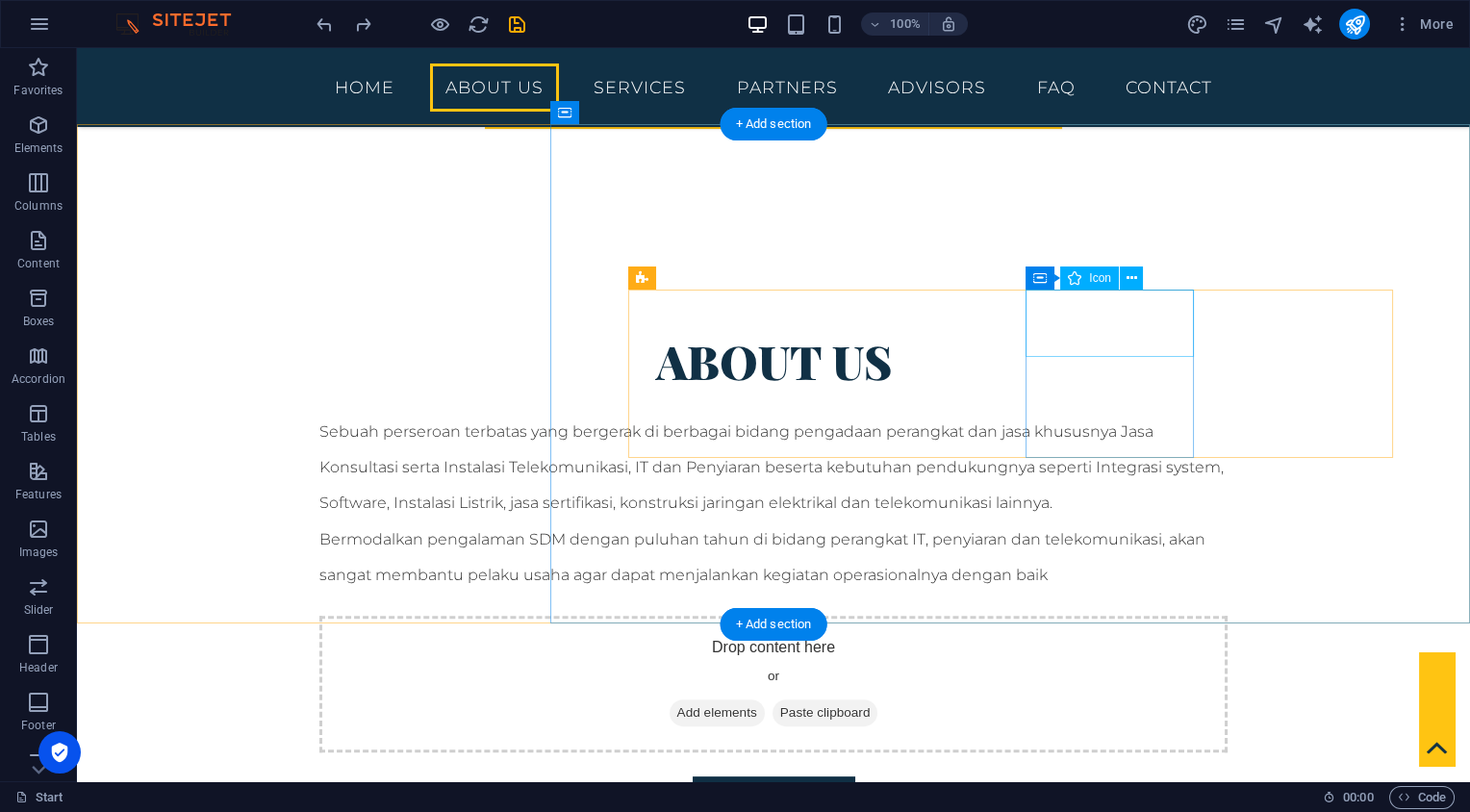 click at bounding box center (773, 2312) 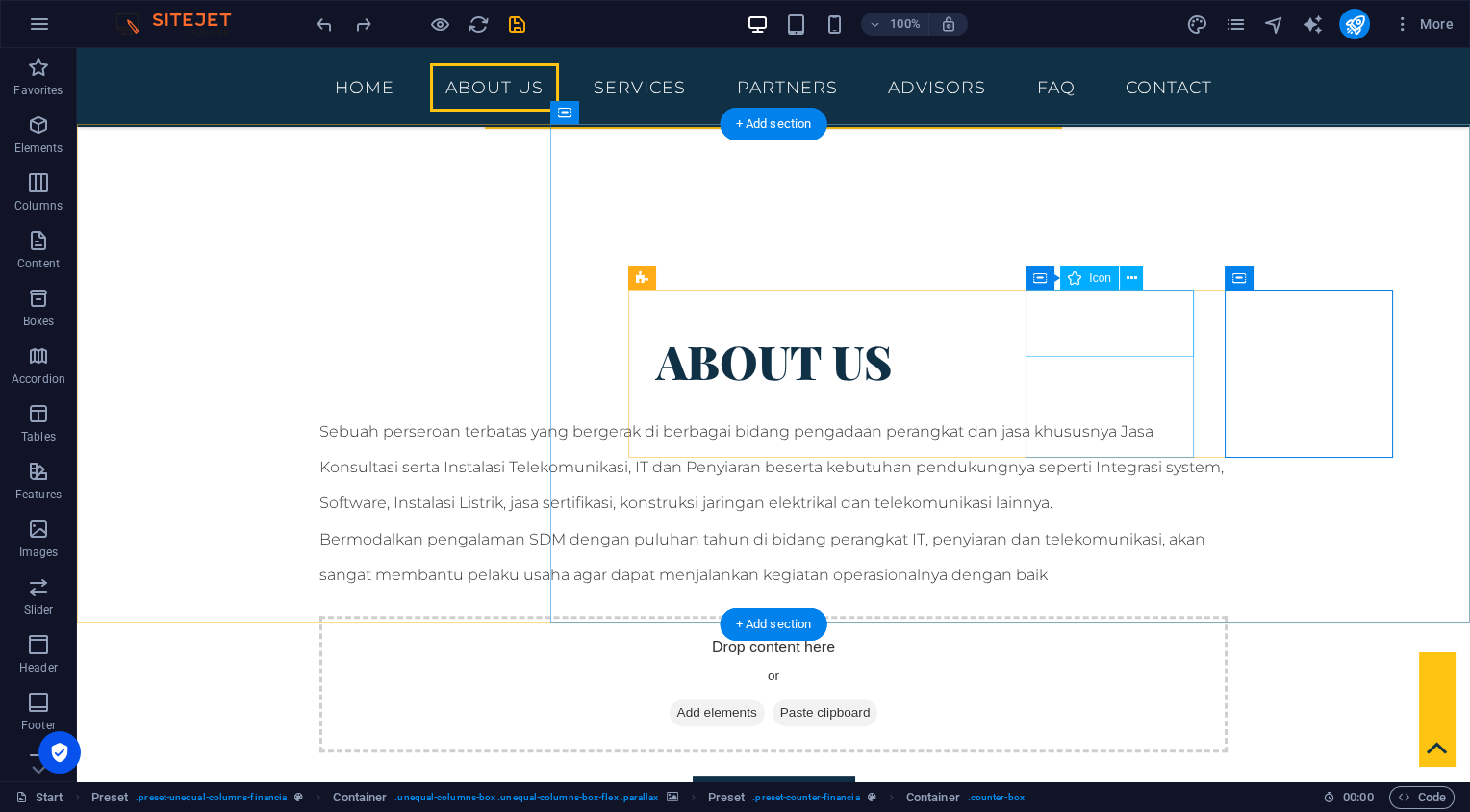 click at bounding box center [773, 2312] 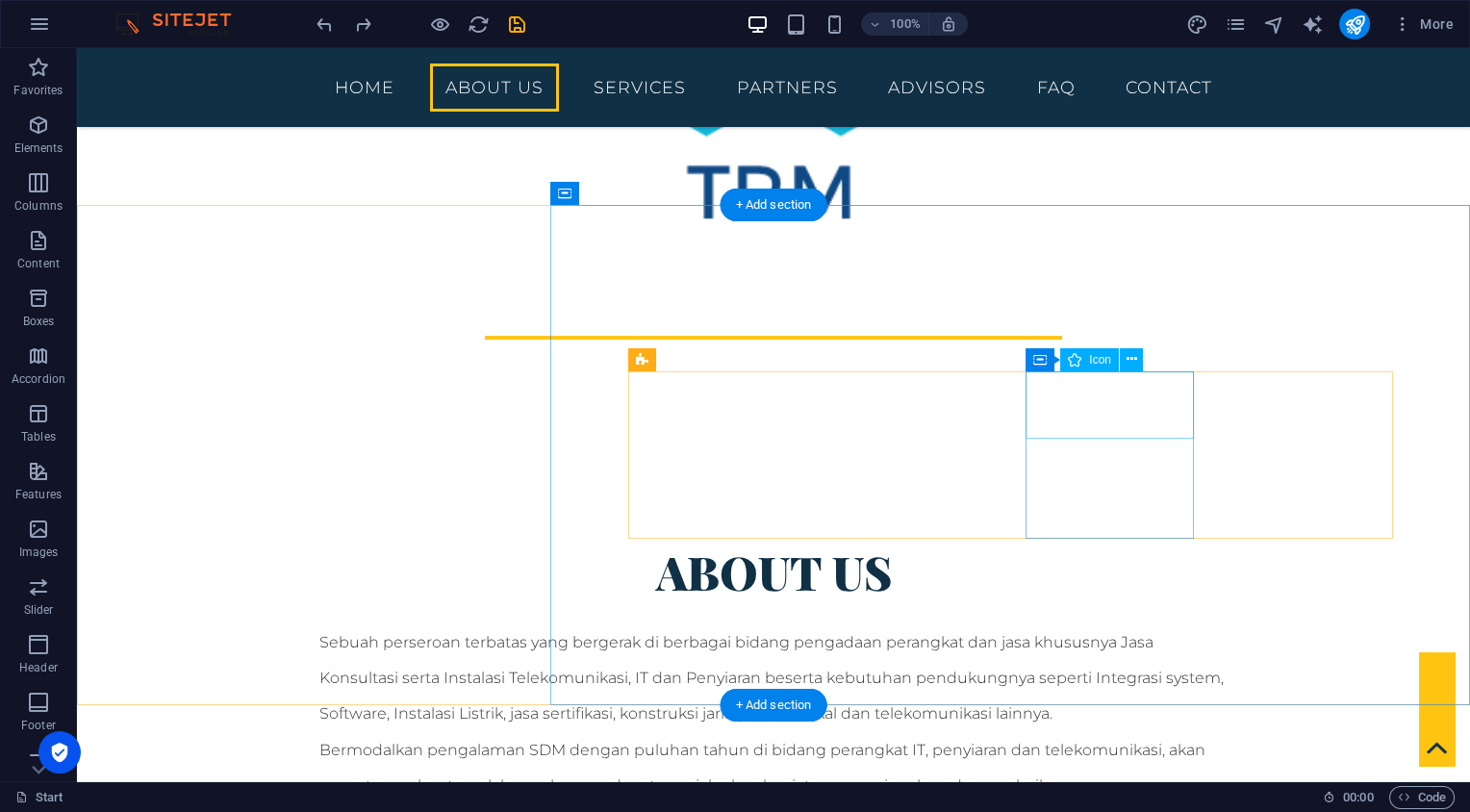 scroll, scrollTop: 1422, scrollLeft: 0, axis: vertical 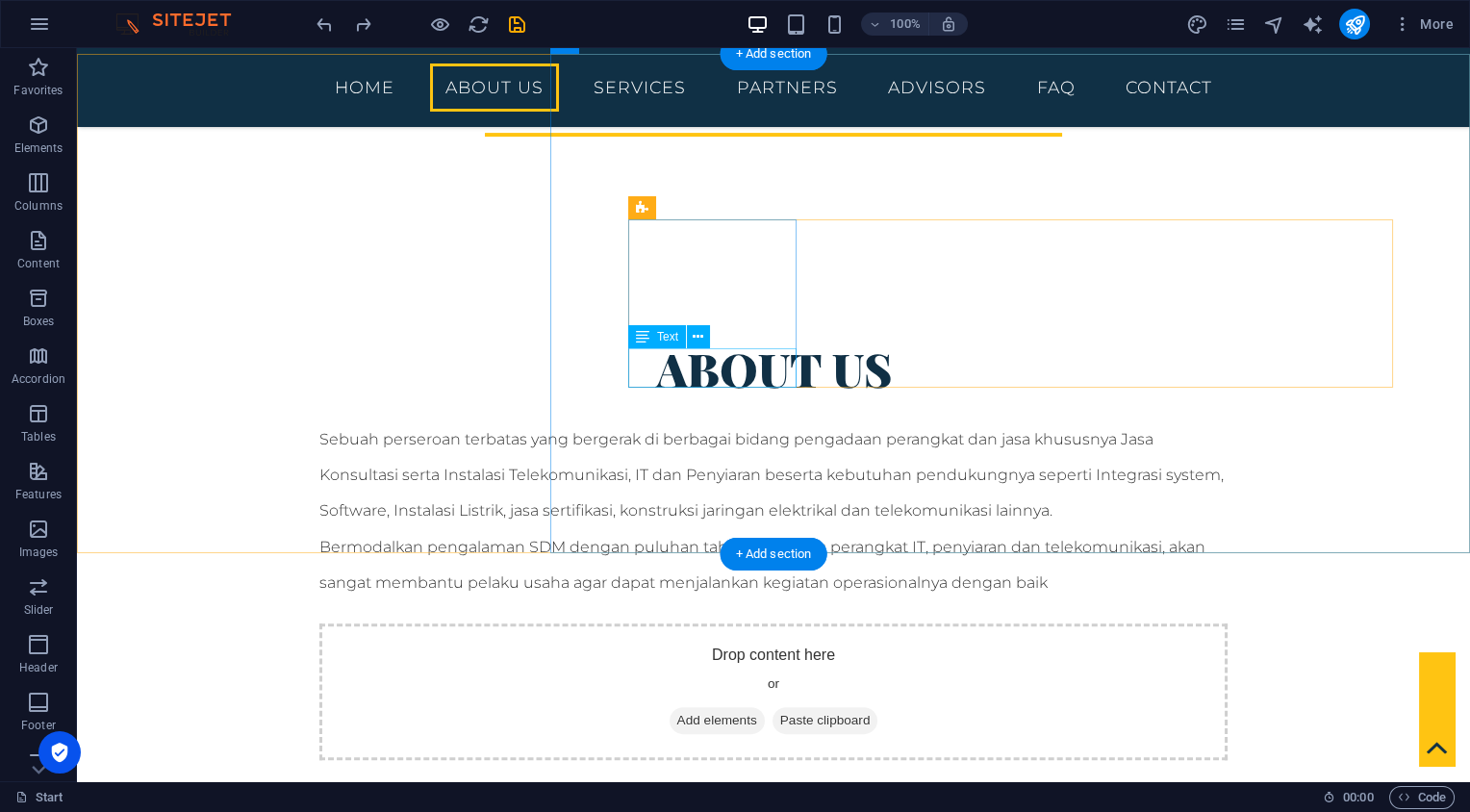 click on "Technology Consulting" at bounding box center (773, 2085) 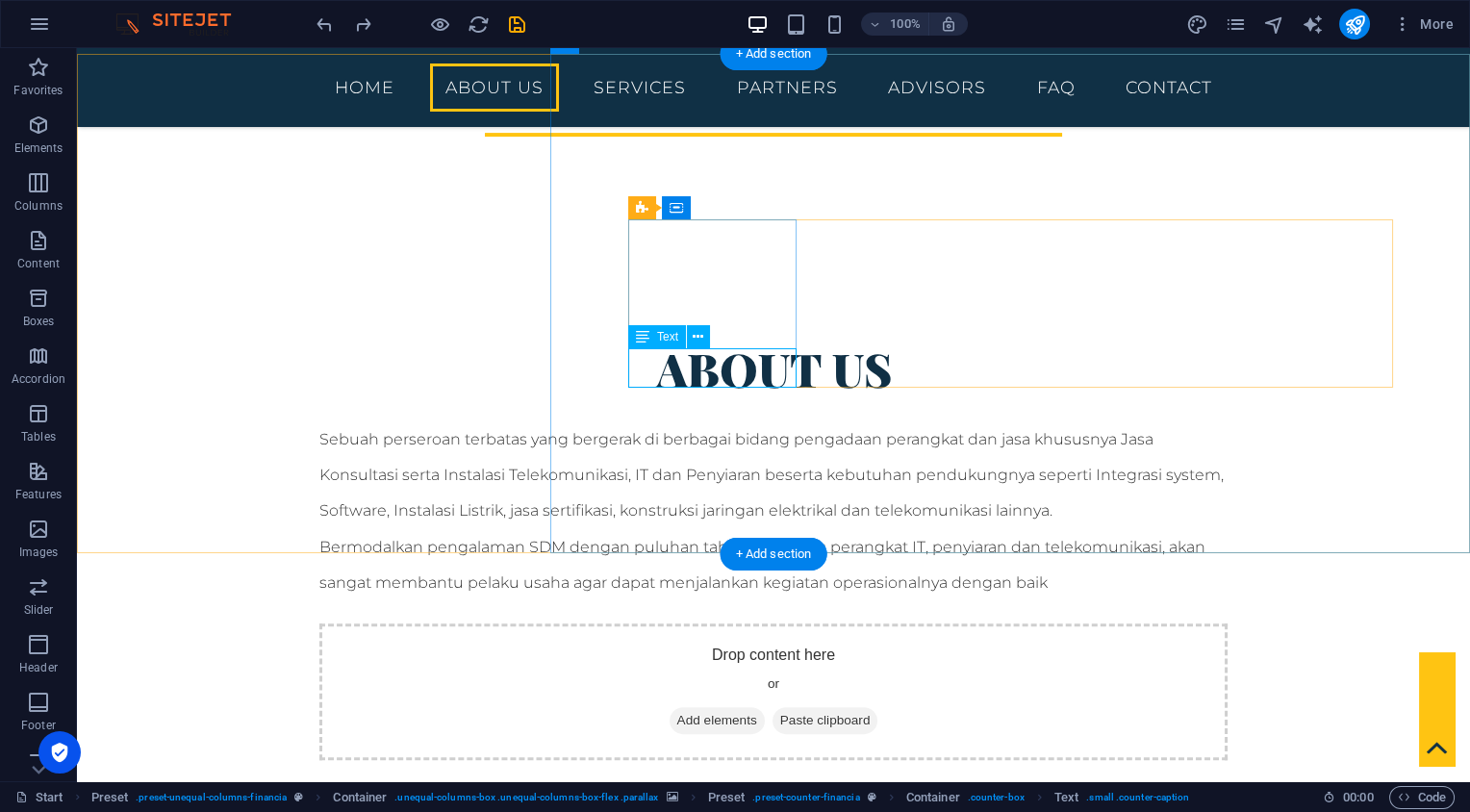 click on "Technology Consulting" at bounding box center [773, 2085] 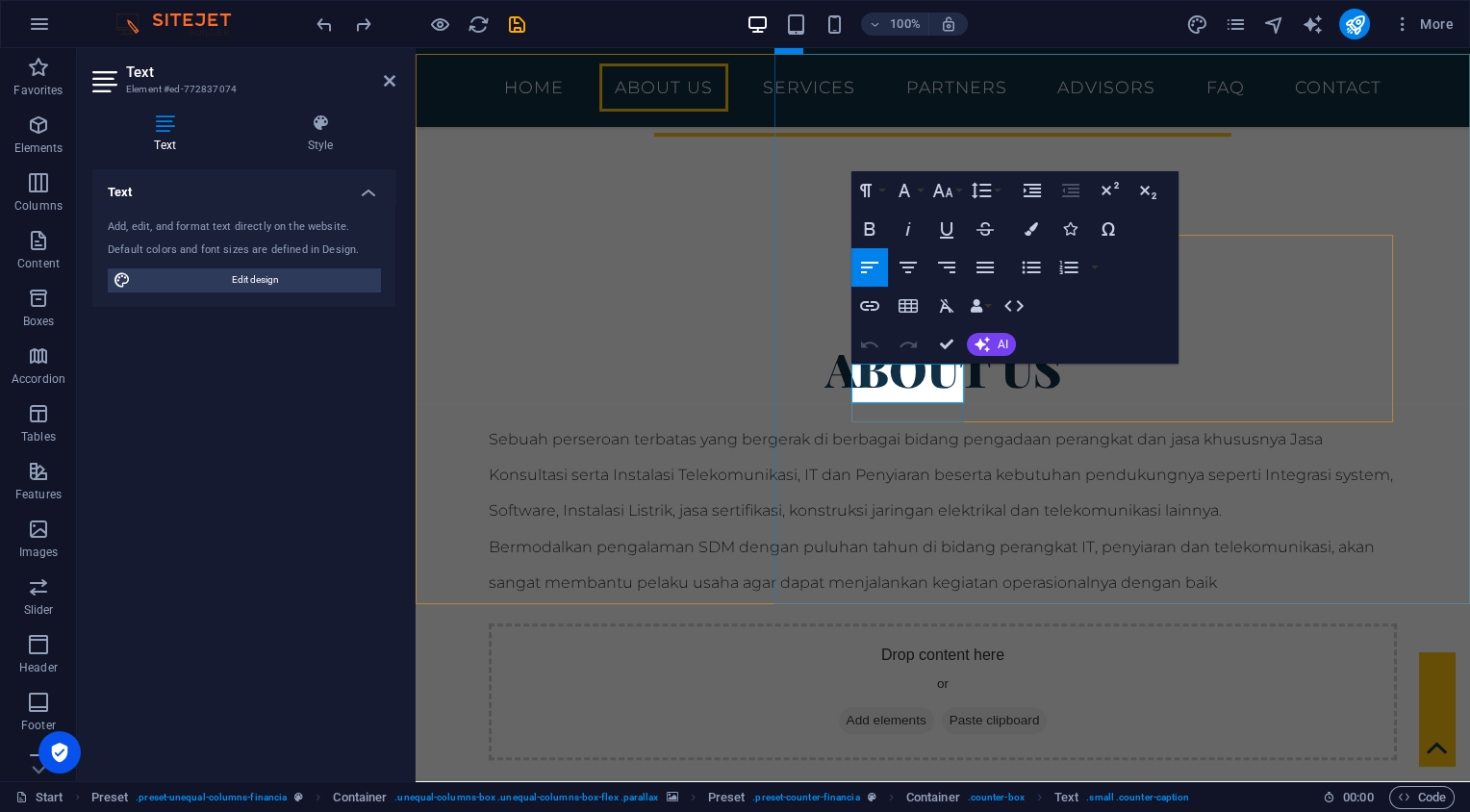 click on "Technology Consulting" at bounding box center [943, 2085] 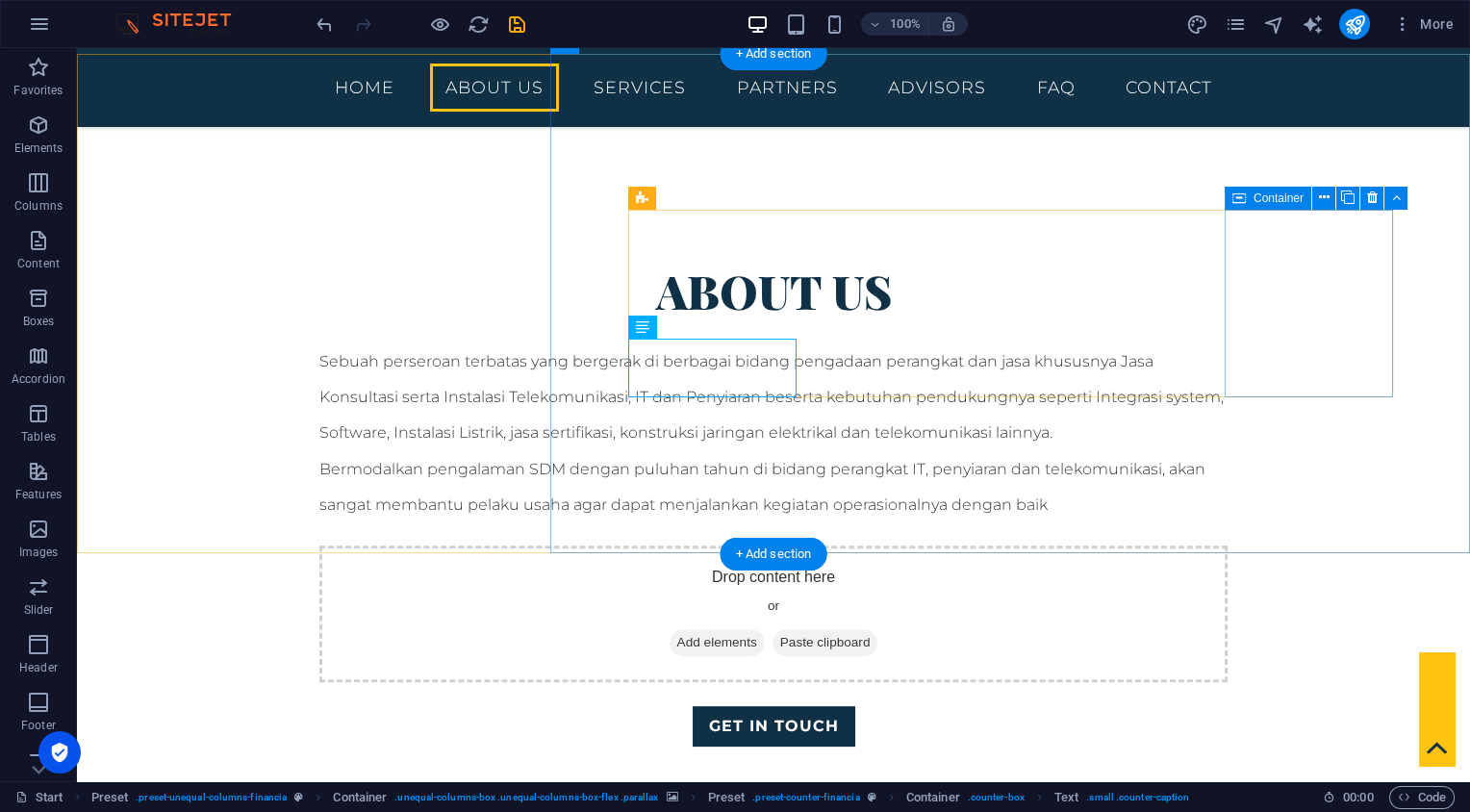 click at bounding box center [773, 2403] 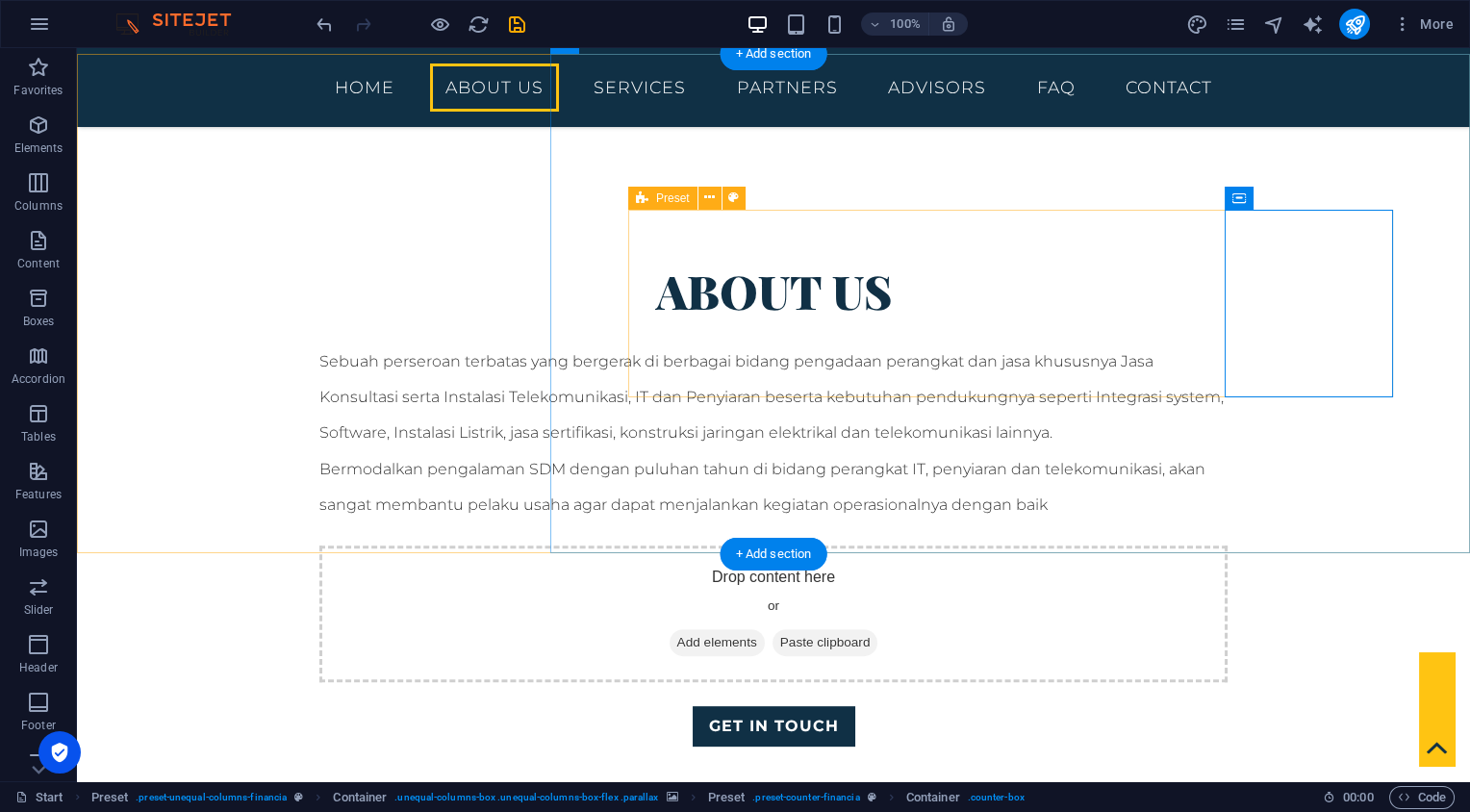 click on "172 Technology Consulting 64 Hardware & Software Supplier 385 Maintenance Services" at bounding box center (773, 2135) 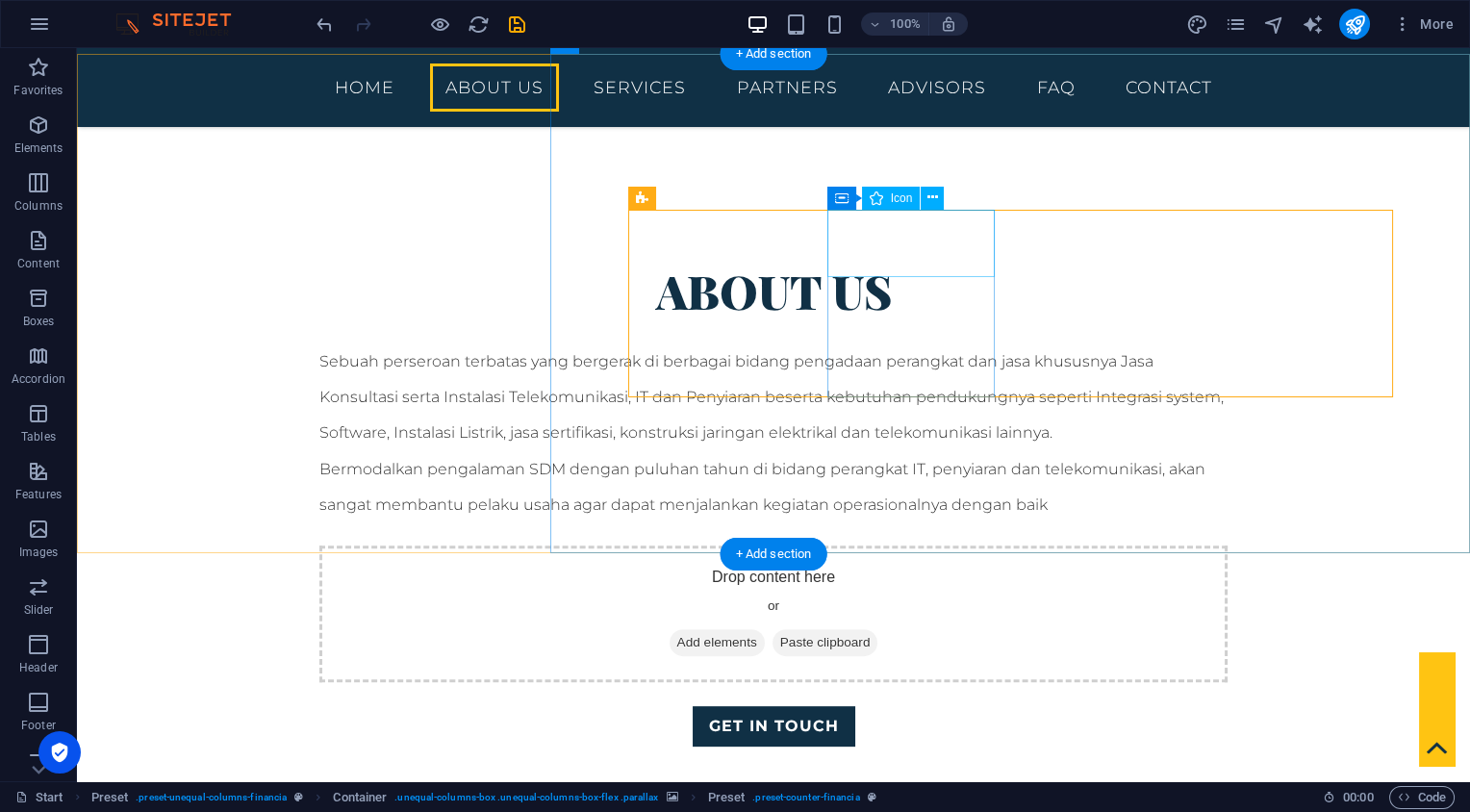 click at bounding box center (773, 2089) 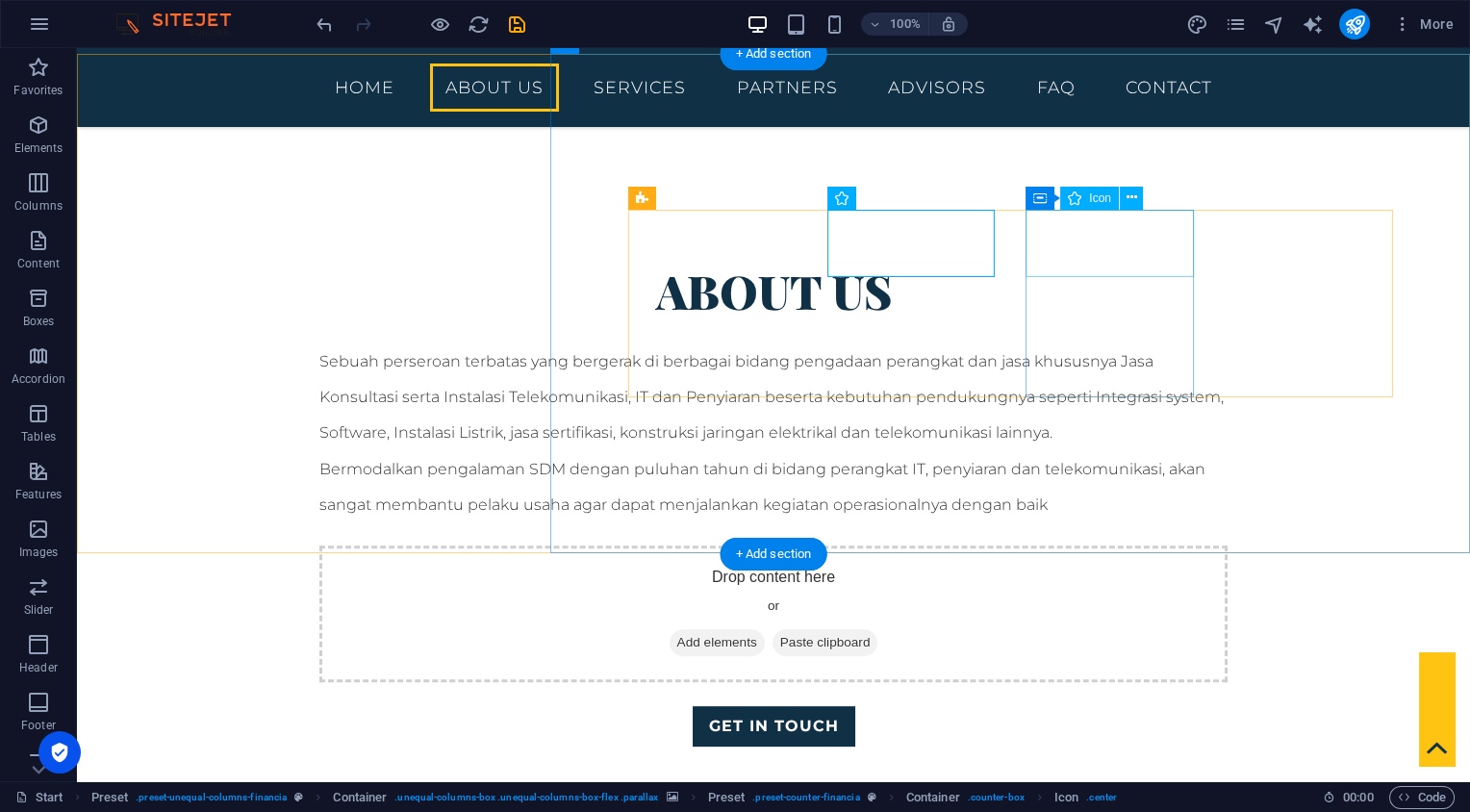 click at bounding box center [773, 2261] 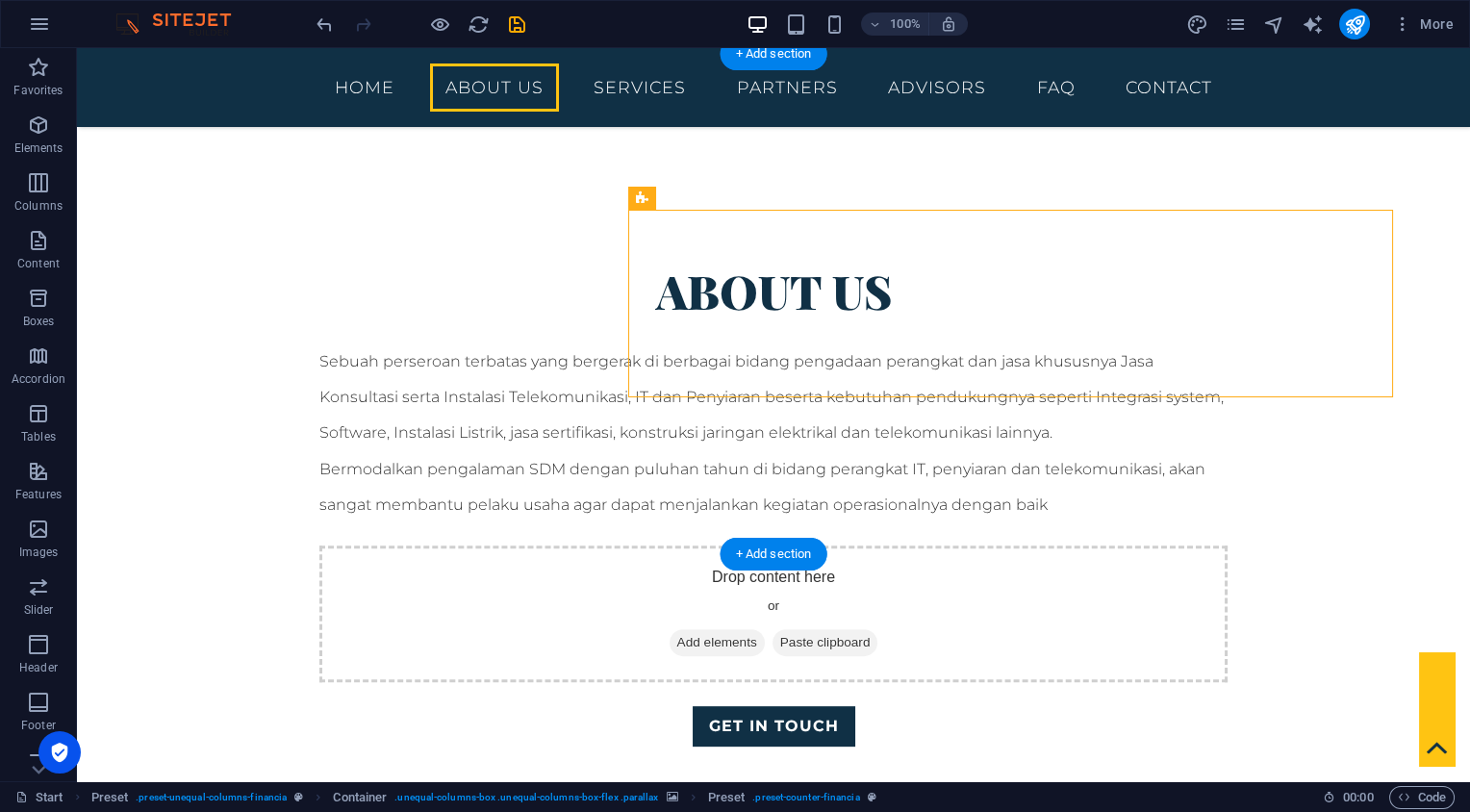 drag, startPoint x: 1011, startPoint y: 393, endPoint x: 1247, endPoint y: 401, distance: 236.13555 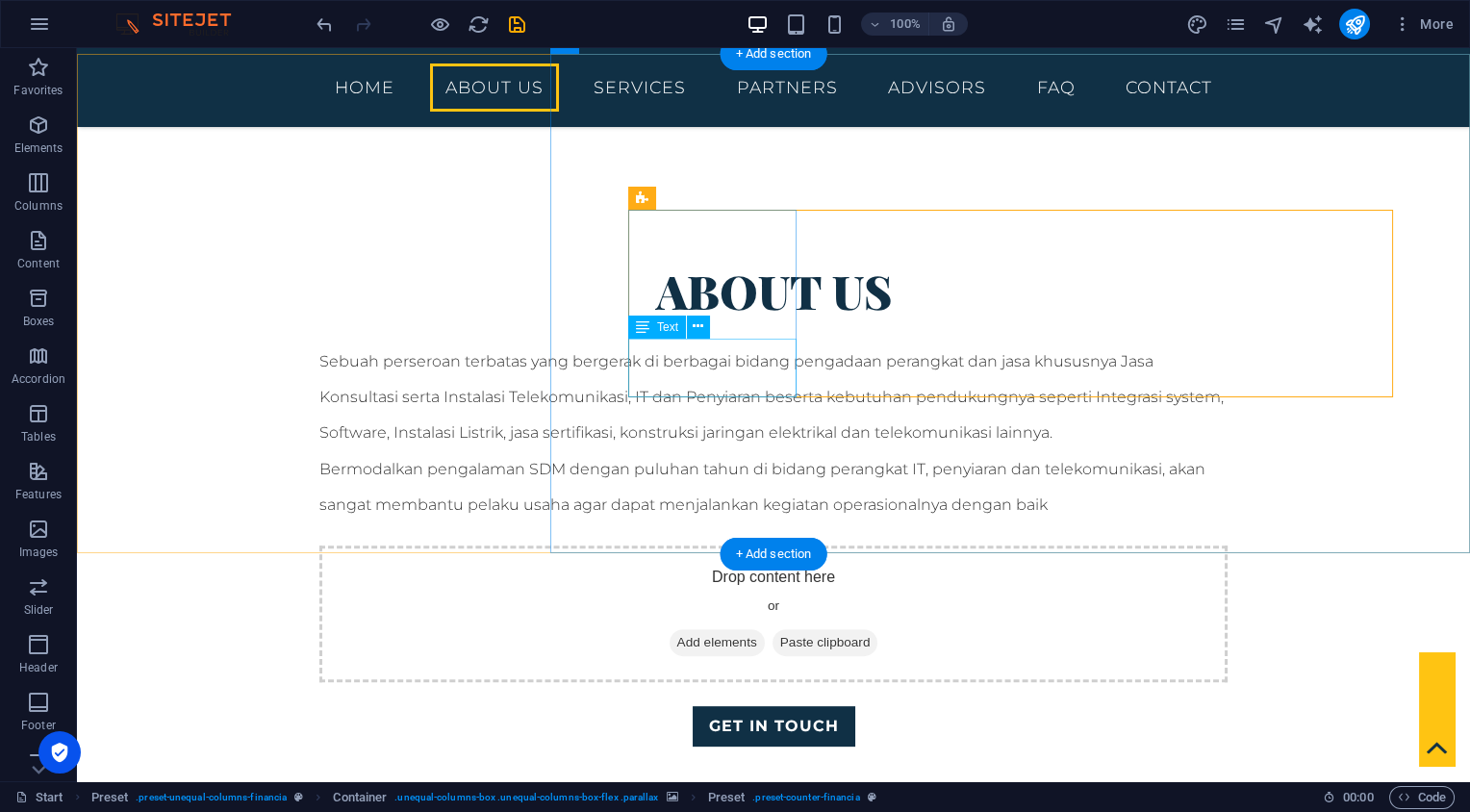 click on "Technology Consulting" at bounding box center (773, 2017) 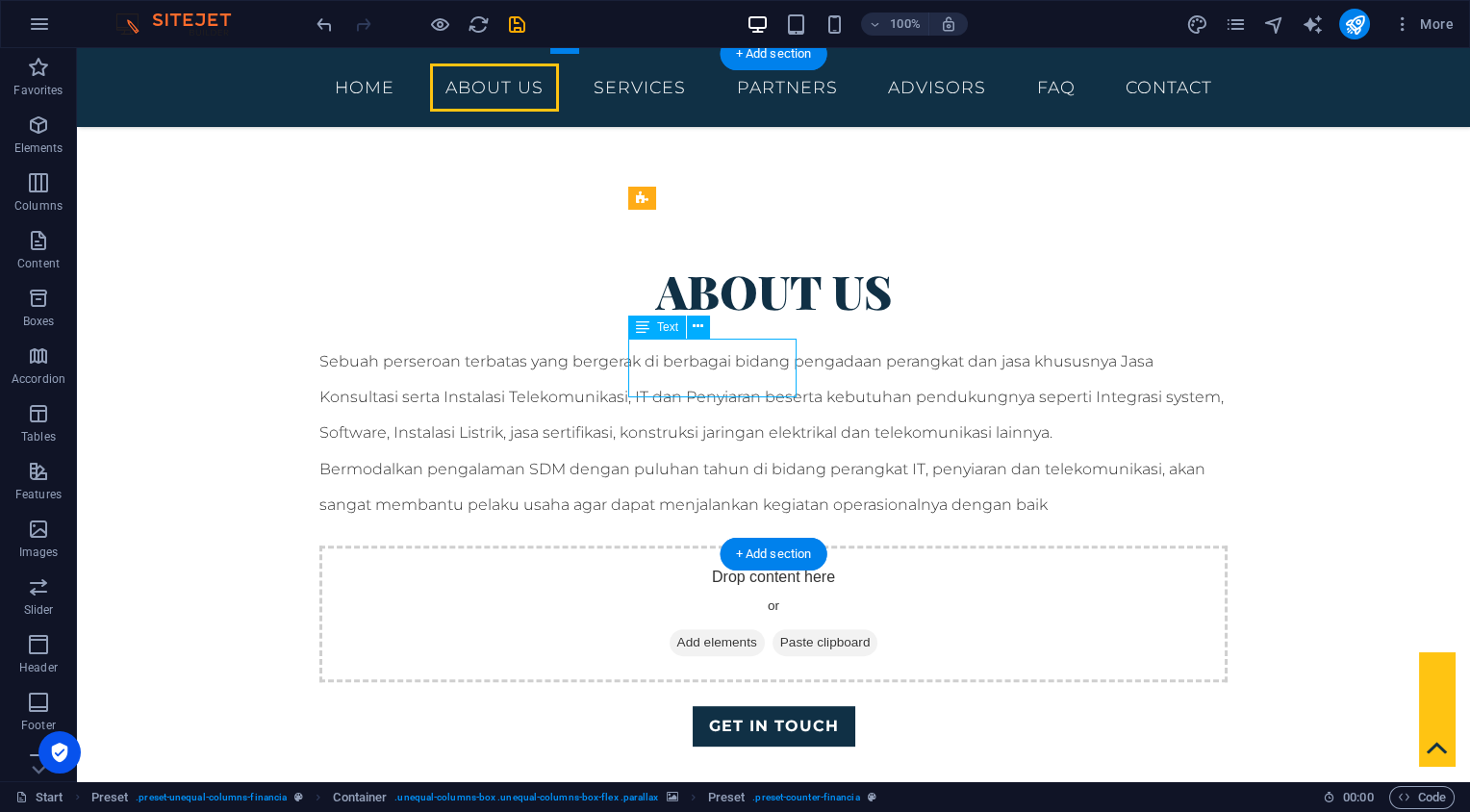 click on "Technology Consulting" at bounding box center (773, 2017) 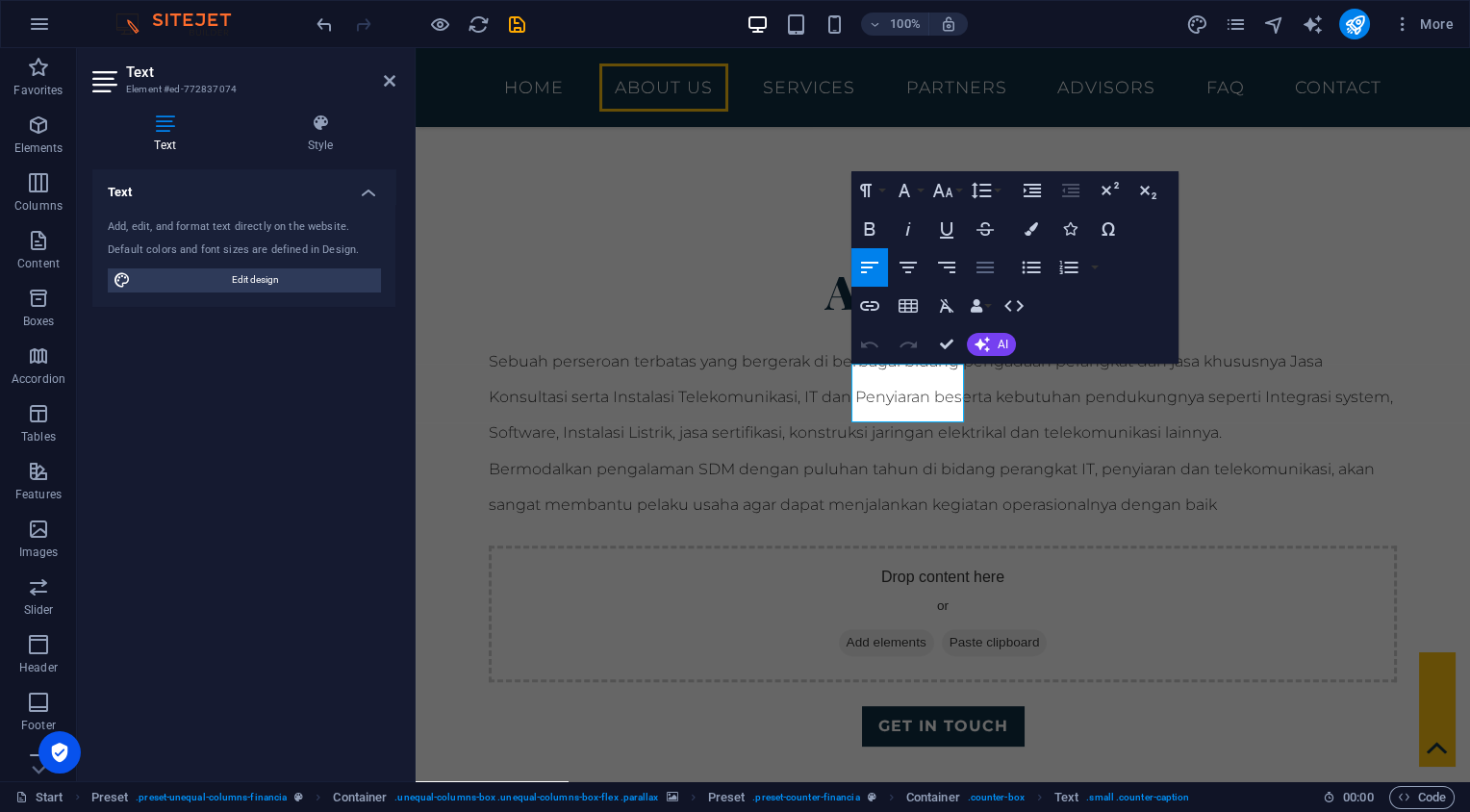 click 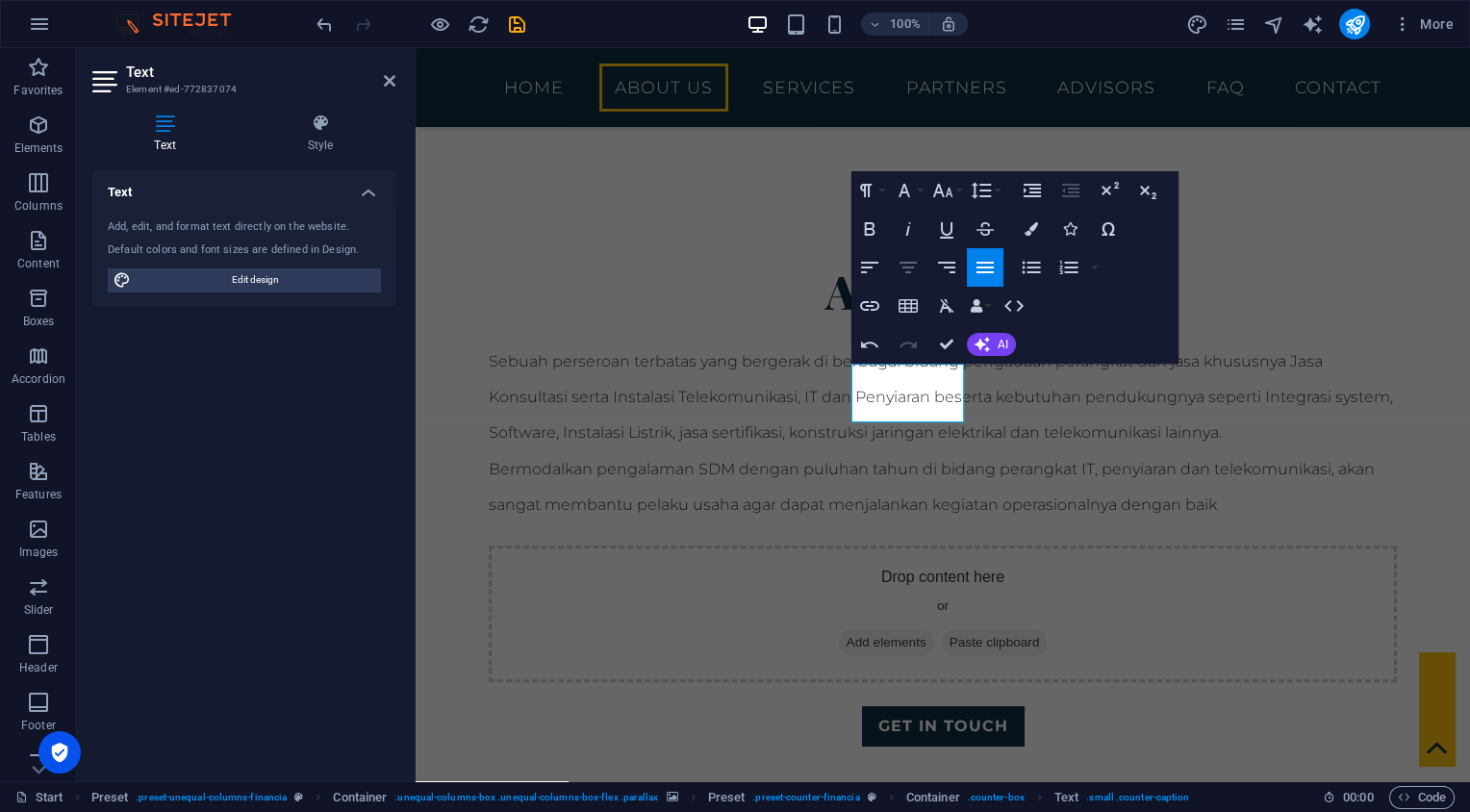 click 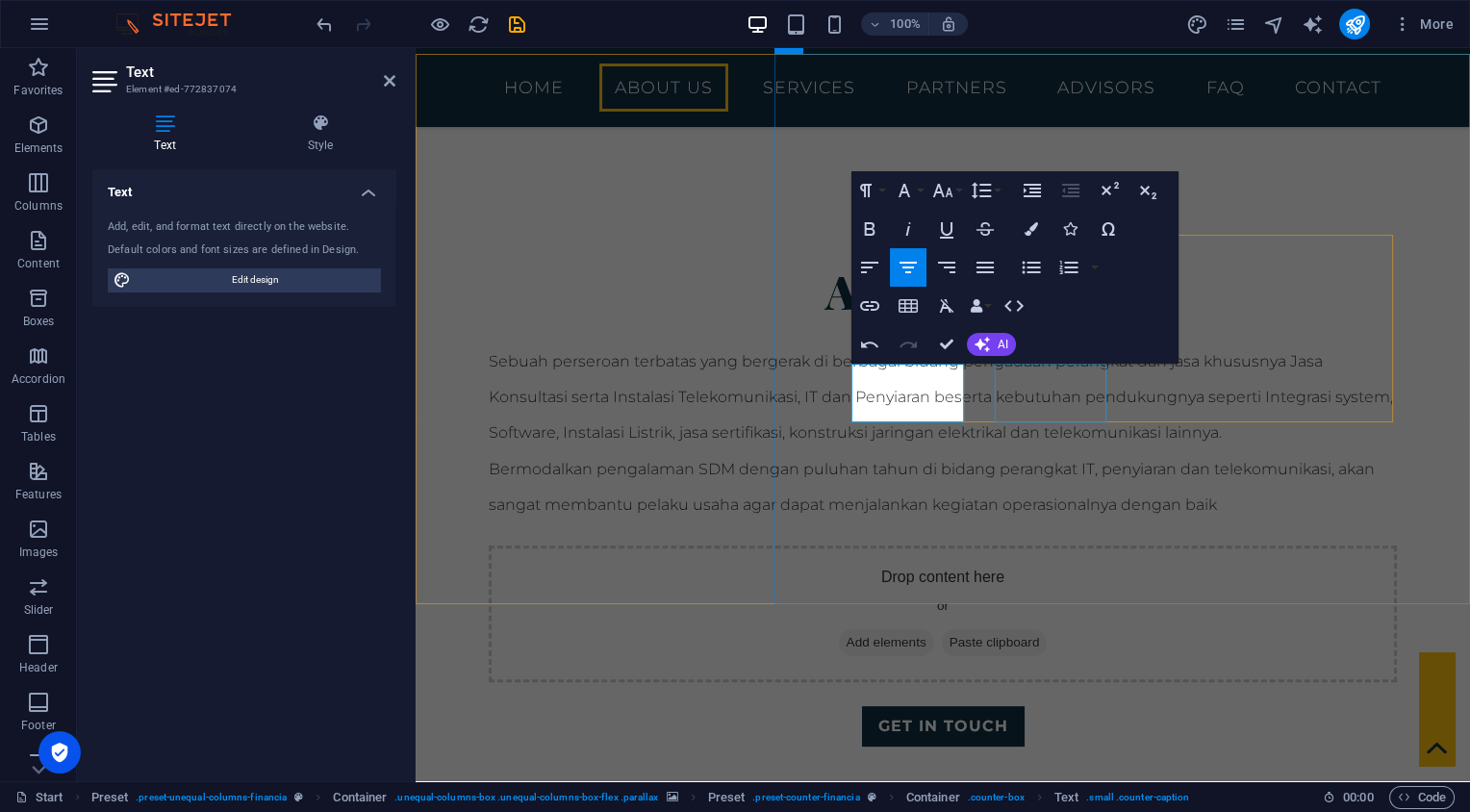 click on "Hardware & Software Supplier" at bounding box center [943, 2223] 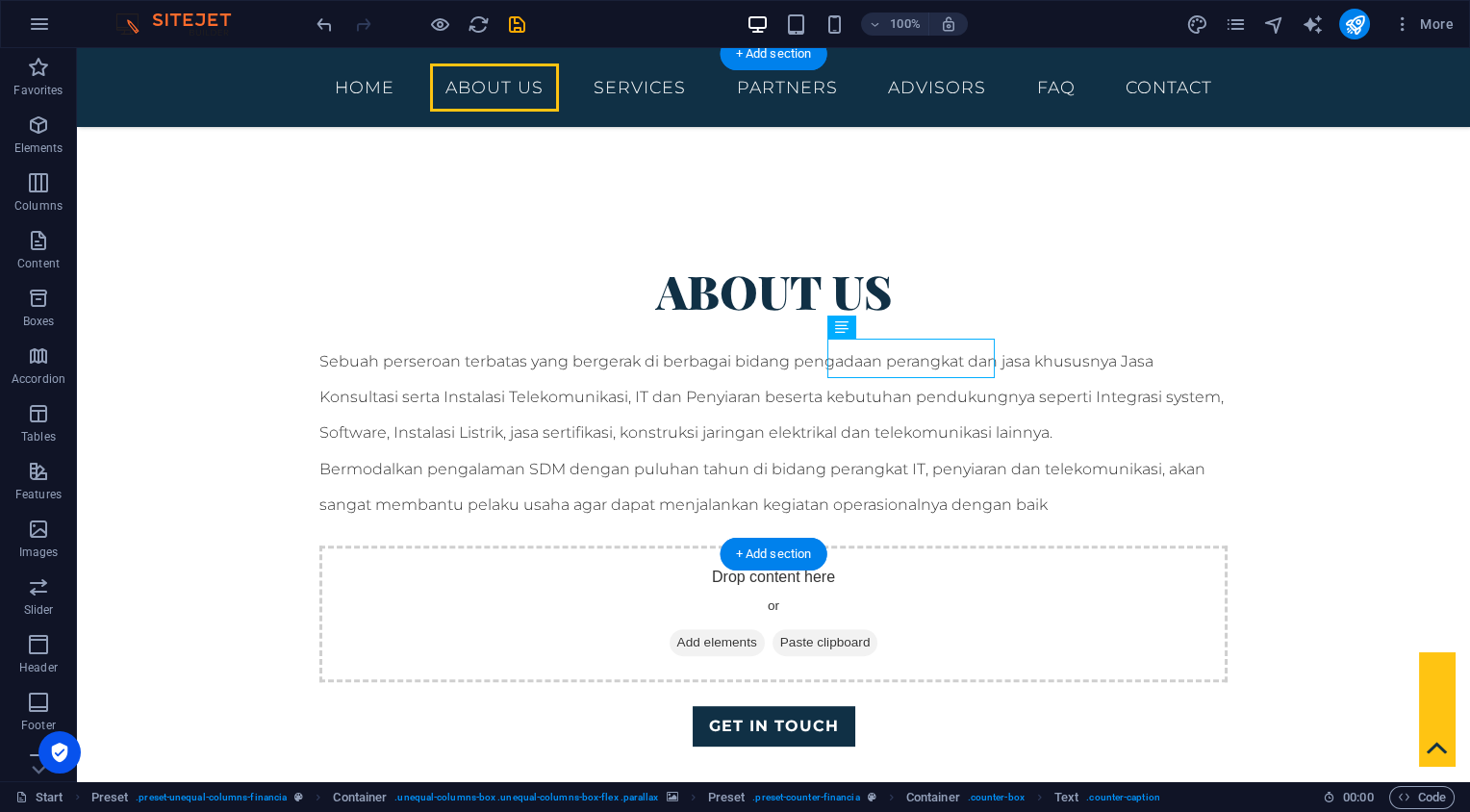 click at bounding box center (773, 1548) 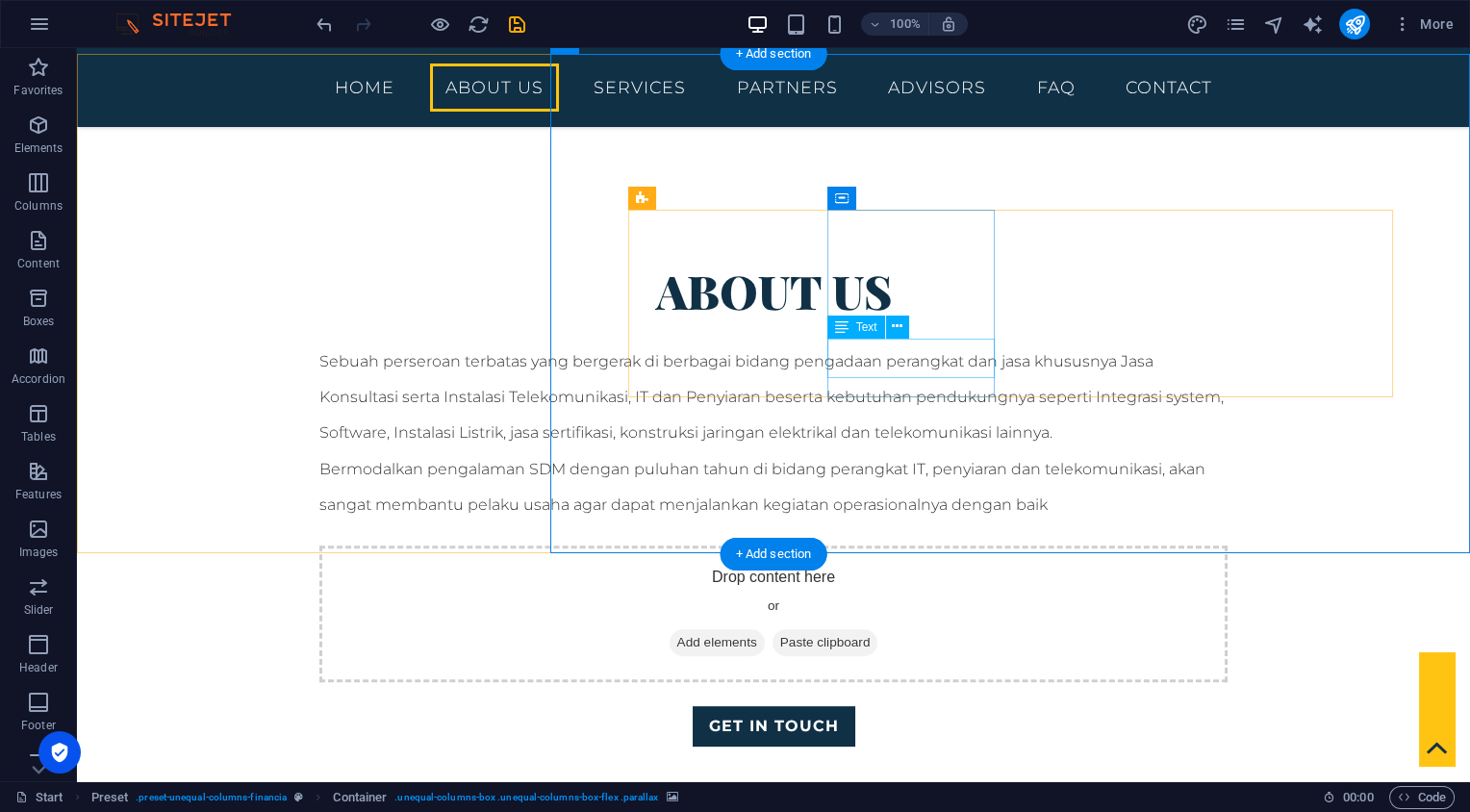 click on "Hardware & Software Supplier" at bounding box center [773, 2198] 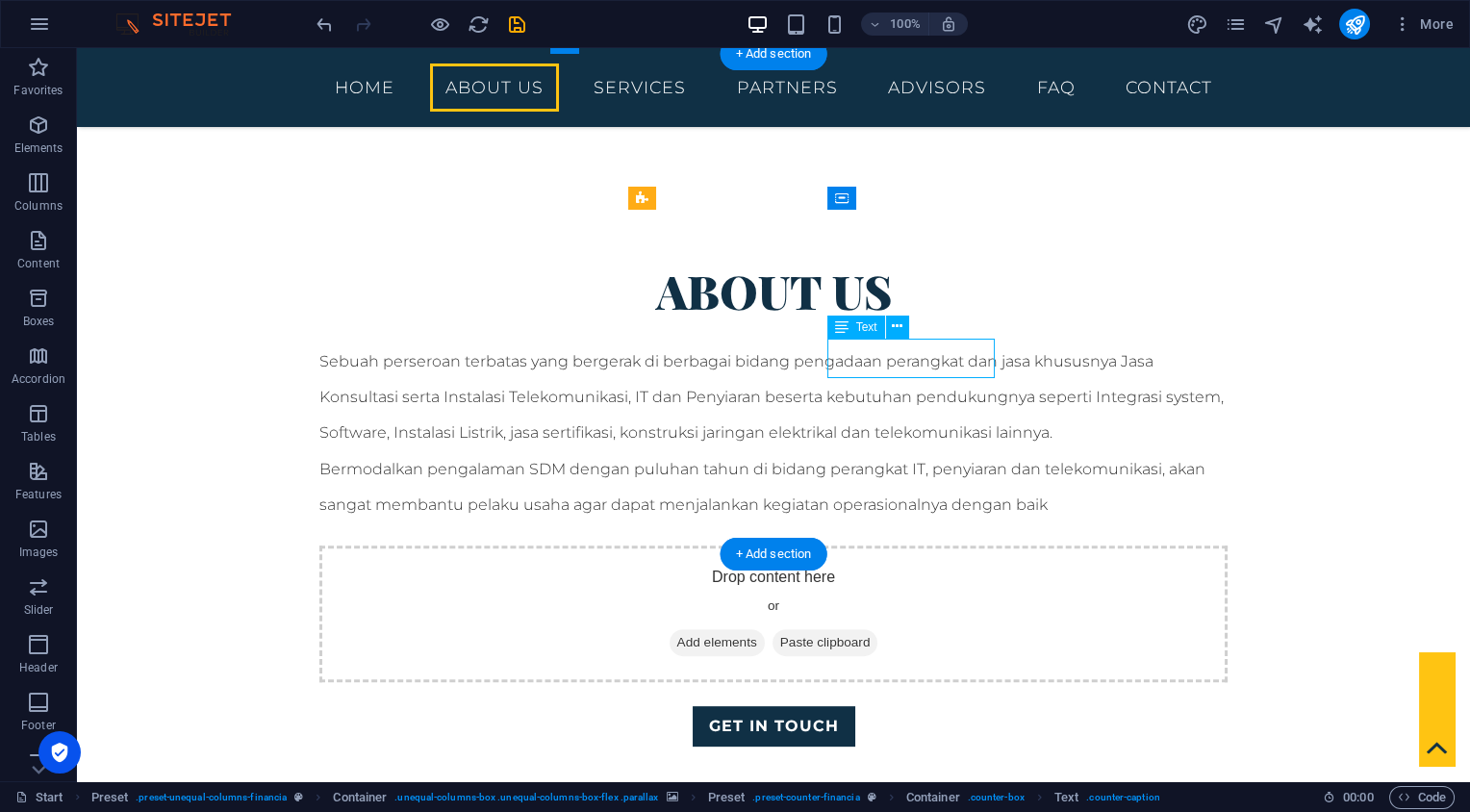 click on "Hardware & Software Supplier" at bounding box center (773, 2198) 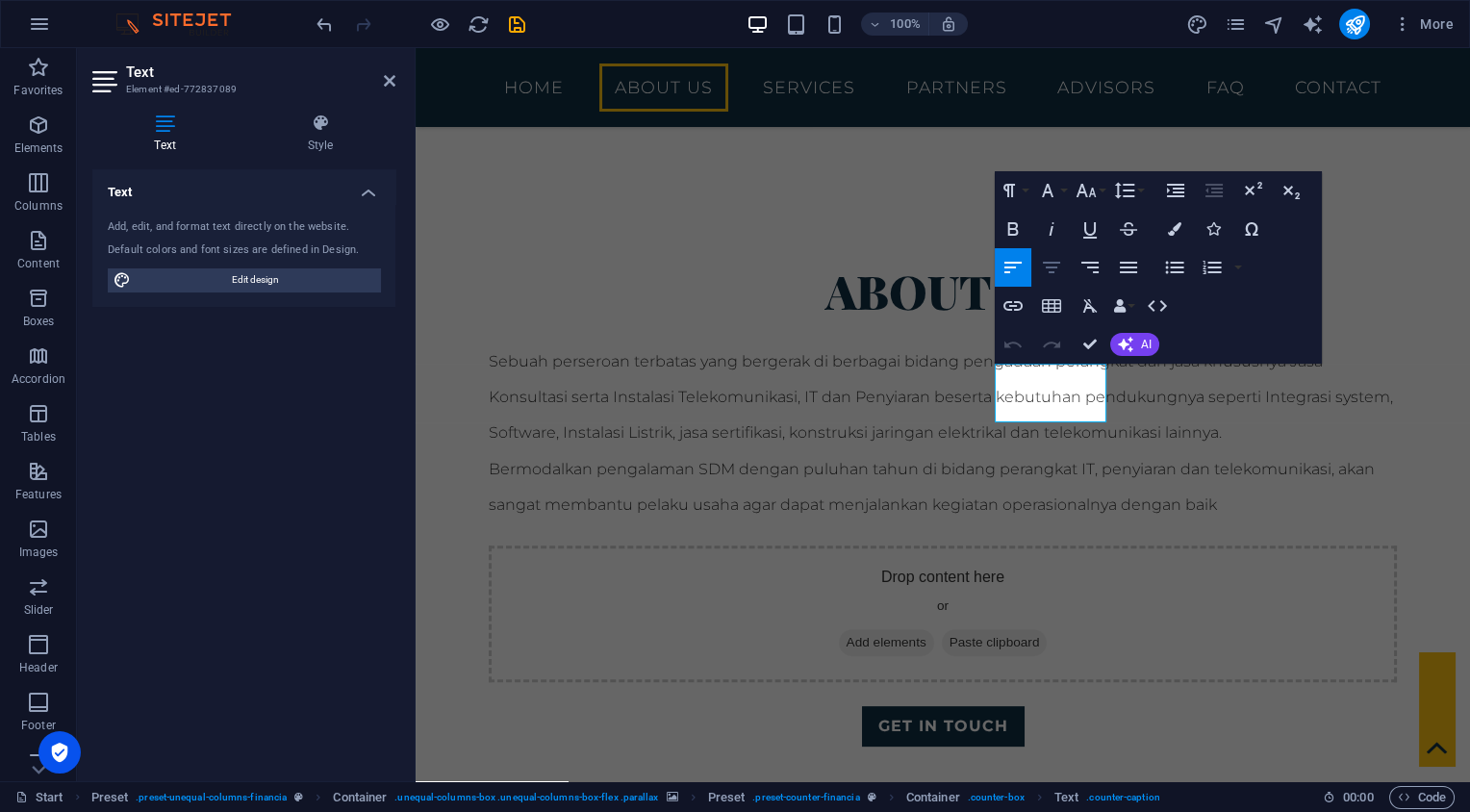 click 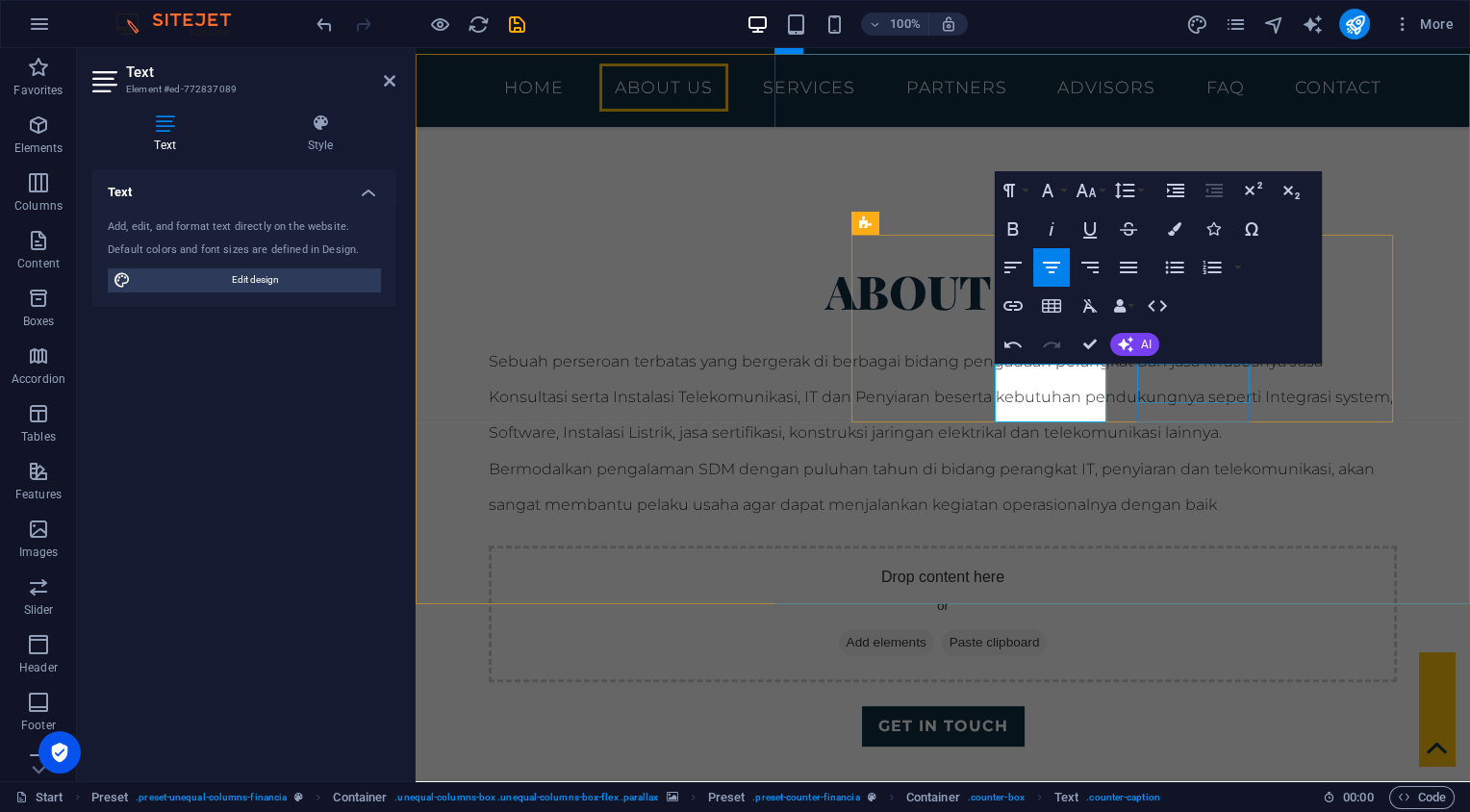 click on "Maintenance Services" at bounding box center (943, 2395) 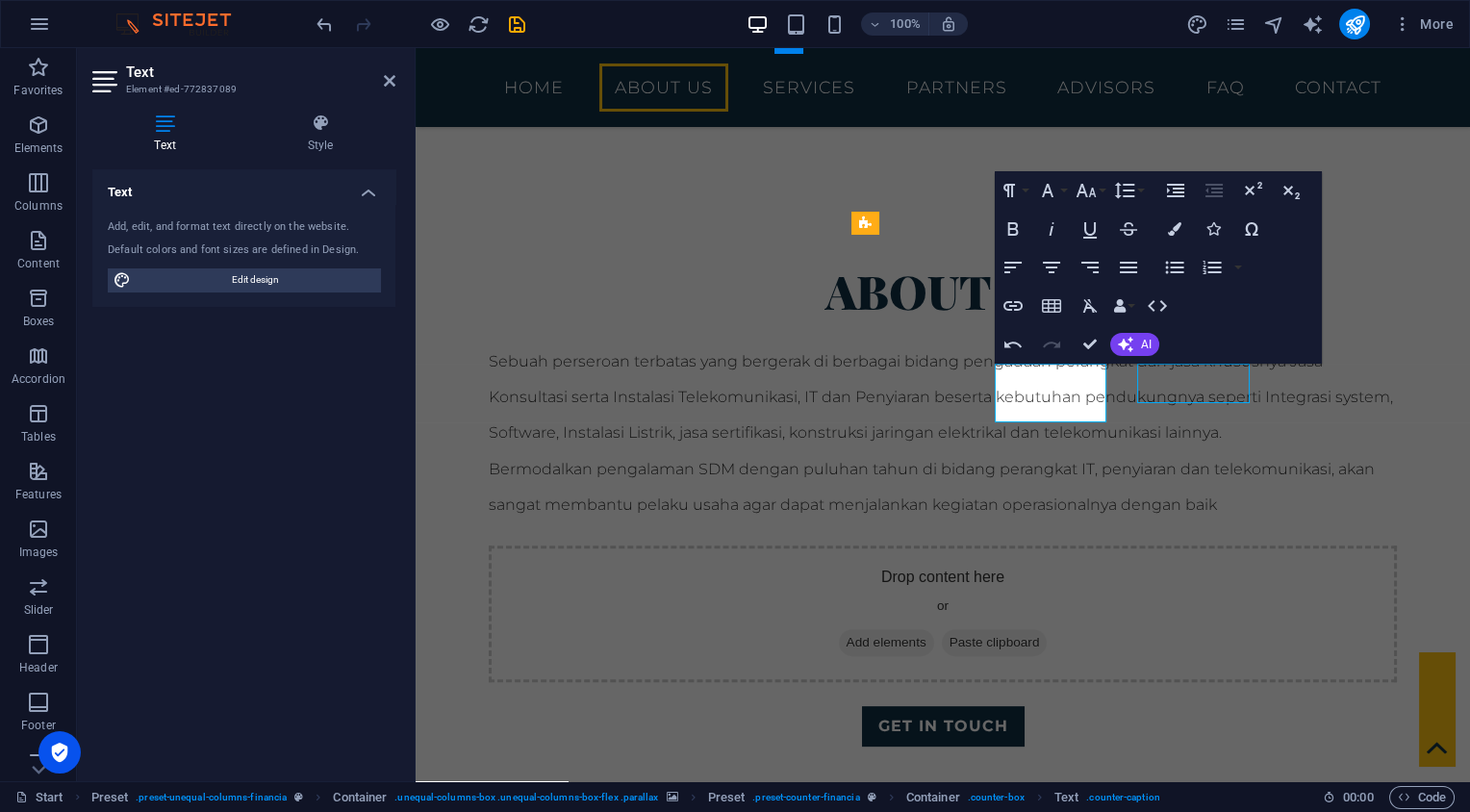click on "Maintenance Services" at bounding box center (943, 2395) 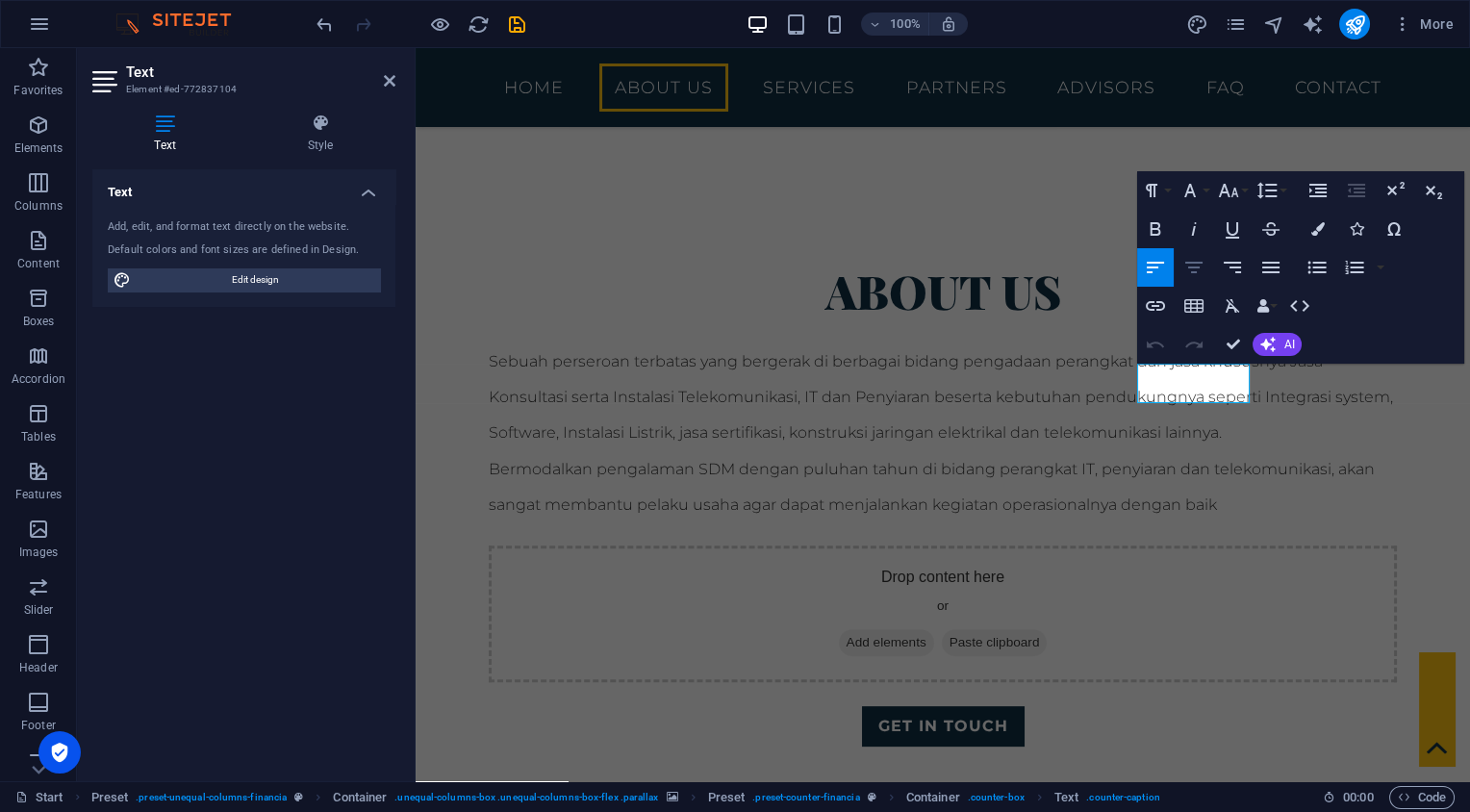 click 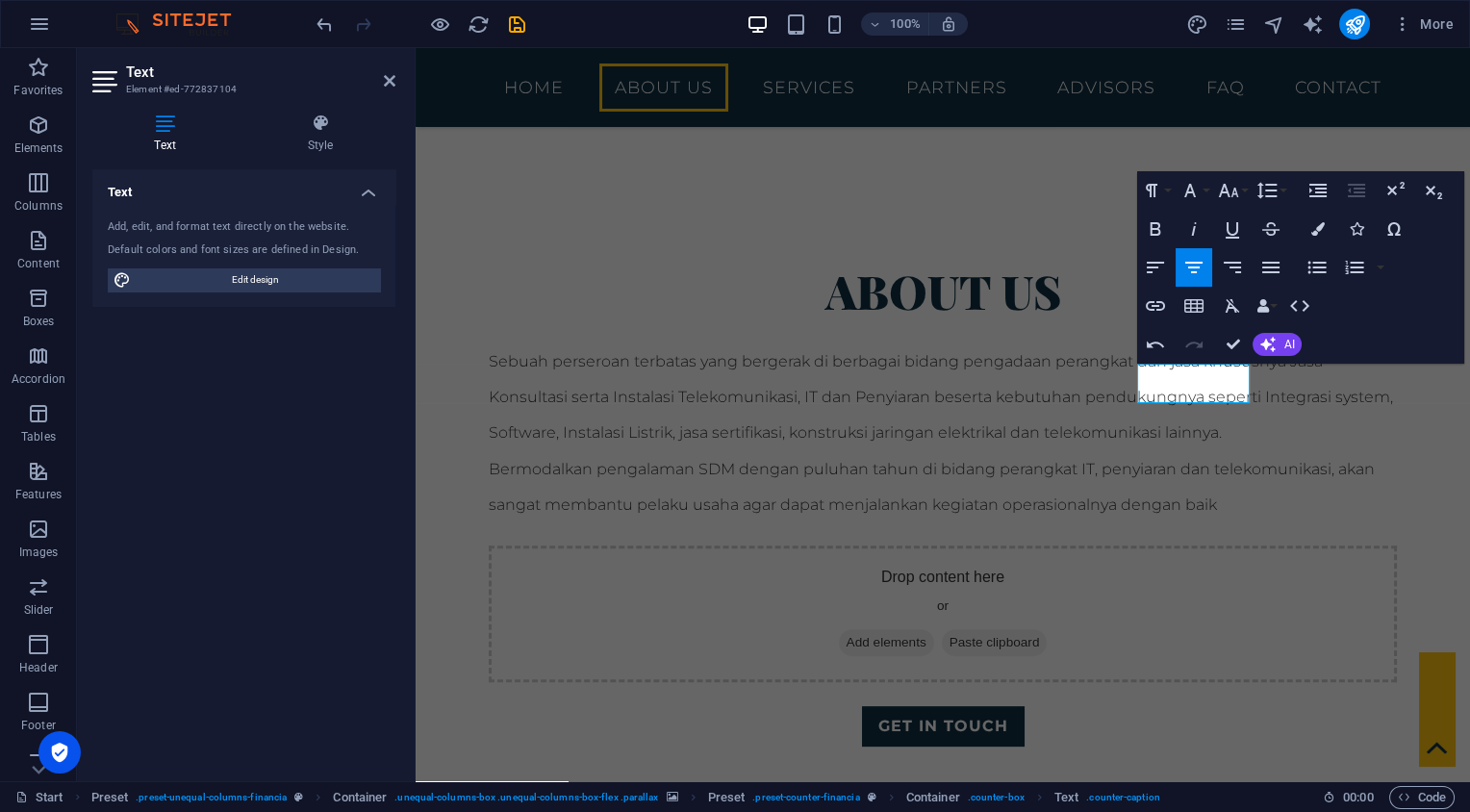 click at bounding box center [943, 1561] 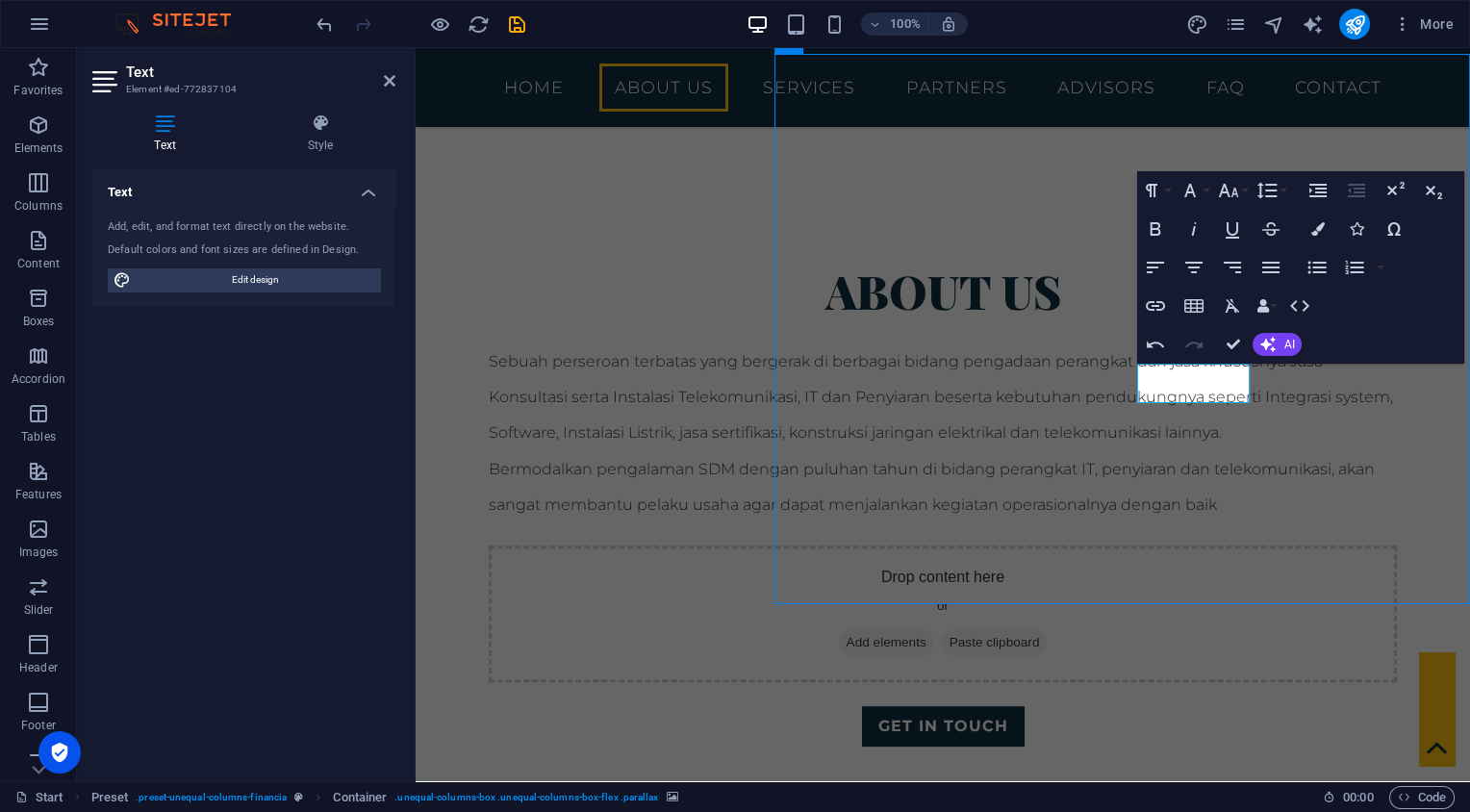 click at bounding box center (943, 1548) 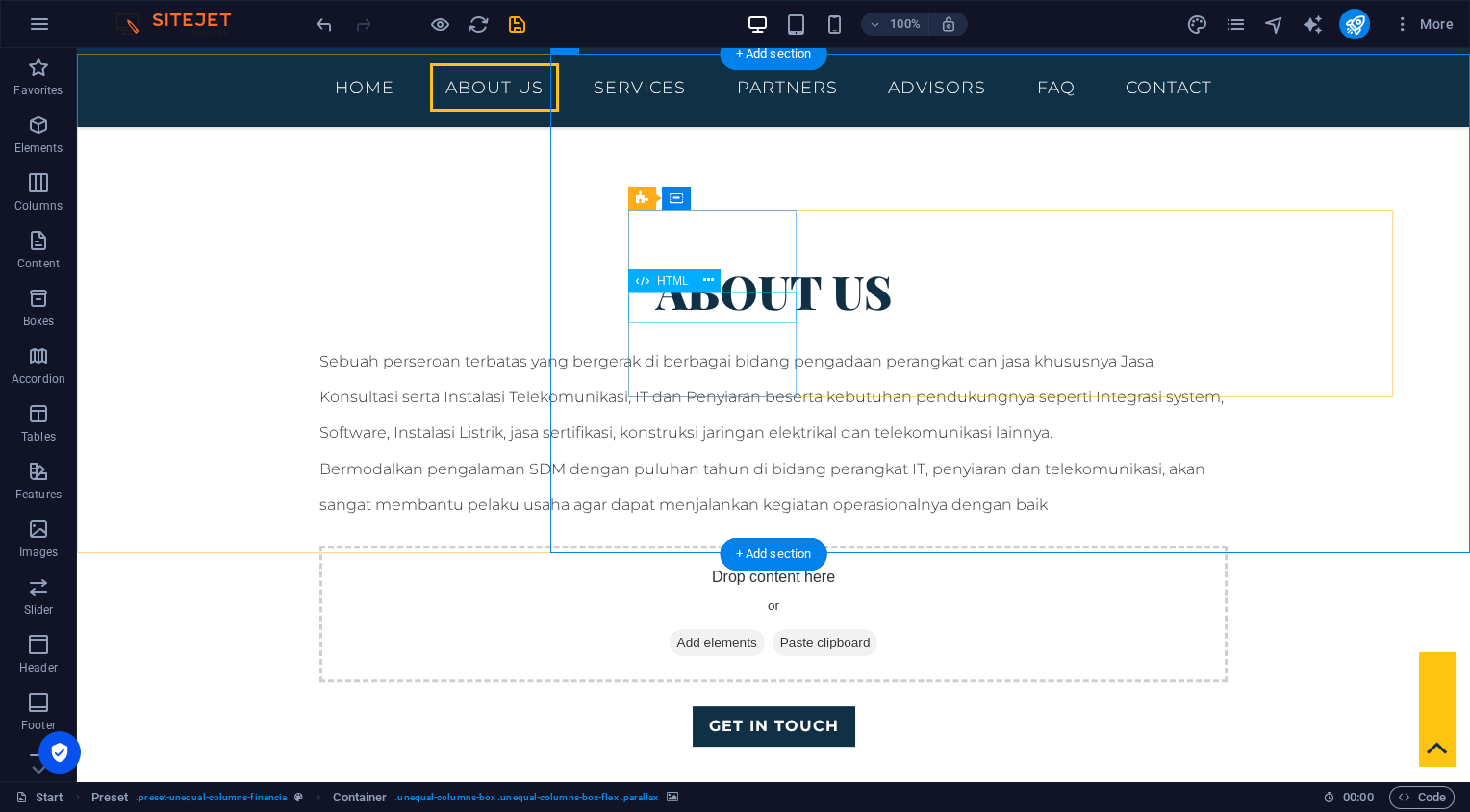 click on "172" at bounding box center (773, 1967) 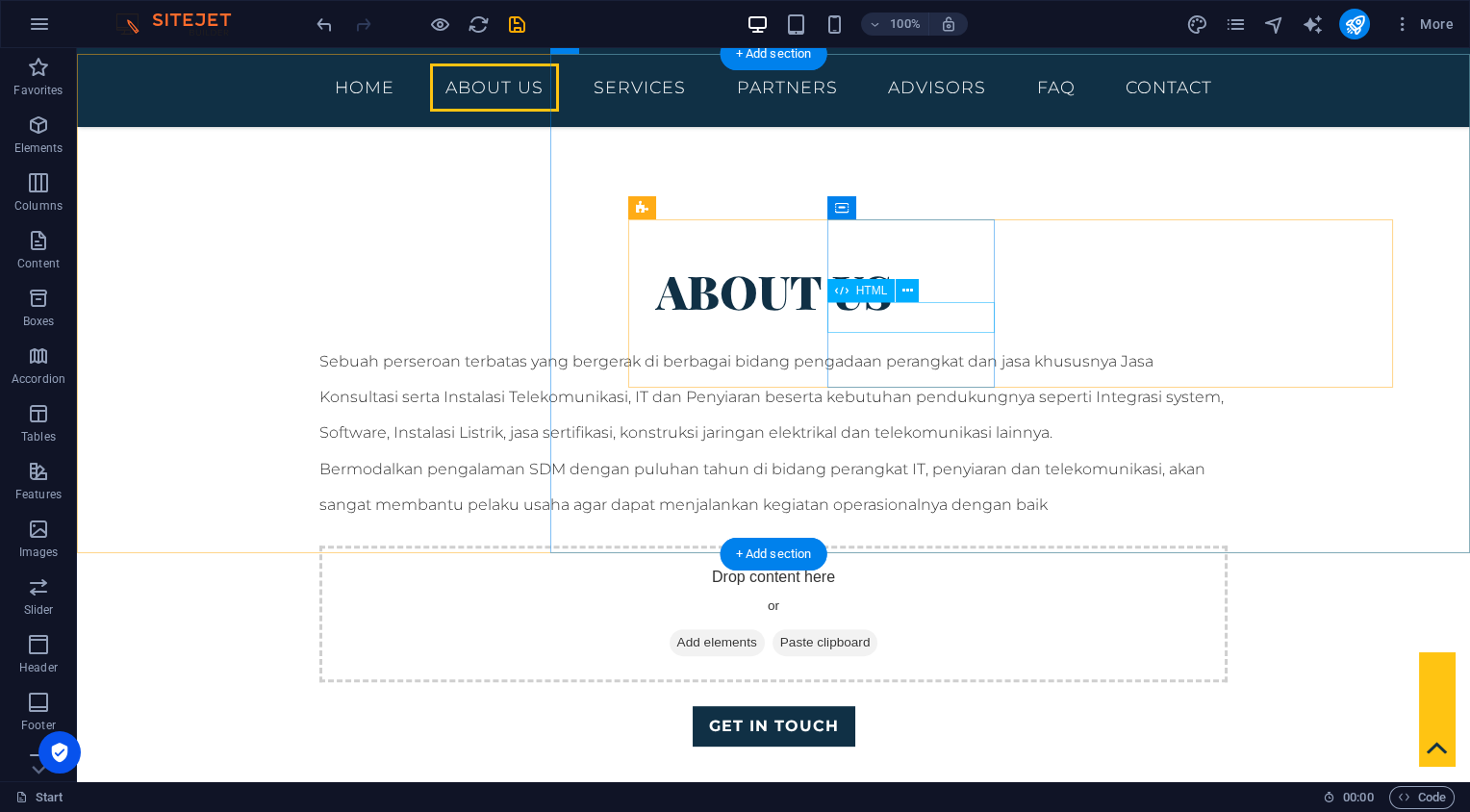 click on "64" at bounding box center (773, 2112) 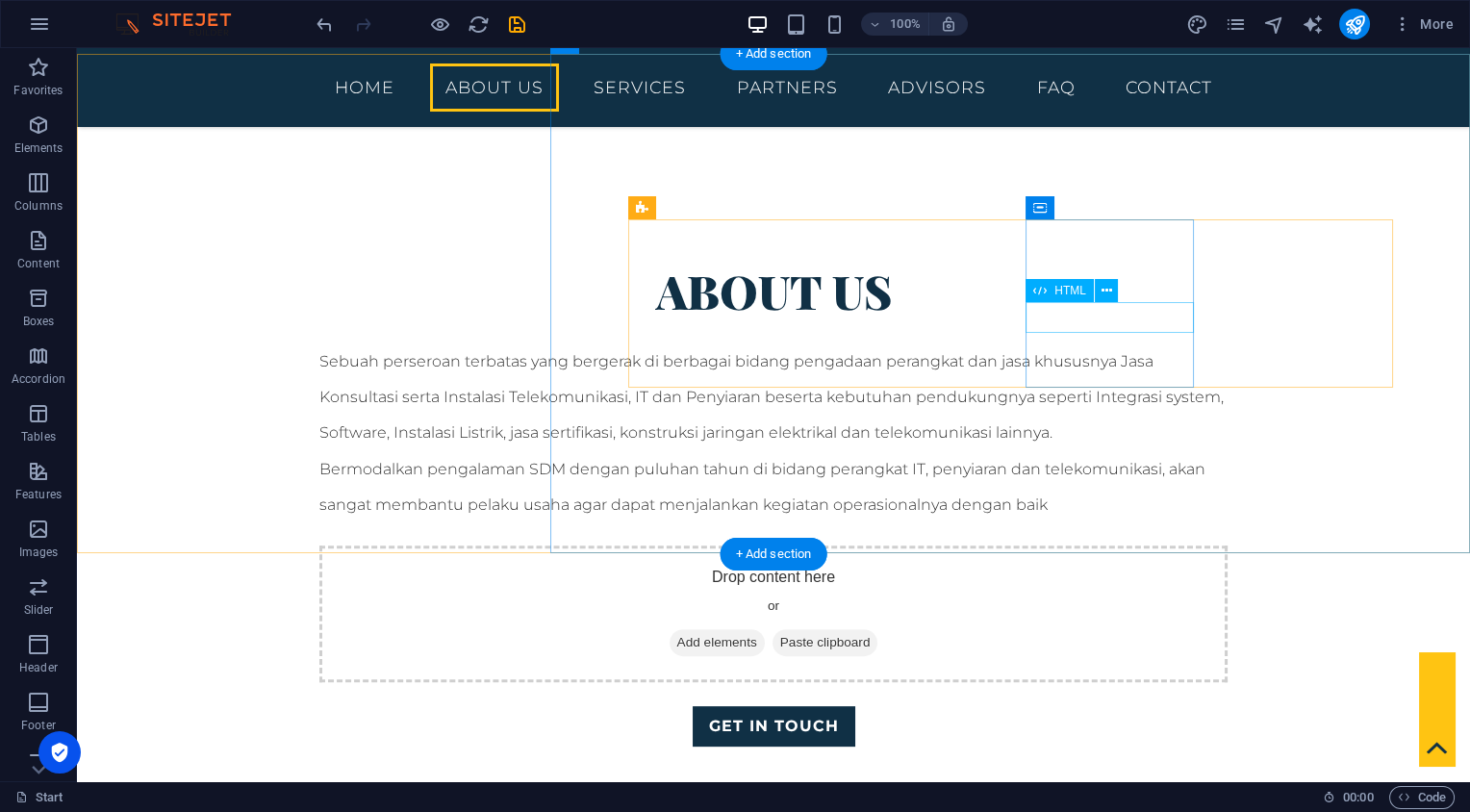 click on "385" at bounding box center (773, 2237) 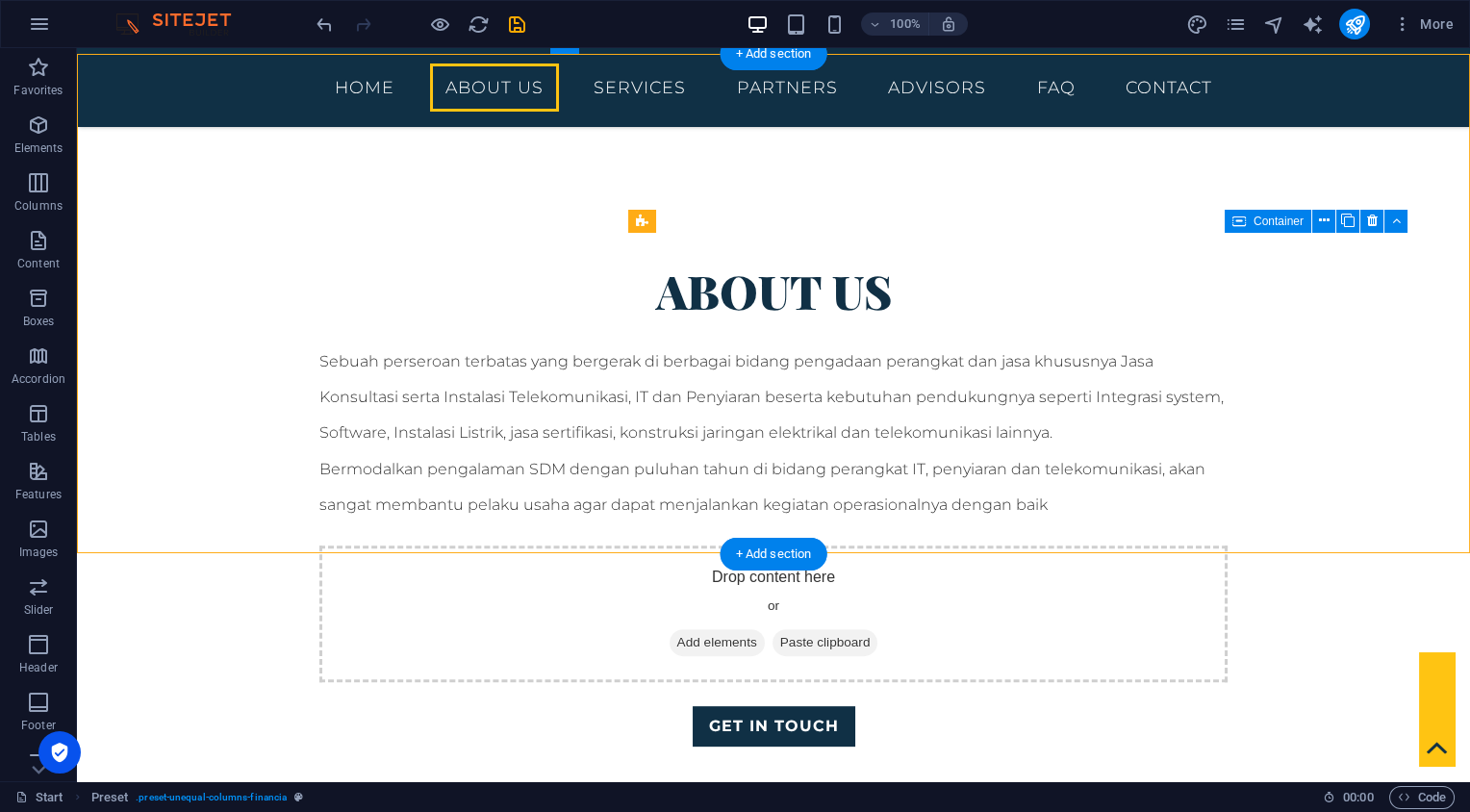 drag, startPoint x: 1331, startPoint y: 308, endPoint x: 1384, endPoint y: 314, distance: 53.338541 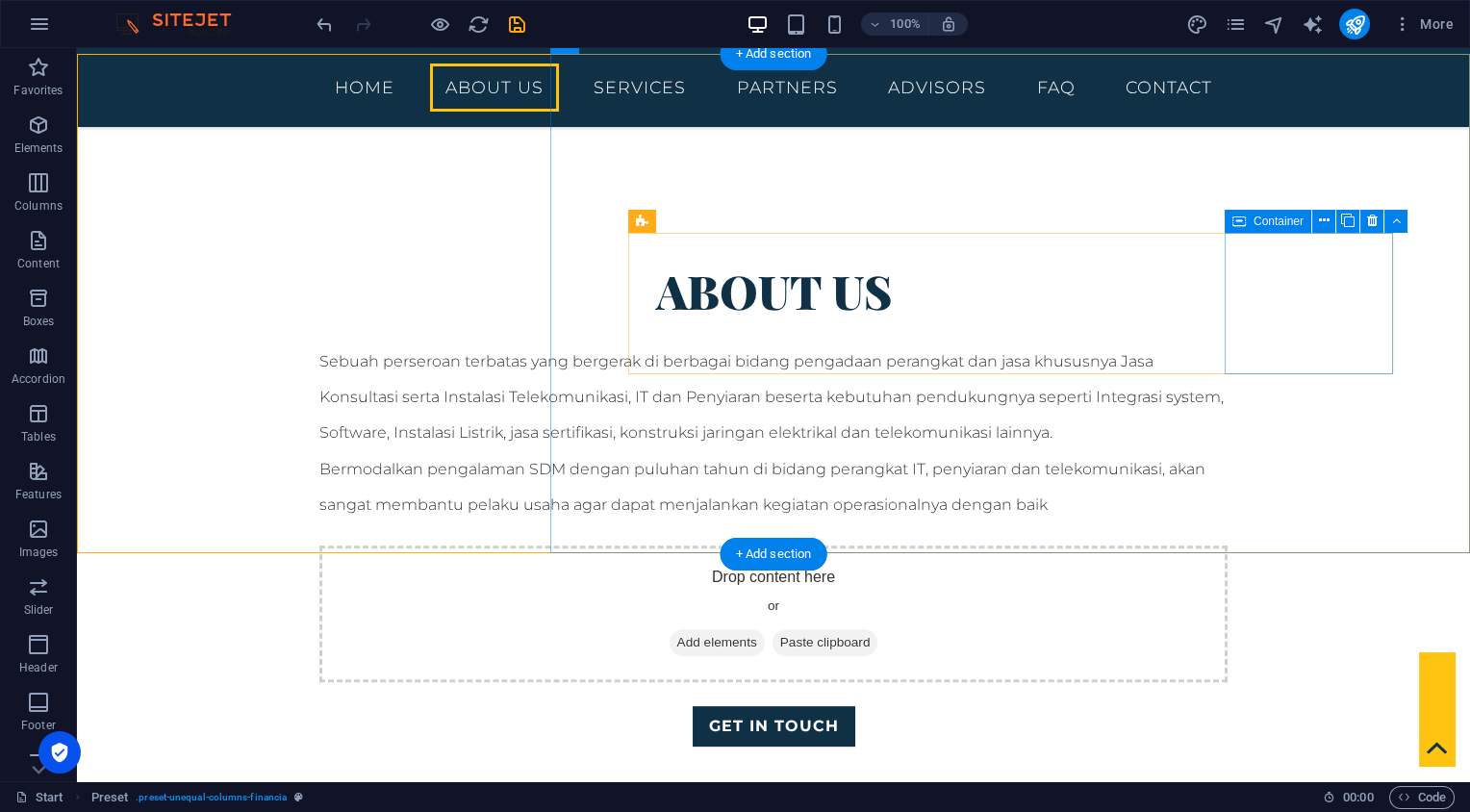 click at bounding box center (773, 2265) 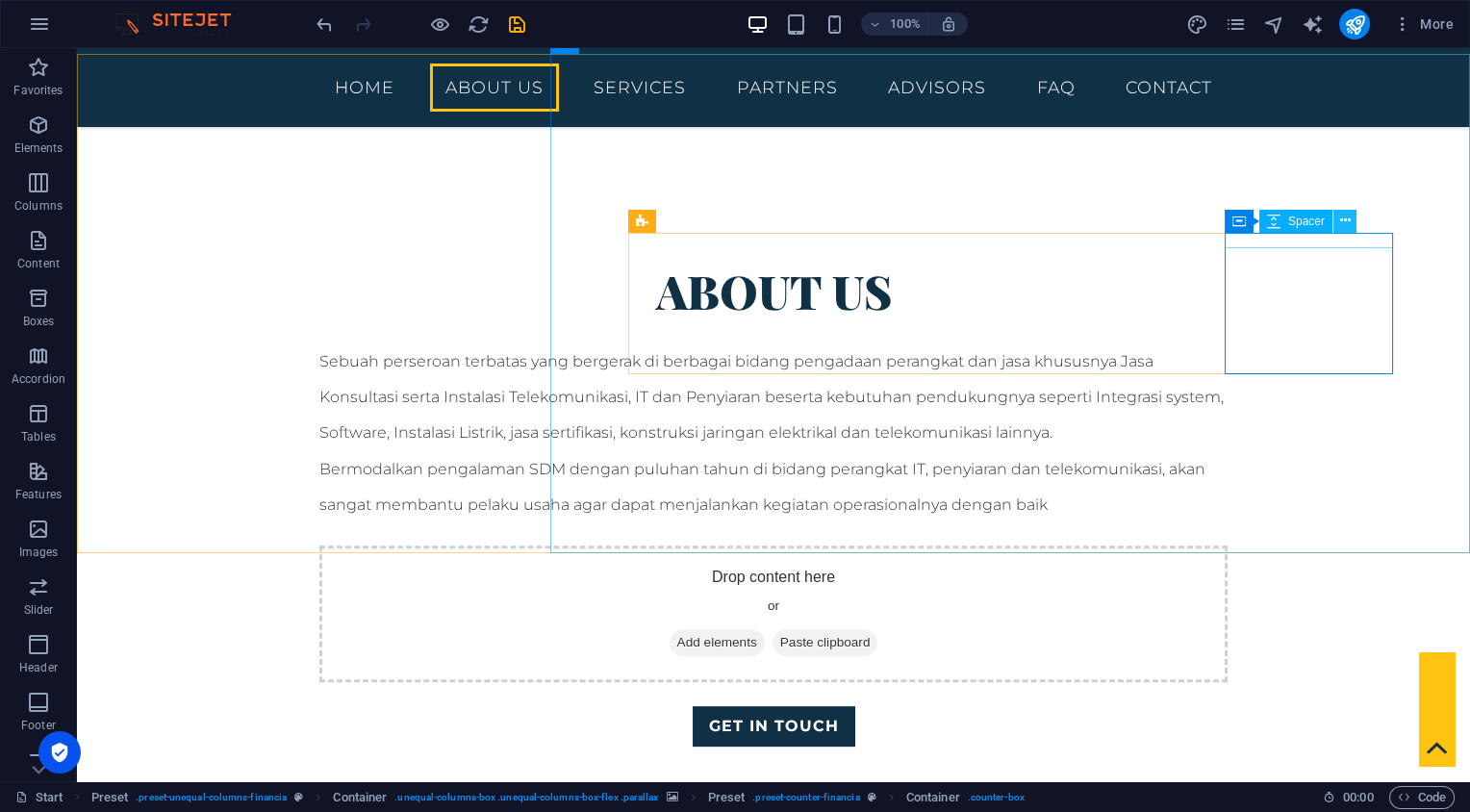 click at bounding box center (1344, 220) 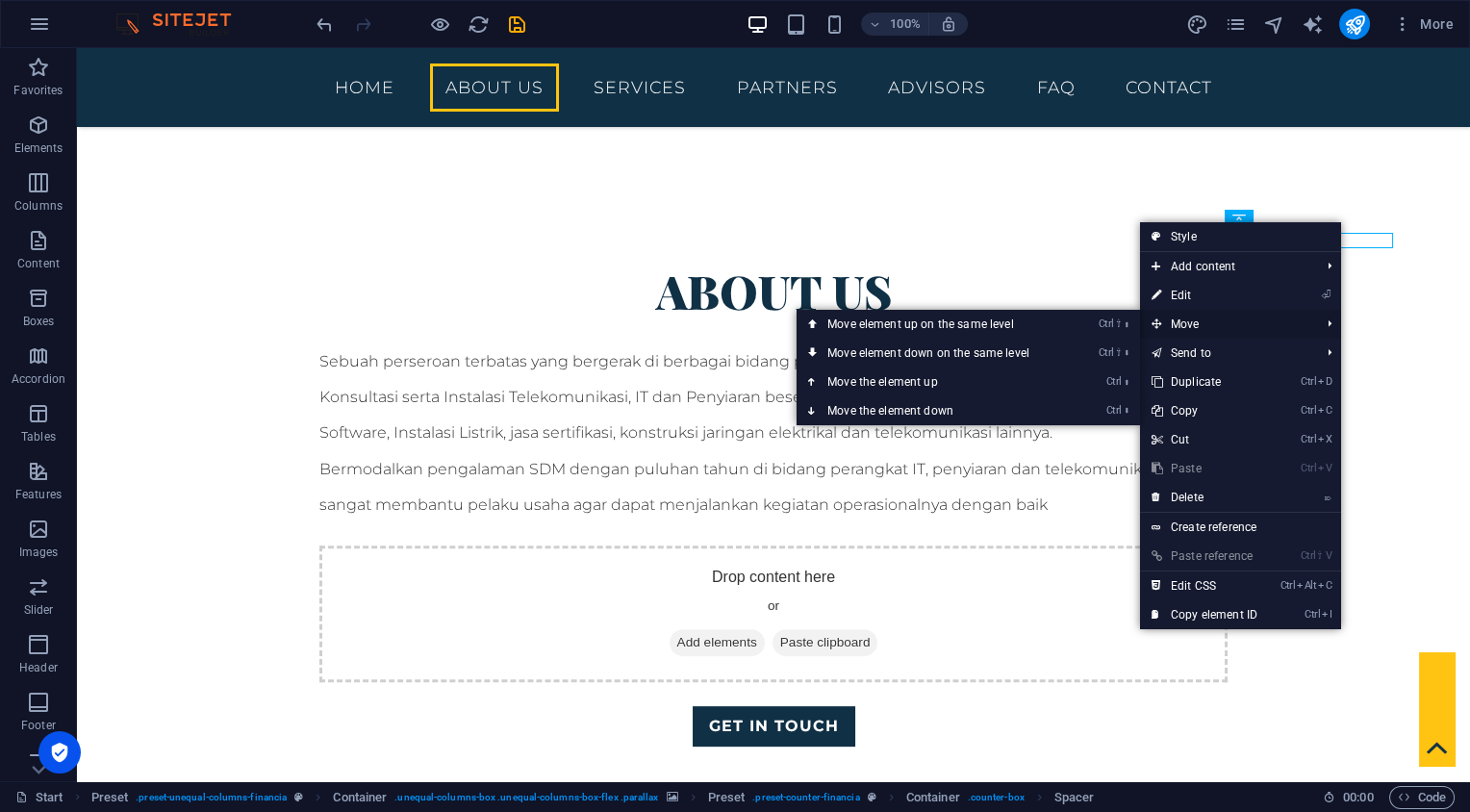 click on "Move Ctrl ⇧ ⬆  Move element up on the same level Ctrl ⇧ ⬇  Move element down on the same level Ctrl ⬆  Move the element up Ctrl ⬇  Move the element down" at bounding box center [1240, 324] 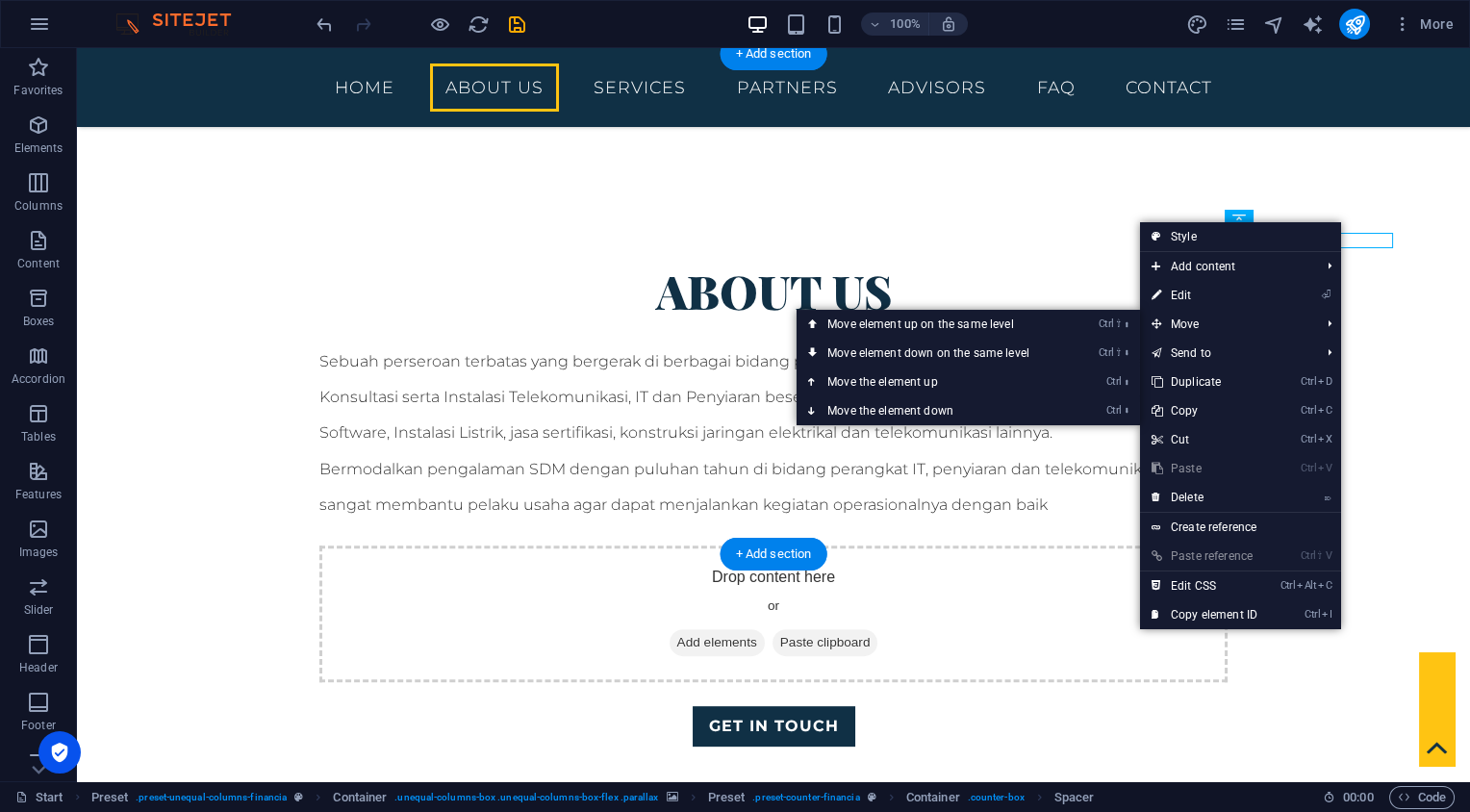 click at bounding box center (773, 1548) 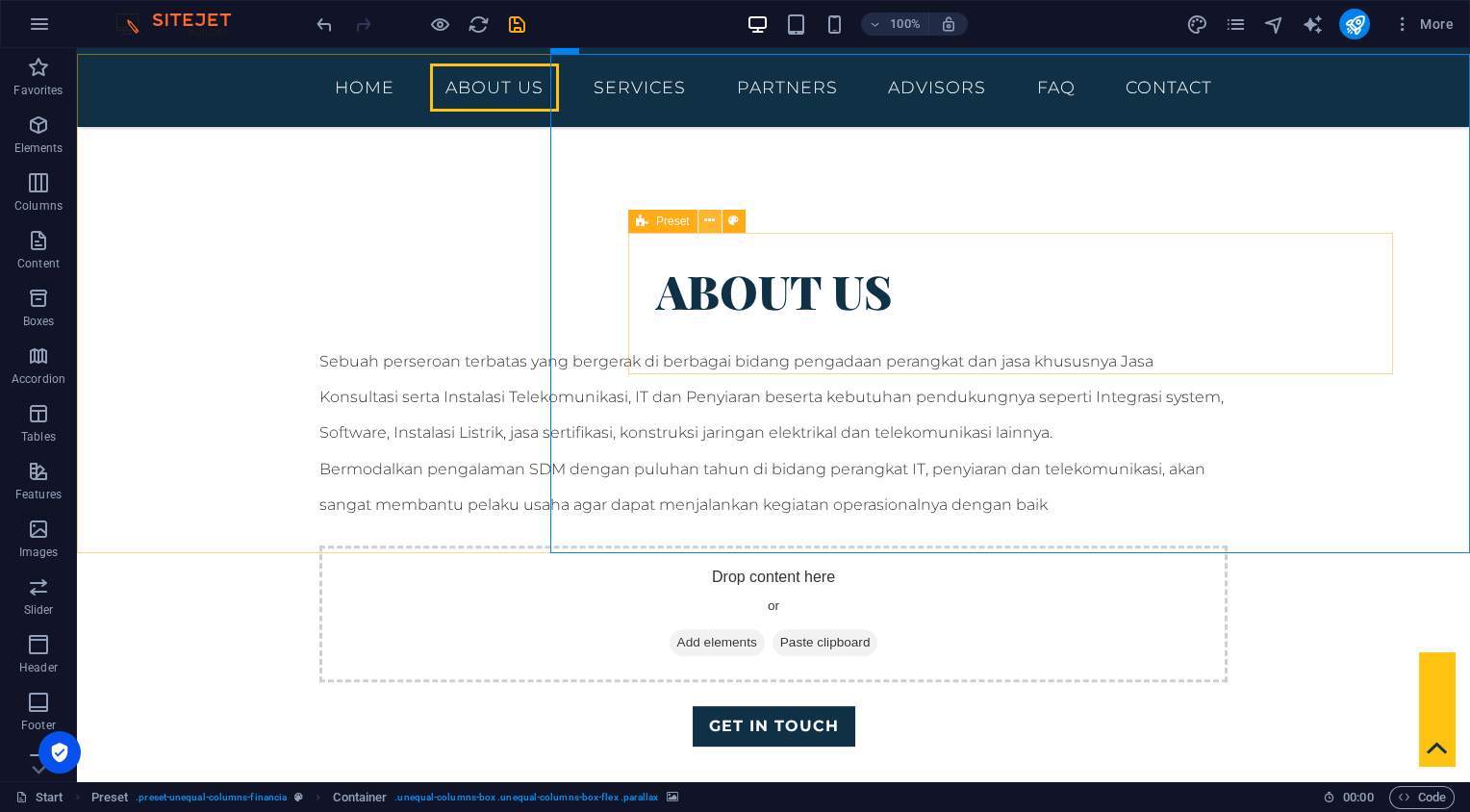 click at bounding box center [709, 220] 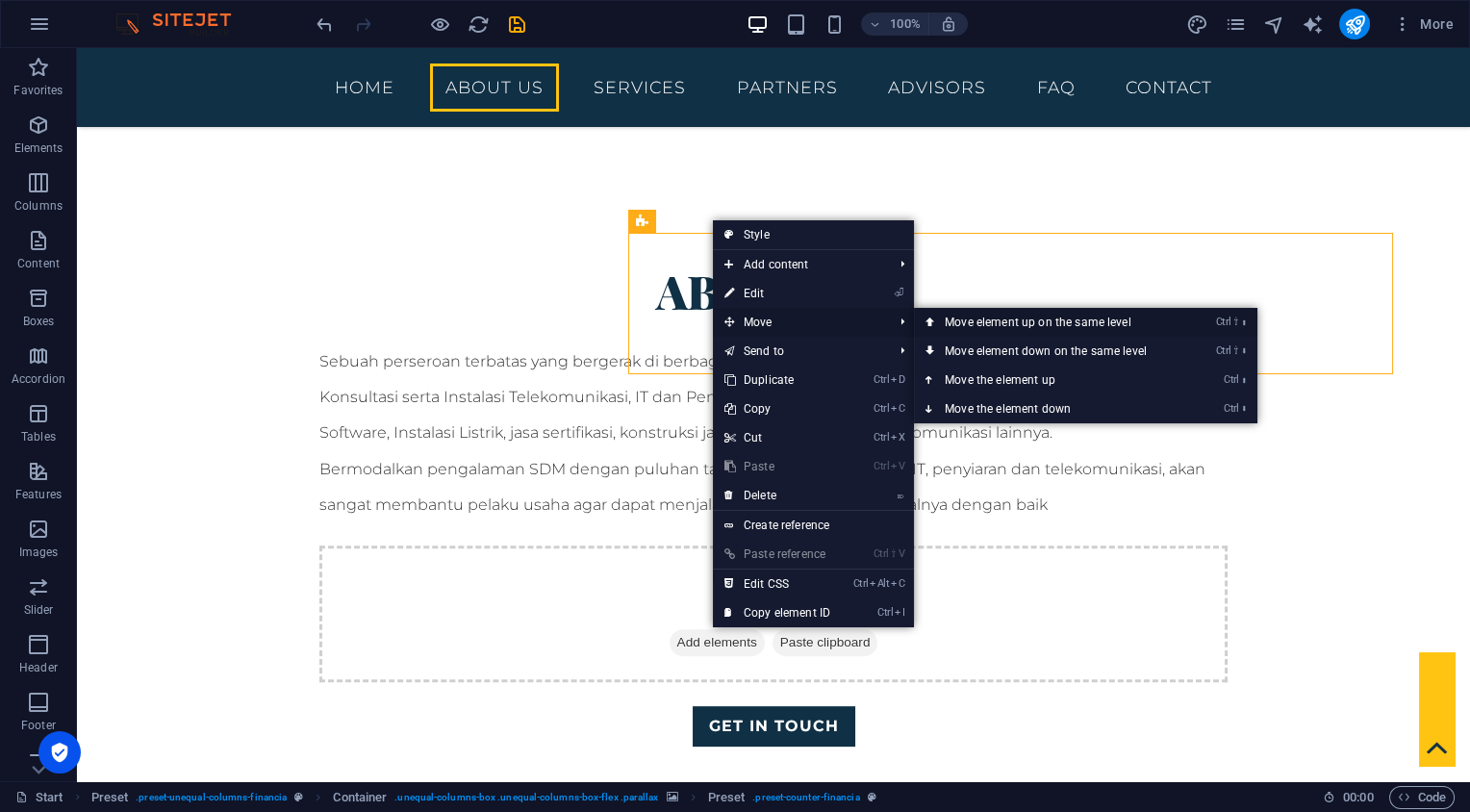 click on "Ctrl ⇧ ⬆  Move element up on the same level" at bounding box center [1050, 322] 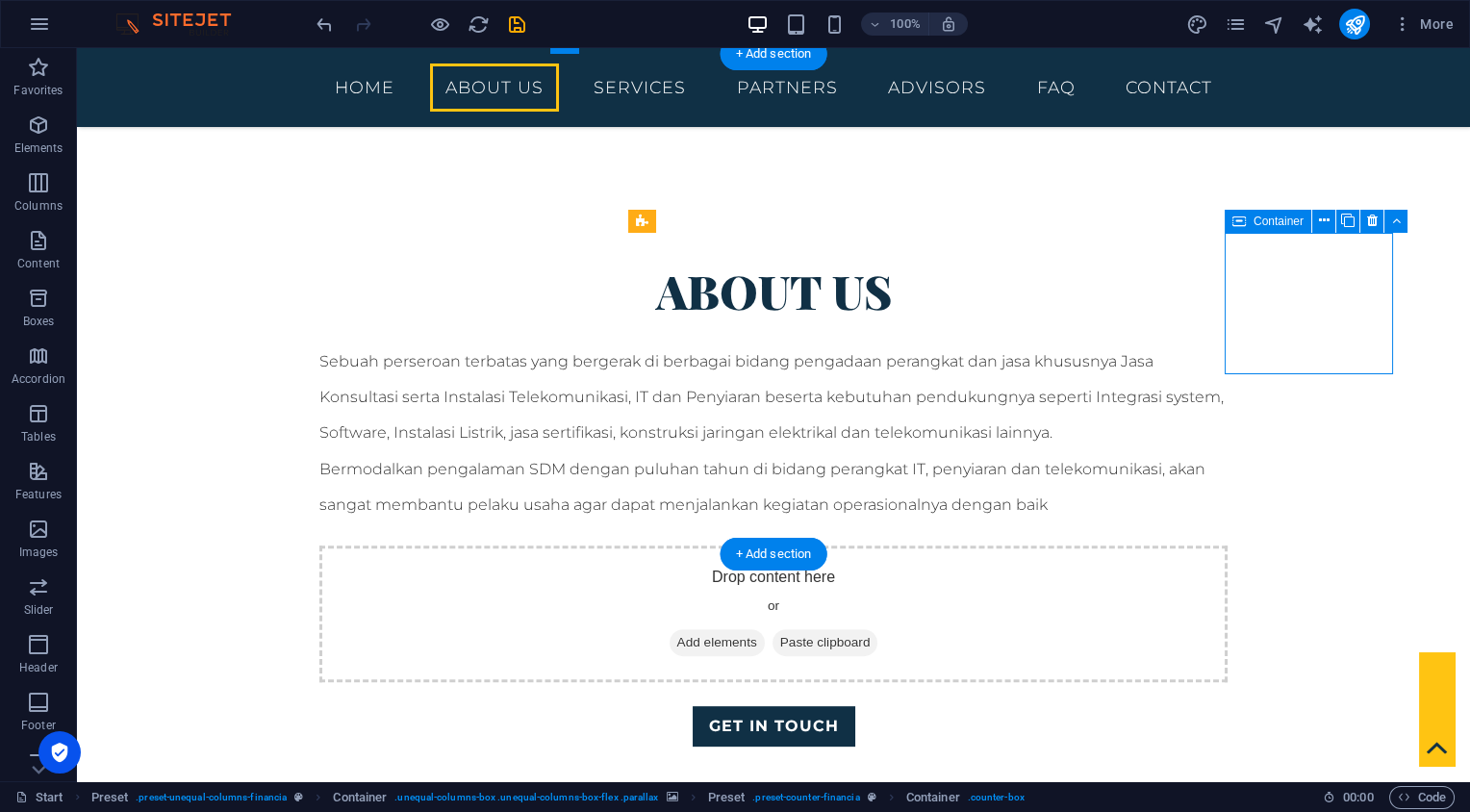drag, startPoint x: 1274, startPoint y: 309, endPoint x: 1316, endPoint y: 310, distance: 42.011903 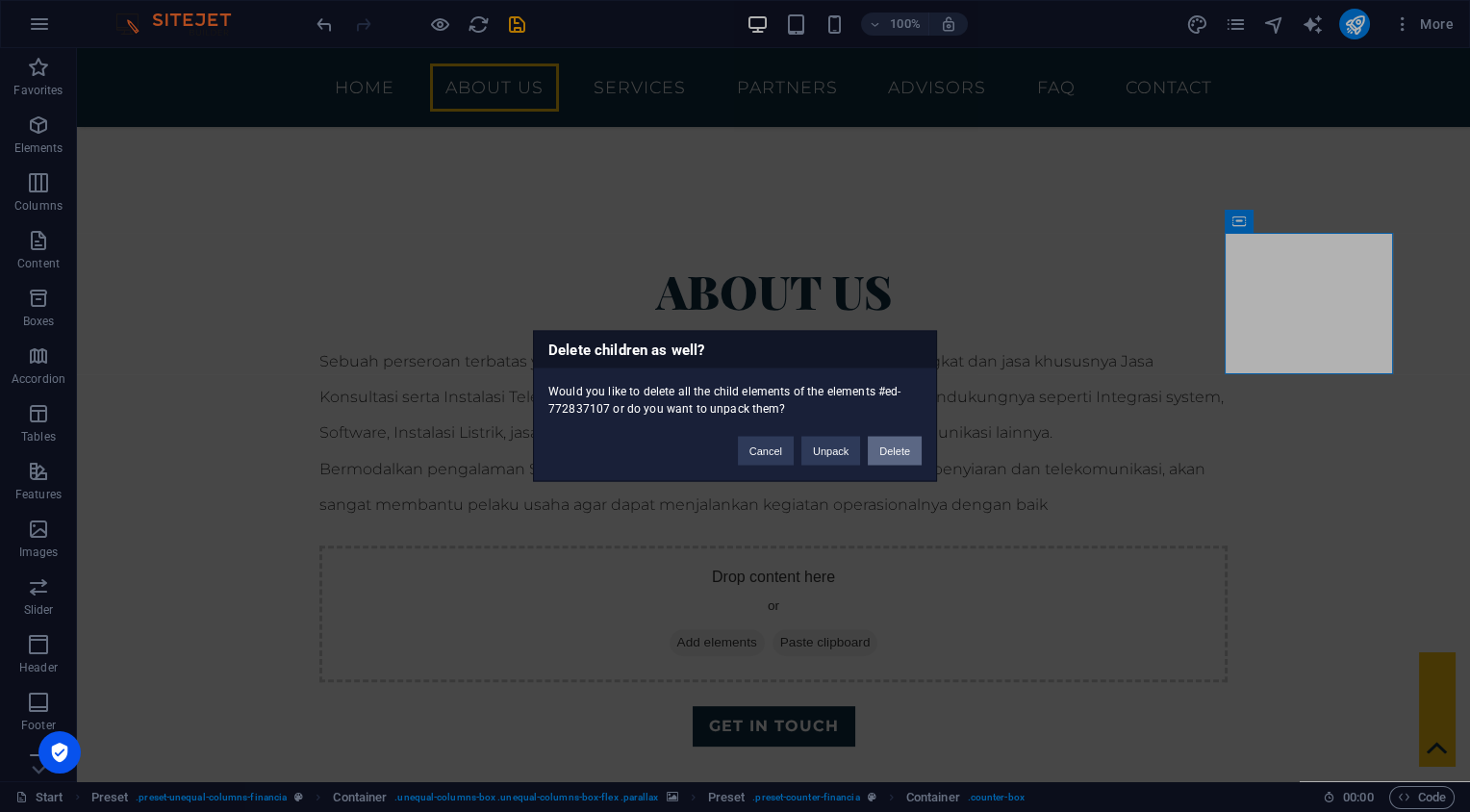 type 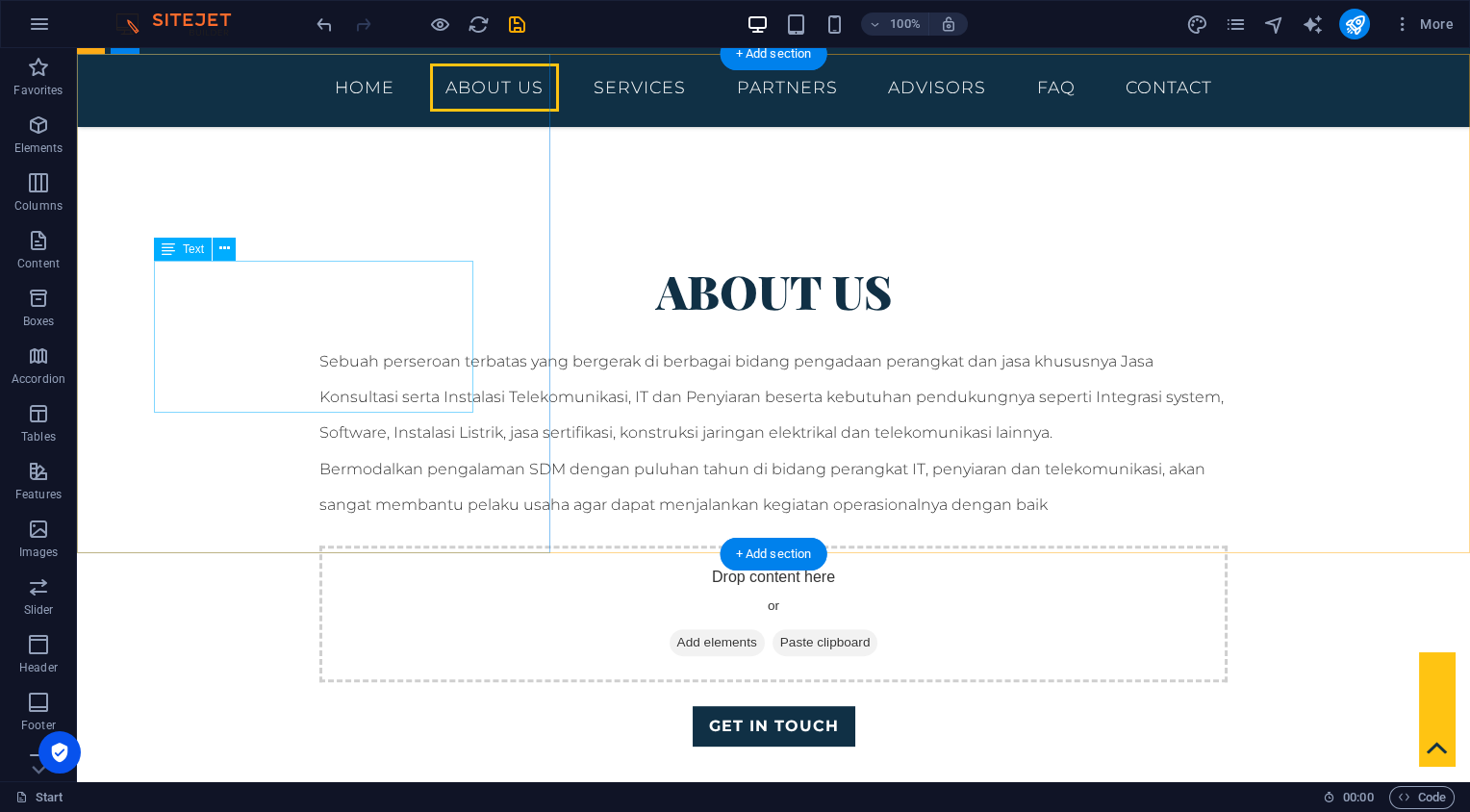 click on "Kami berpengalaman dalam desain, pengadaan, instalasi dan maintenance dalam bidang Penyiaran, IT, Telekomunikasi dan lainnya dengan dengan tujuan utama adalah kepuasan pelanggan" at bounding box center [773, 998] 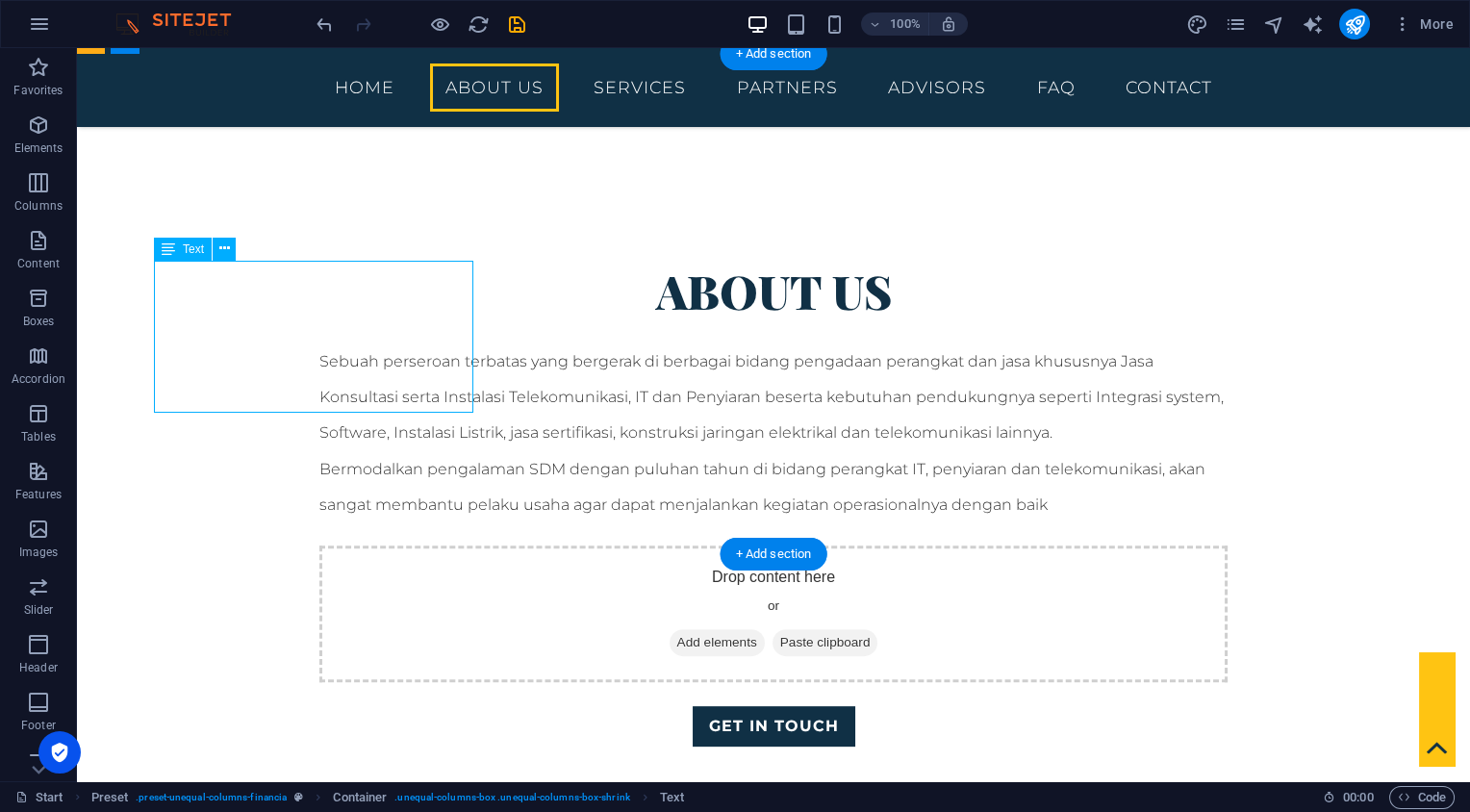 click on "Kami berpengalaman dalam desain, pengadaan, instalasi dan maintenance dalam bidang Penyiaran, IT, Telekomunikasi dan lainnya dengan dengan tujuan utama adalah kepuasan pelanggan" at bounding box center [773, 998] 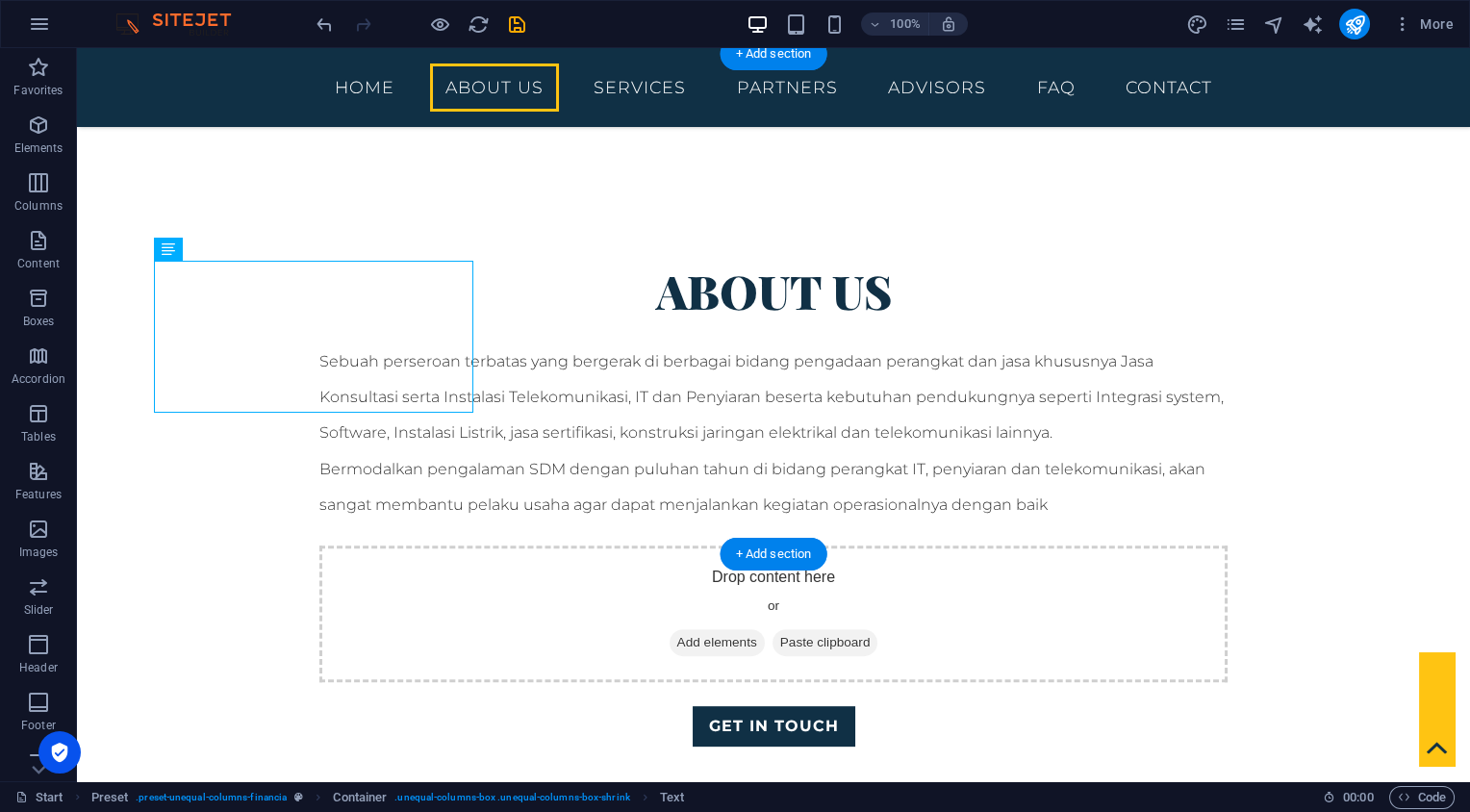 click at bounding box center (773, 1548) 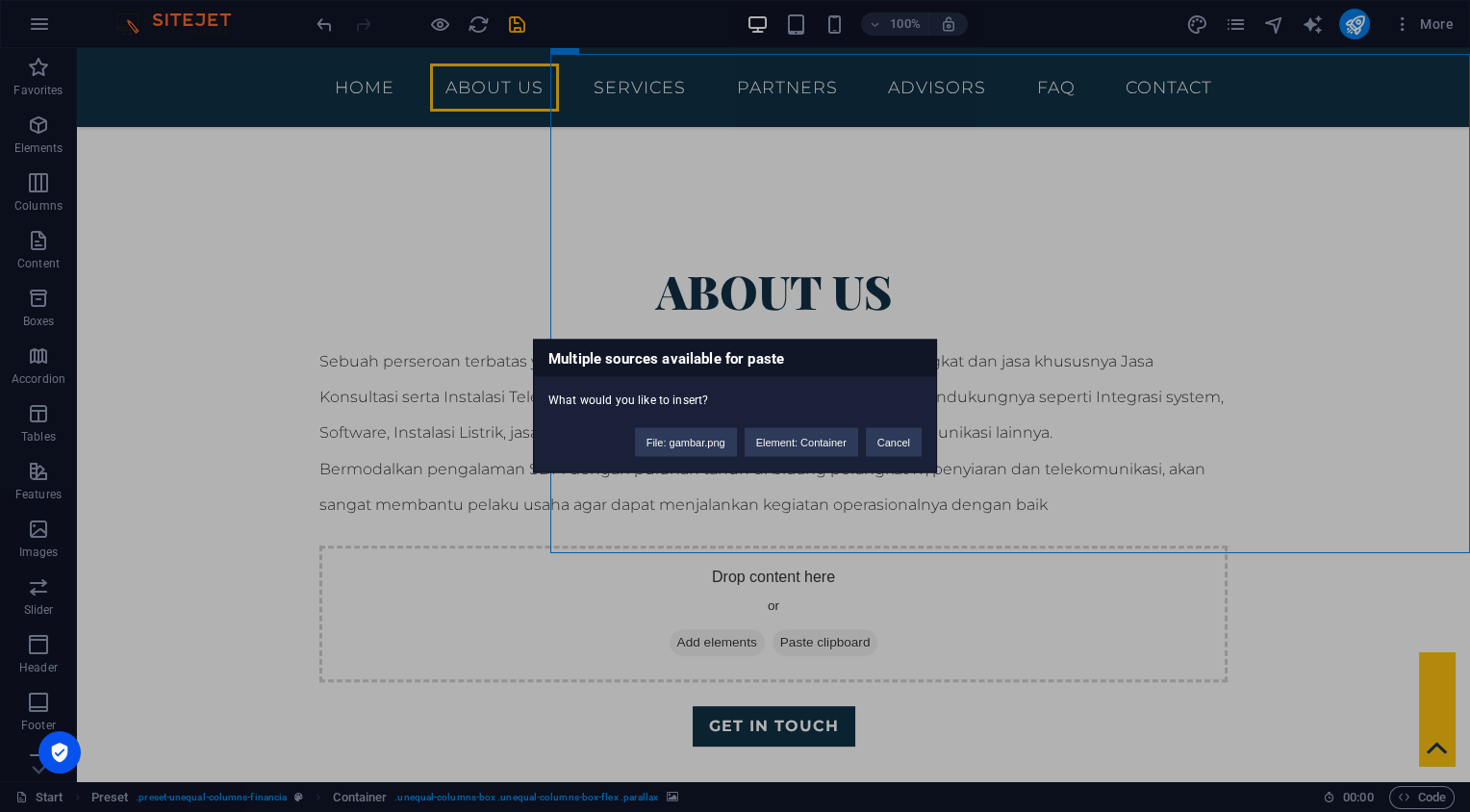 type 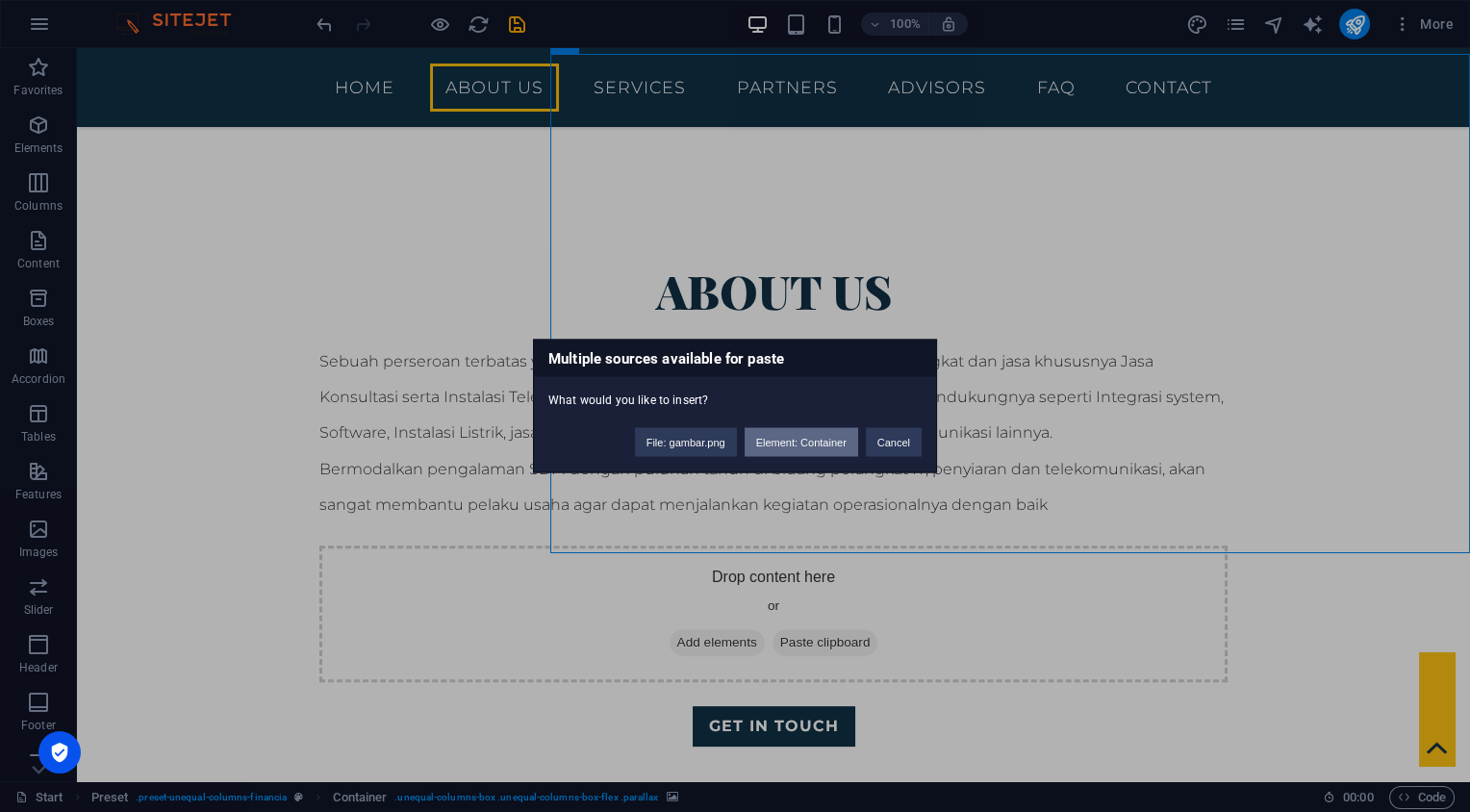 drag, startPoint x: 794, startPoint y: 444, endPoint x: 716, endPoint y: 395, distance: 92.11406 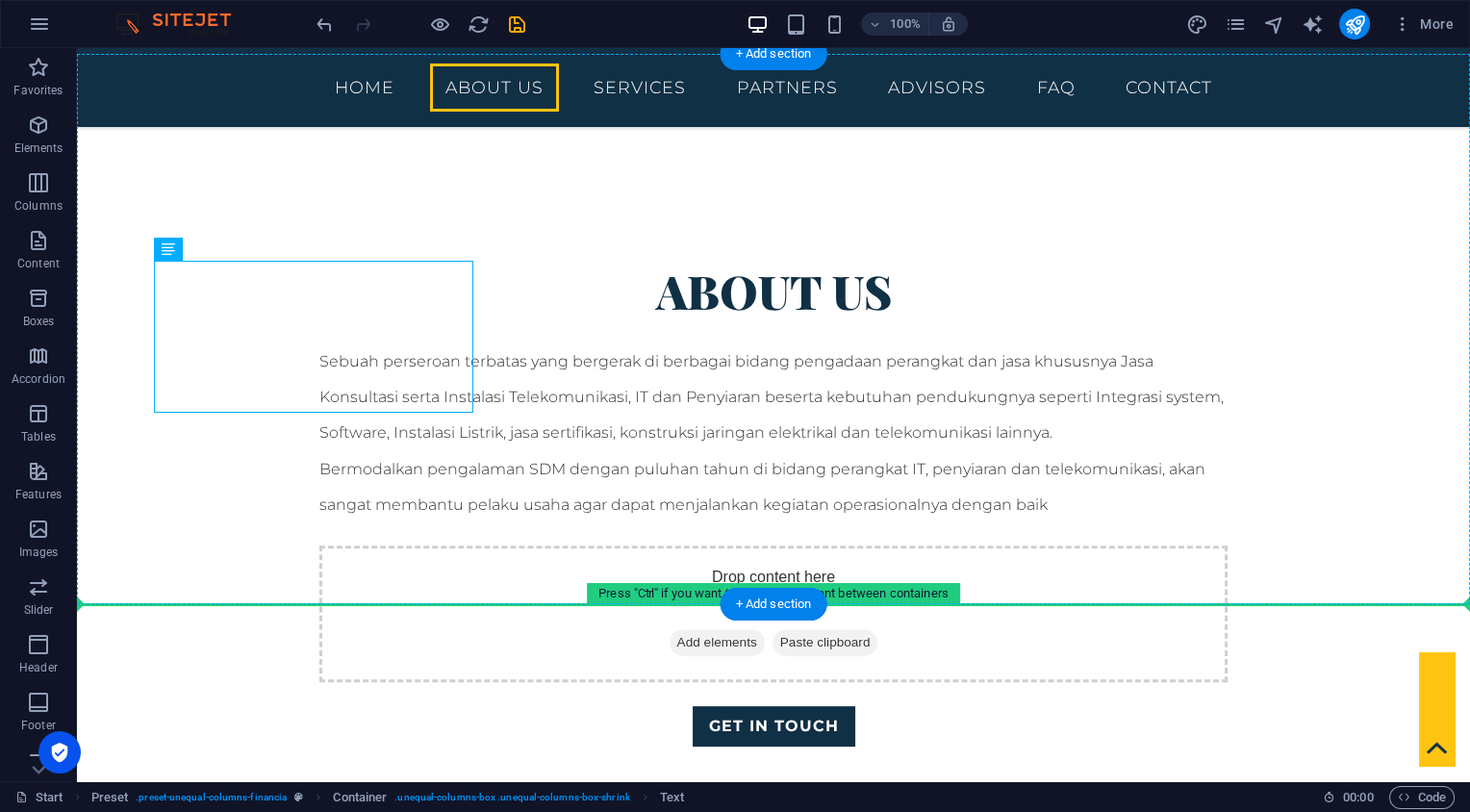 drag, startPoint x: 372, startPoint y: 350, endPoint x: 704, endPoint y: 412, distance: 337.73954 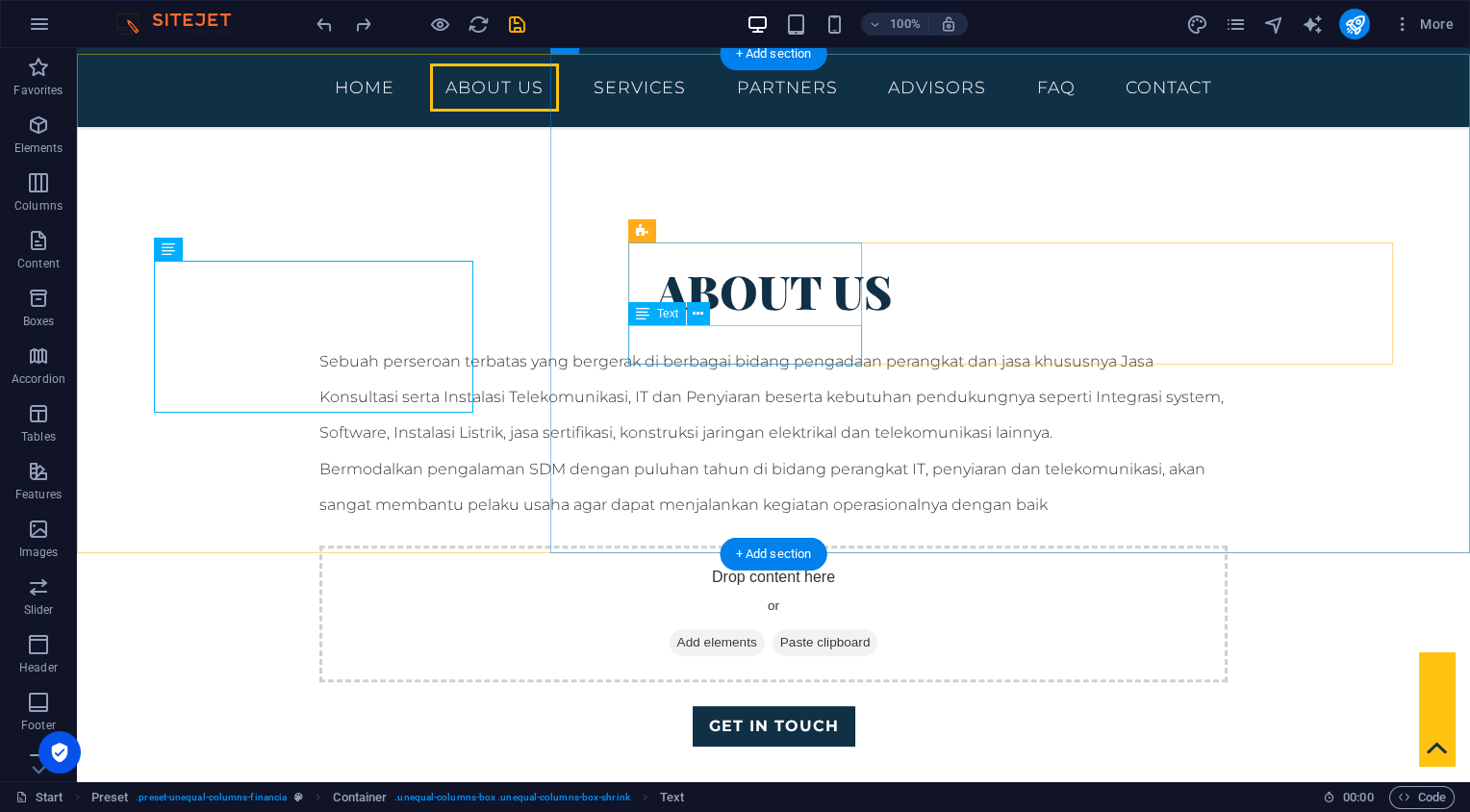 click on "Technology Consulting" at bounding box center (773, 1970) 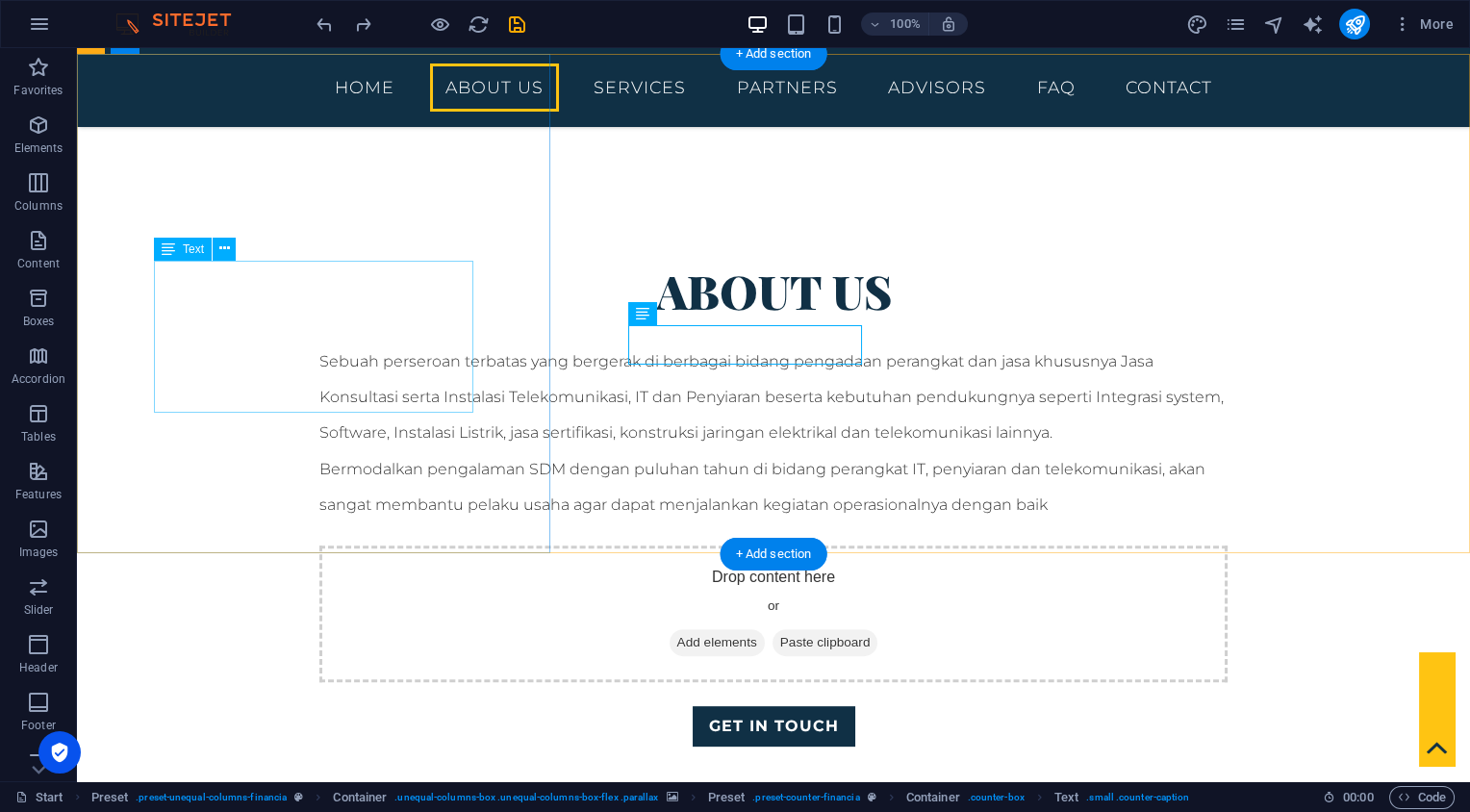 click on "Kami berpengalaman dalam desain, pengadaan, instalasi dan maintenance dalam bidang Penyiaran, IT, Telekomunikasi dan lainnya dengan dengan tujuan utama adalah kepuasan pelanggan" at bounding box center (773, 998) 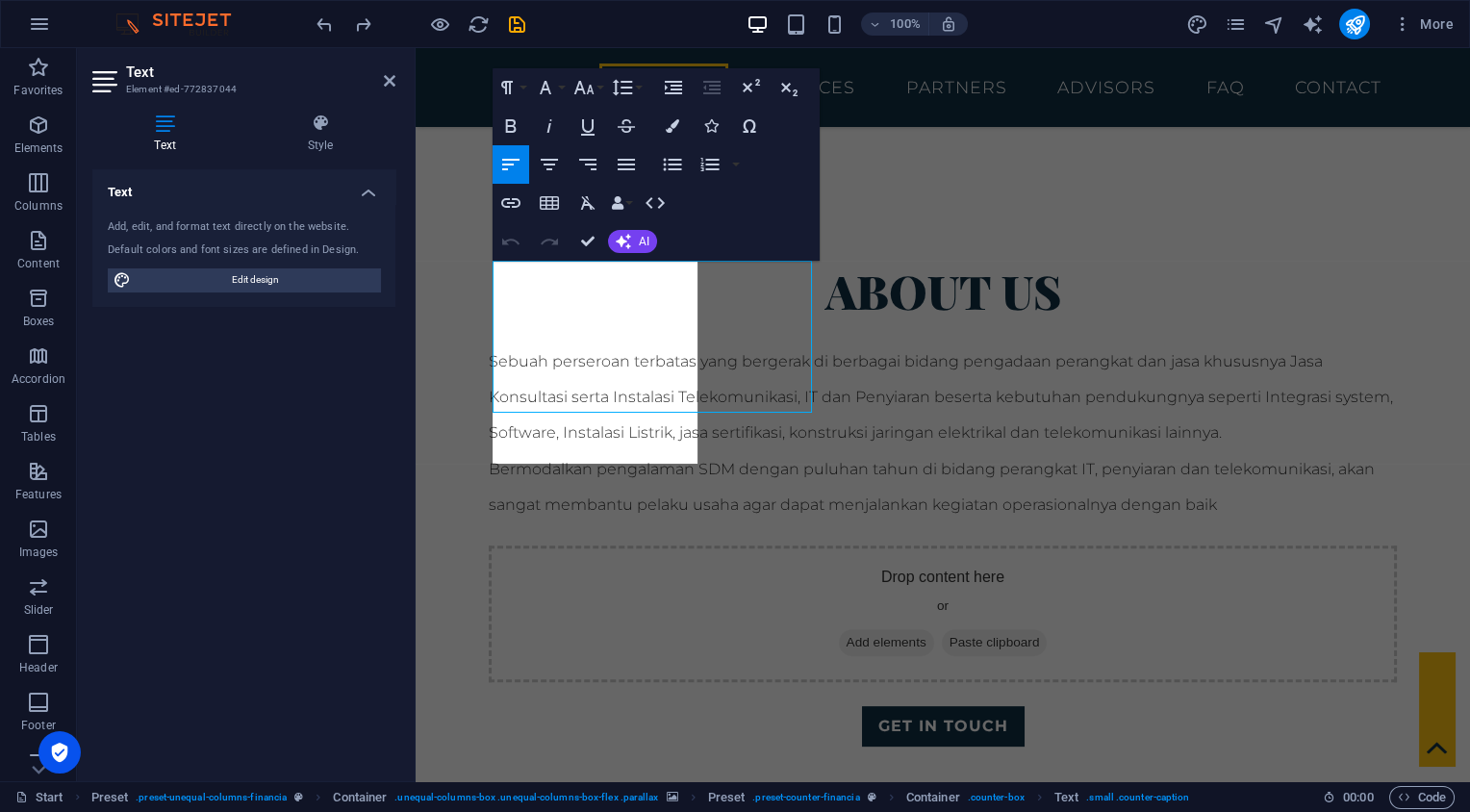 click on "Text Style Text Add, edit, and format text directly on the website. Default colors and font sizes are defined in Design. Edit design Alignment Left aligned Centered Right aligned Preset Element Layout How this element expands within the layout (Flexbox). Size Default auto px % 1/1 1/2 1/3 1/4 1/5 1/6 1/7 1/8 1/9 1/10 Grow Shrink Order Container layout Visible Visible Opacity 100 % Overflow Spacing Margin Default auto px % rem vw vh Custom Custom auto px % rem vw vh auto px % rem vw vh auto px % rem vw vh auto px % rem vw vh Padding Default px rem % vh vw Custom Custom px rem % vh vw px rem % vh vw px rem % vh vw px rem % vh vw Border Style              - Width 1 auto px rem % vh vw Custom Custom 1 auto px rem % vh vw 1 auto px rem % vh vw 1 auto px rem % vh vw 1 auto px rem % vh vw  - Color Round corners Default px rem % vh vw Custom Custom px rem % vh vw px rem % vh vw px rem % vh vw px rem % vh vw Shadow Default None Outside Inside Color X offset 0 px rem vh vw Y offset 0 px rem vh vw Blur 0 px %" at bounding box center (243, 440) 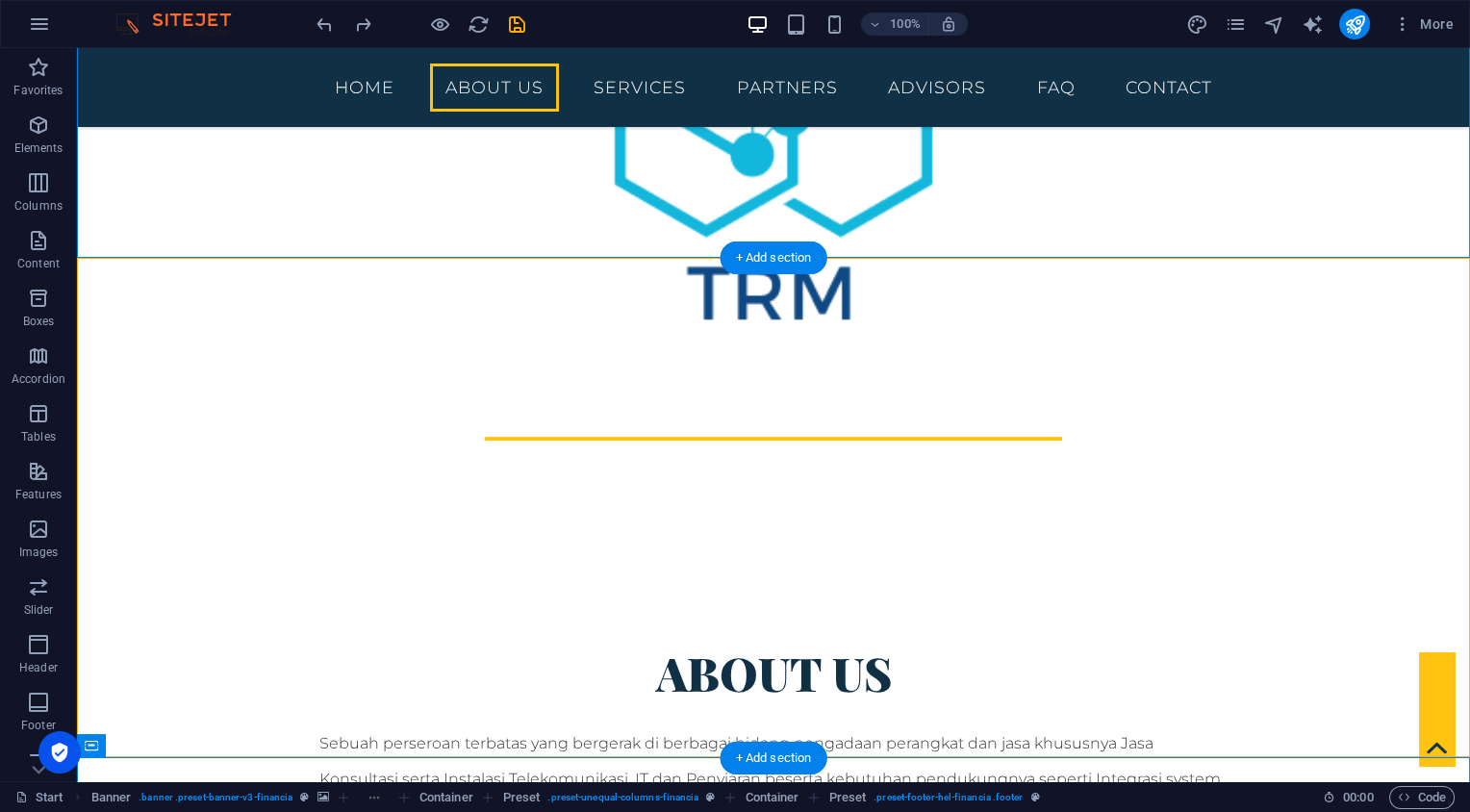 scroll, scrollTop: 1219, scrollLeft: 0, axis: vertical 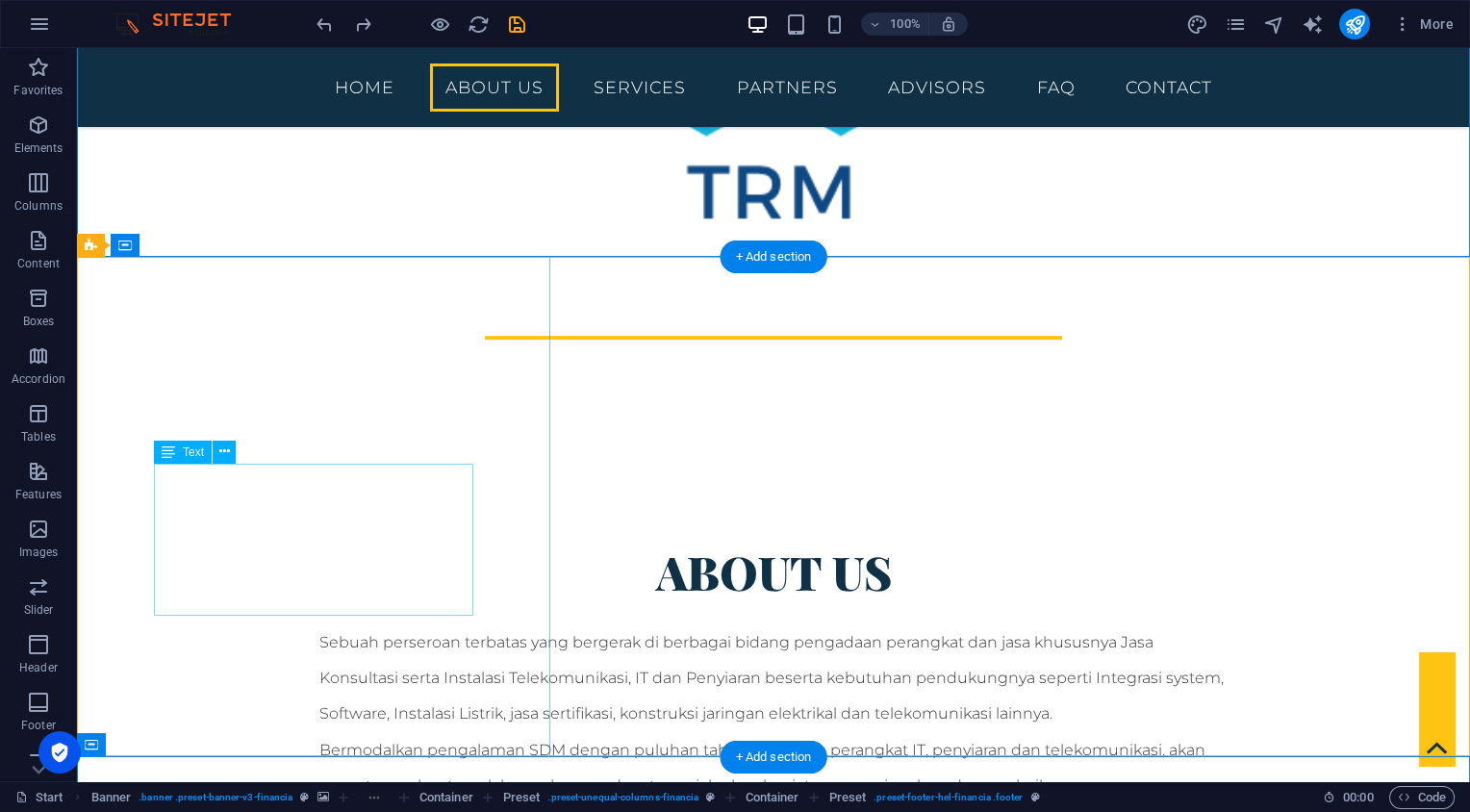 click on "Kami berpengalaman dalam desain, pengadaan, instalasi dan maintenance dalam bidang Penyiaran, IT, Telekomunikasi dan lainnya dengan dengan tujuan utama adalah kepuasan pelanggan" at bounding box center (773, 1279) 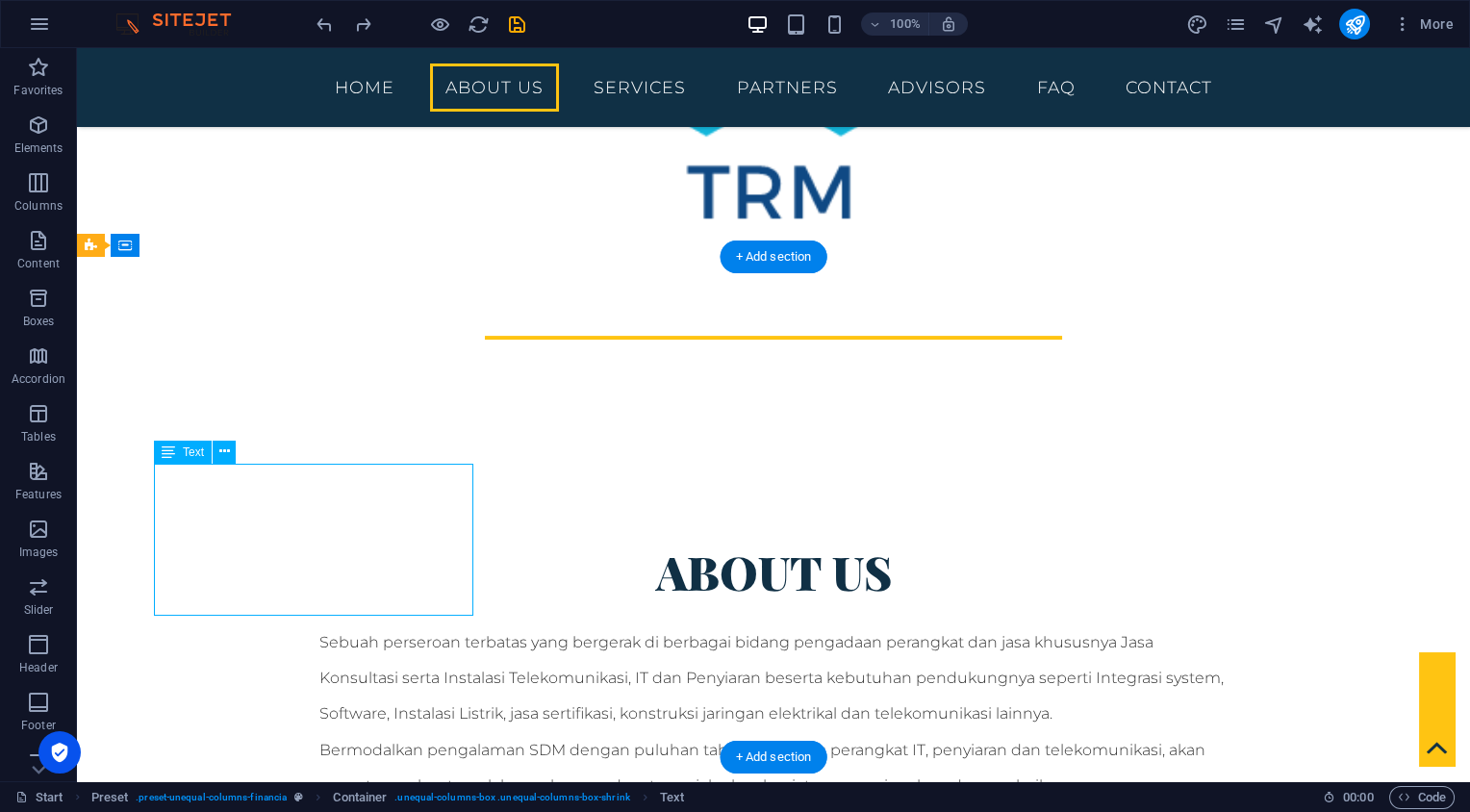 click on "Kami berpengalaman dalam desain, pengadaan, instalasi dan maintenance dalam bidang Penyiaran, IT, Telekomunikasi dan lainnya dengan dengan tujuan utama adalah kepuasan pelanggan" at bounding box center (773, 1279) 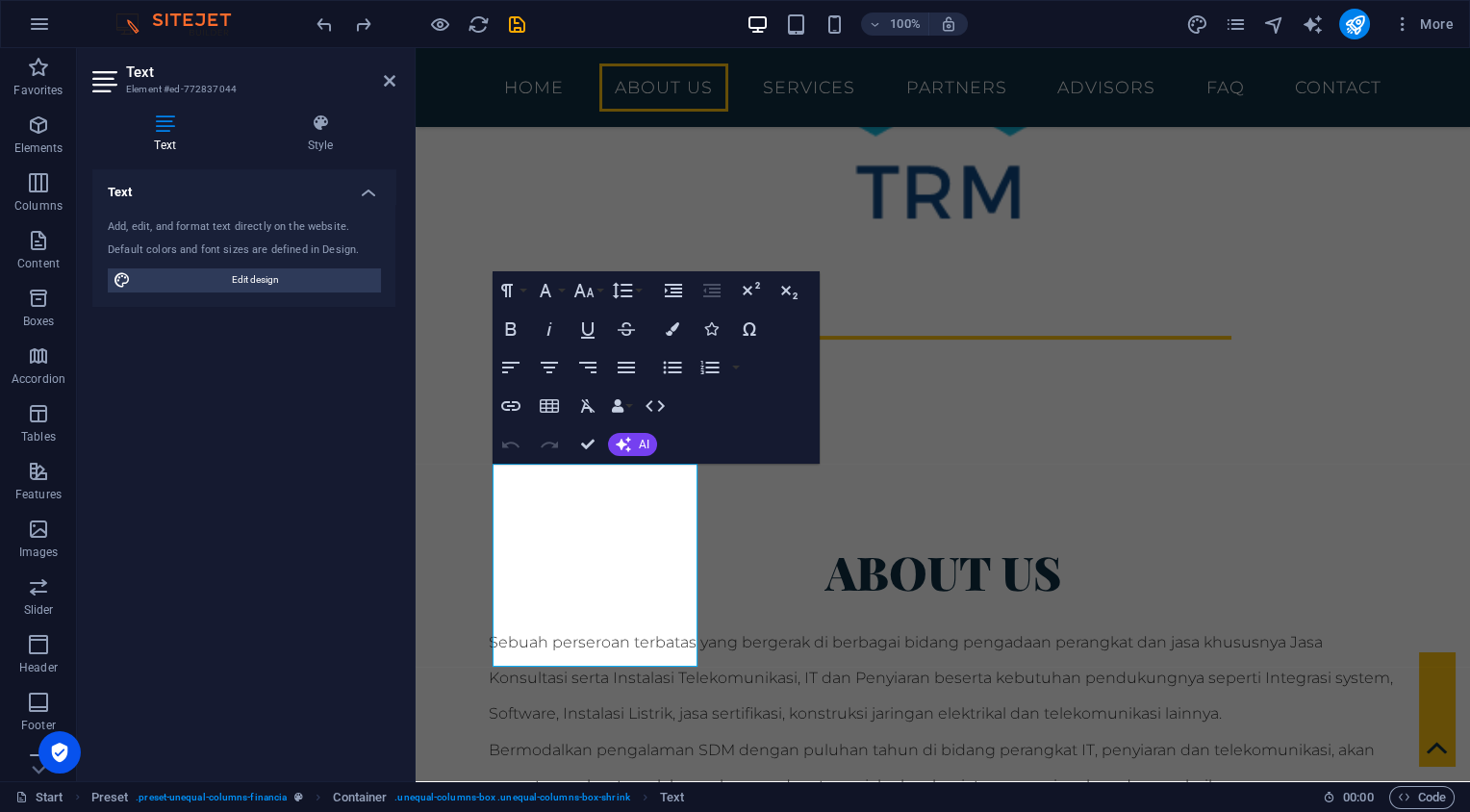 click on "Text Add, edit, and format text directly on the website. Default colors and font sizes are defined in Design. Edit design Alignment Left aligned Centered Right aligned" at bounding box center (243, 468) 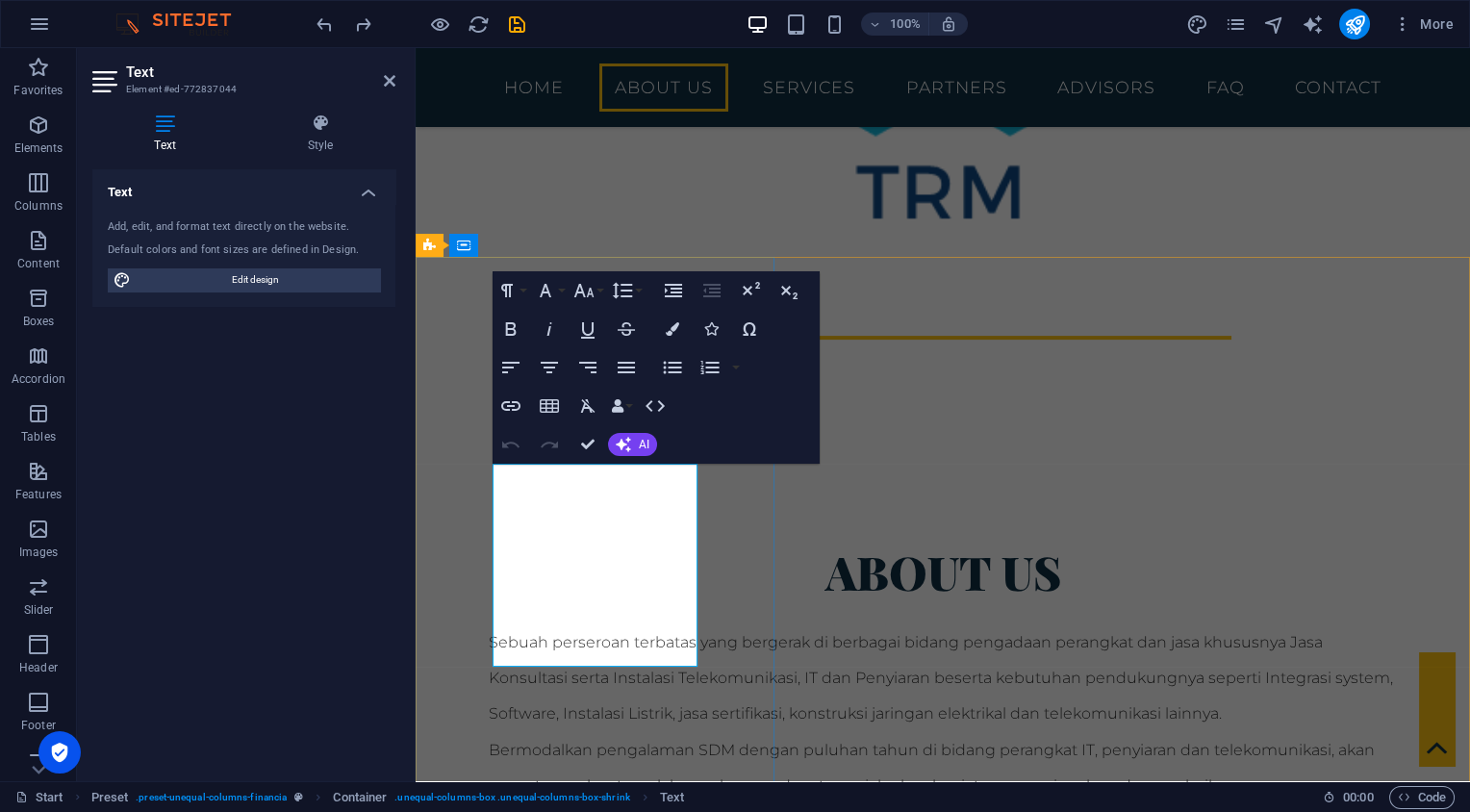 click on "Kami berpengalaman dalam desain, pengadaan, instalasi dan maintenance dalam bidang Penyiaran, IT, Telekomunikasi dan lainnya dengan dengan tujuan utama adalah kepuasan pelanggan" at bounding box center [943, 1279] 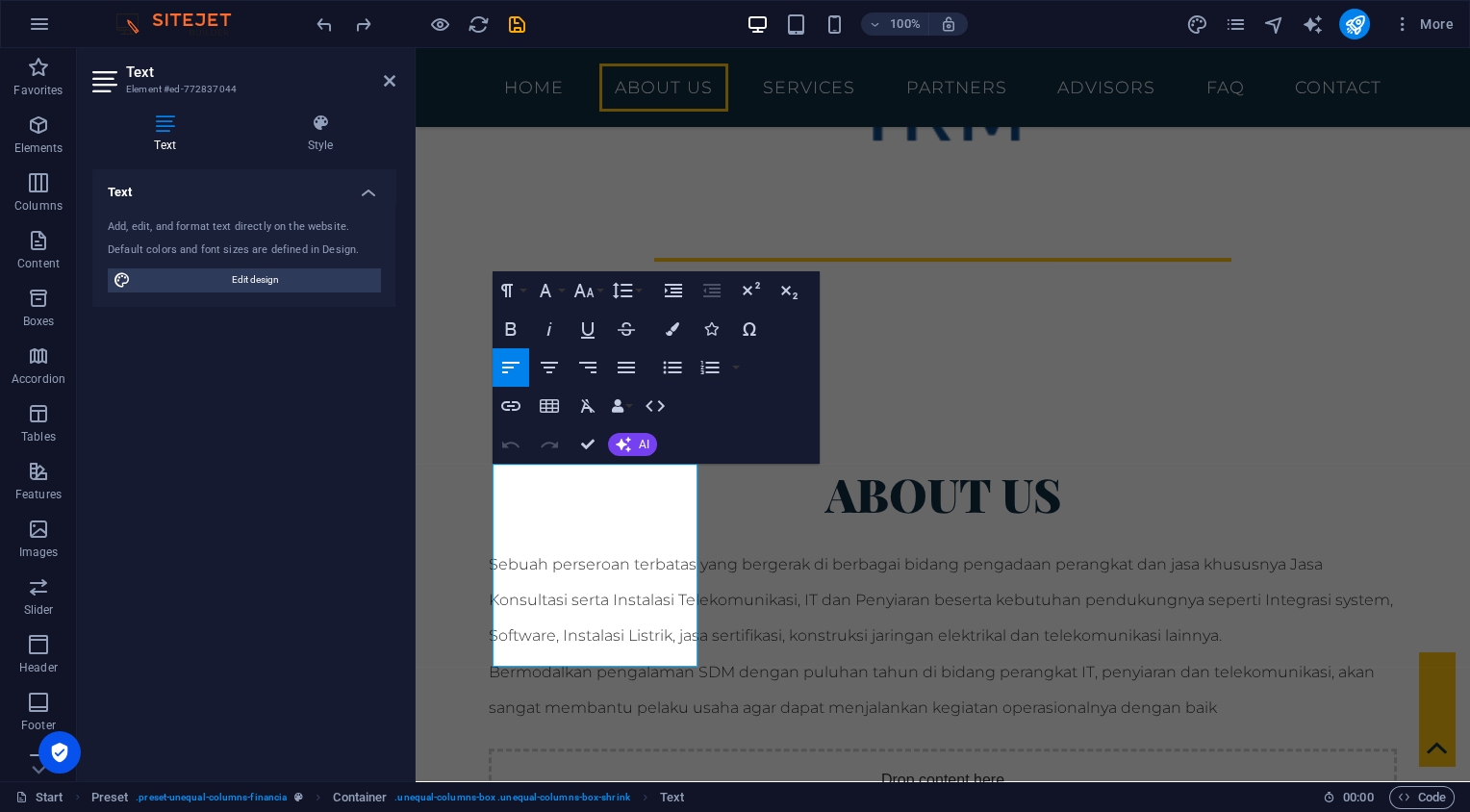 click at bounding box center [943, 1662] 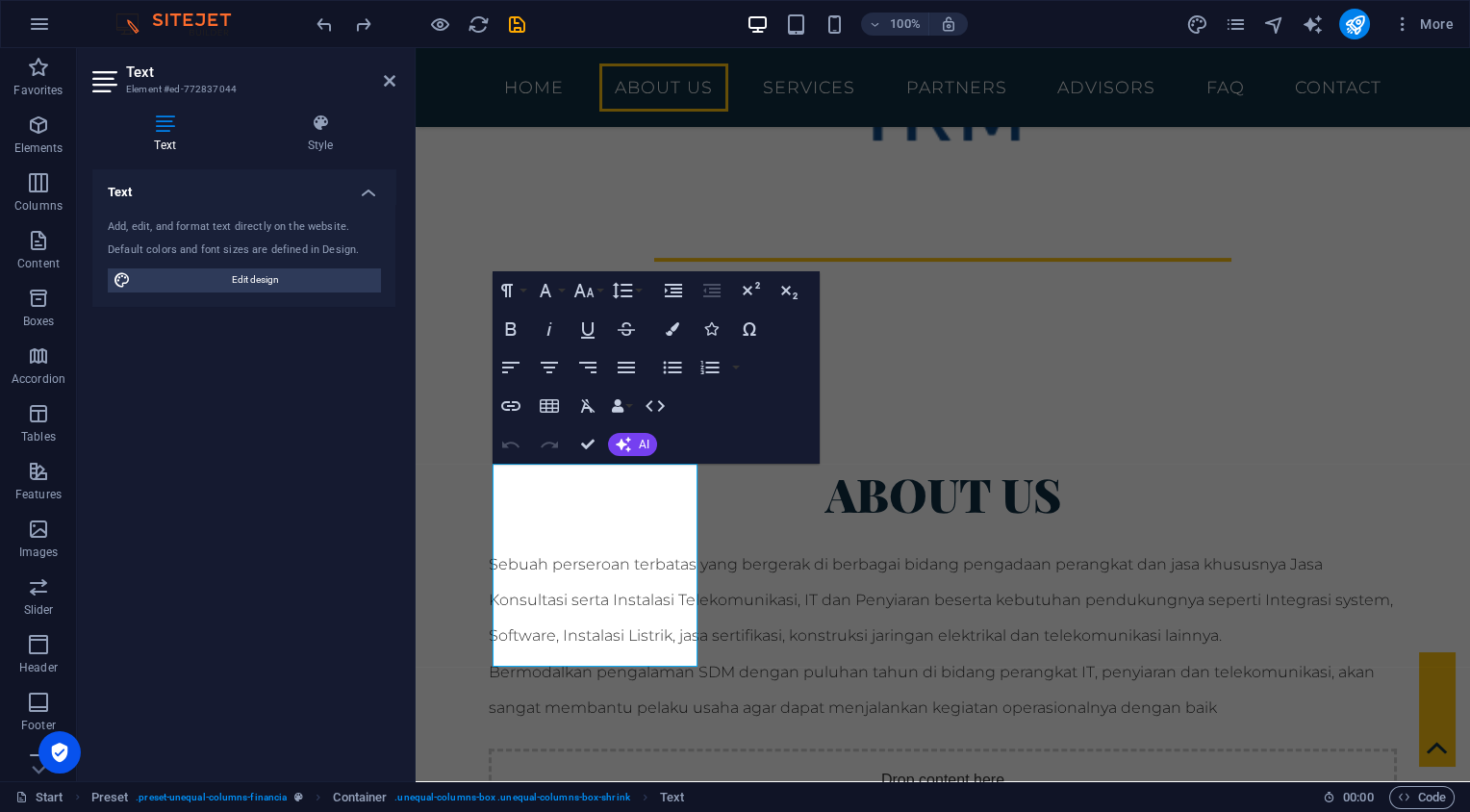 click at bounding box center (943, 1662) 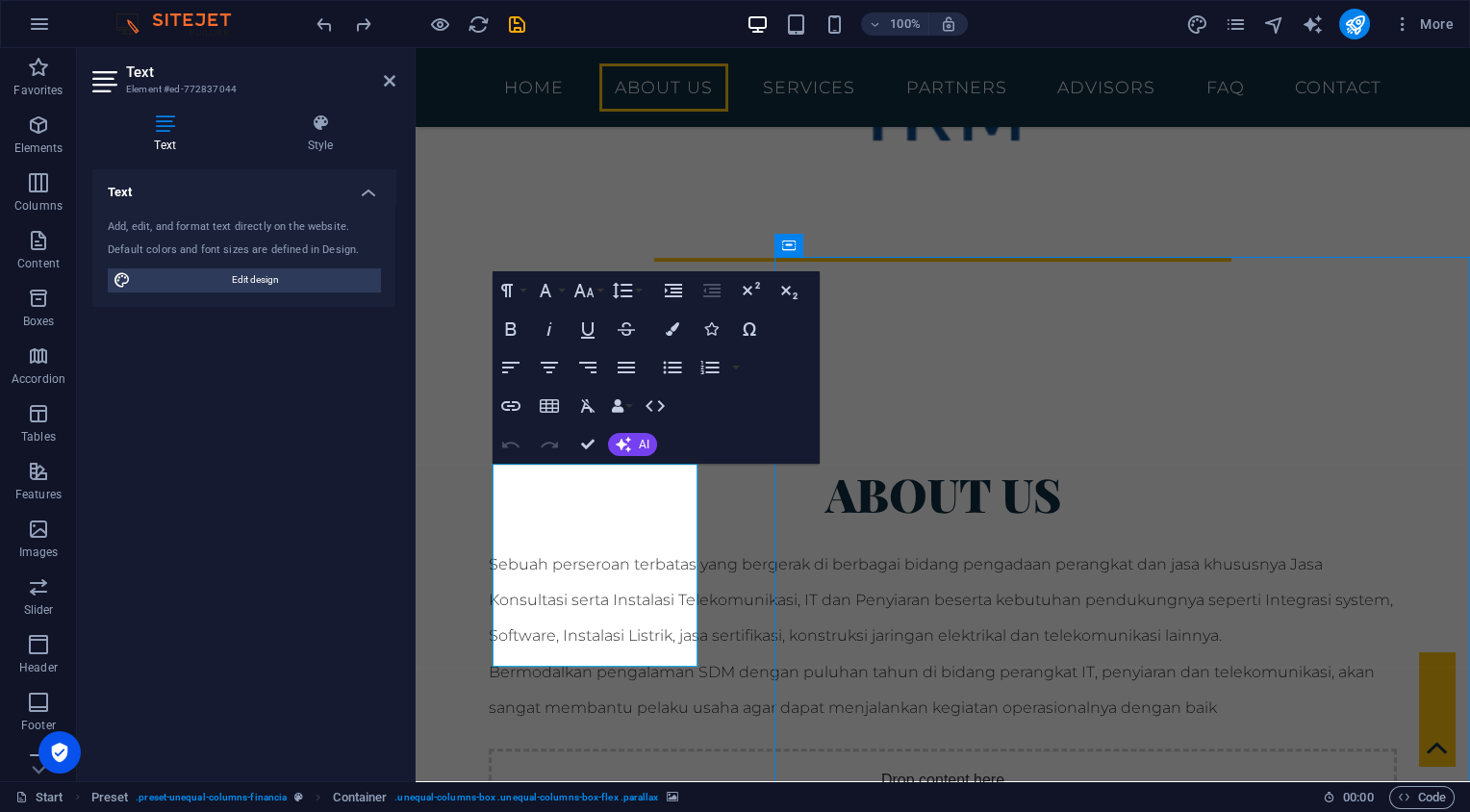 click at bounding box center (943, 1662) 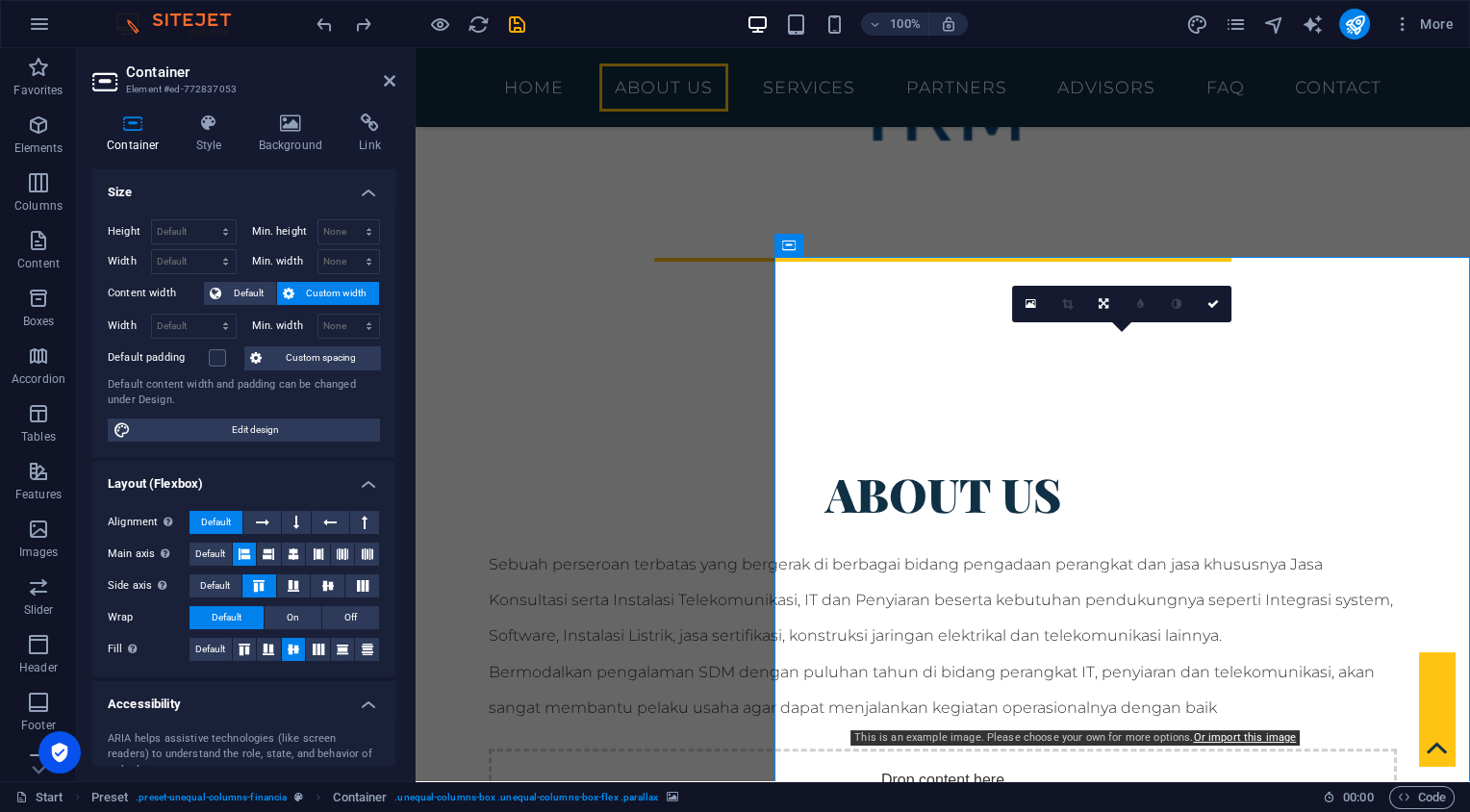 click at bounding box center [943, 1662] 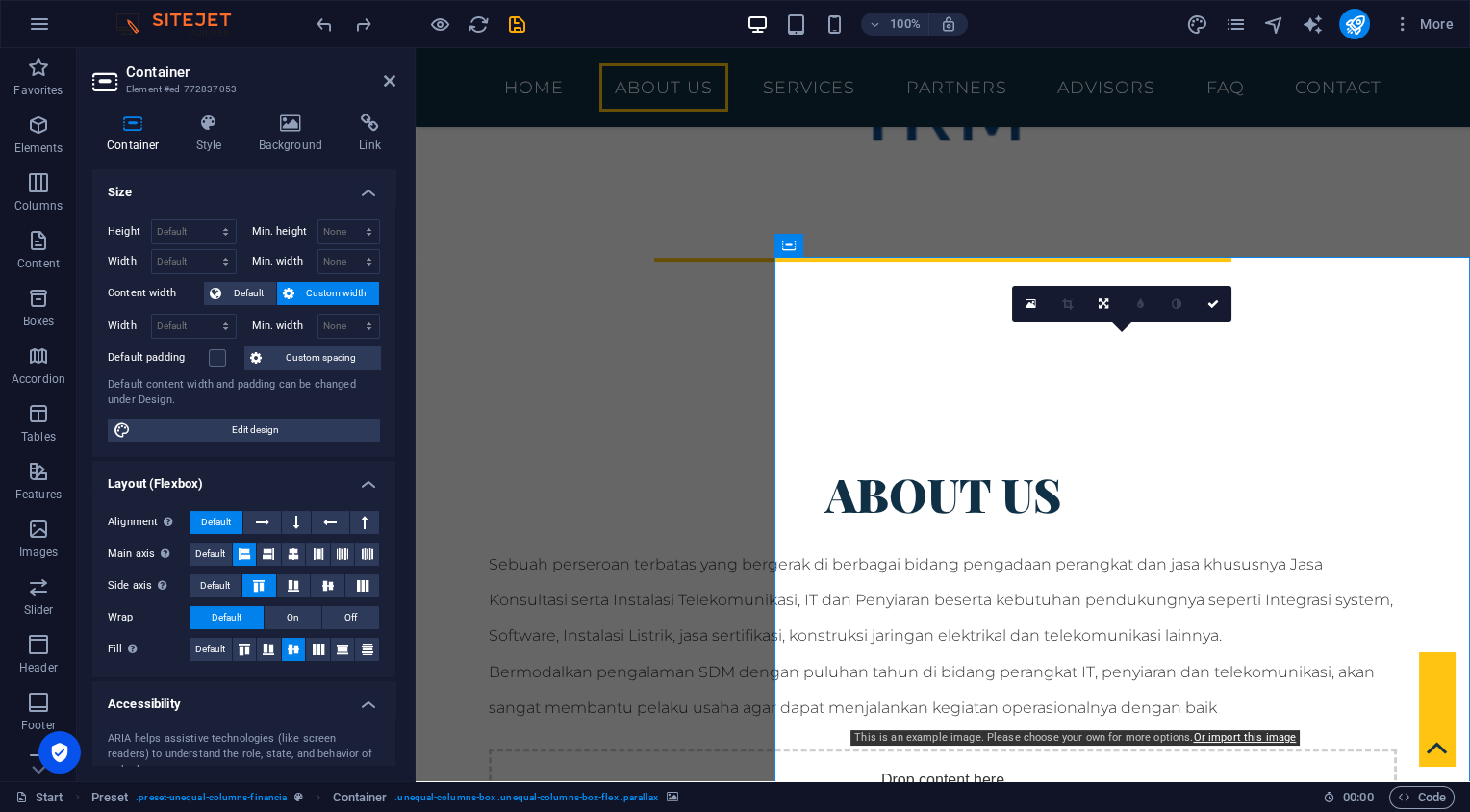 click at bounding box center (943, 1662) 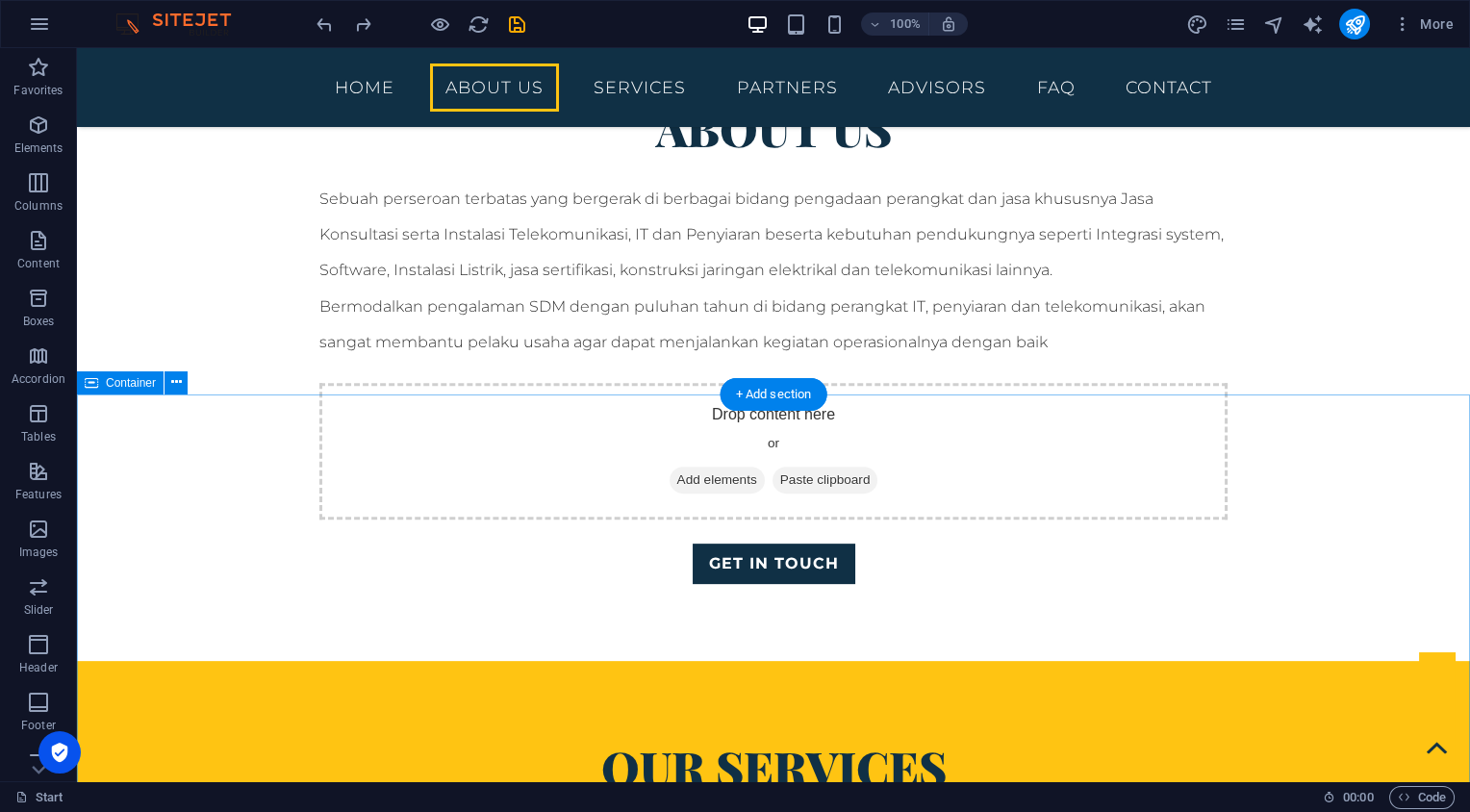 scroll, scrollTop: 1281, scrollLeft: 0, axis: vertical 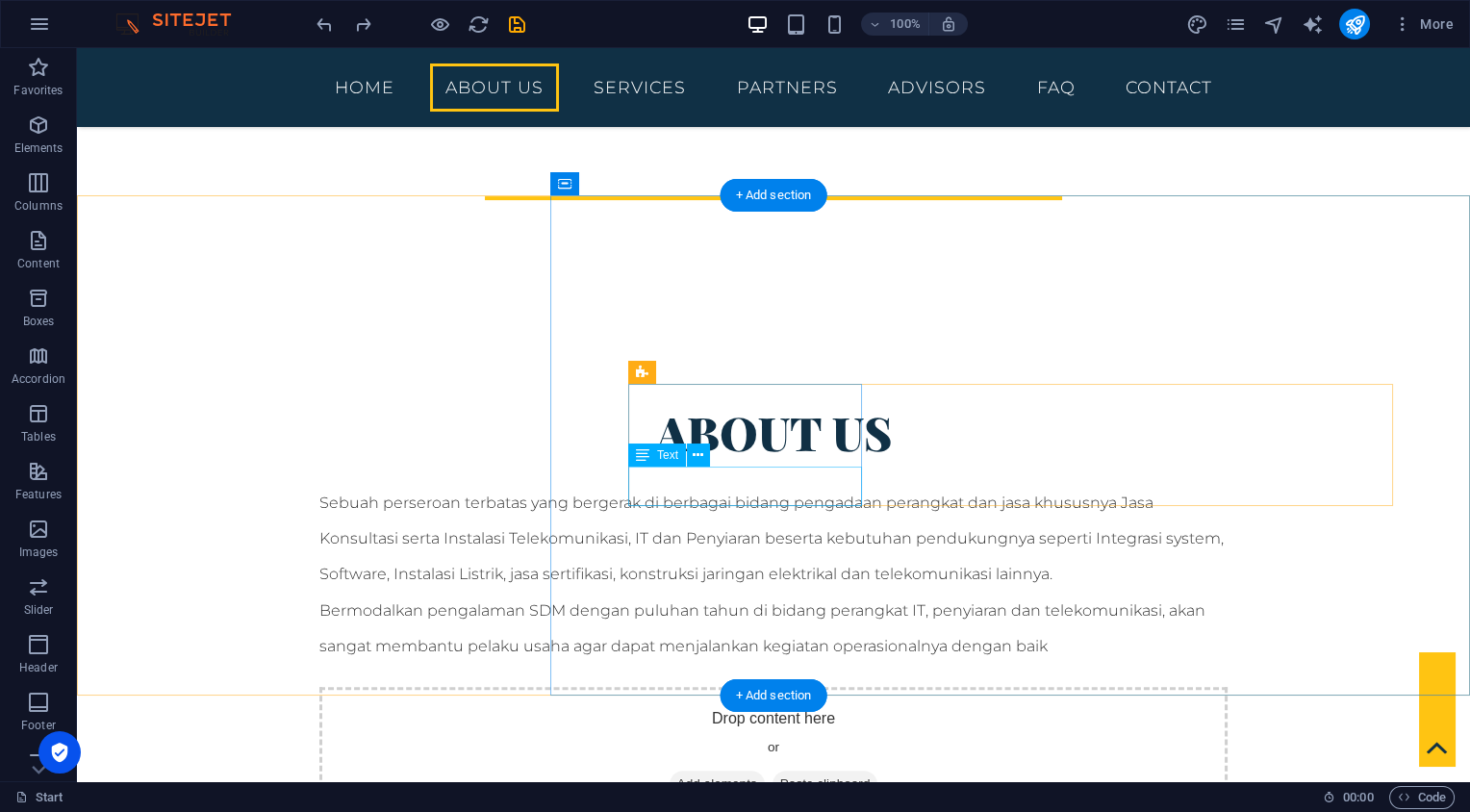 click on "Technology Consulting" at bounding box center (773, 2112) 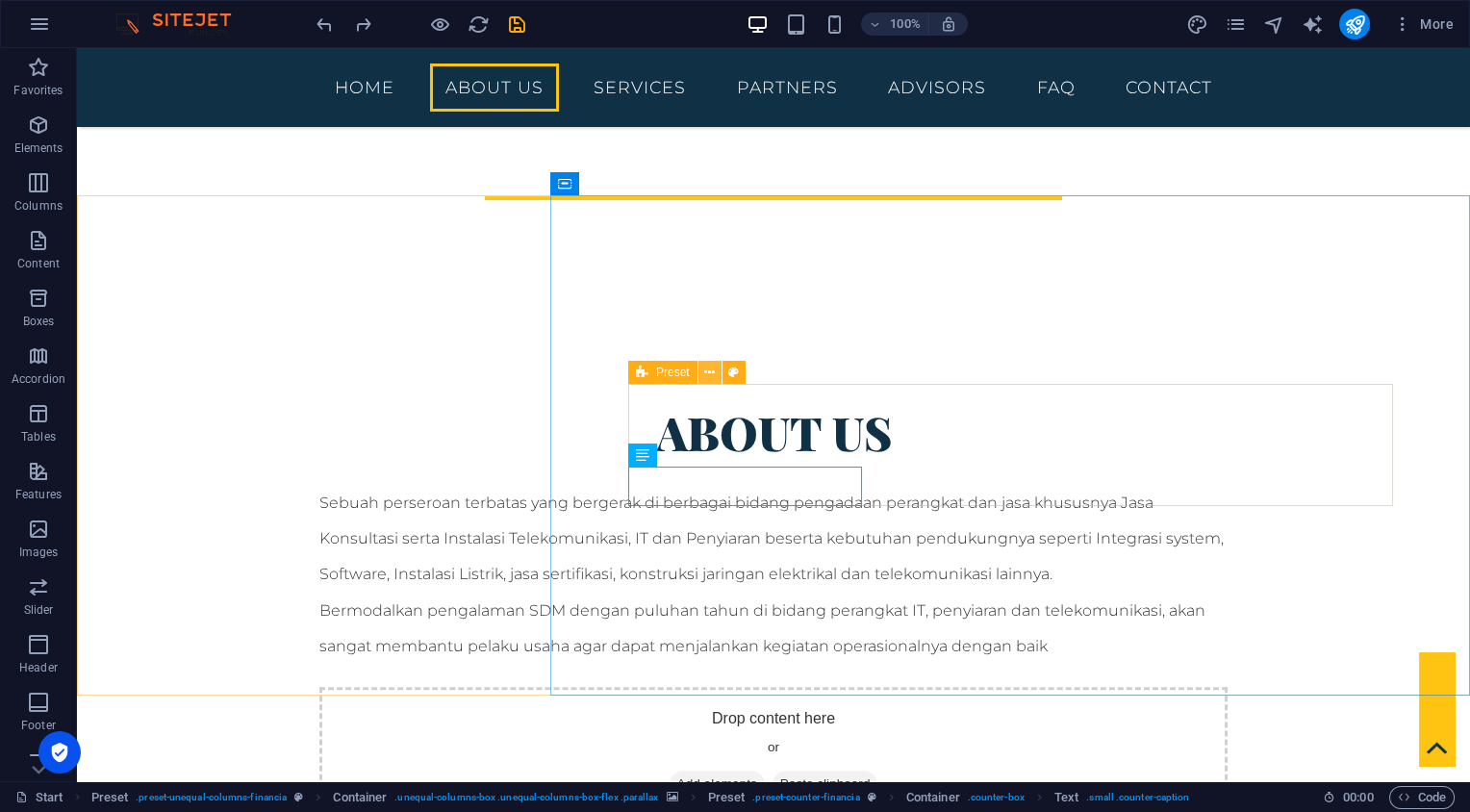 click at bounding box center (710, 372) 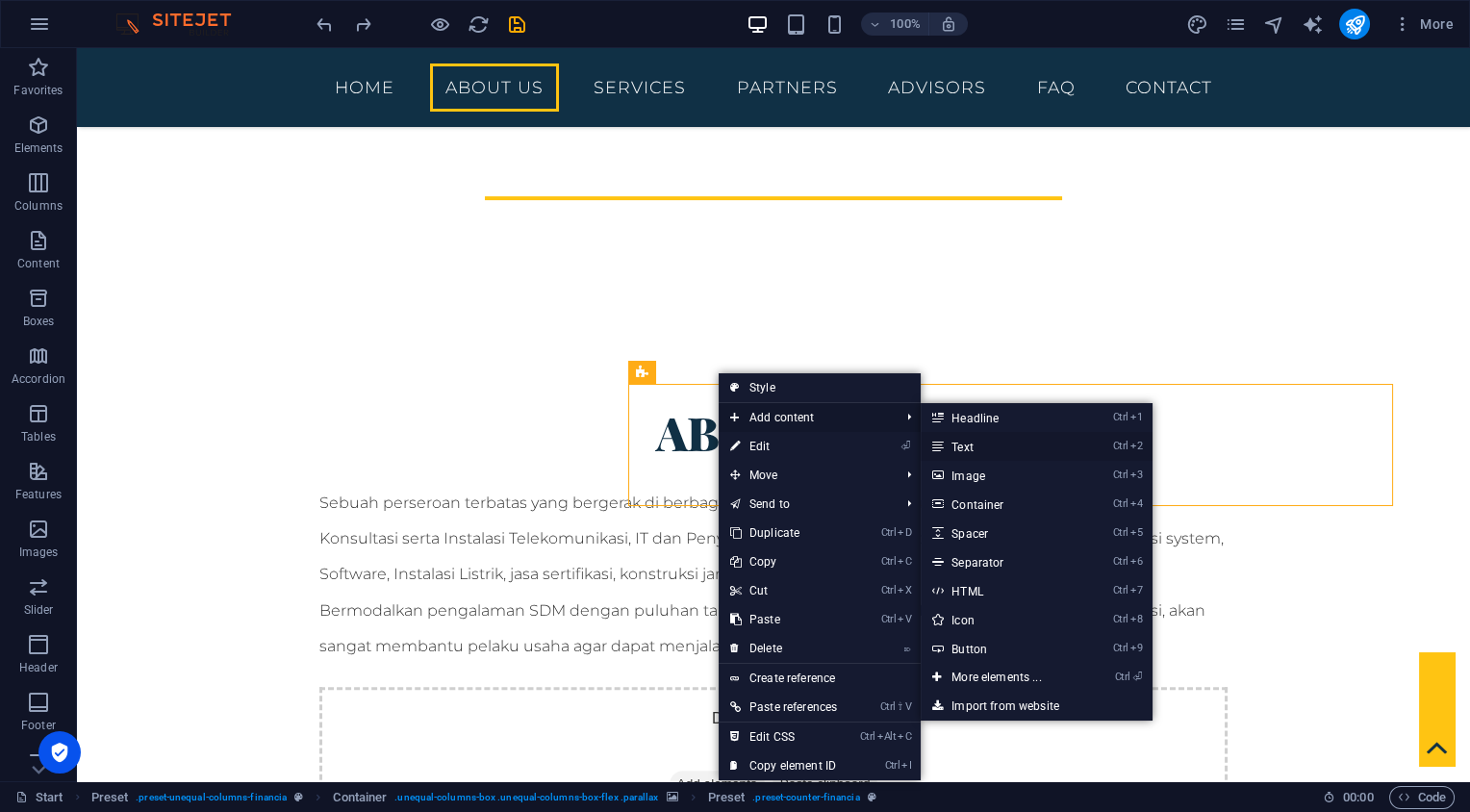 click on "Ctrl 2  Text" at bounding box center (1000, 446) 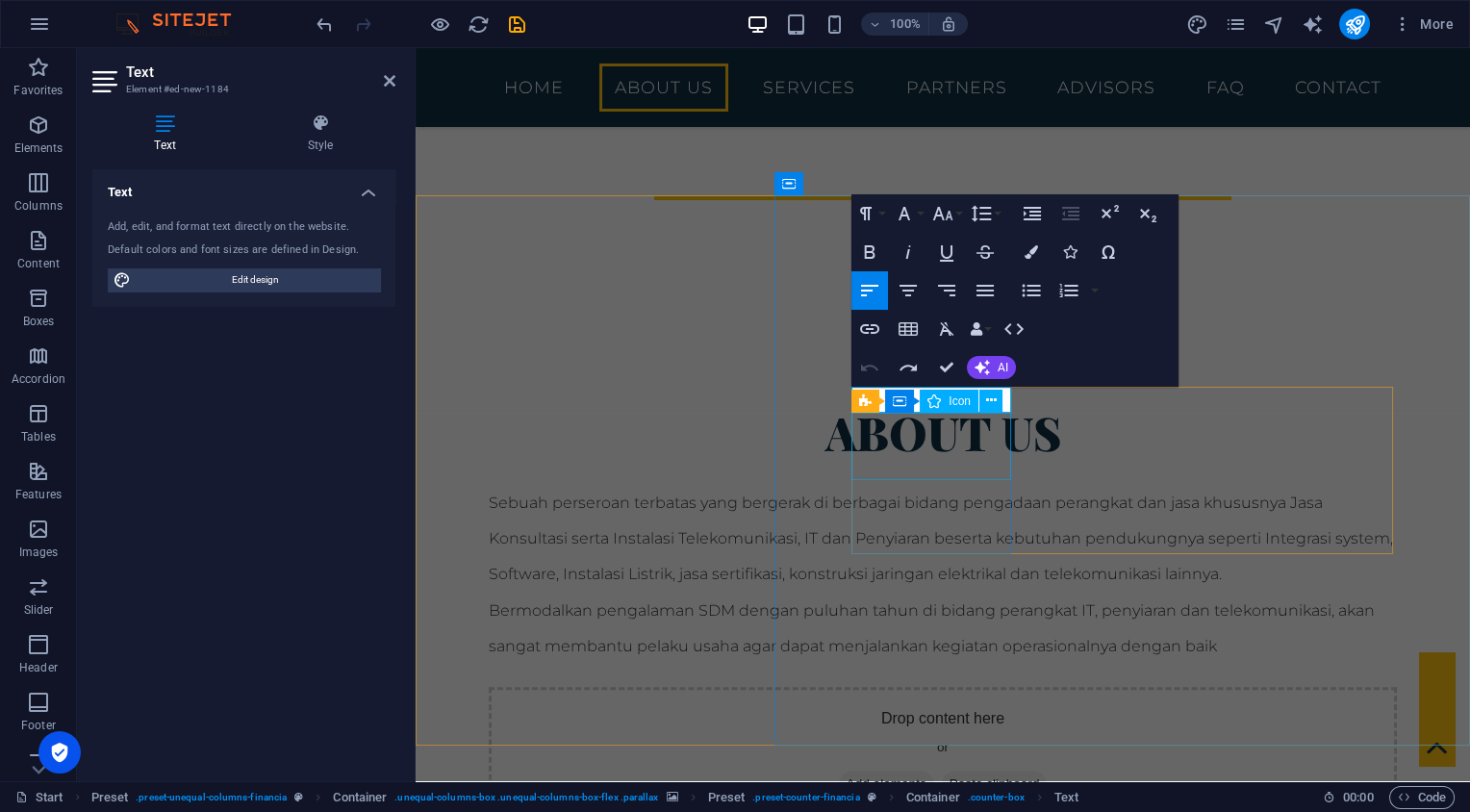 click at bounding box center (943, 2090) 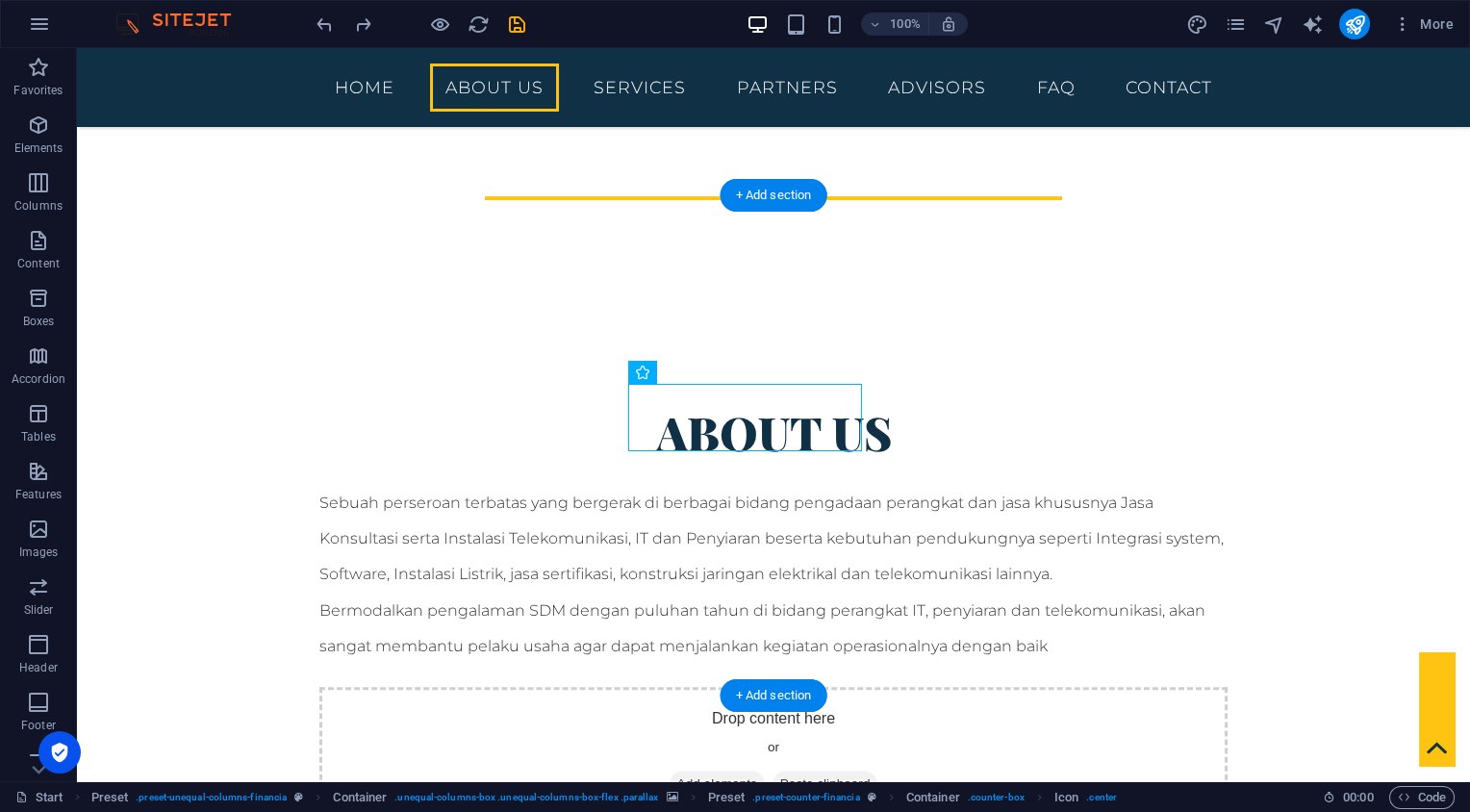click at bounding box center (773, 1619) 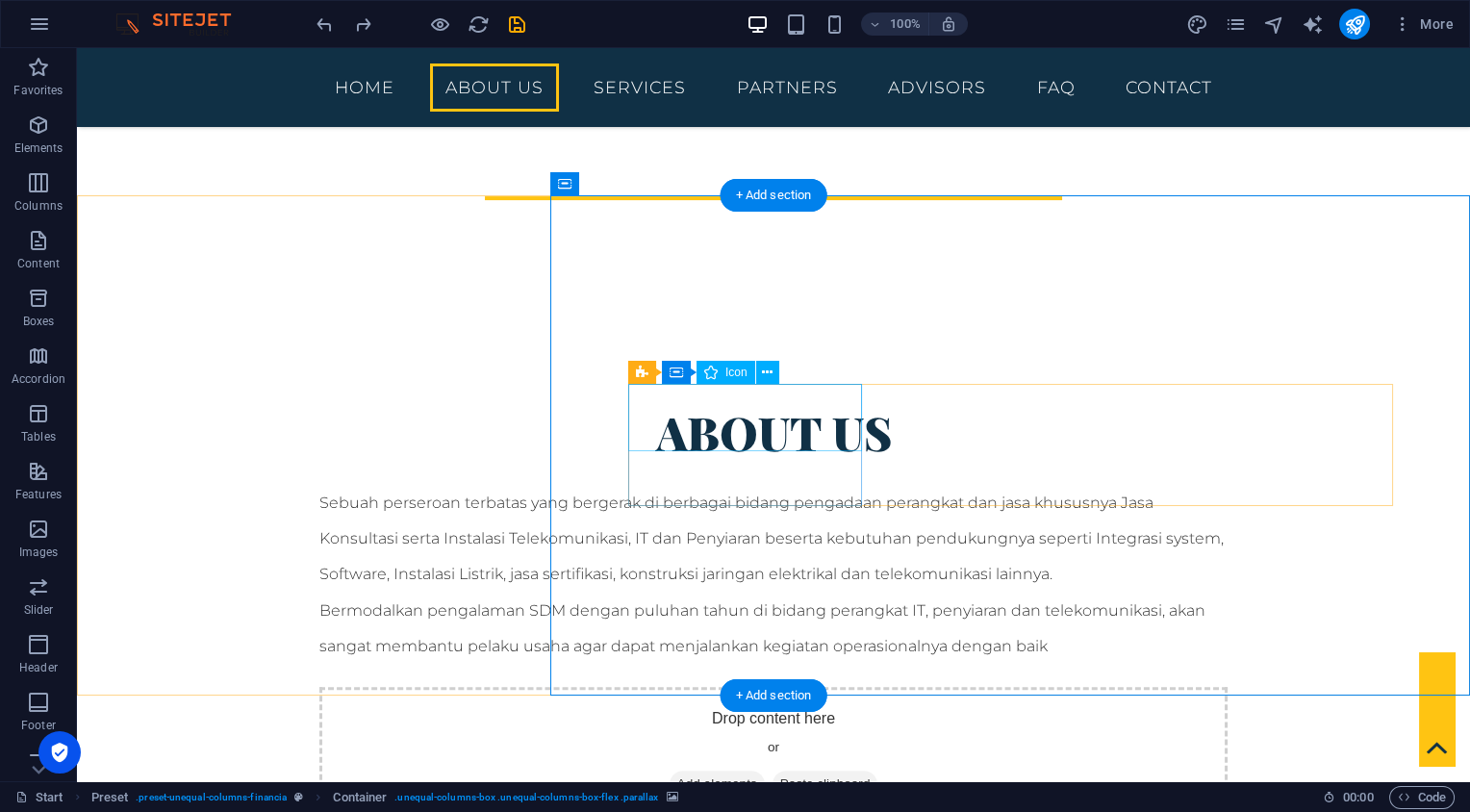 click at bounding box center [773, 2039] 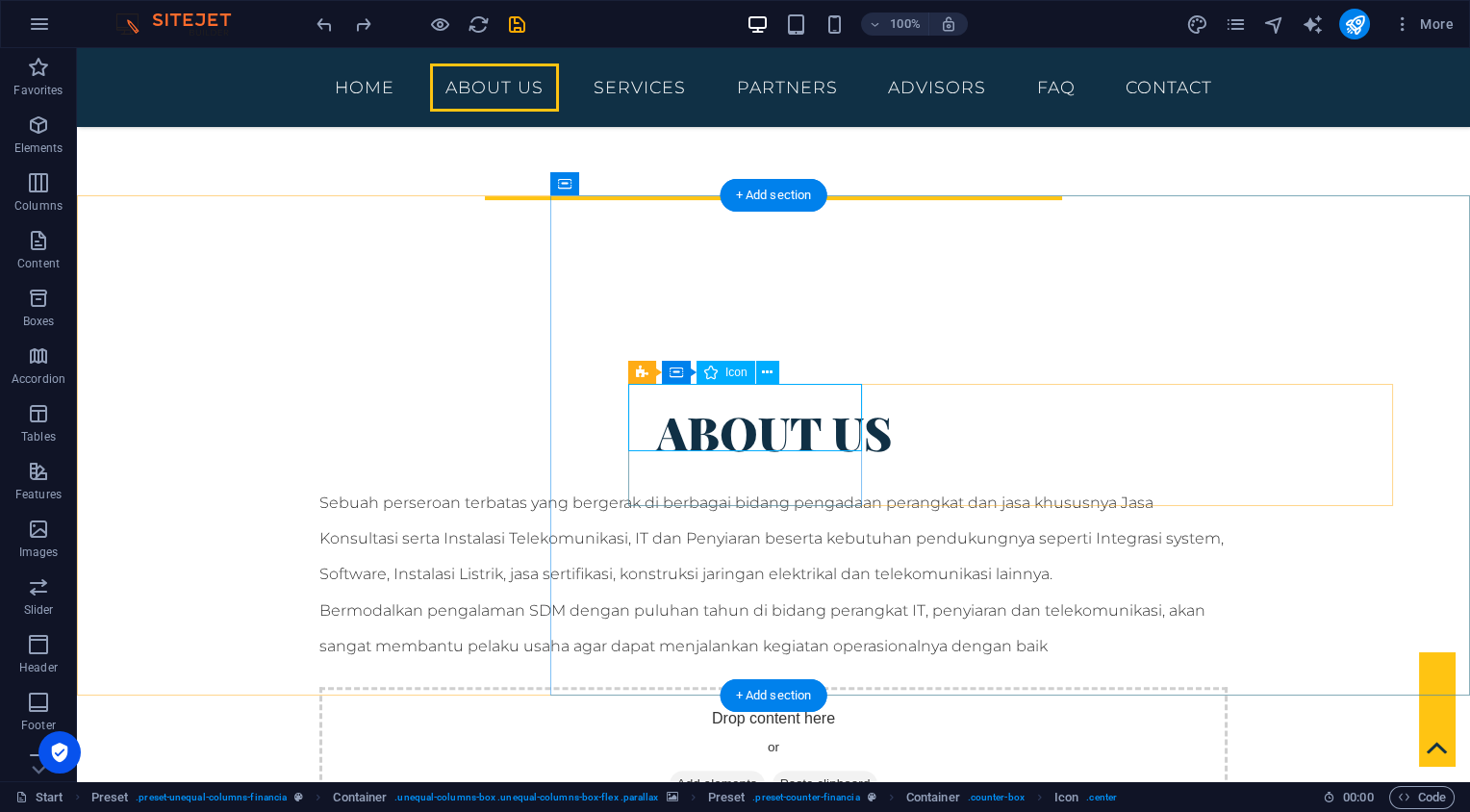 drag, startPoint x: 648, startPoint y: 424, endPoint x: 651, endPoint y: 447, distance: 23.194827 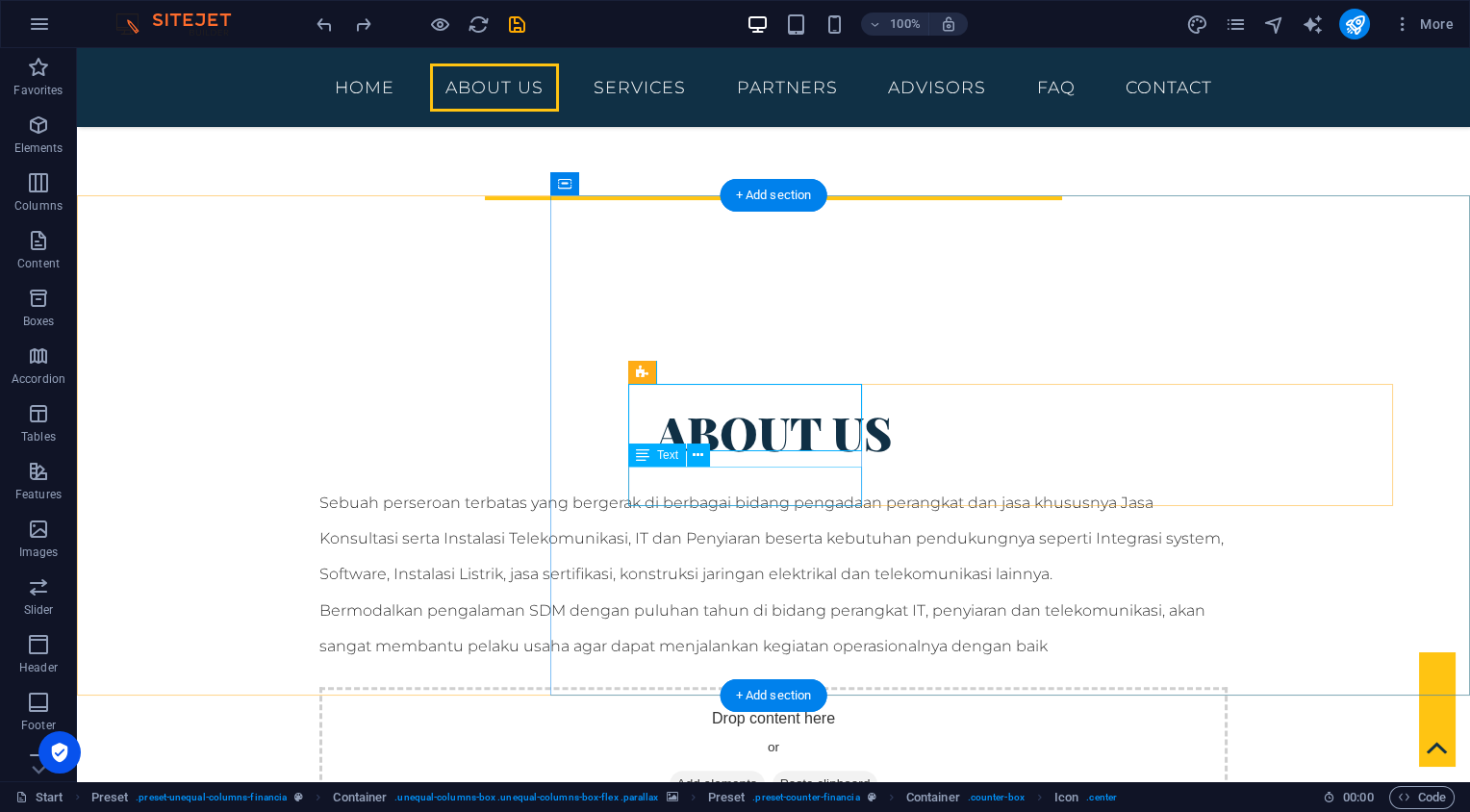 click on "Technology Consulting" at bounding box center (773, 2112) 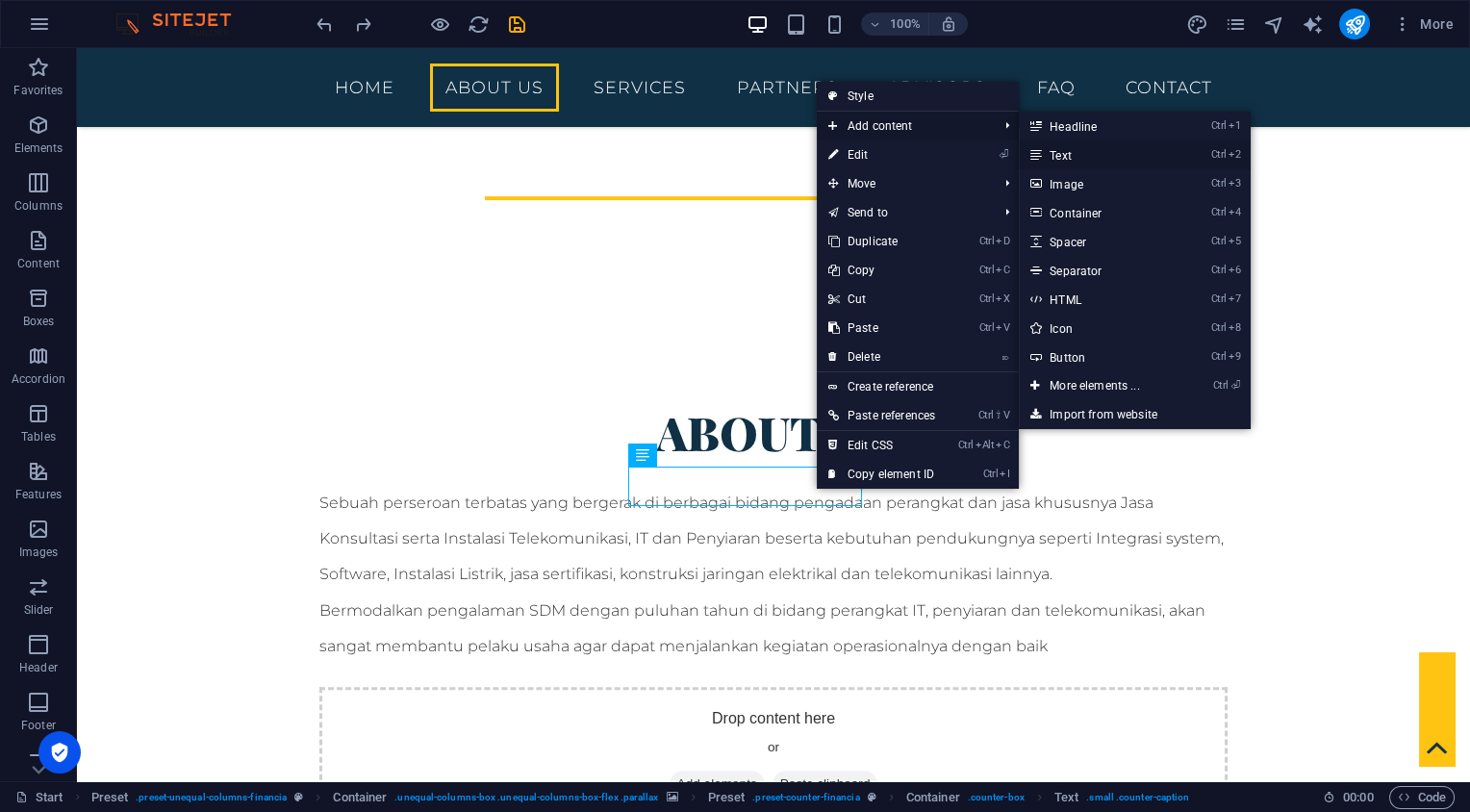 click on "Ctrl 2  Text" at bounding box center [1098, 155] 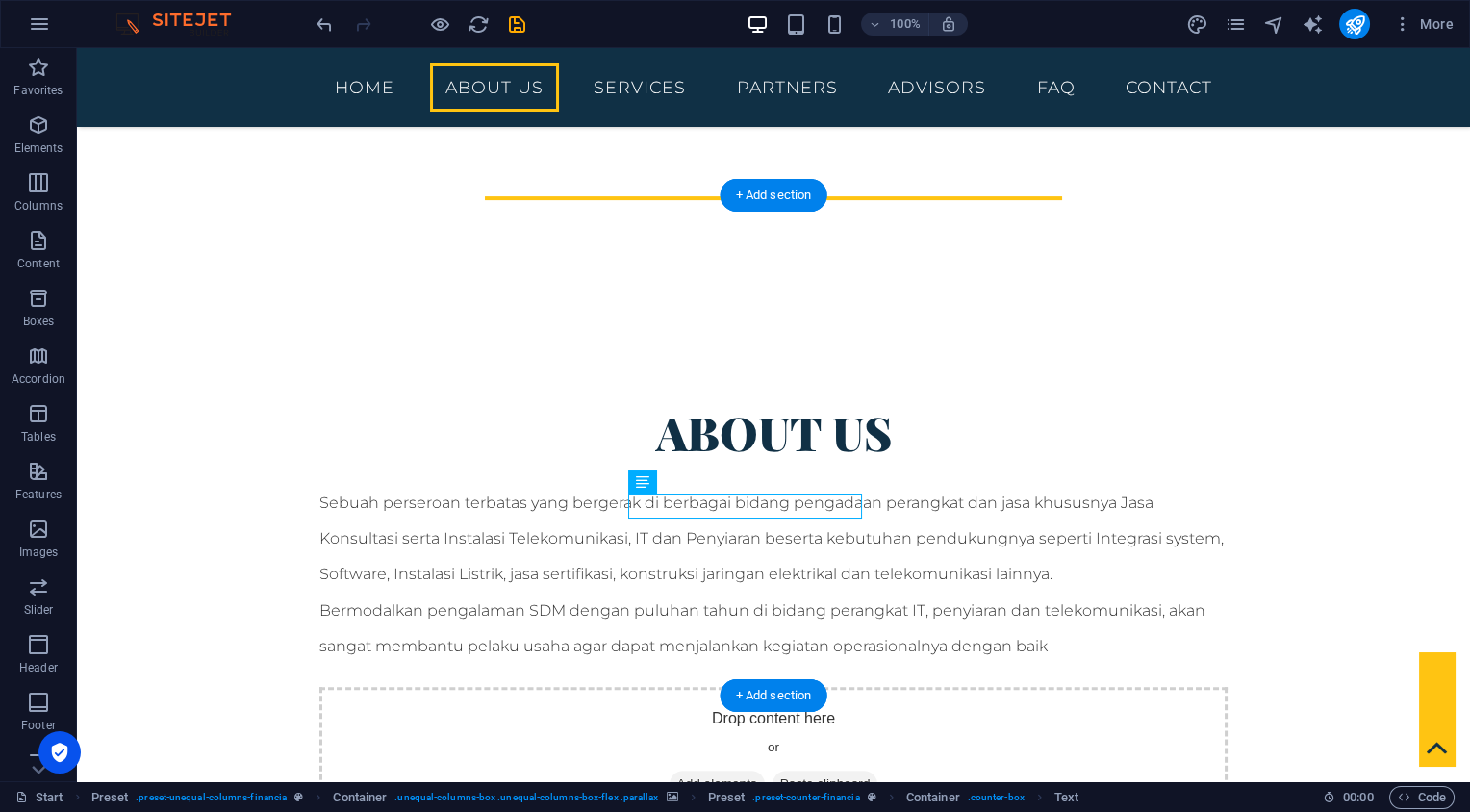 click at bounding box center (773, 1632) 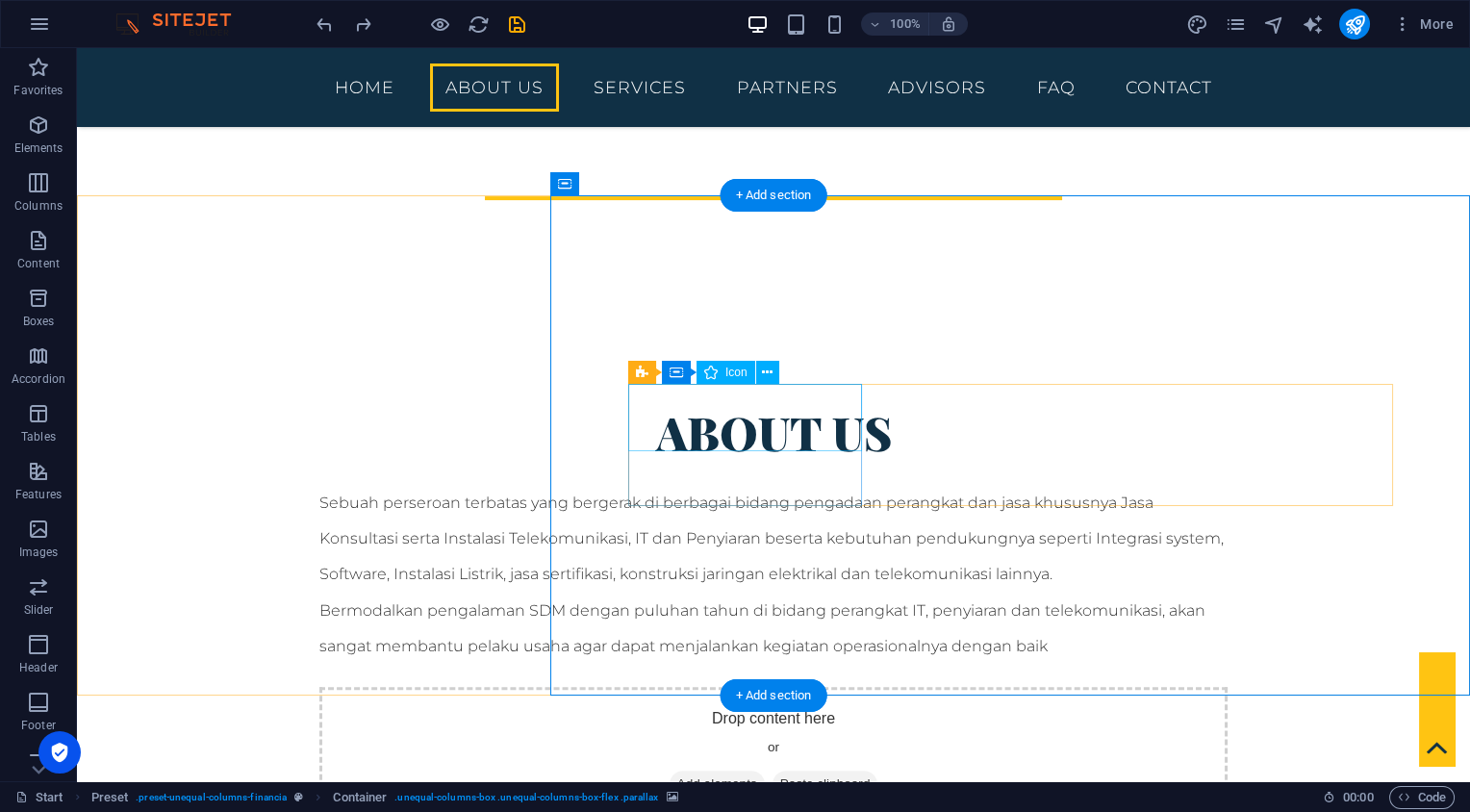 click at bounding box center [773, 2039] 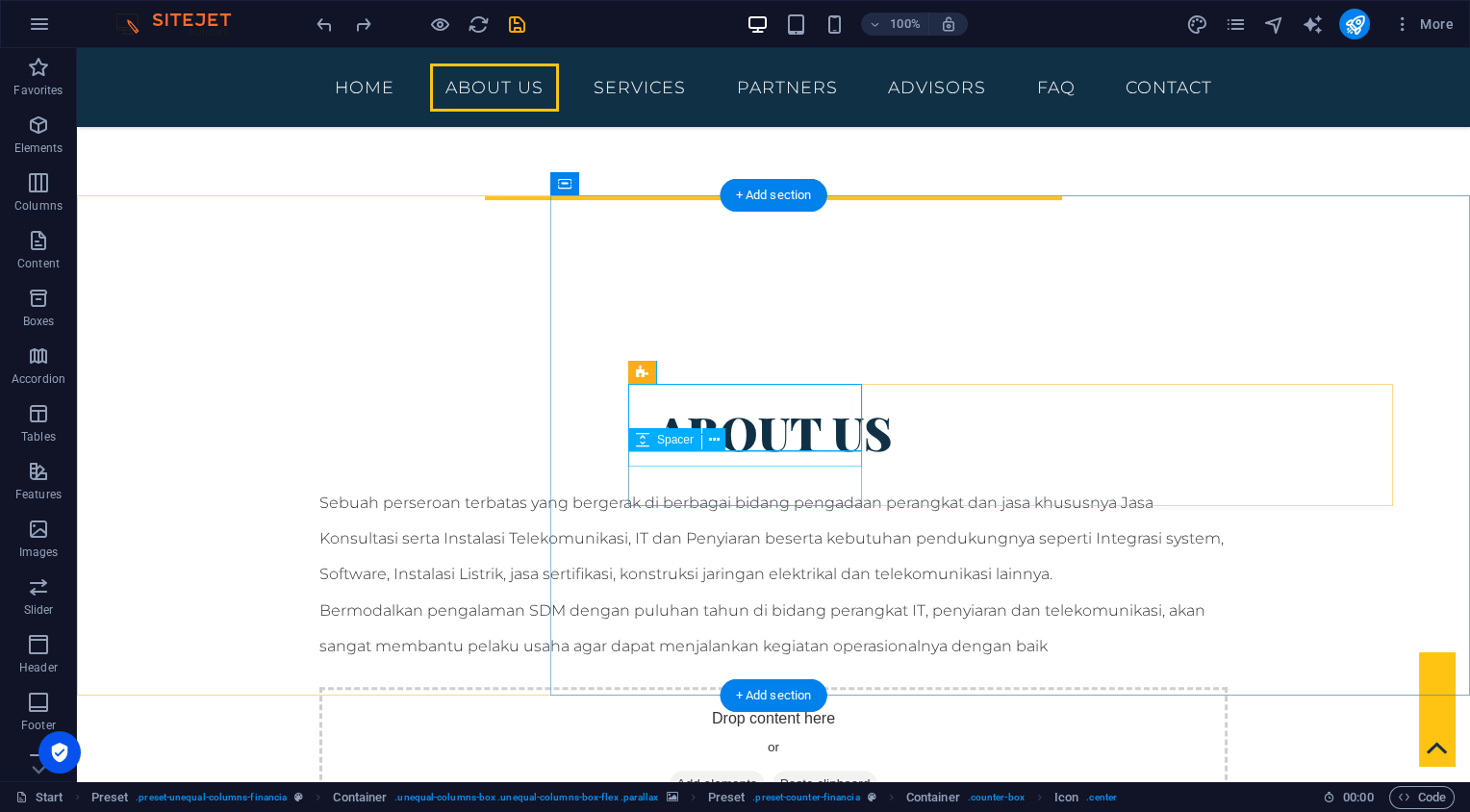 click at bounding box center (773, 2085) 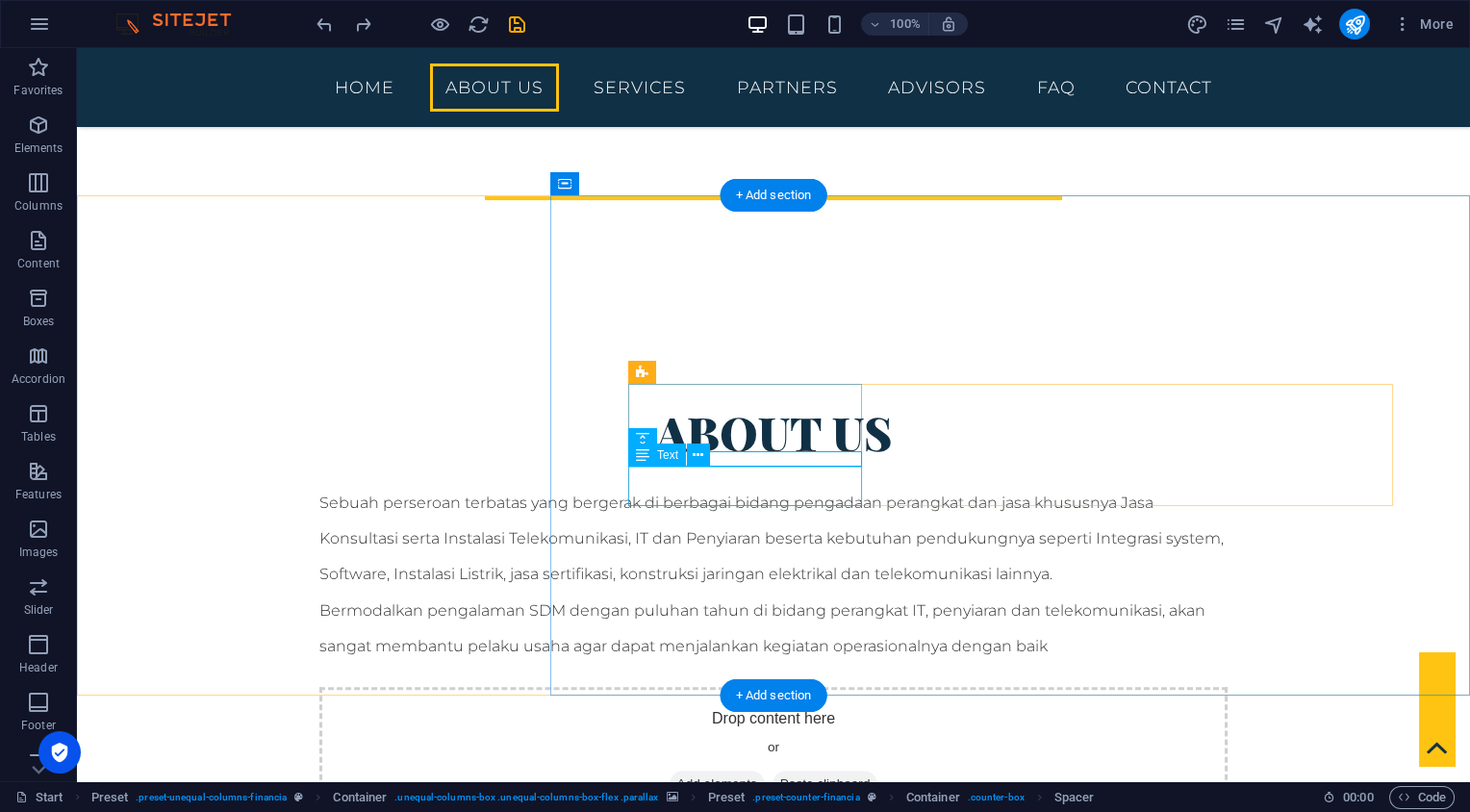 click on "Technology Consulting" at bounding box center (773, 2112) 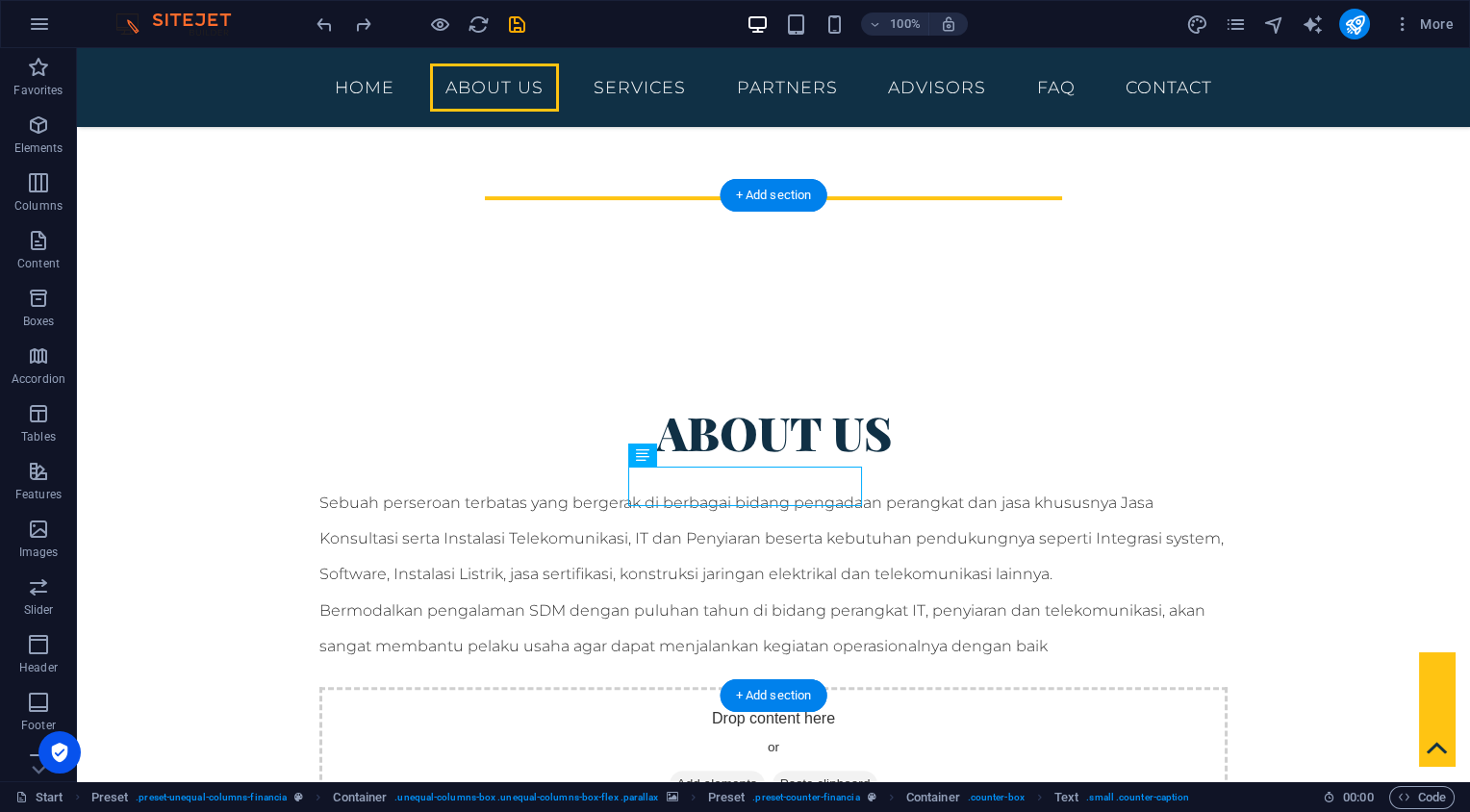 click at bounding box center (773, 1619) 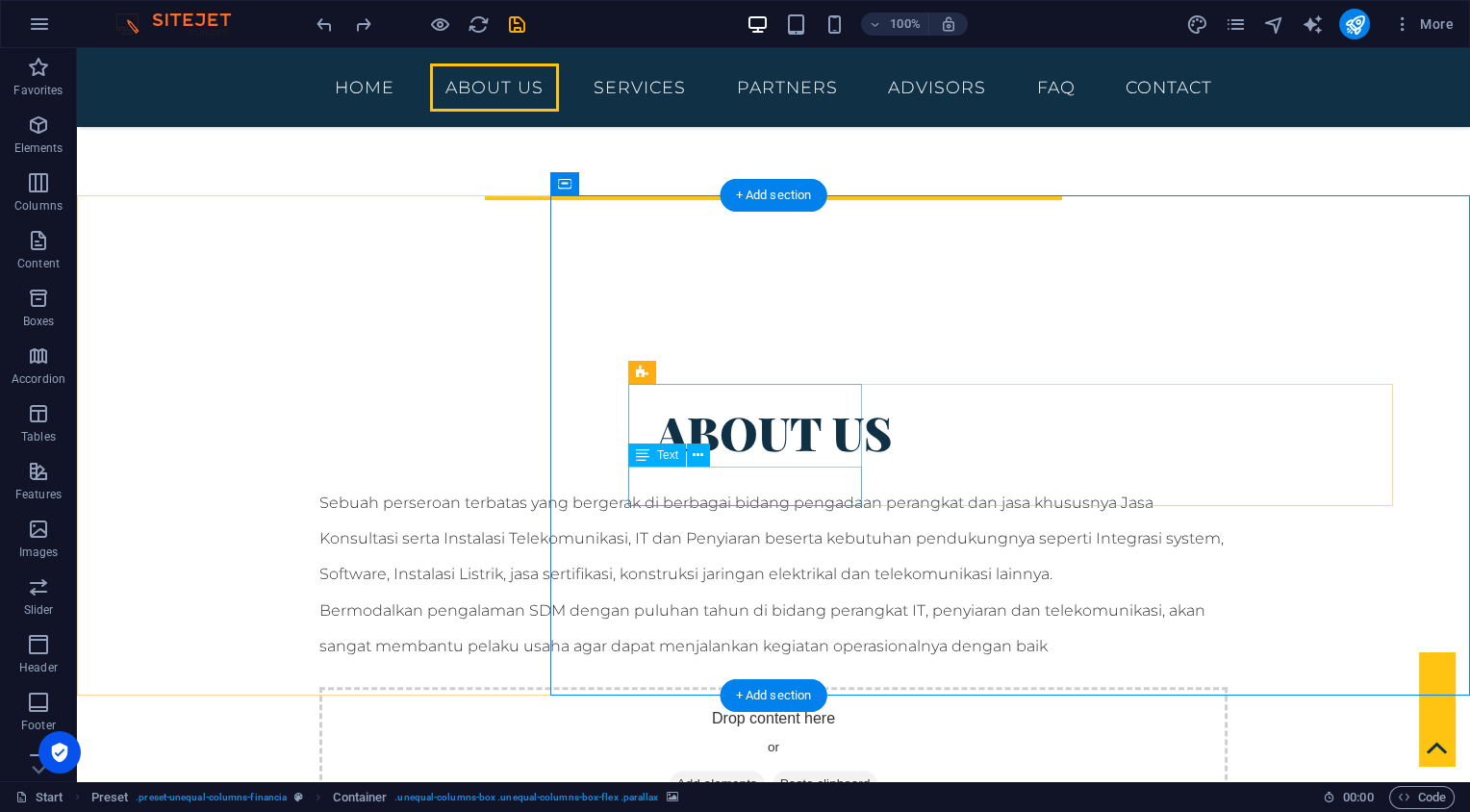 click on "Technology Consulting" at bounding box center [773, 2112] 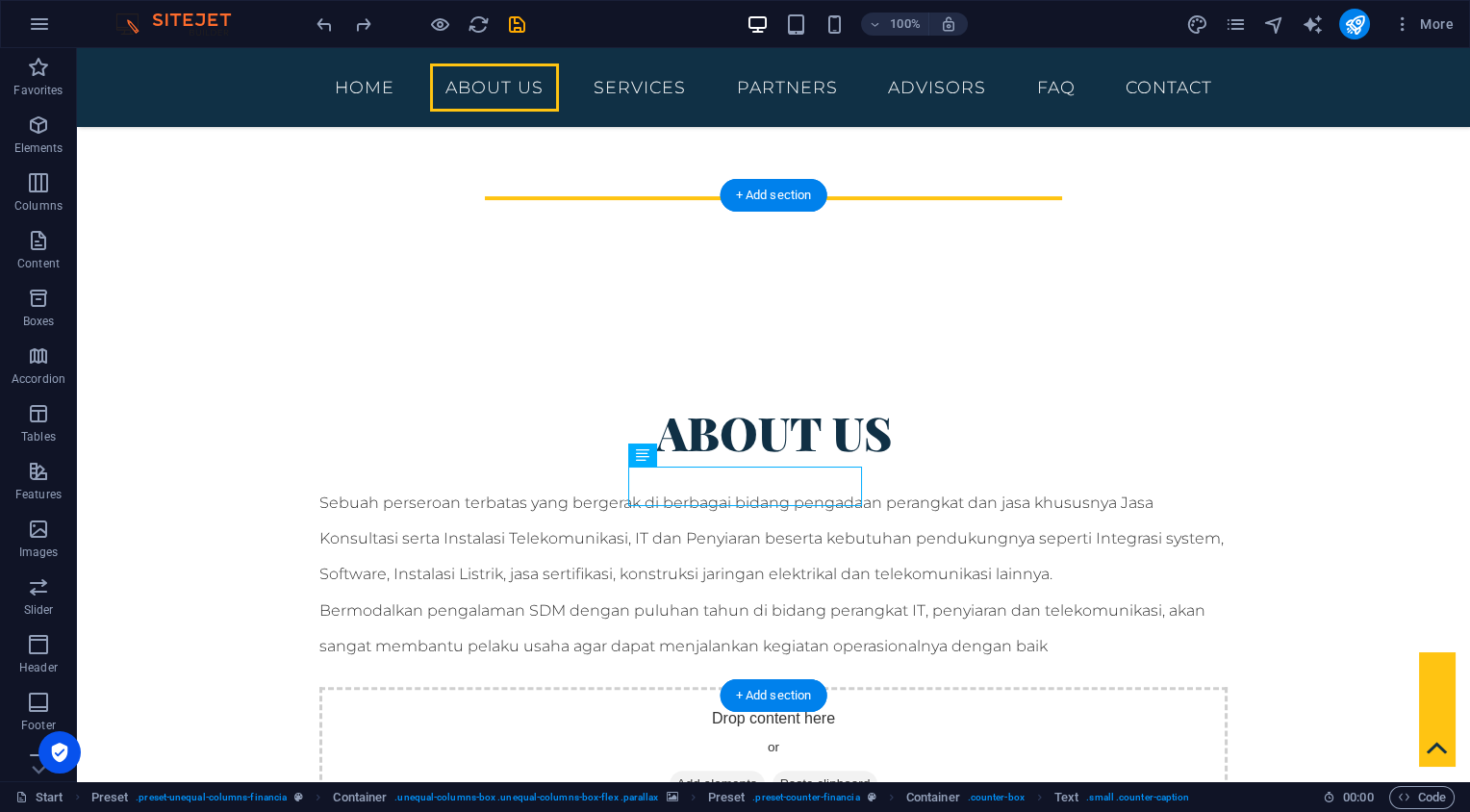 click at bounding box center (773, 1619) 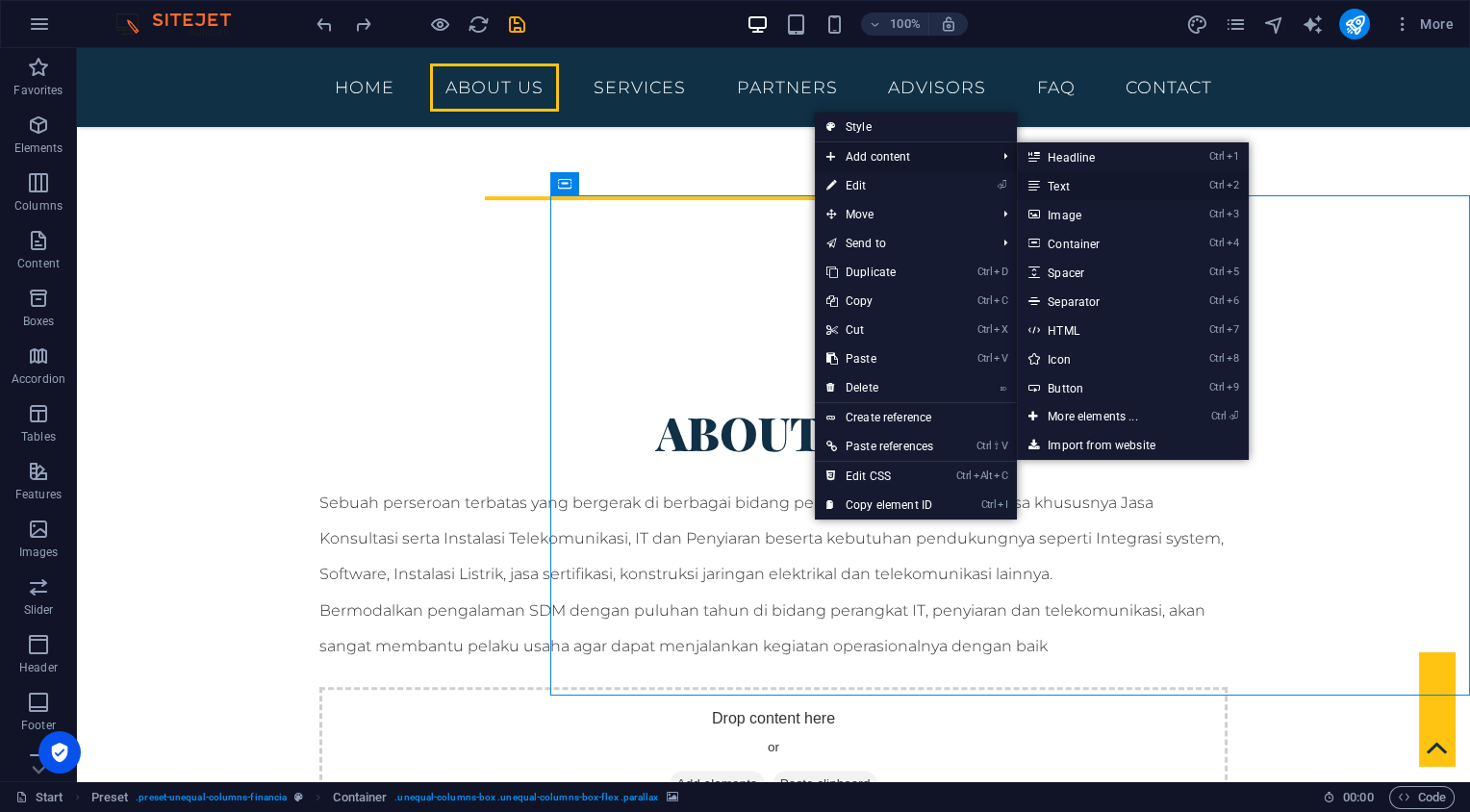 click on "Ctrl 2  Text" at bounding box center (1096, 186) 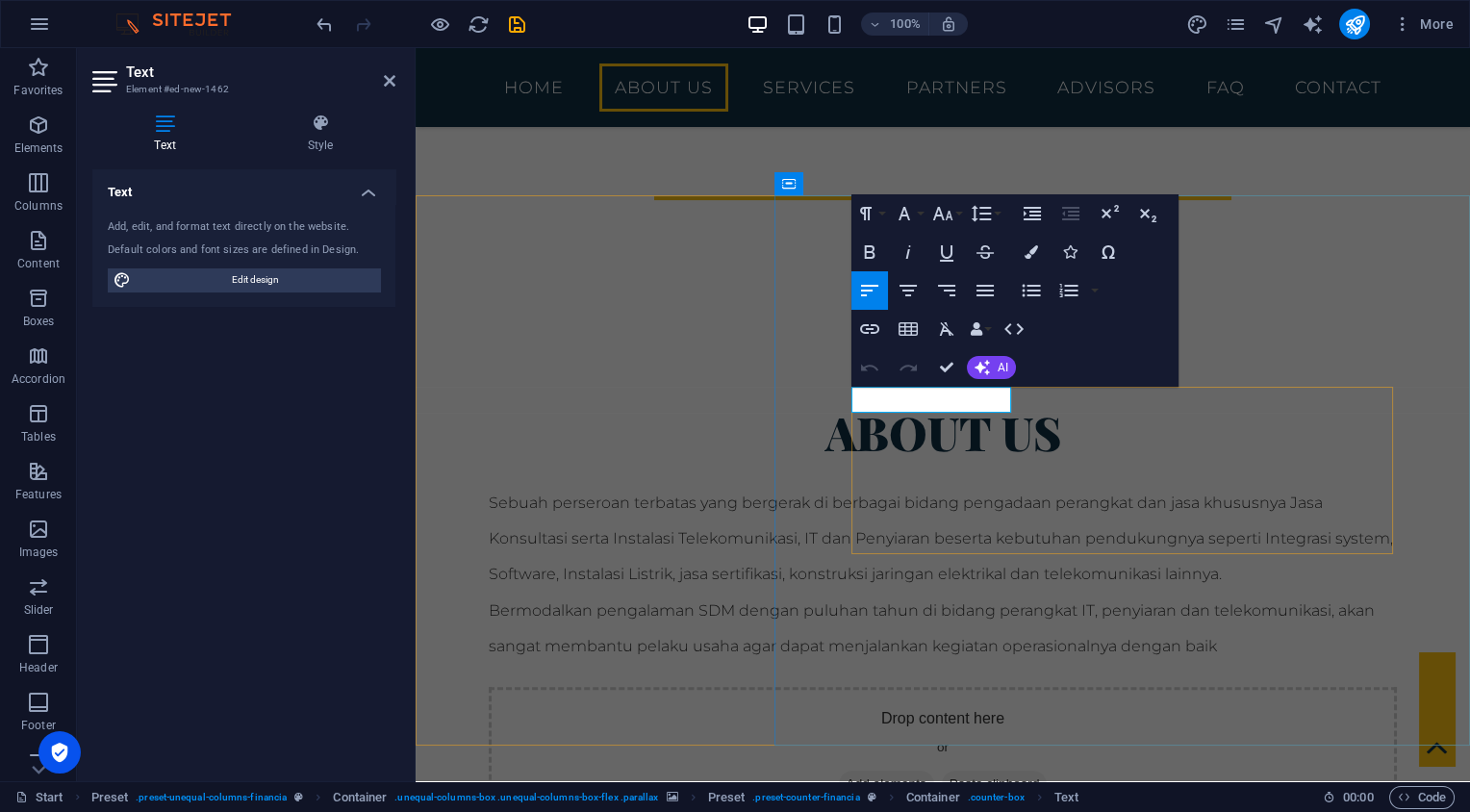 type 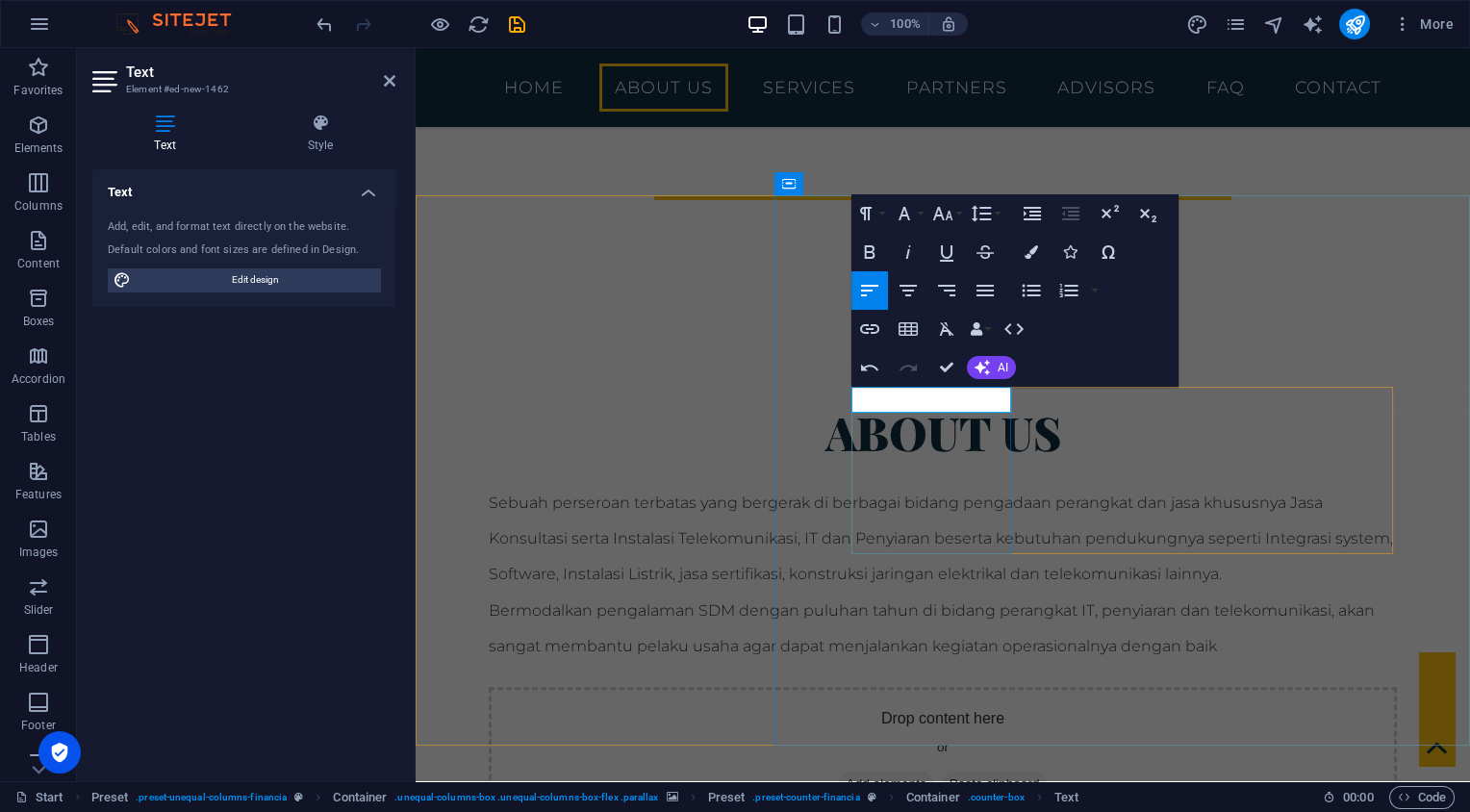 click on "Tes" at bounding box center [943, 2039] 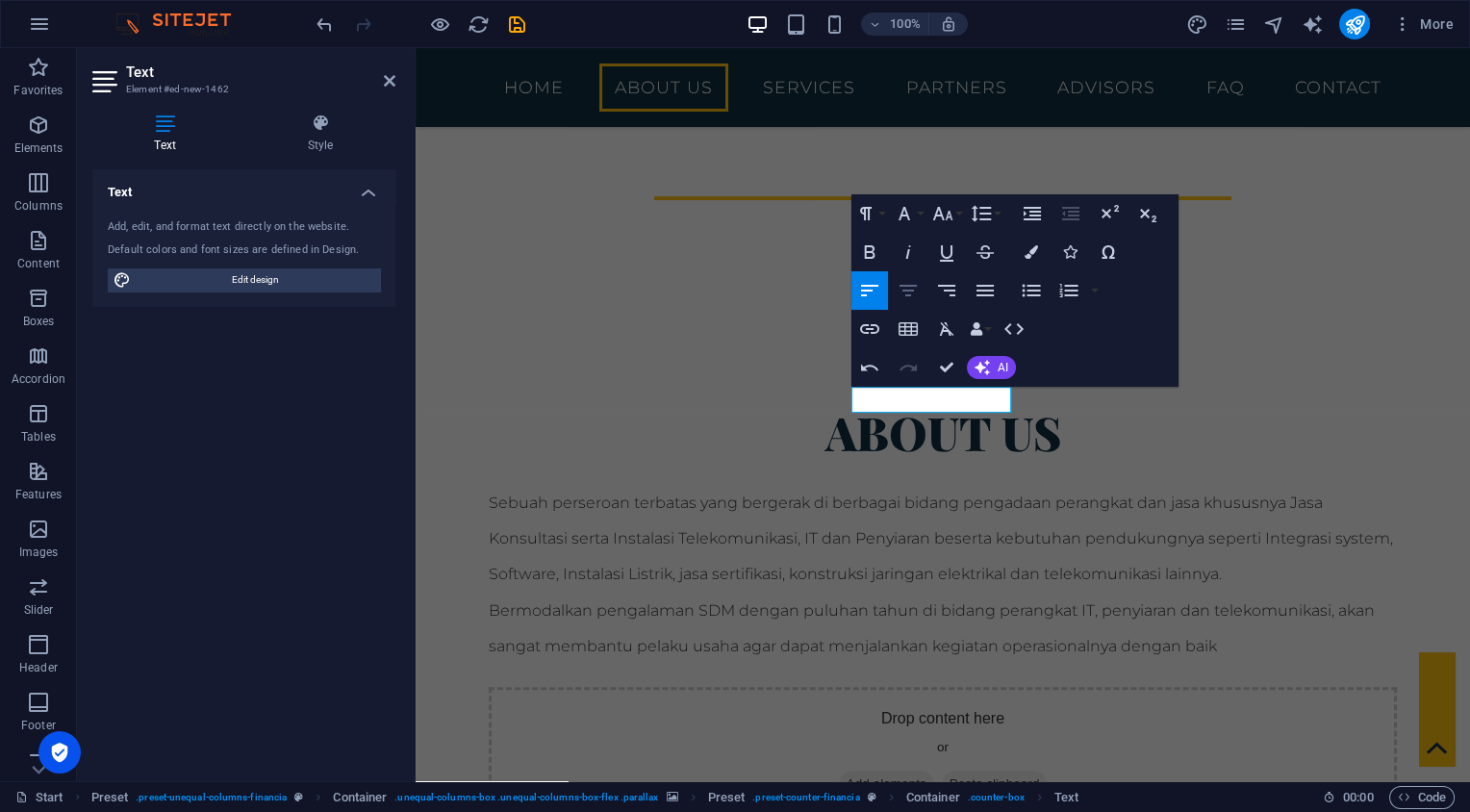 click 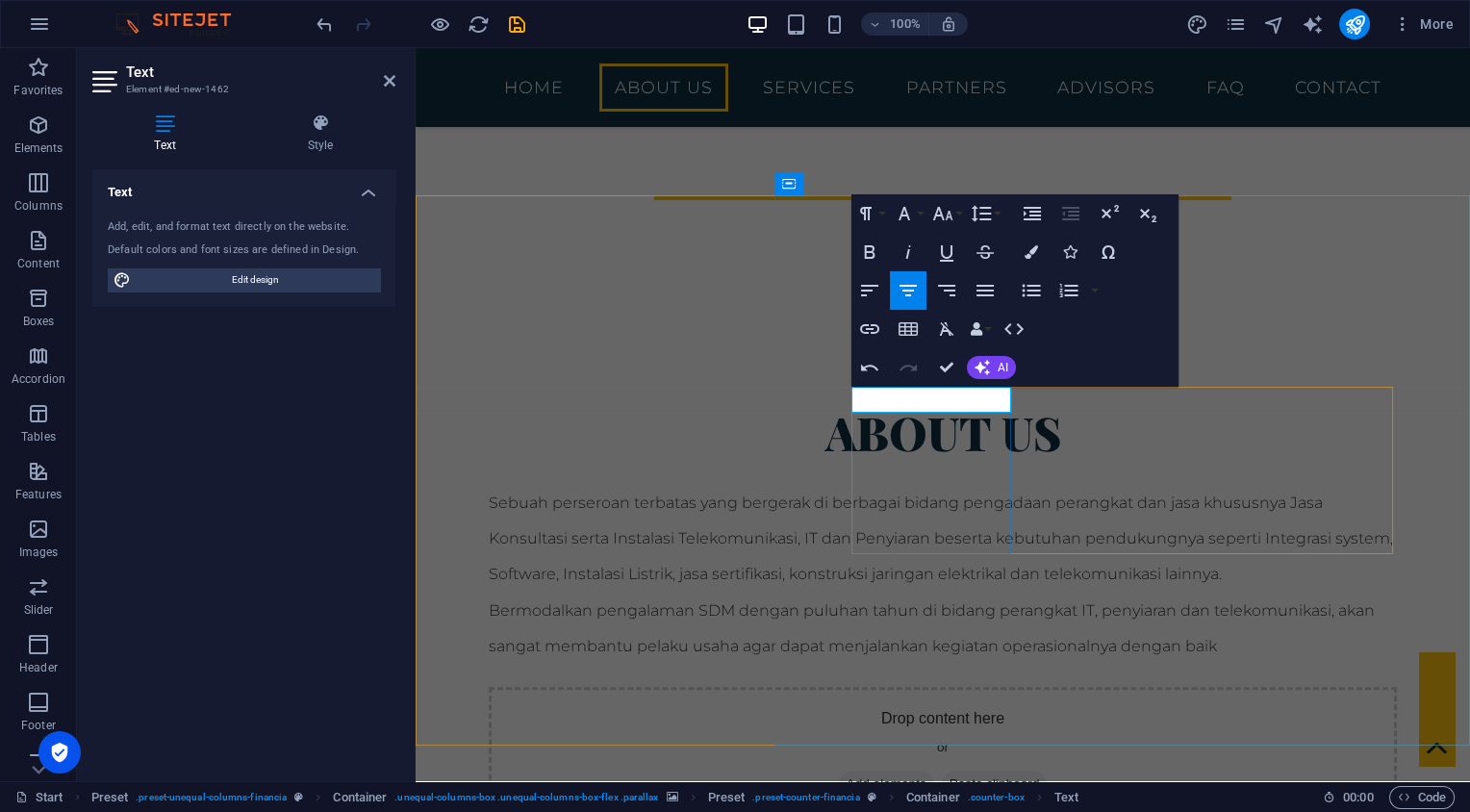 drag, startPoint x: 895, startPoint y: 398, endPoint x: 993, endPoint y: 407, distance: 98.412398 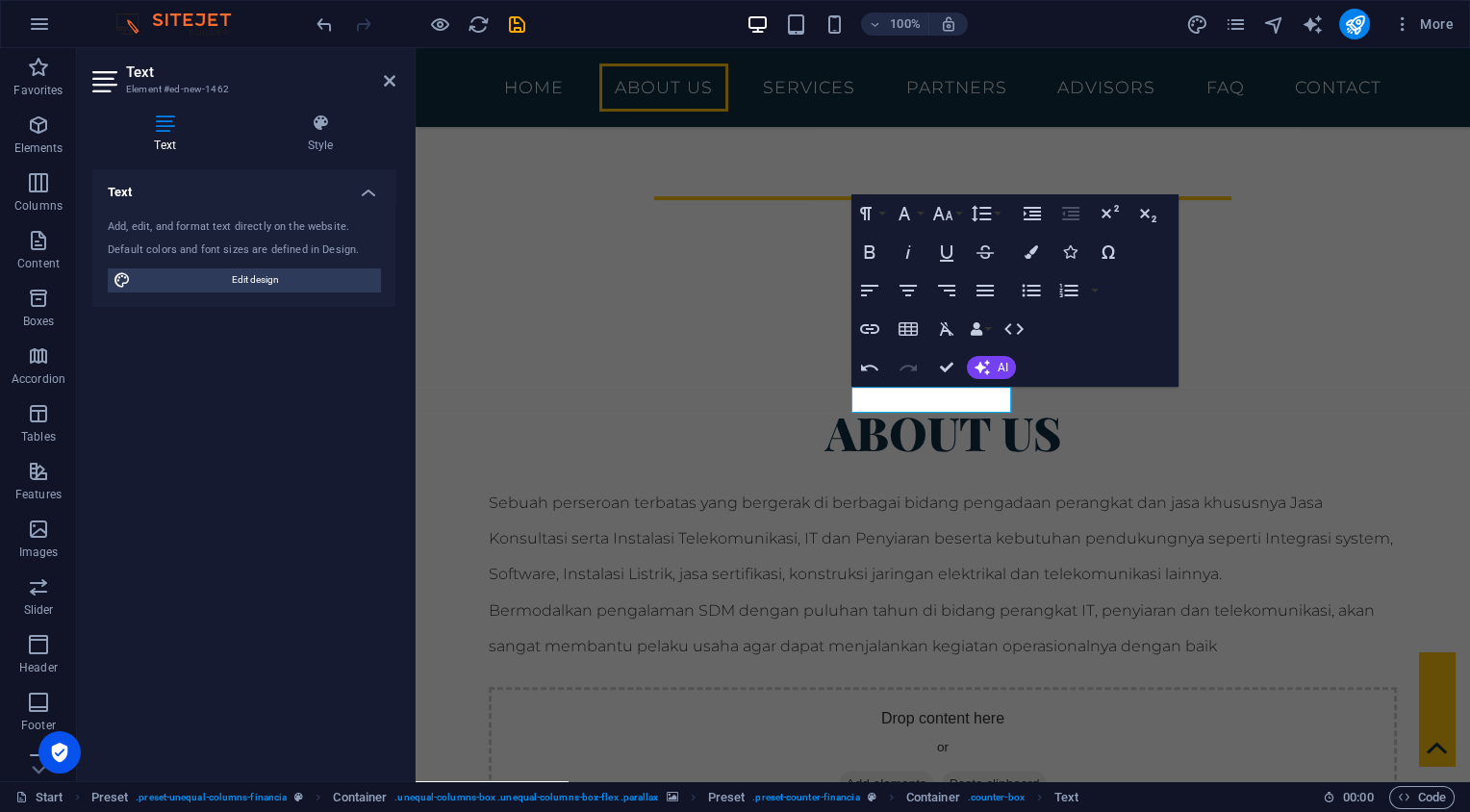 click at bounding box center [943, 1632] 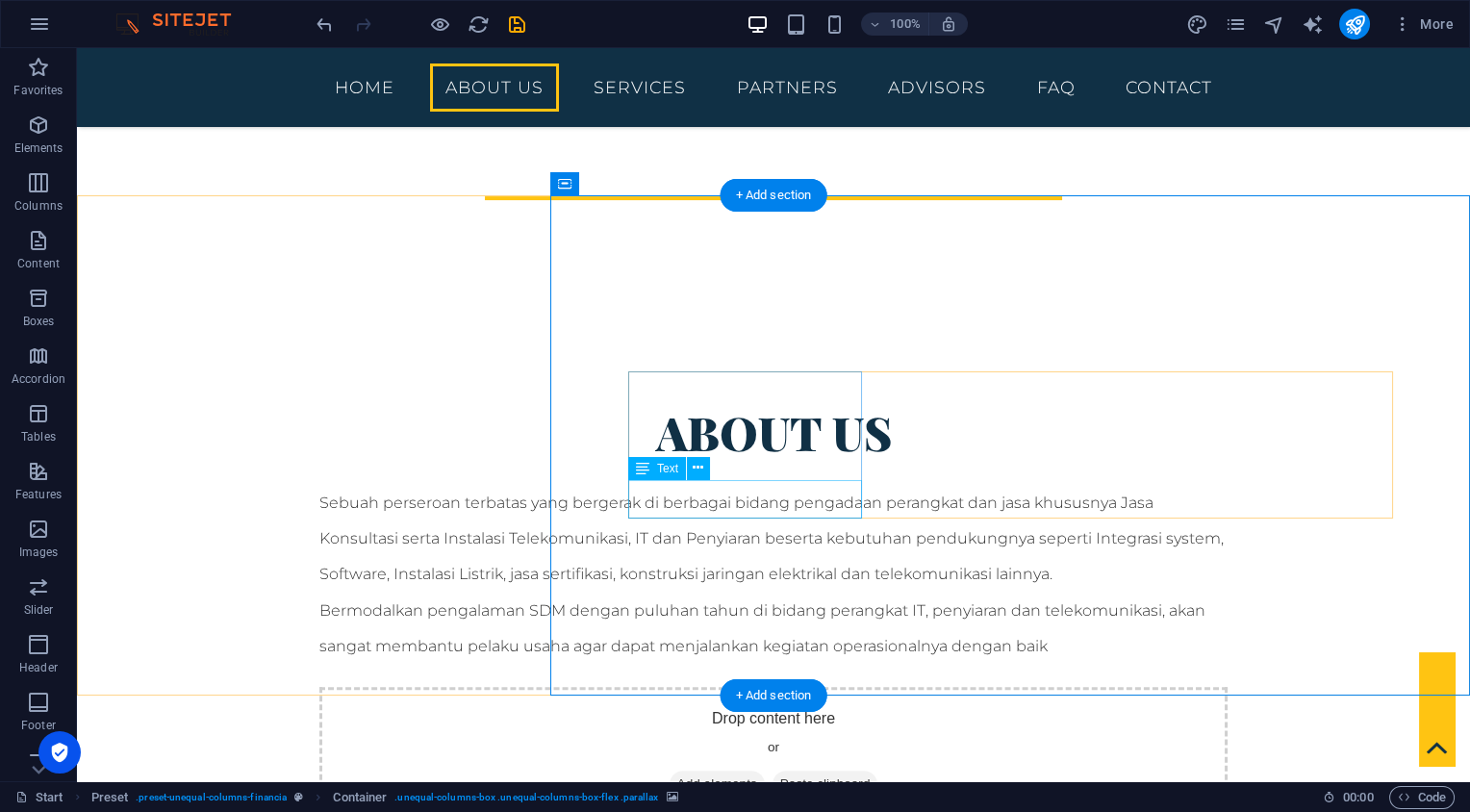 click on "Technology Consulting" at bounding box center (773, 2137) 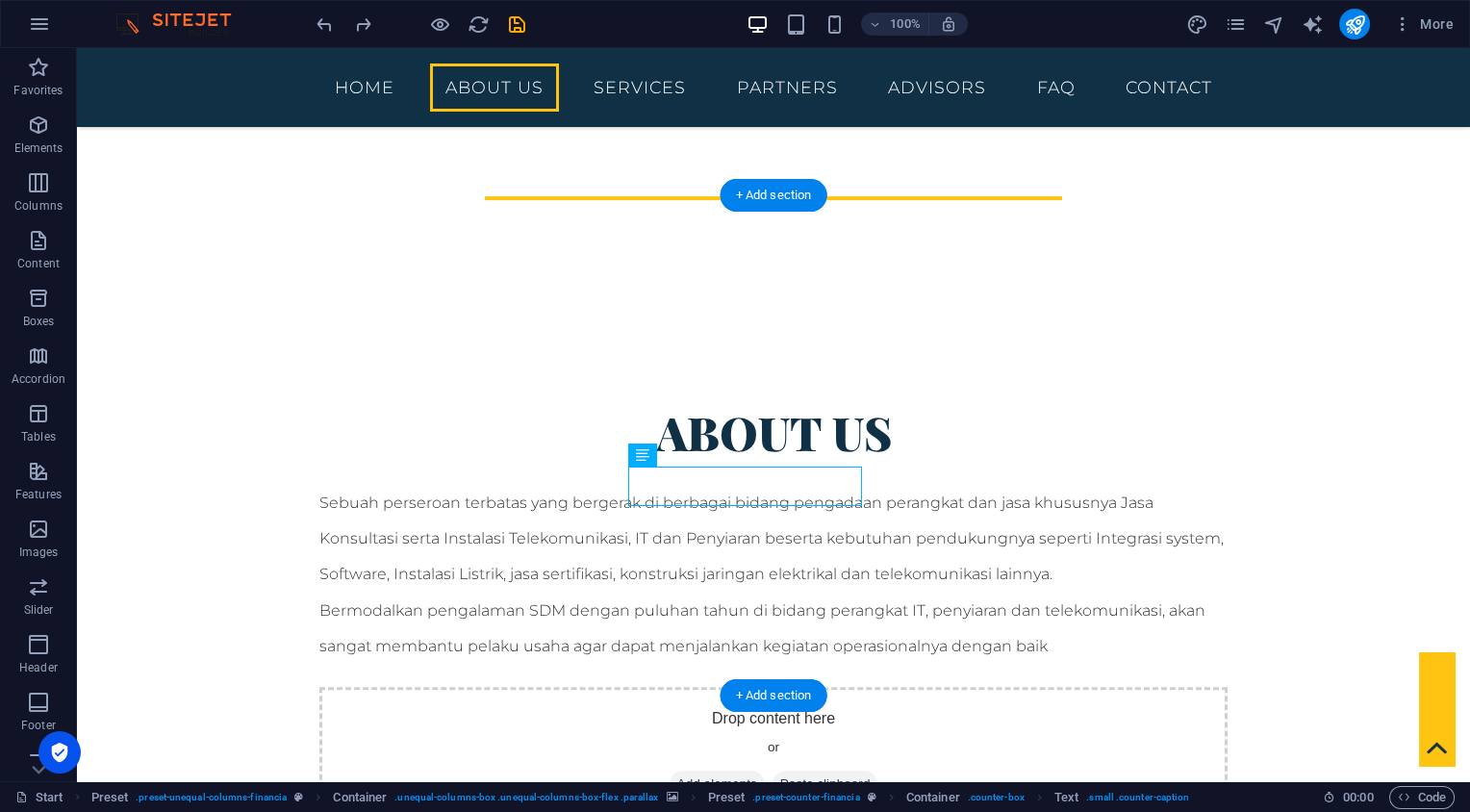 click at bounding box center (773, 1619) 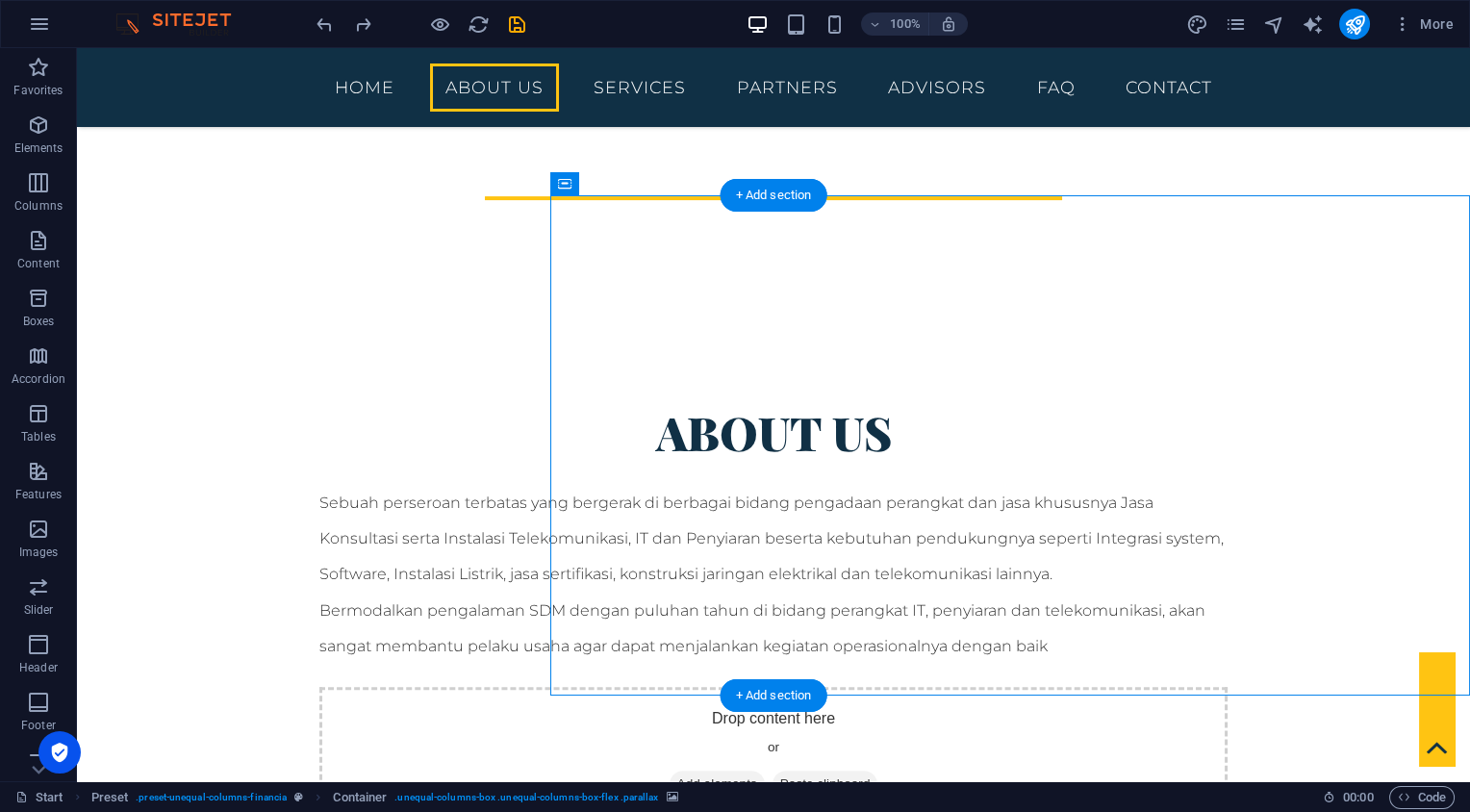 drag, startPoint x: 798, startPoint y: 606, endPoint x: 782, endPoint y: 607, distance: 16.03122 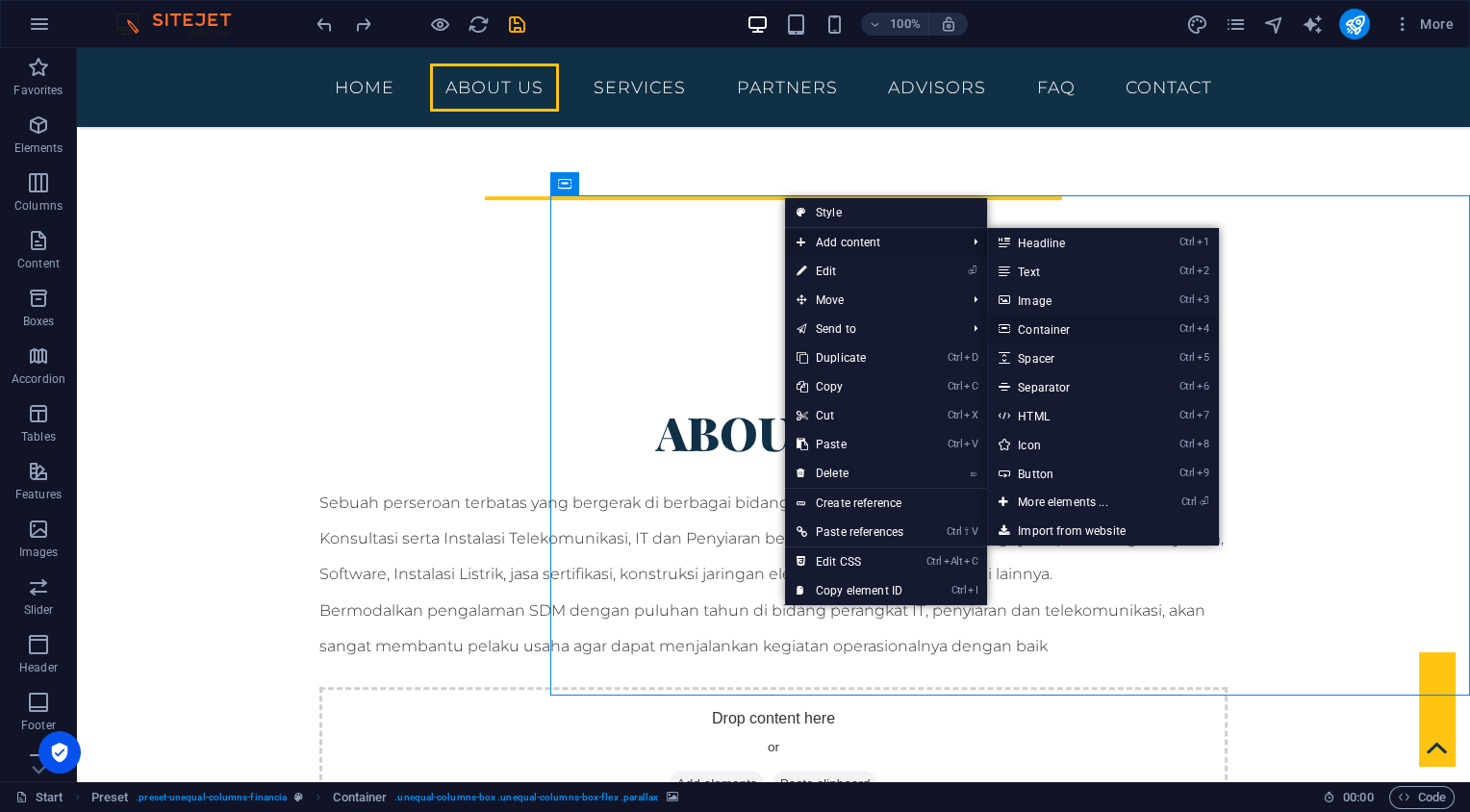 drag, startPoint x: 1052, startPoint y: 327, endPoint x: 630, endPoint y: 302, distance: 422.74 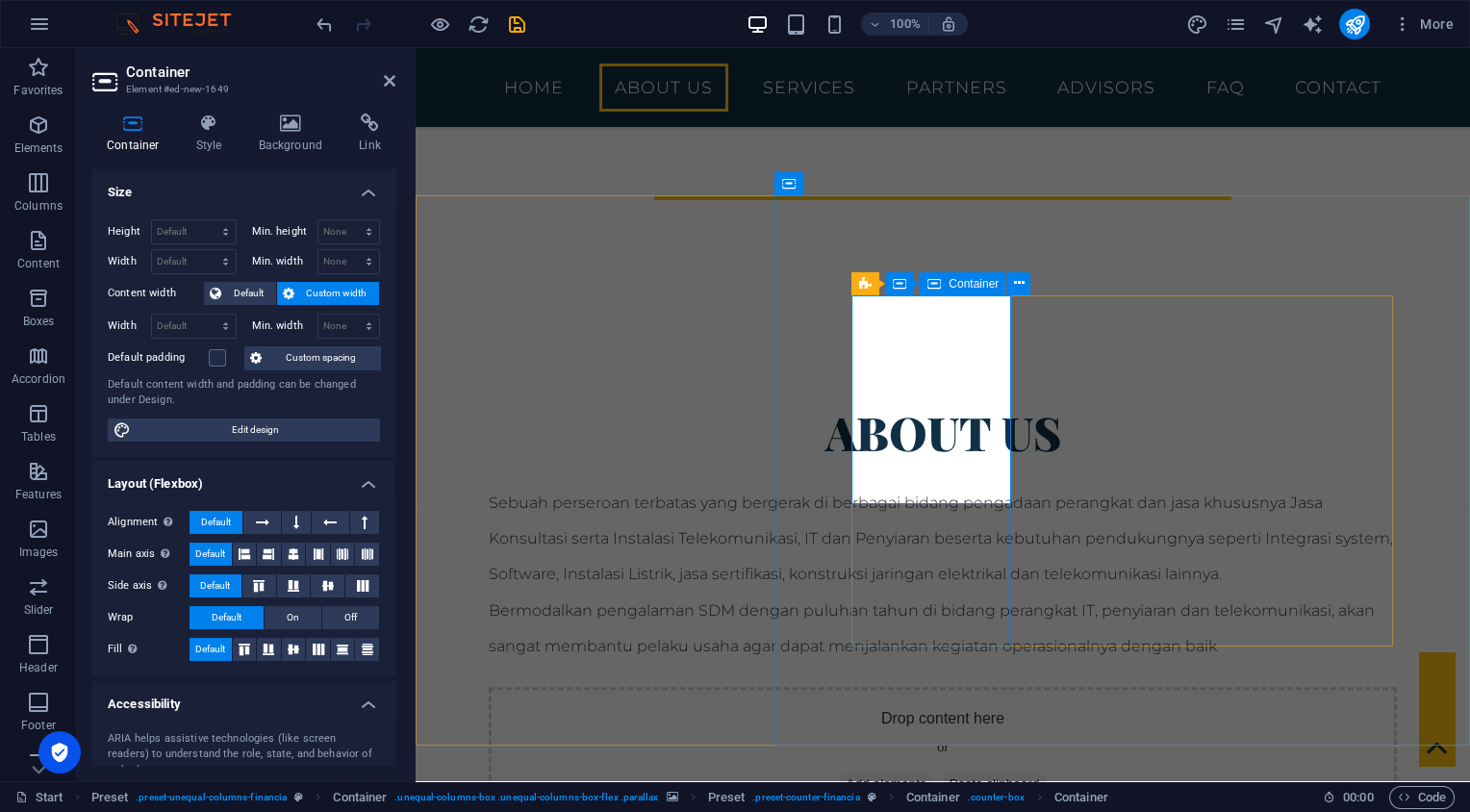 click on "Add elements" at bounding box center [886, 2123] 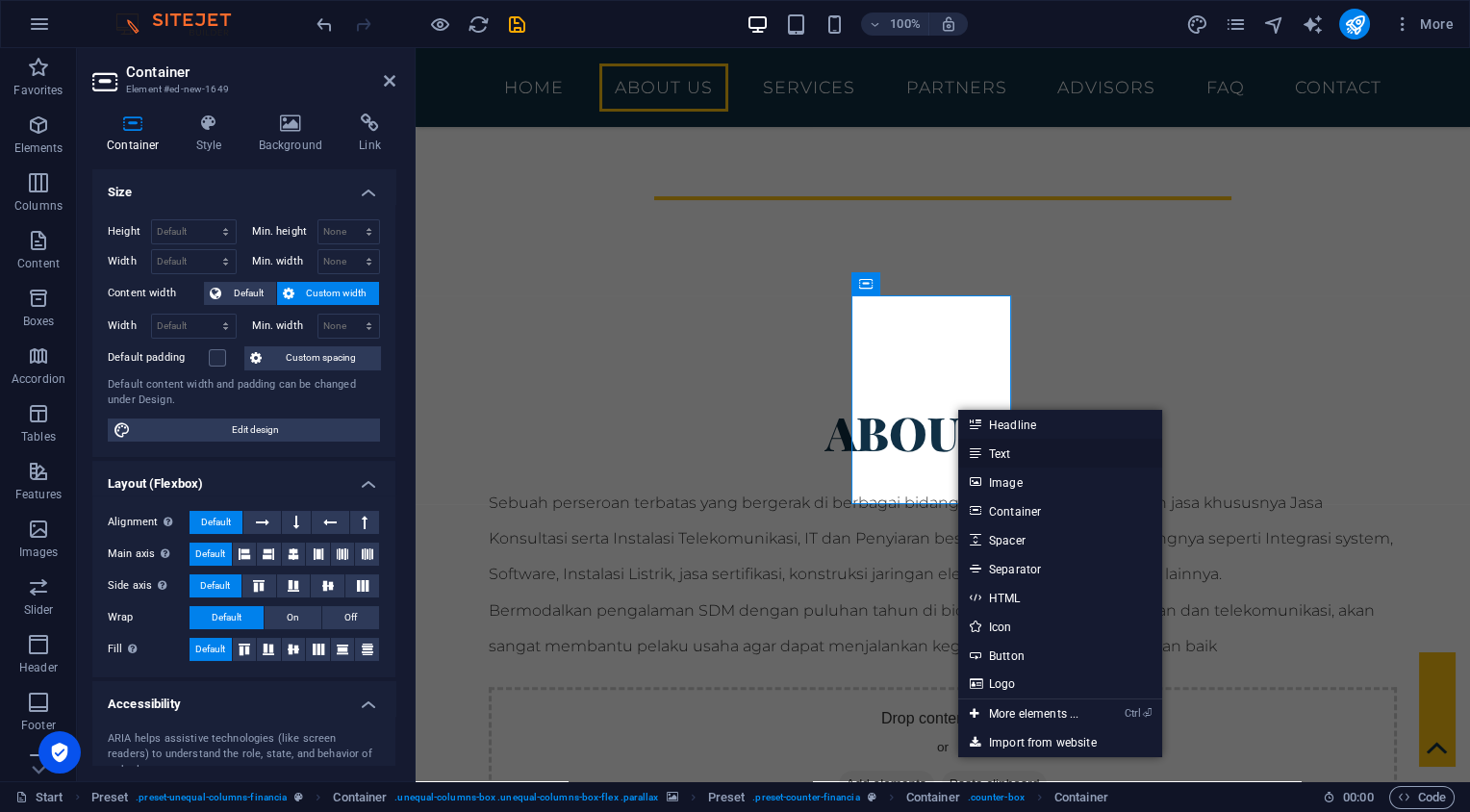 click on "Text" at bounding box center (1060, 453) 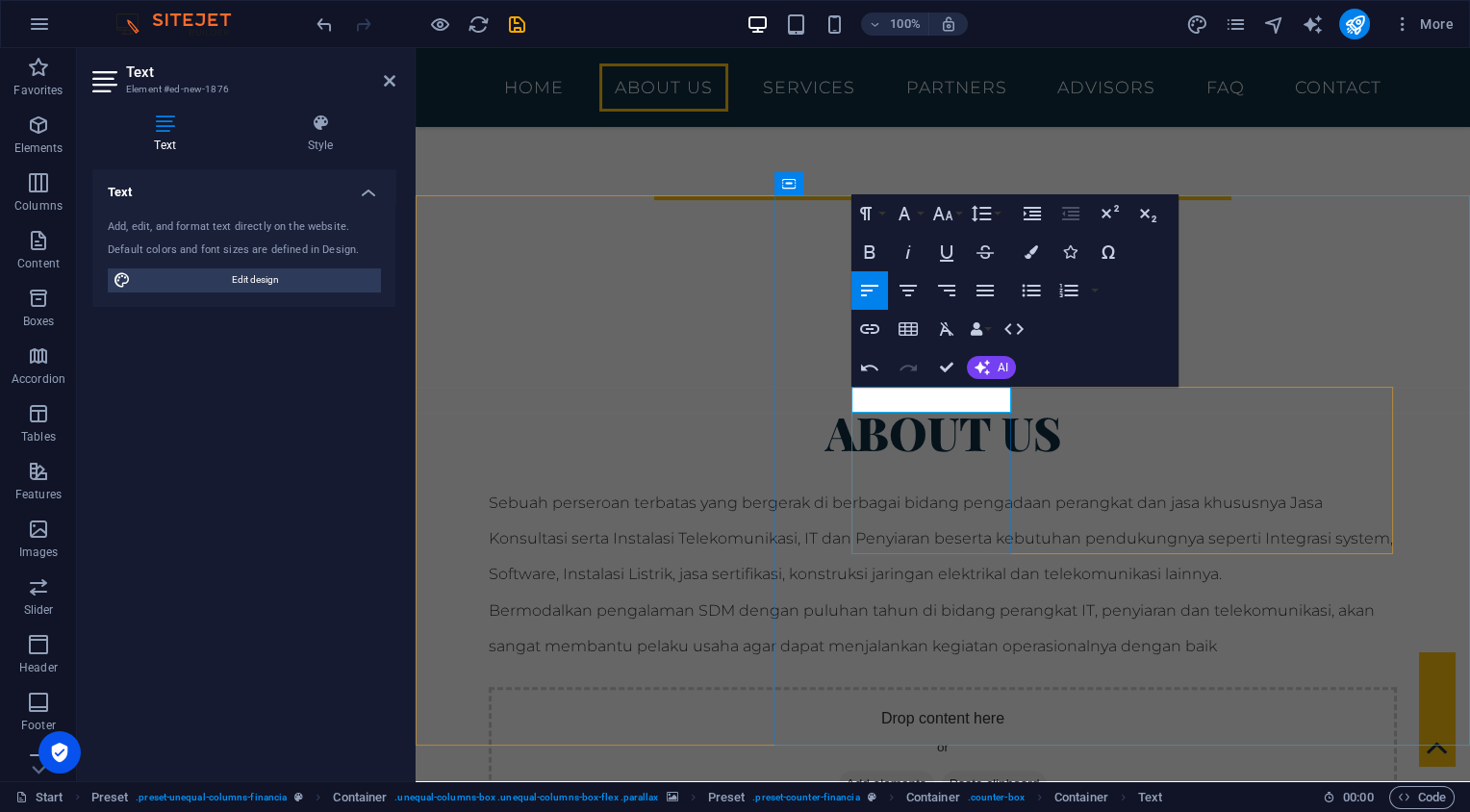 click on "New text element" at bounding box center [943, 2039] 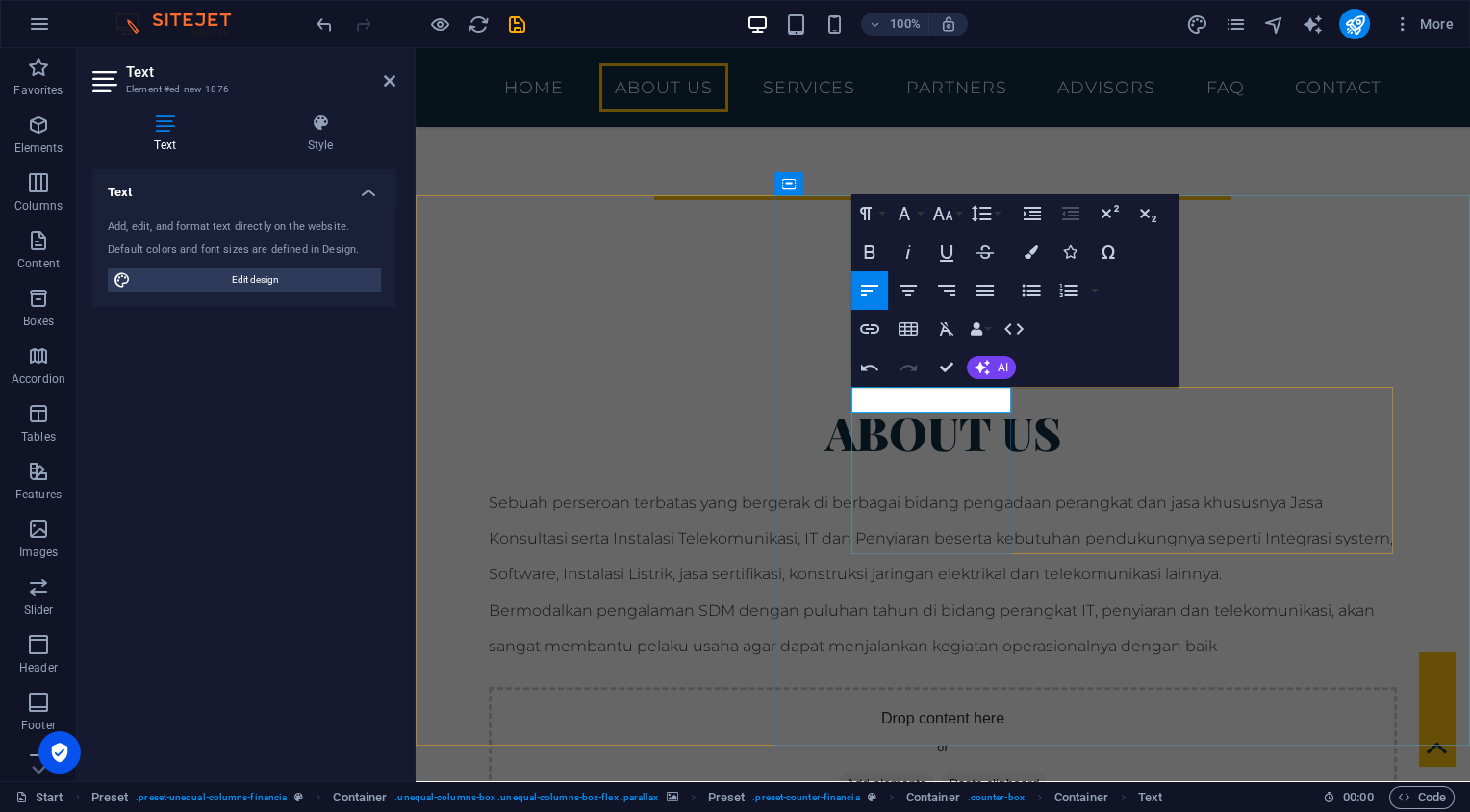 drag, startPoint x: 1002, startPoint y: 403, endPoint x: 840, endPoint y: 403, distance: 162 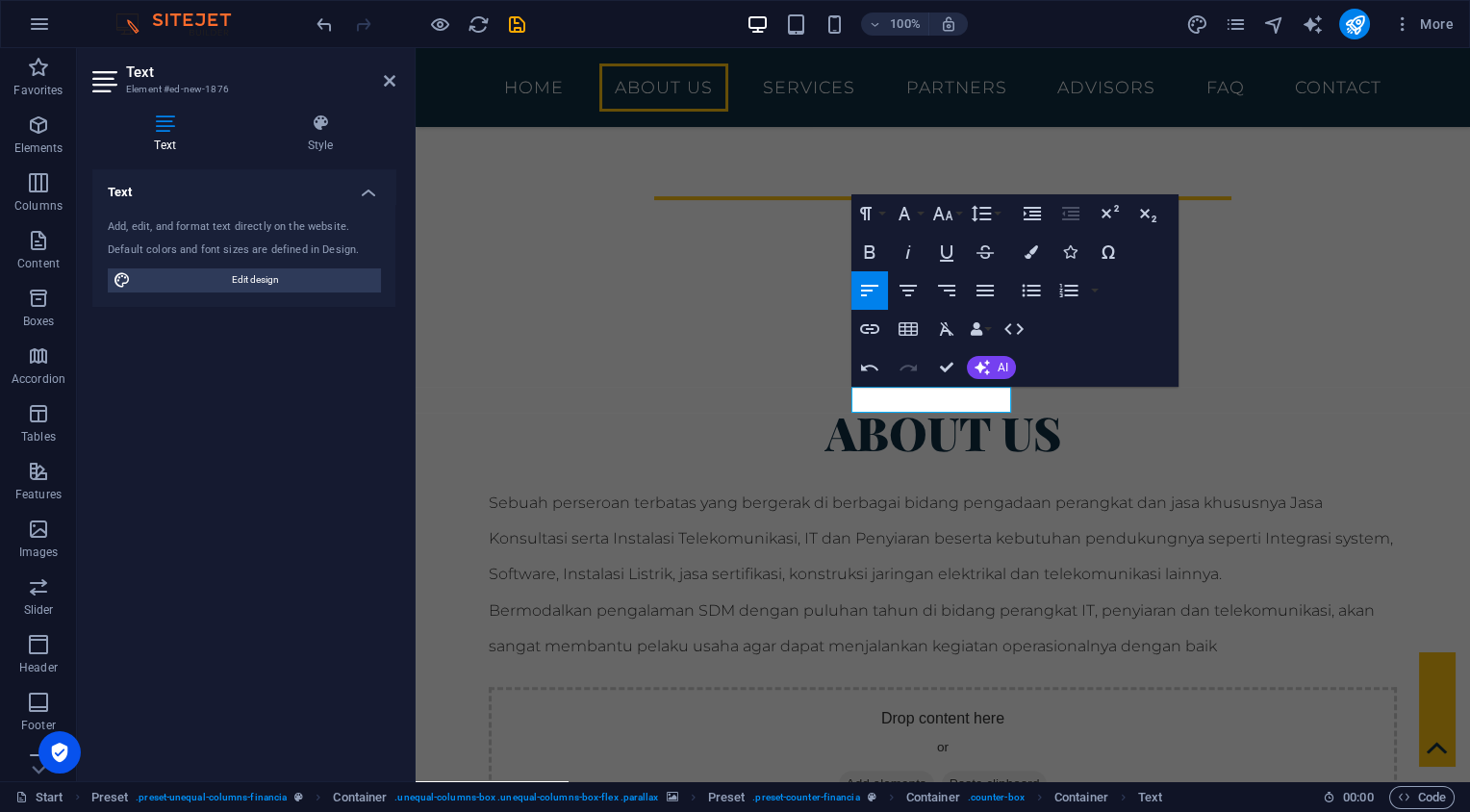 type 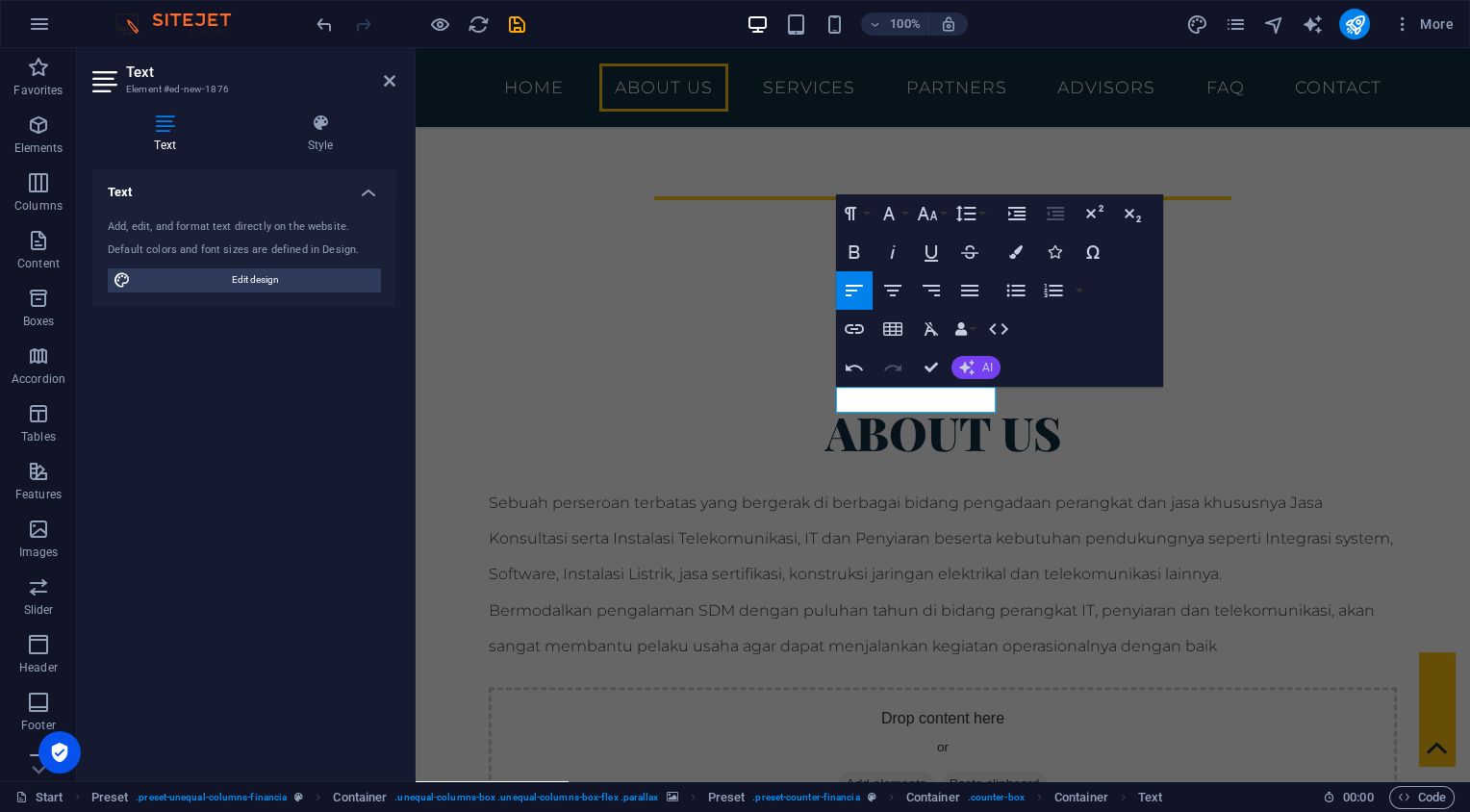 scroll, scrollTop: 0, scrollLeft: 15, axis: horizontal 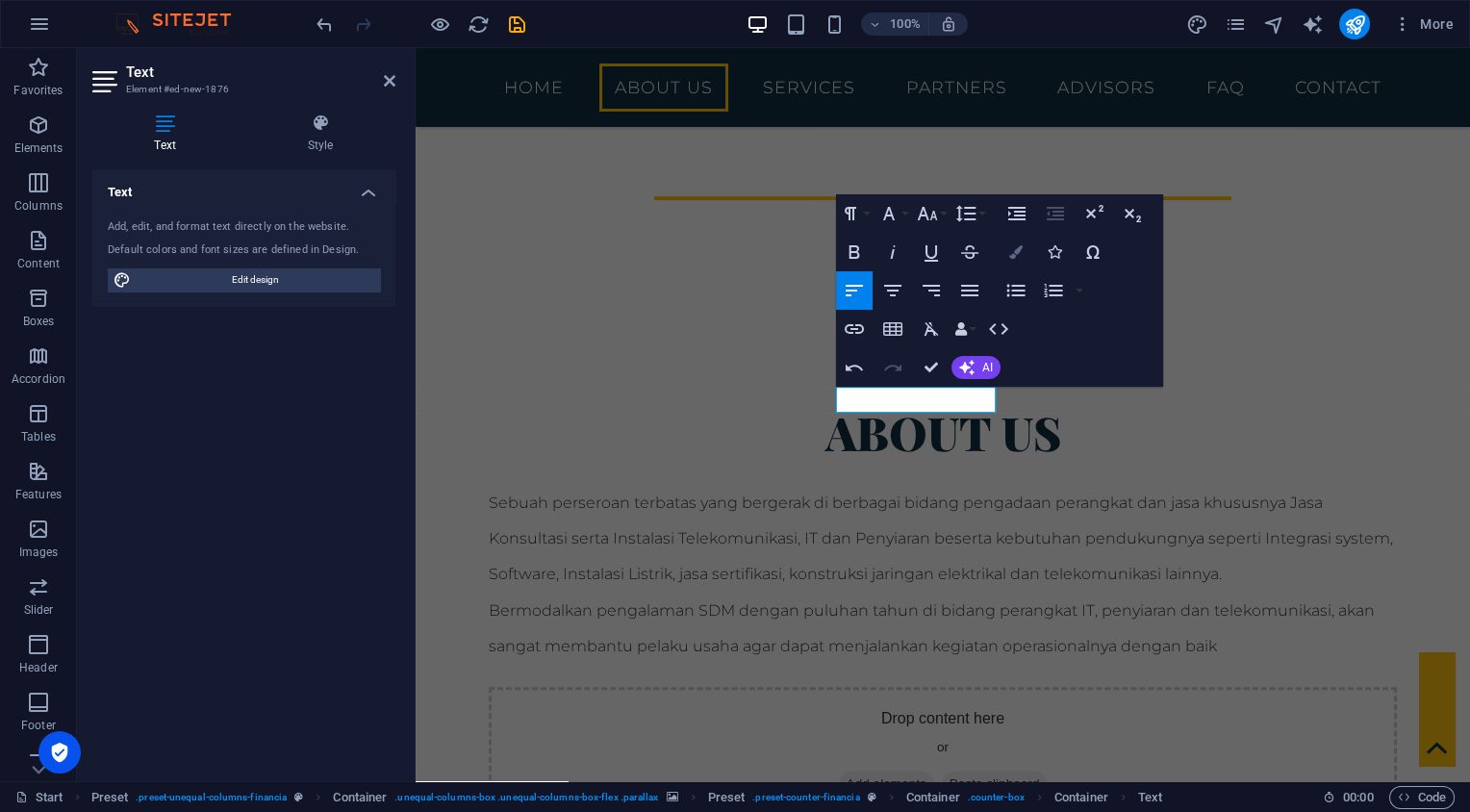 click at bounding box center [1016, 252] 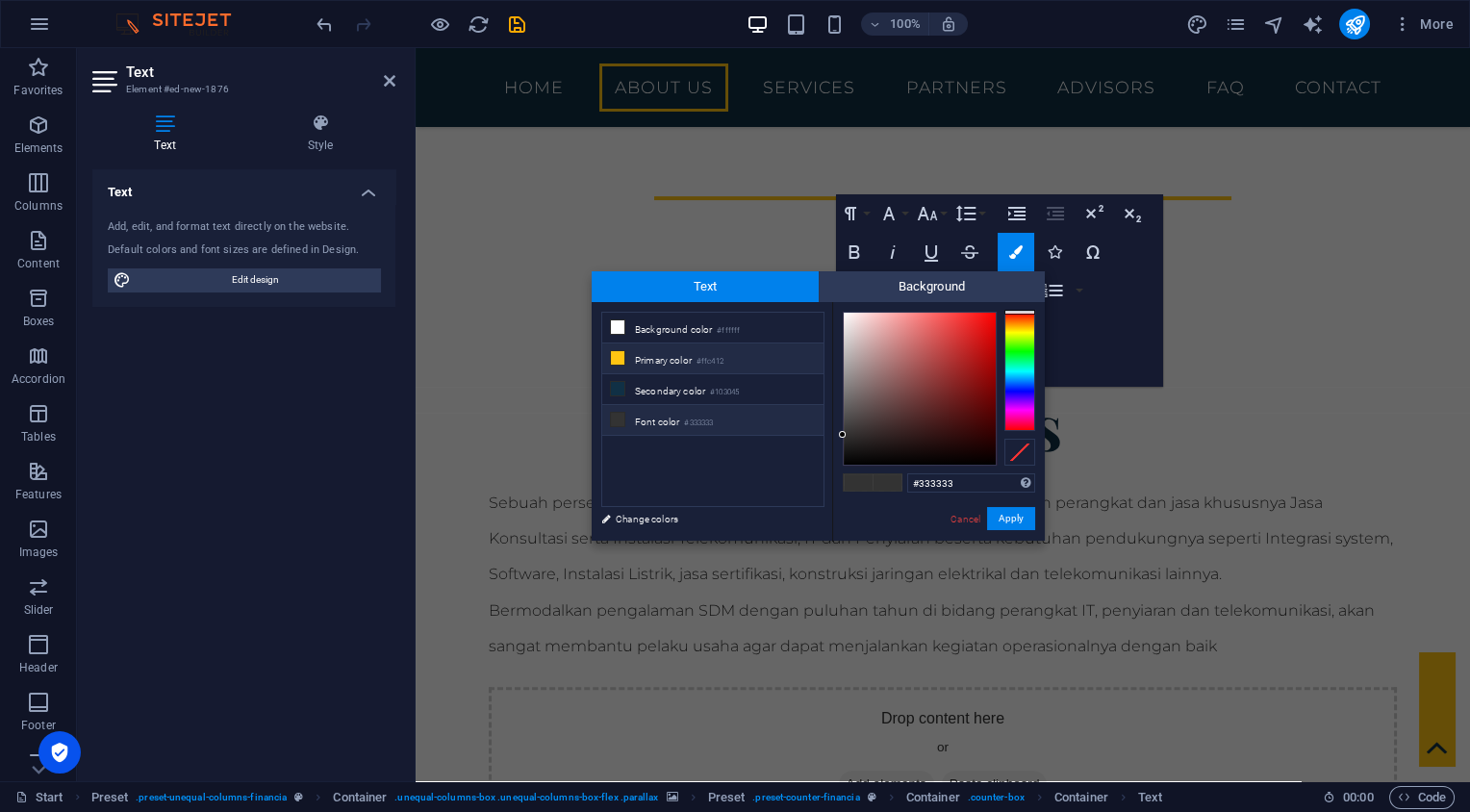 click at bounding box center (618, 358) 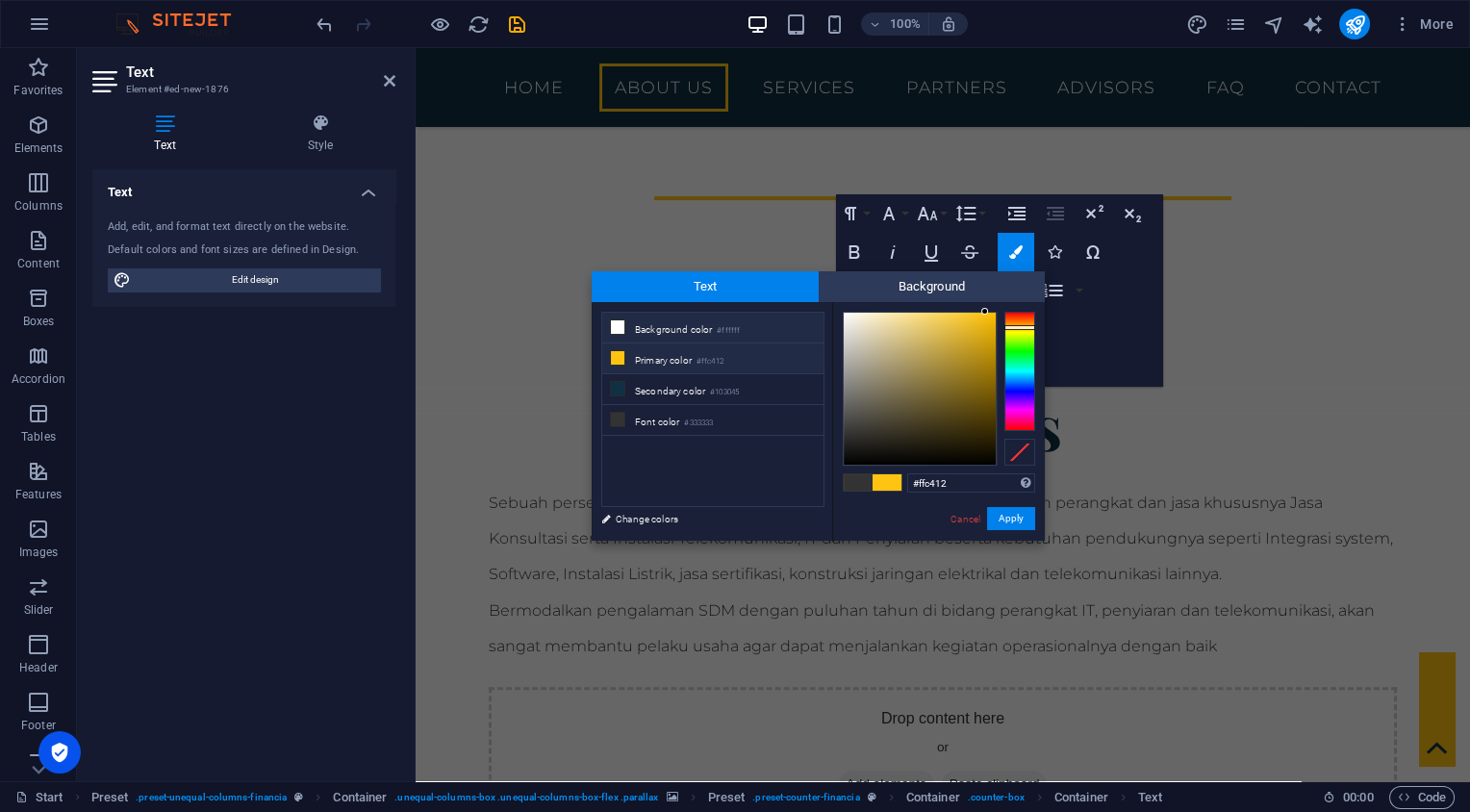 click at bounding box center (618, 327) 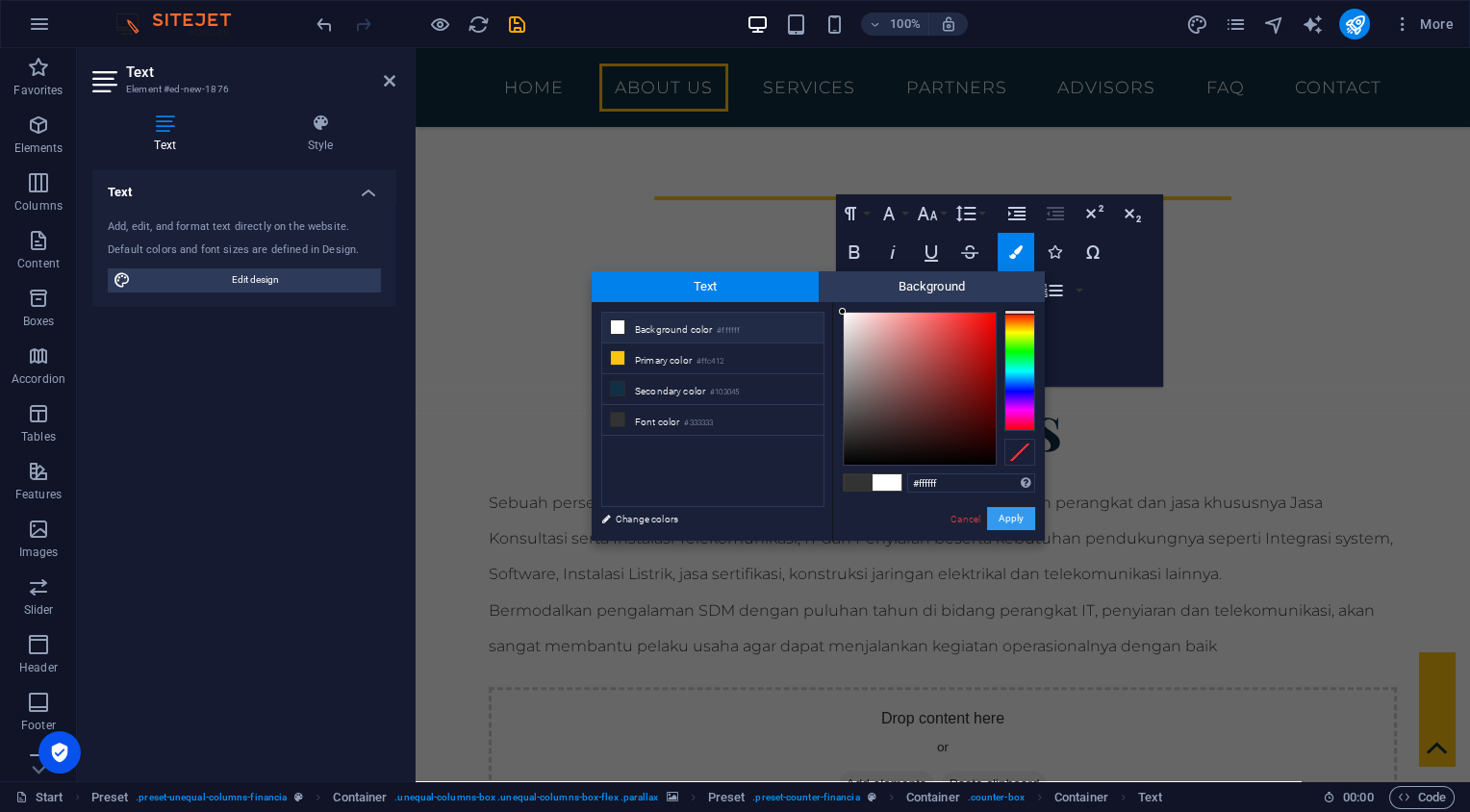 click on "Apply" at bounding box center (1011, 519) 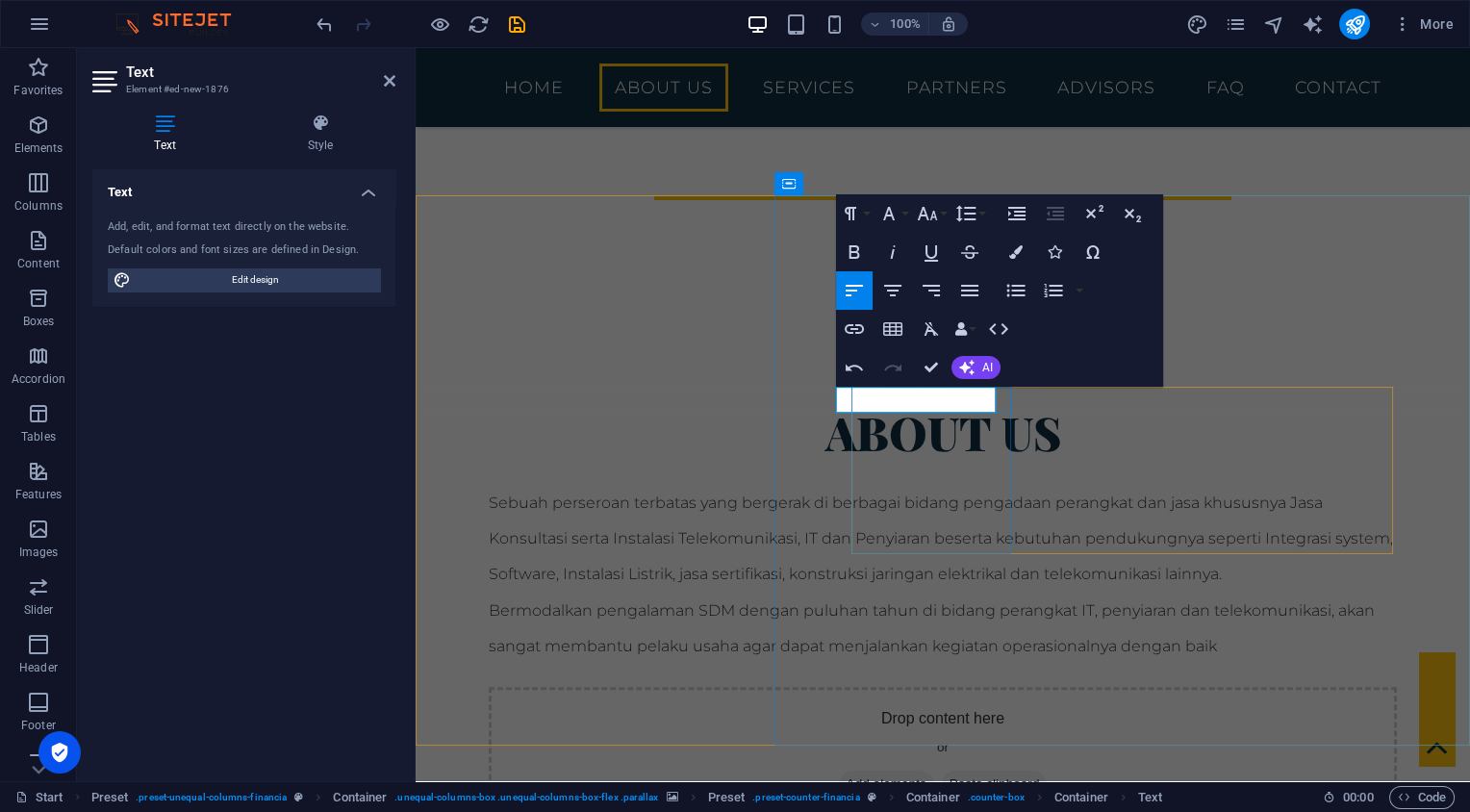 scroll, scrollTop: 0, scrollLeft: 15, axis: horizontal 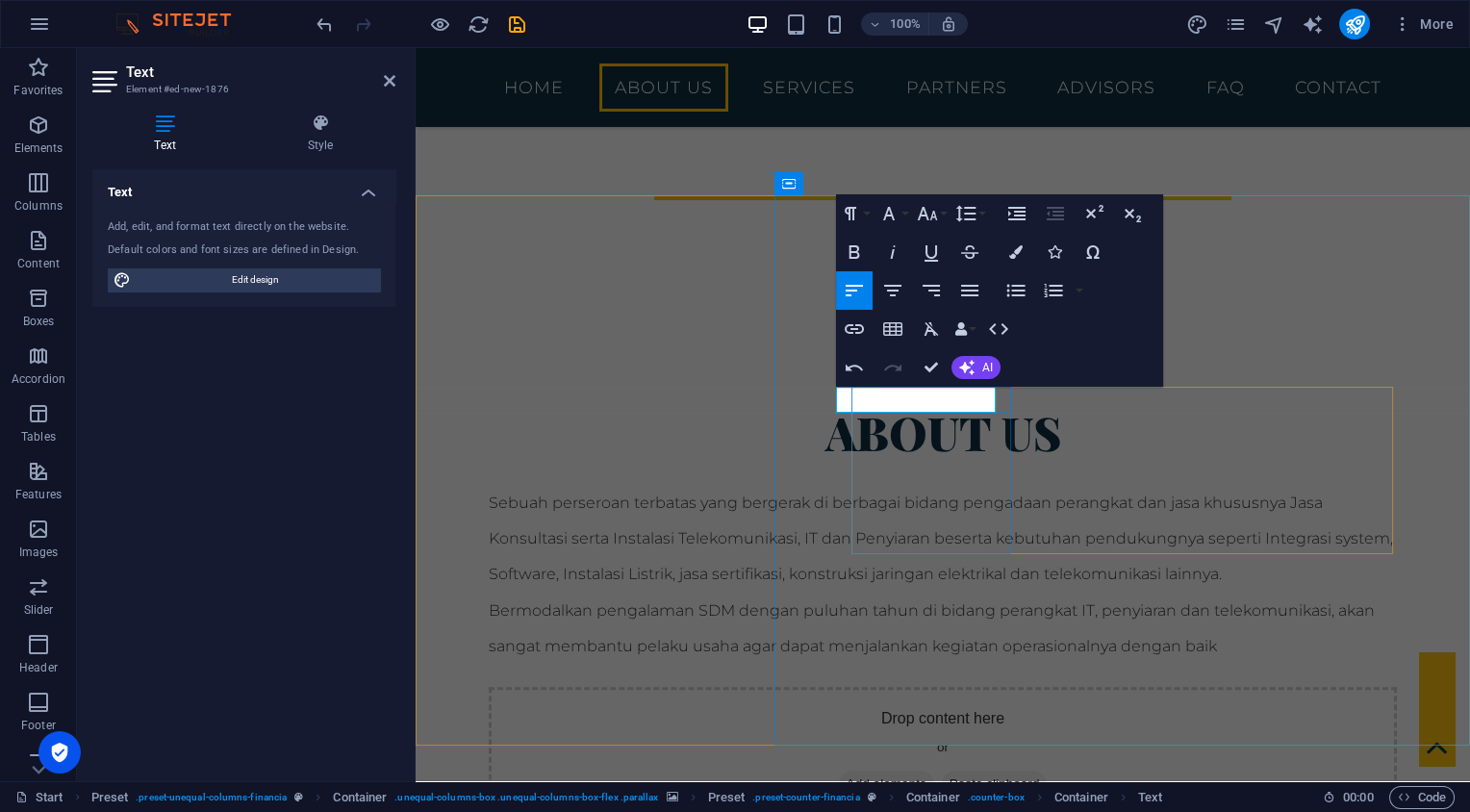 drag, startPoint x: 859, startPoint y: 400, endPoint x: 1014, endPoint y: 409, distance: 155.26107 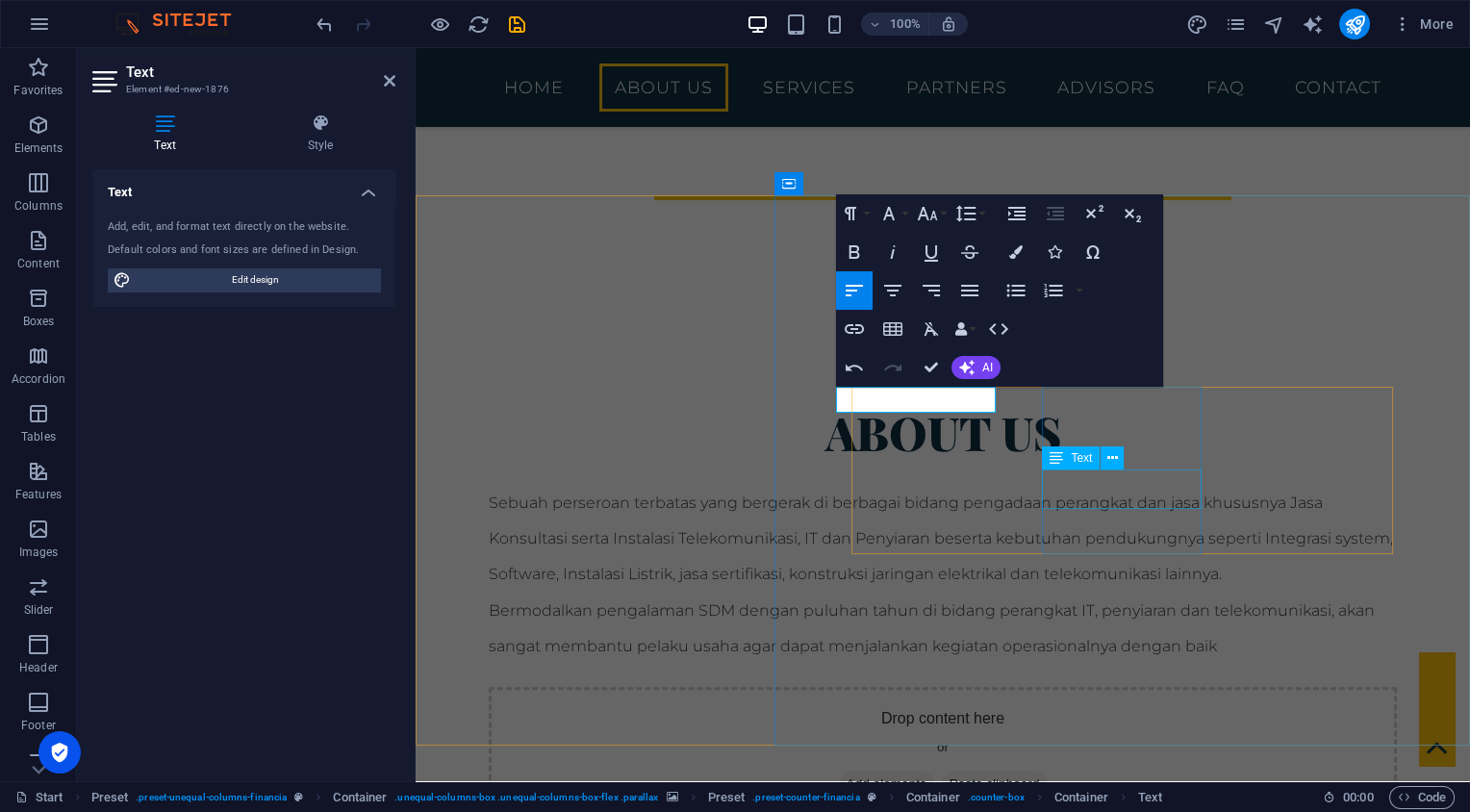 scroll, scrollTop: 0, scrollLeft: 0, axis: both 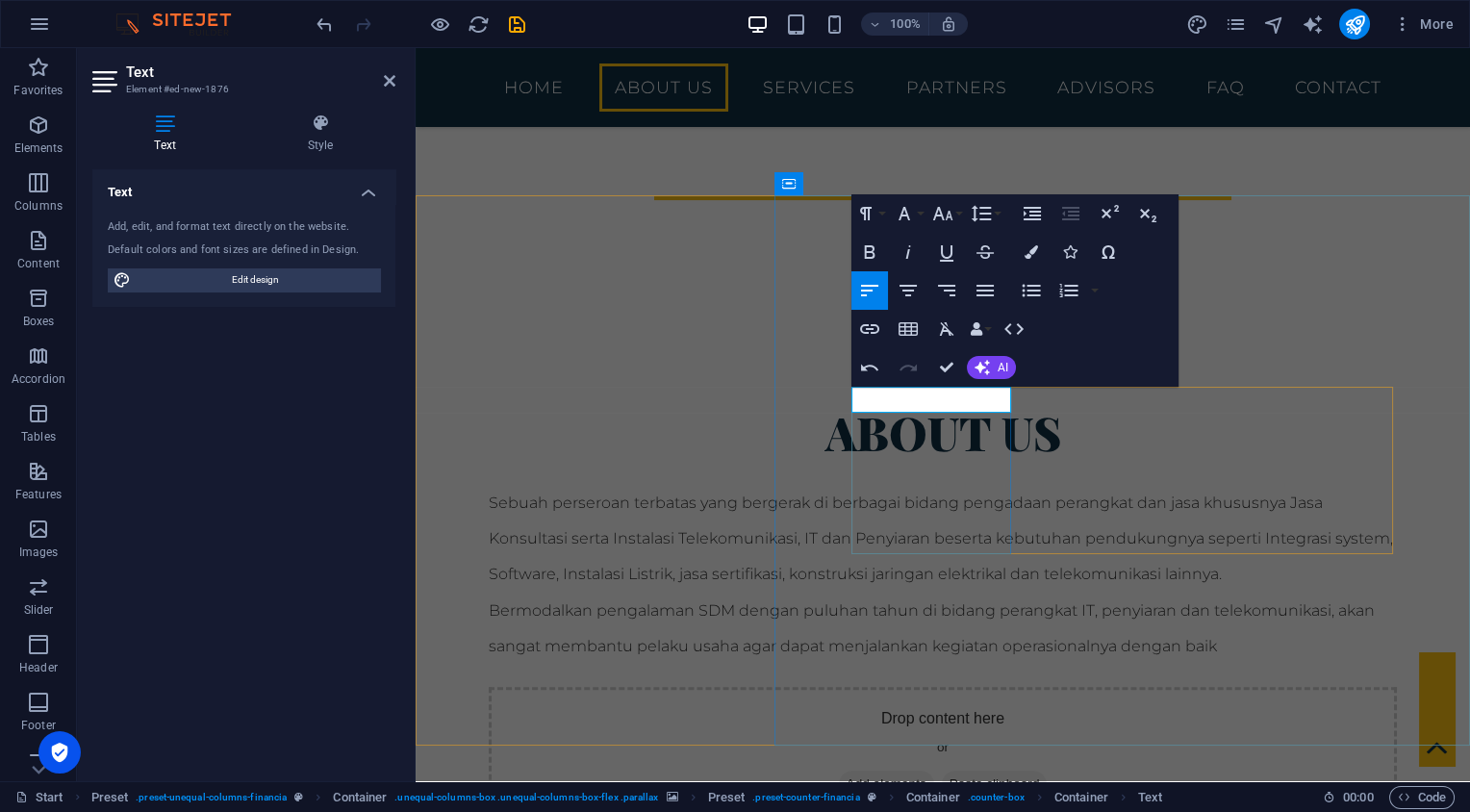 drag, startPoint x: 1002, startPoint y: 402, endPoint x: 839, endPoint y: 397, distance: 163.07667 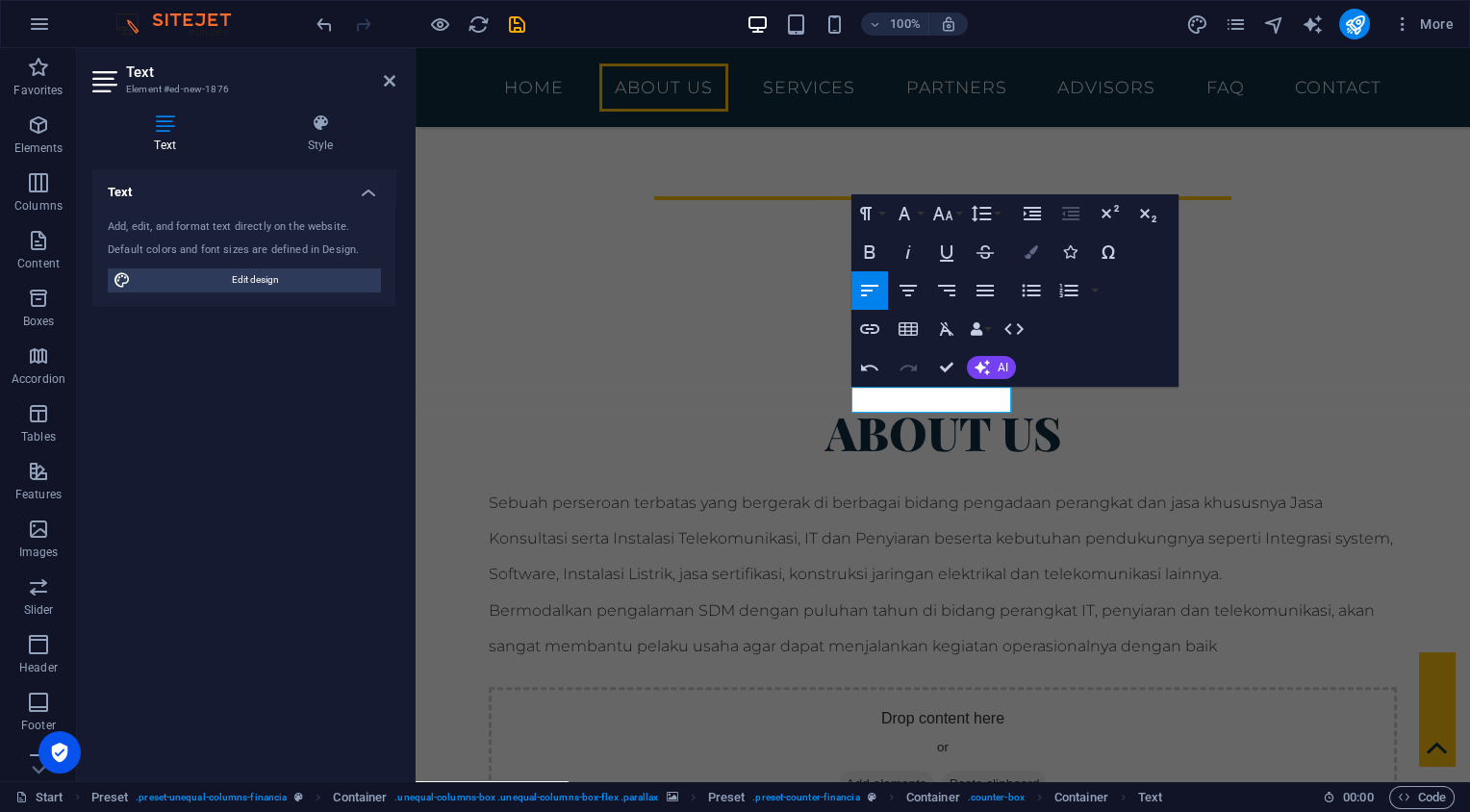 click at bounding box center (1031, 252) 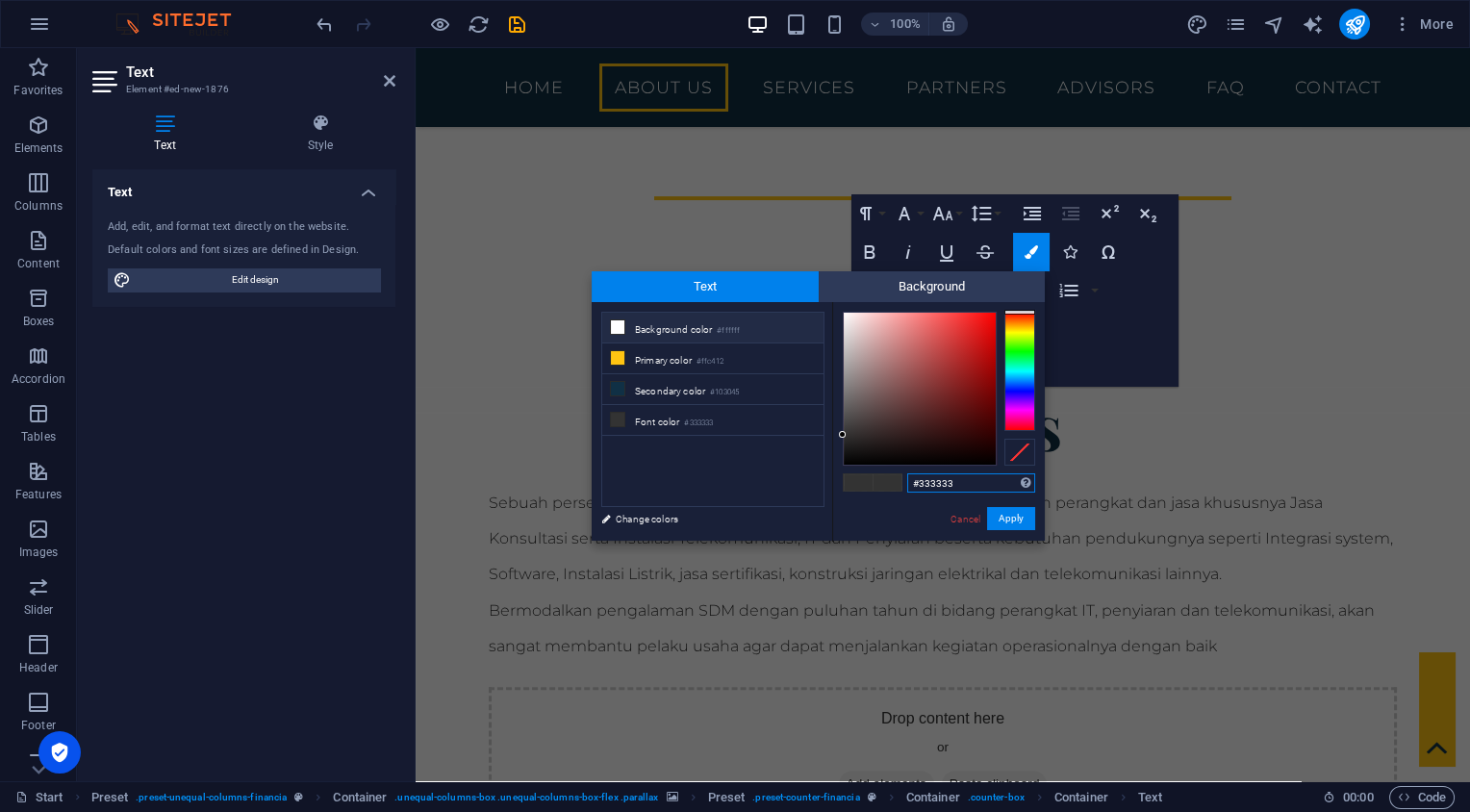 type on "#f8f5f5" 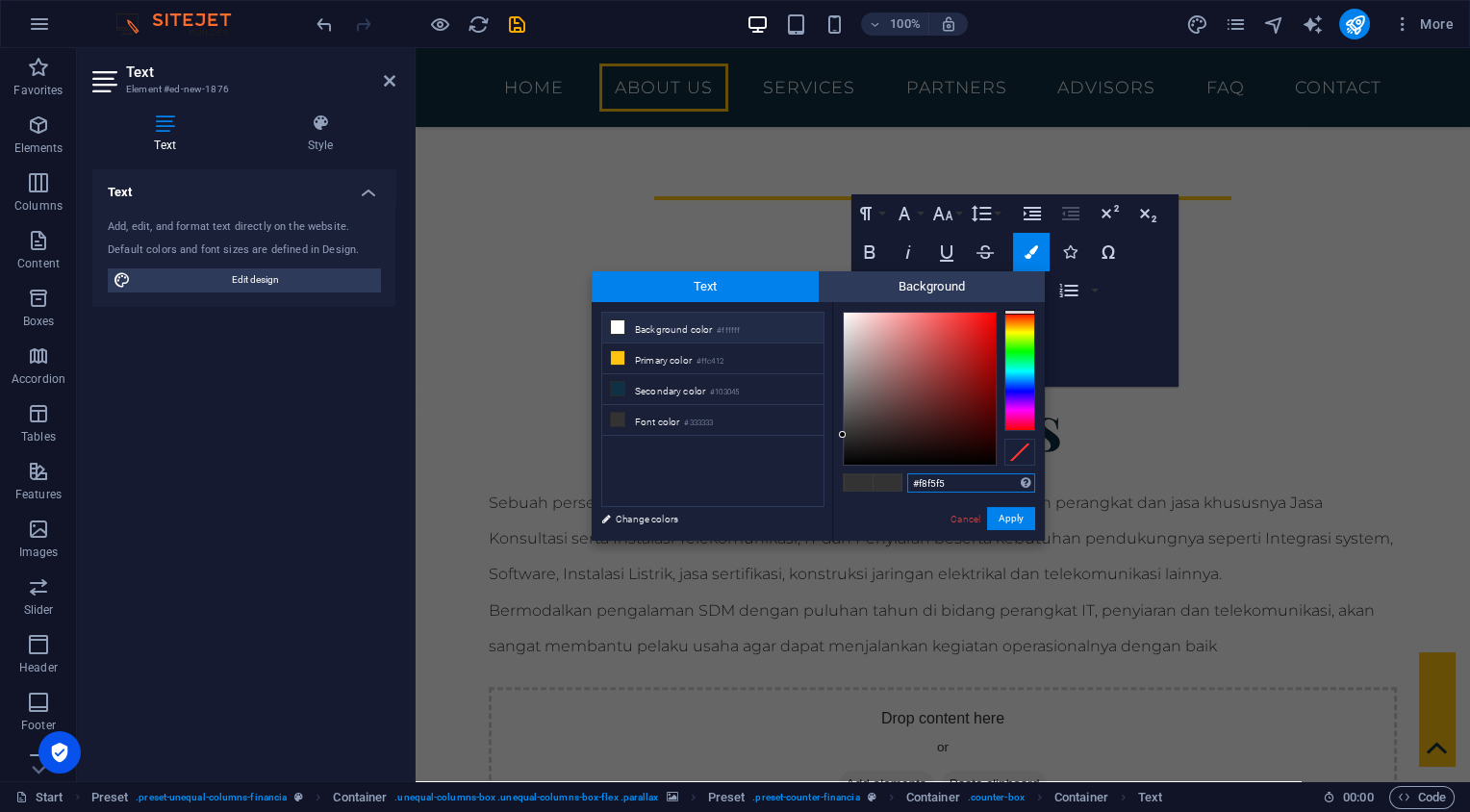 click at bounding box center (920, 389) 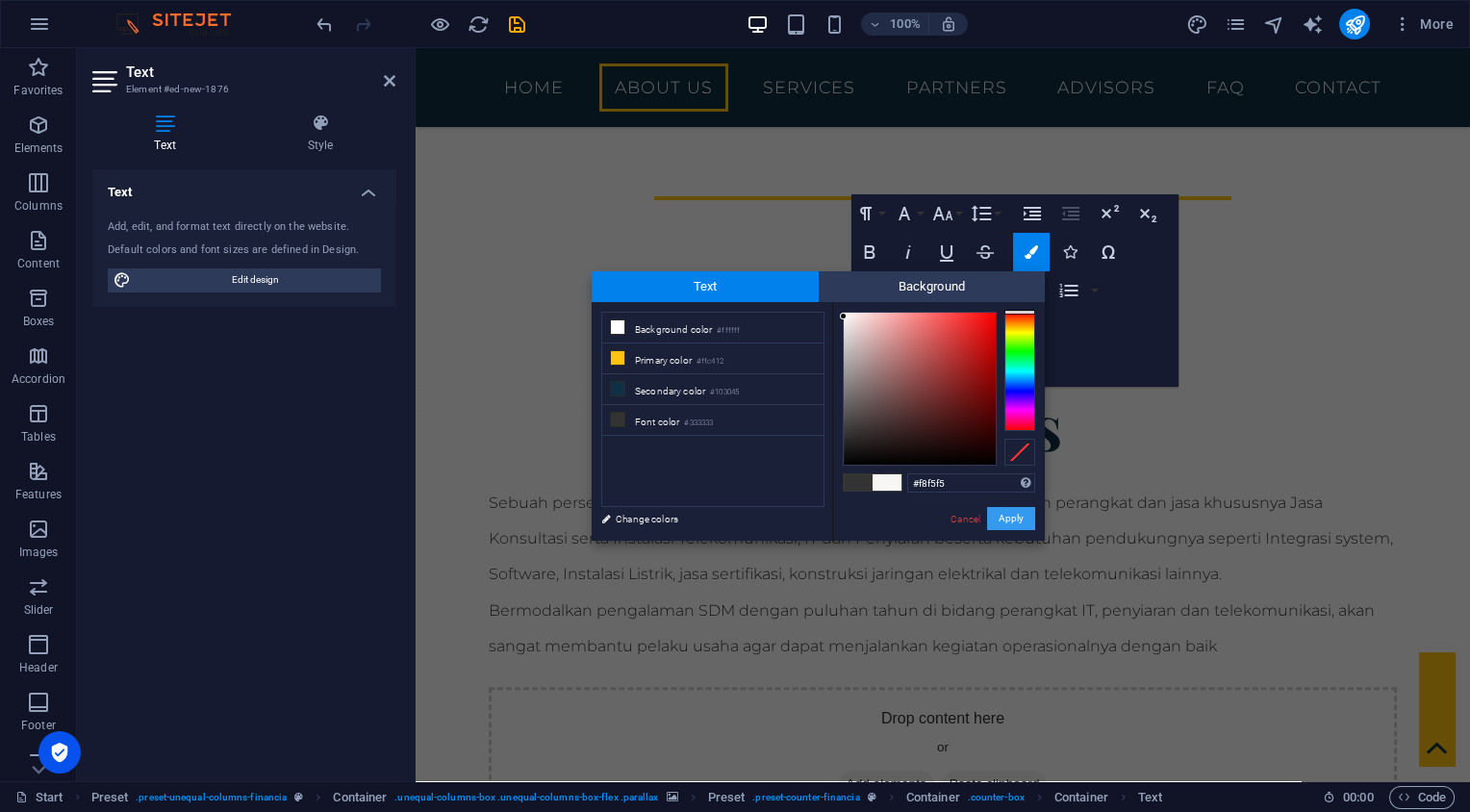 click on "Apply" at bounding box center [1011, 519] 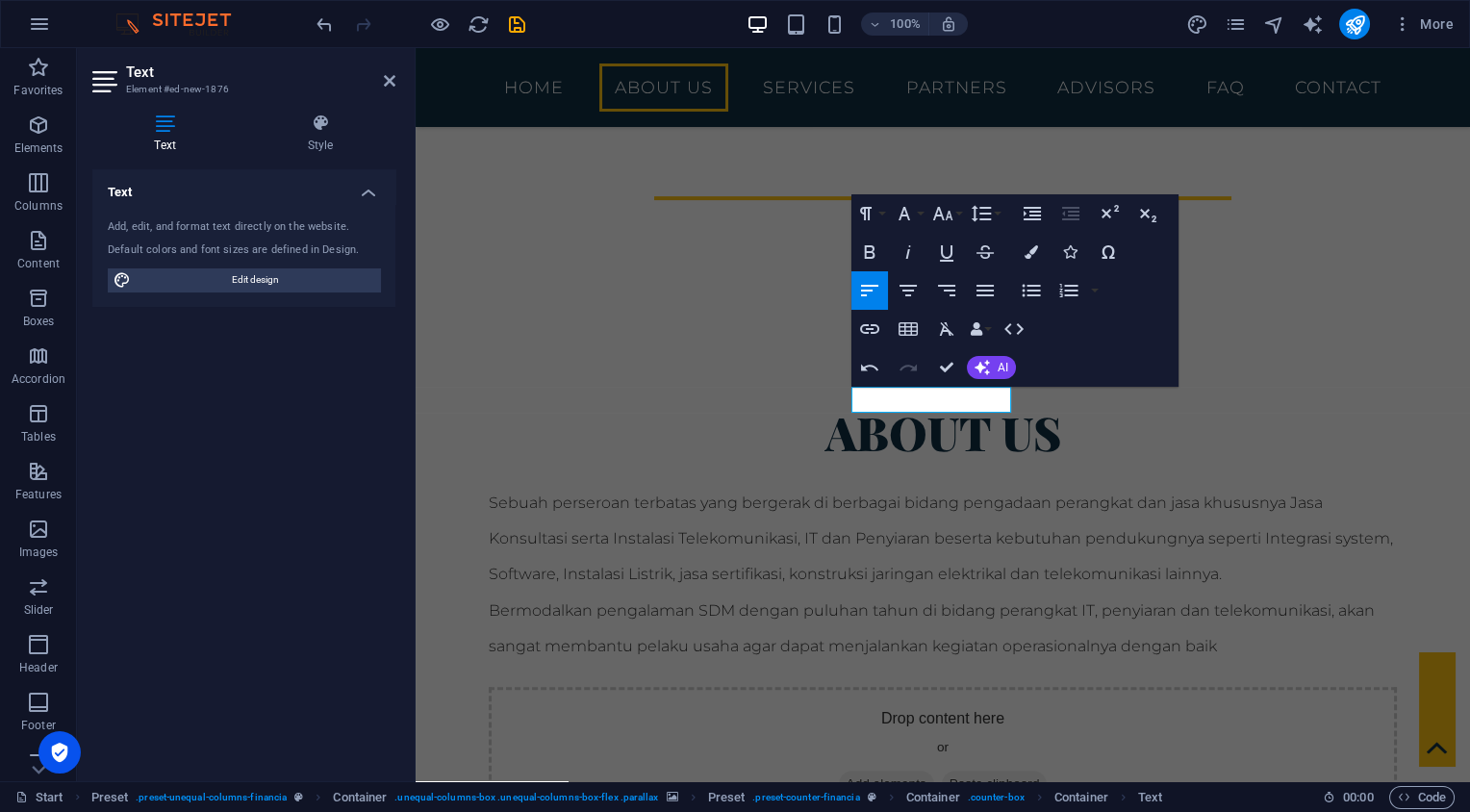 click at bounding box center (943, 1632) 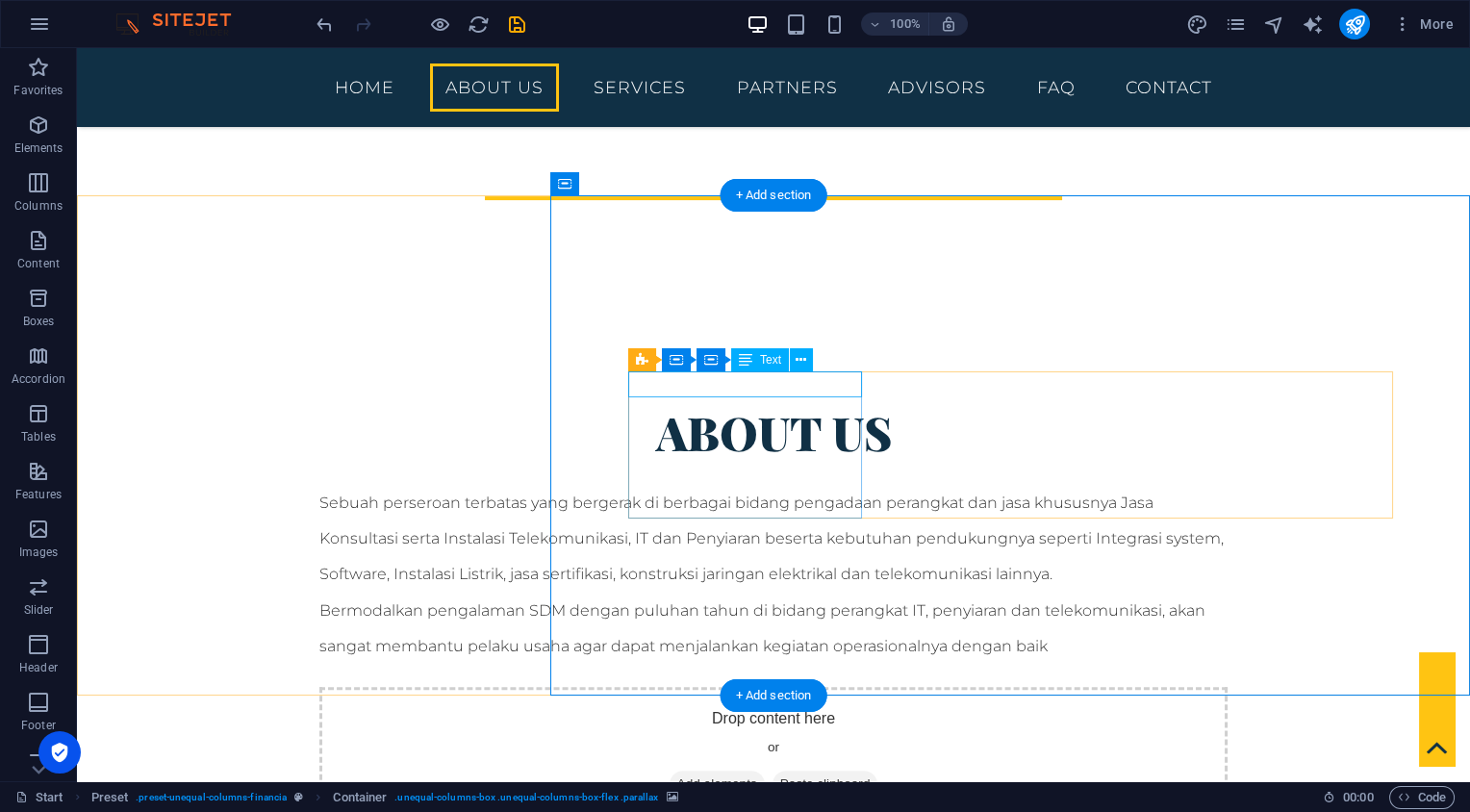 click on "AAAAAAAAAAA" at bounding box center [773, 2014] 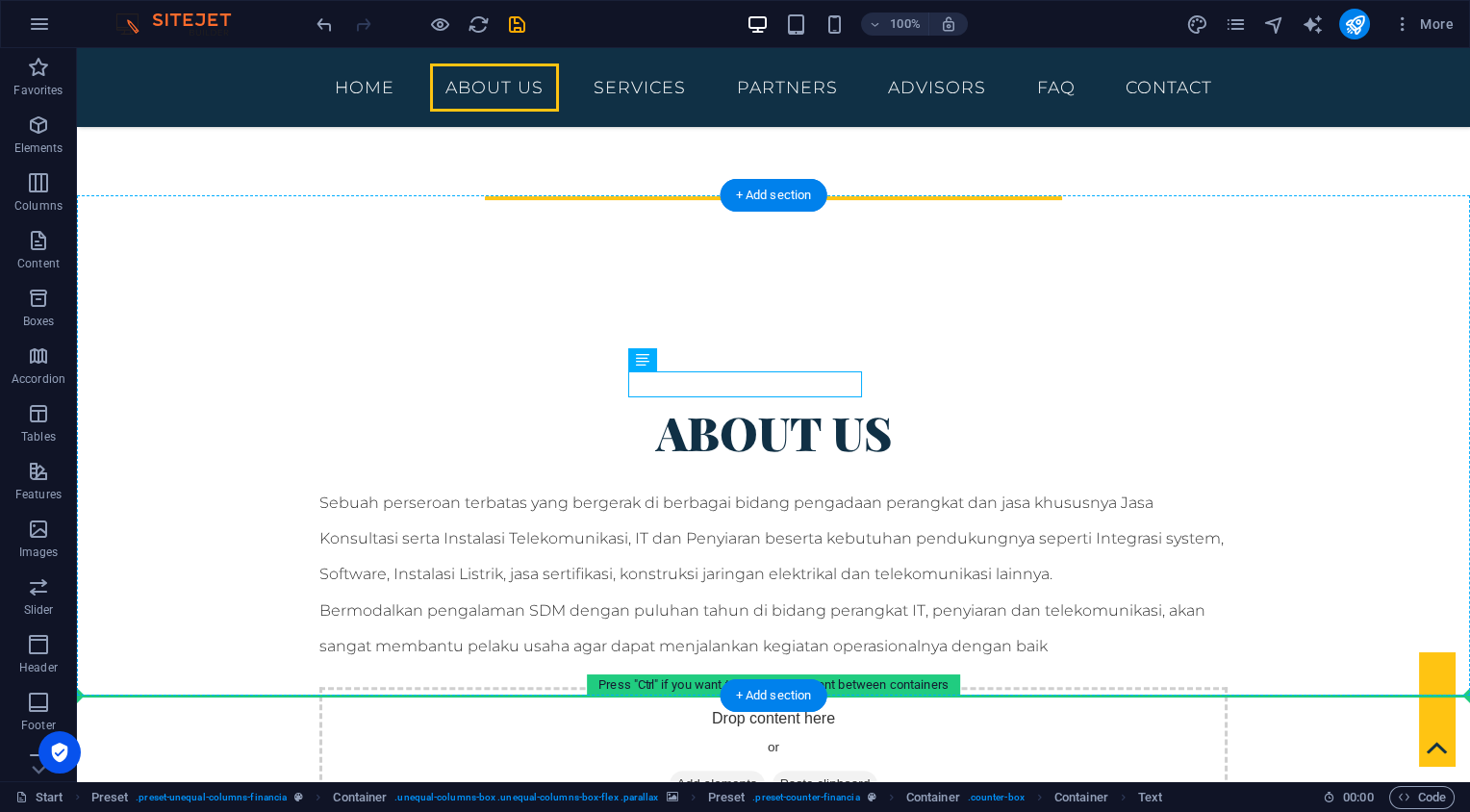drag, startPoint x: 740, startPoint y: 381, endPoint x: 782, endPoint y: 520, distance: 145.20675 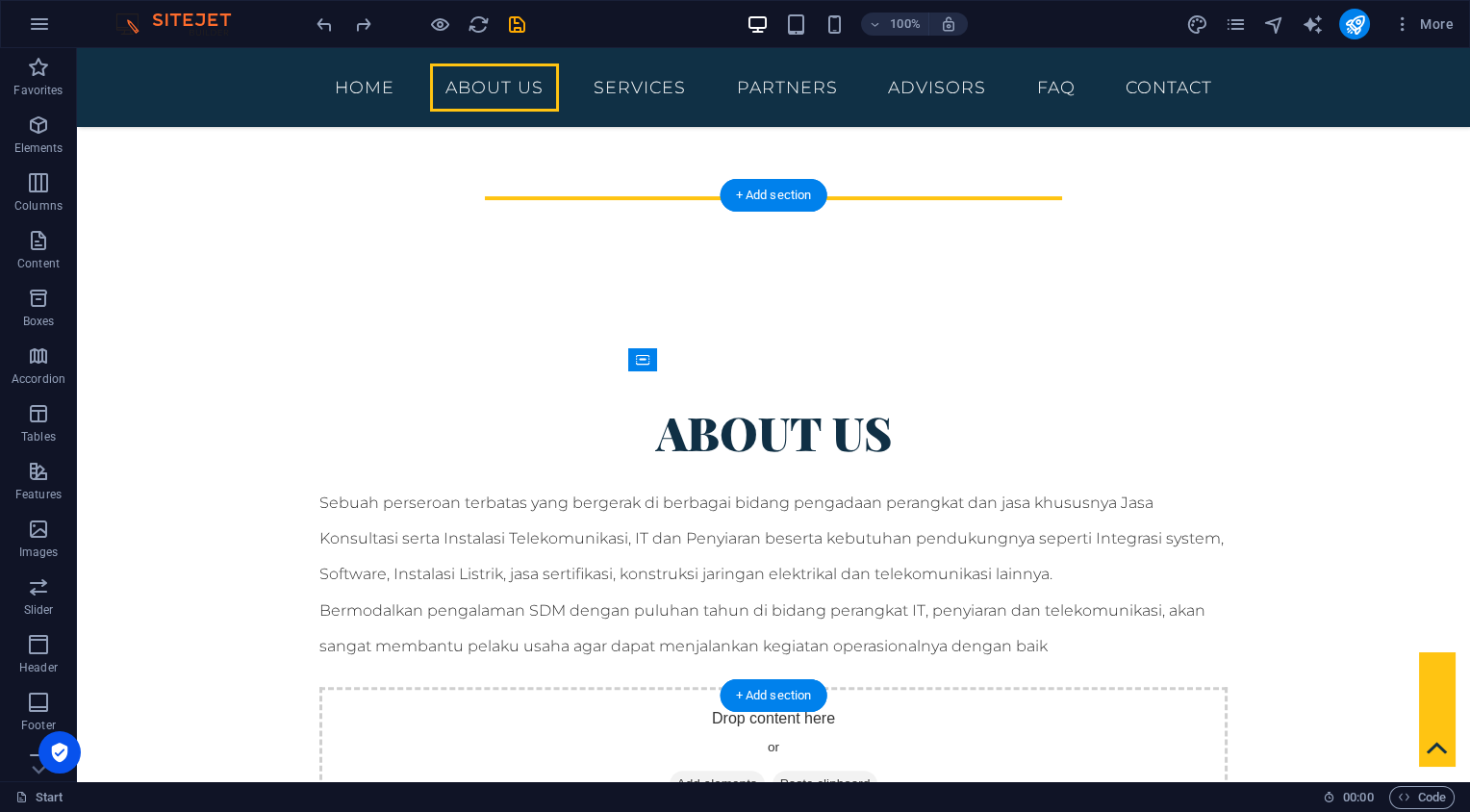 click at bounding box center [773, 1619] 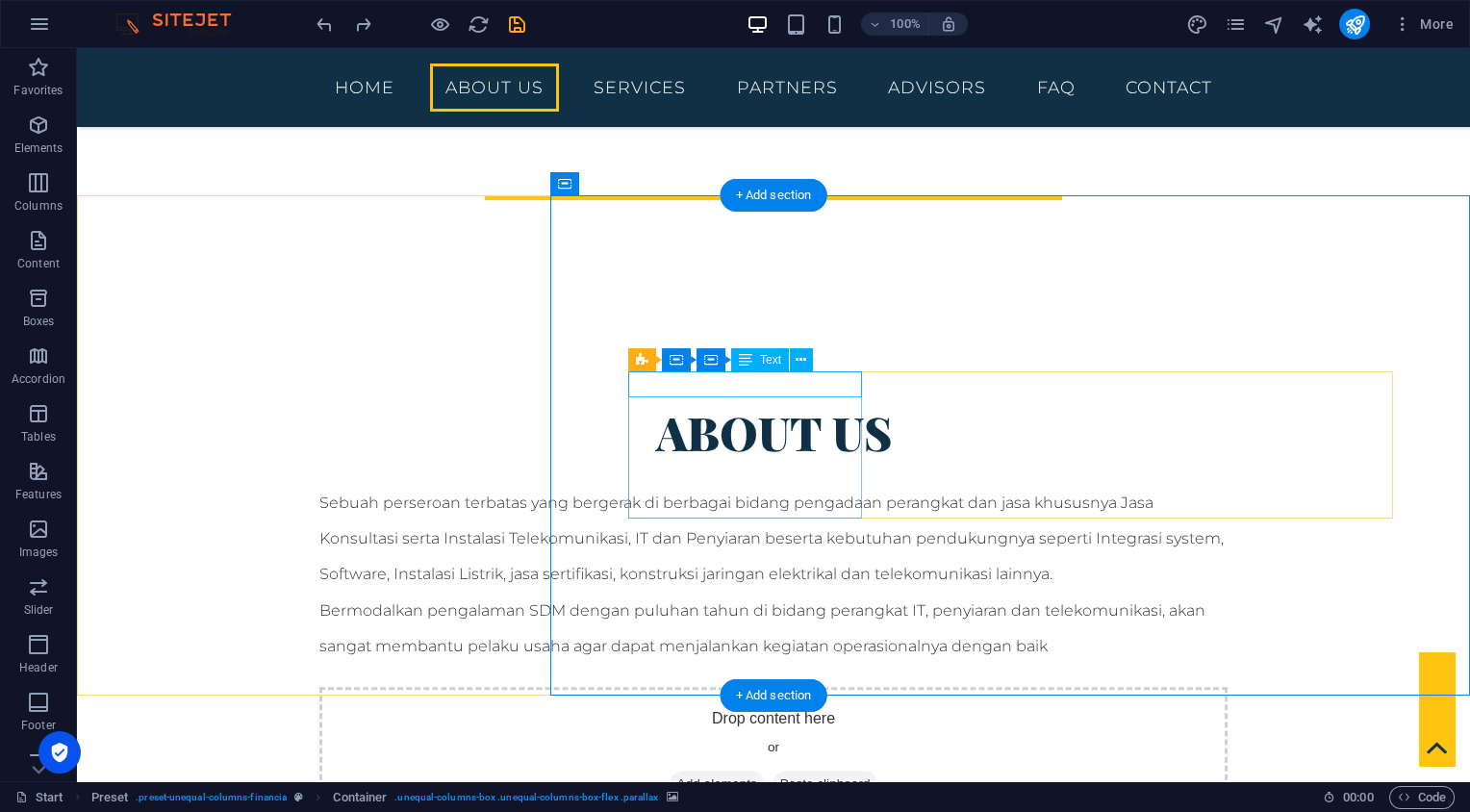 click on "AAAAAAAAAAA" at bounding box center [773, 2014] 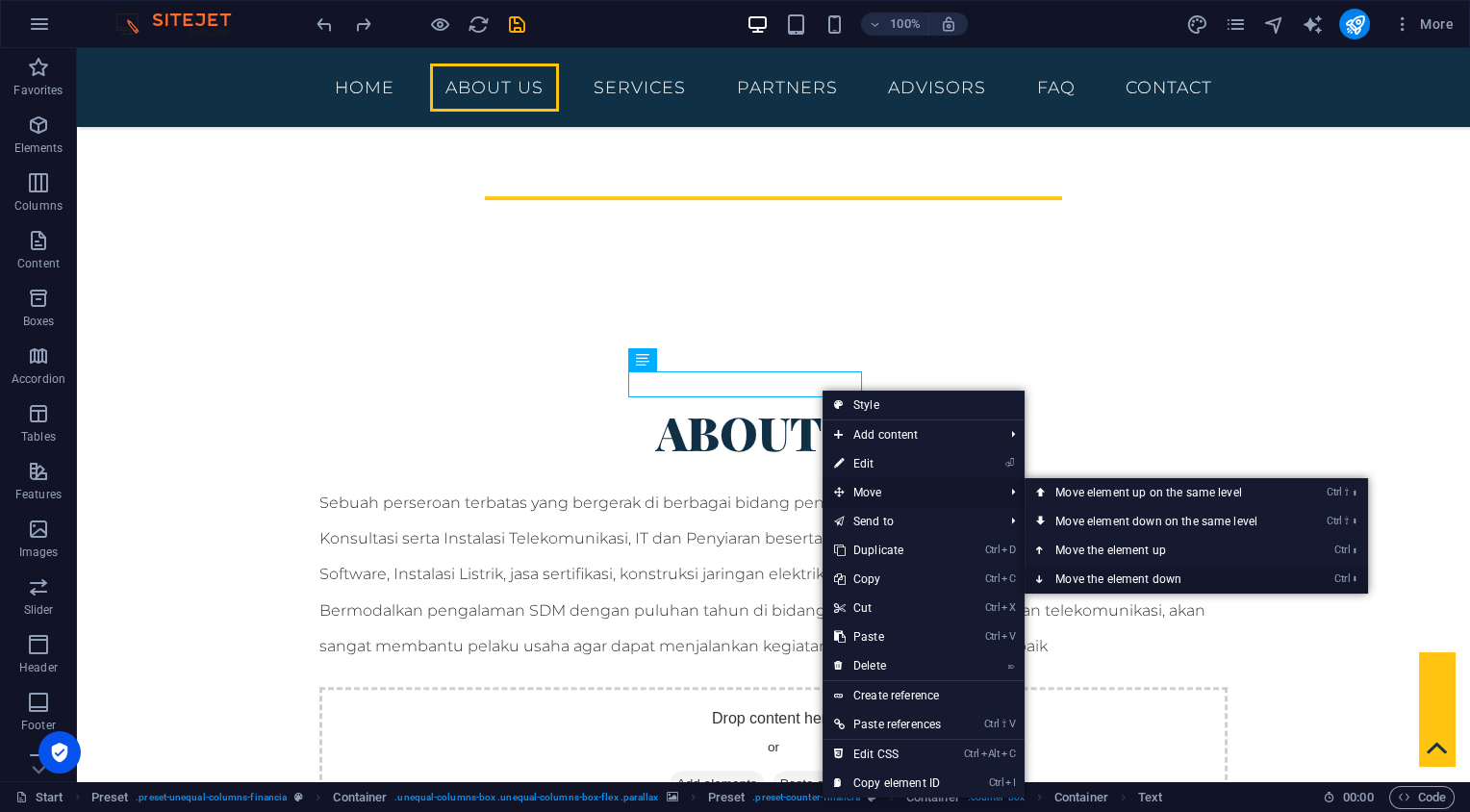 click on "Ctrl ⬇  Move the element down" at bounding box center (1160, 579) 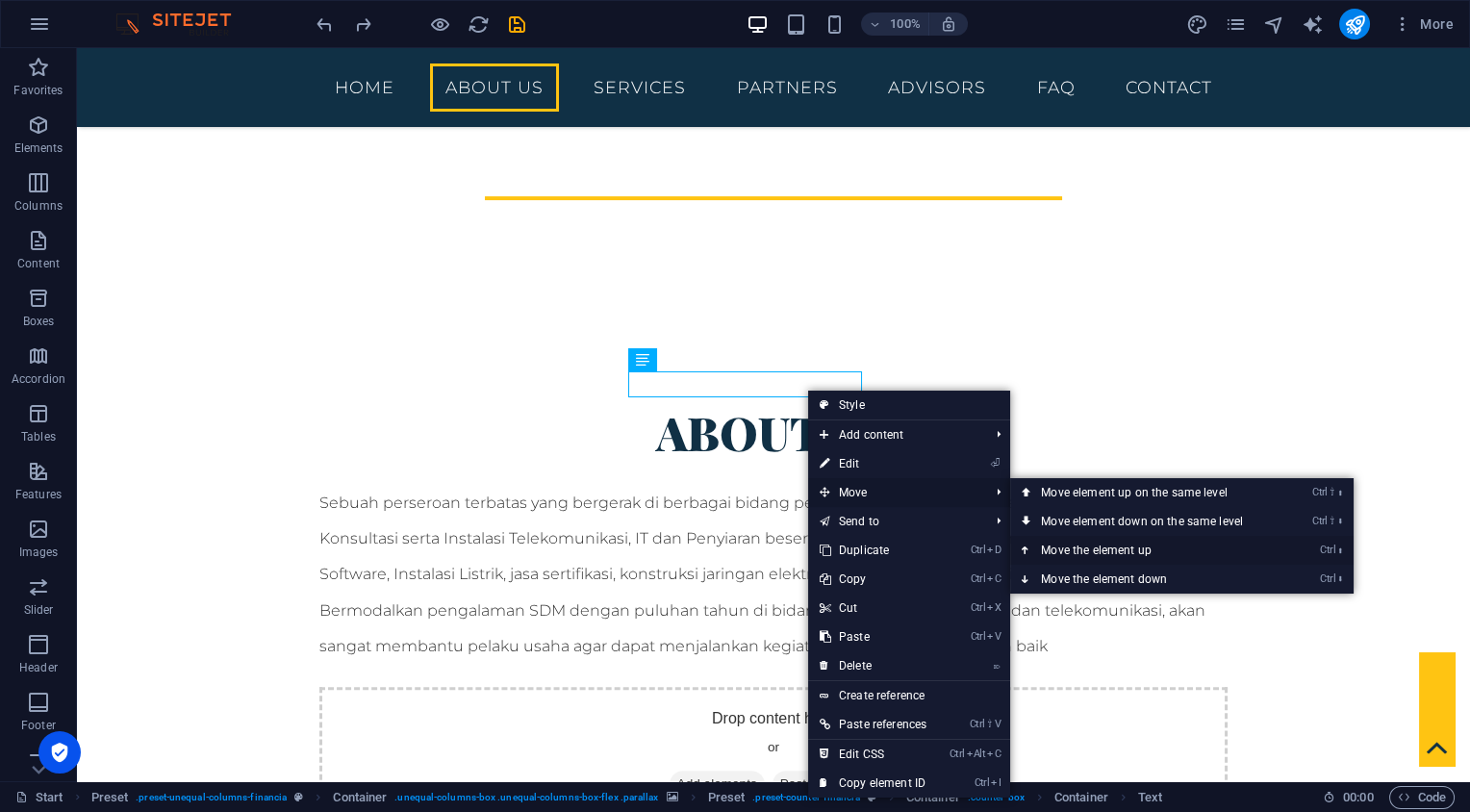 click on "Ctrl ⬆  Move the element up" at bounding box center [1146, 550] 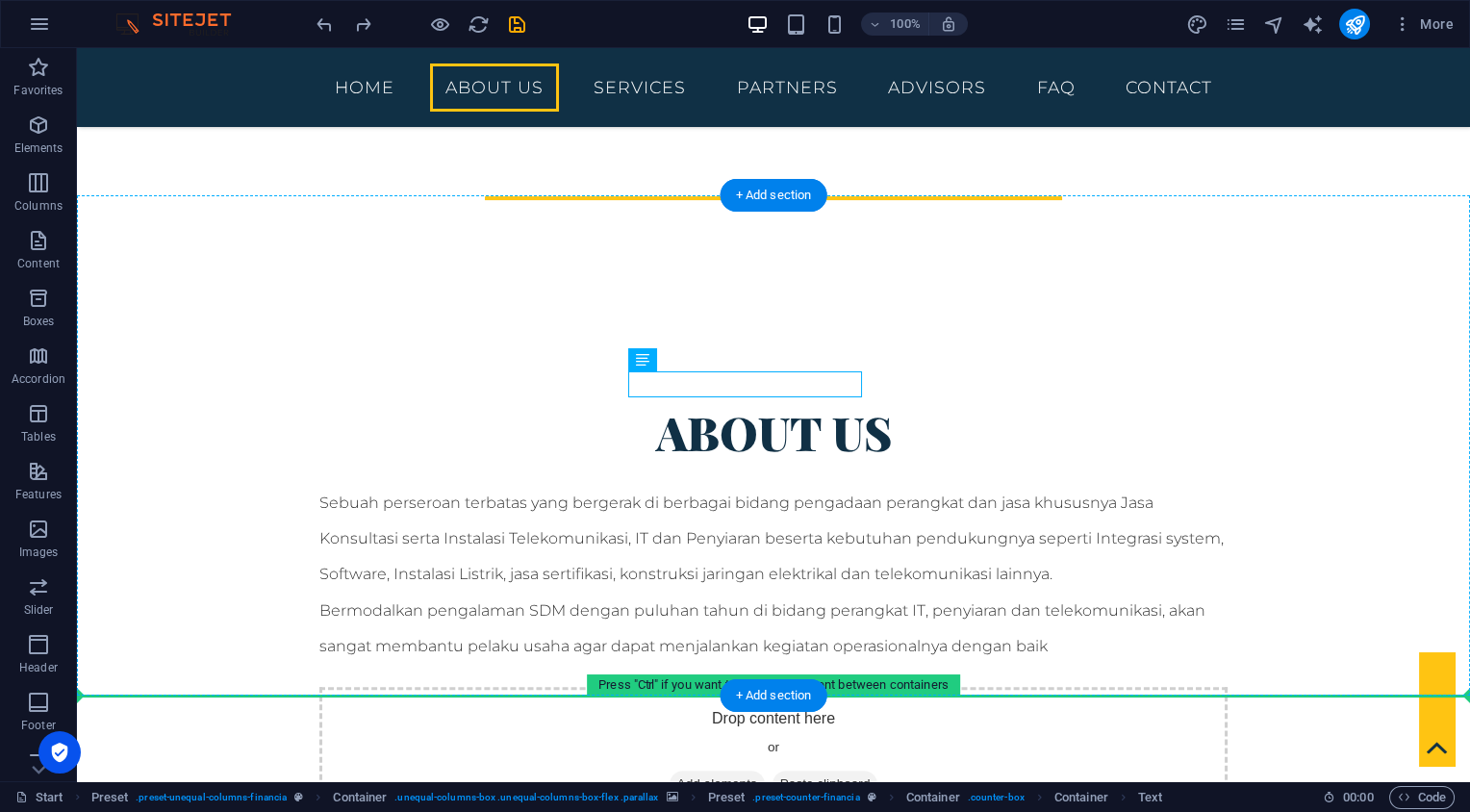 drag, startPoint x: 805, startPoint y: 392, endPoint x: 808, endPoint y: 528, distance: 136.0331 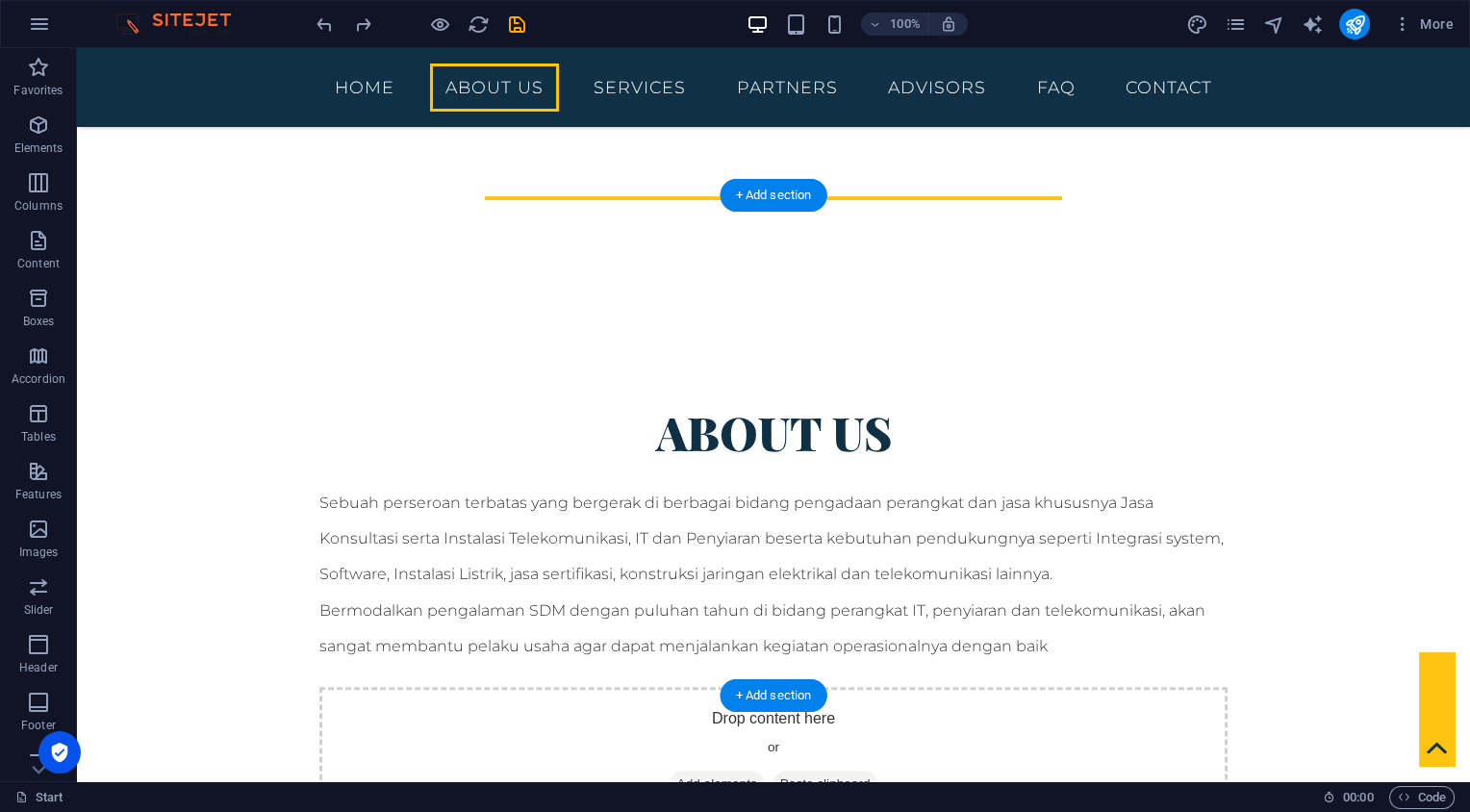 click at bounding box center [773, 1619] 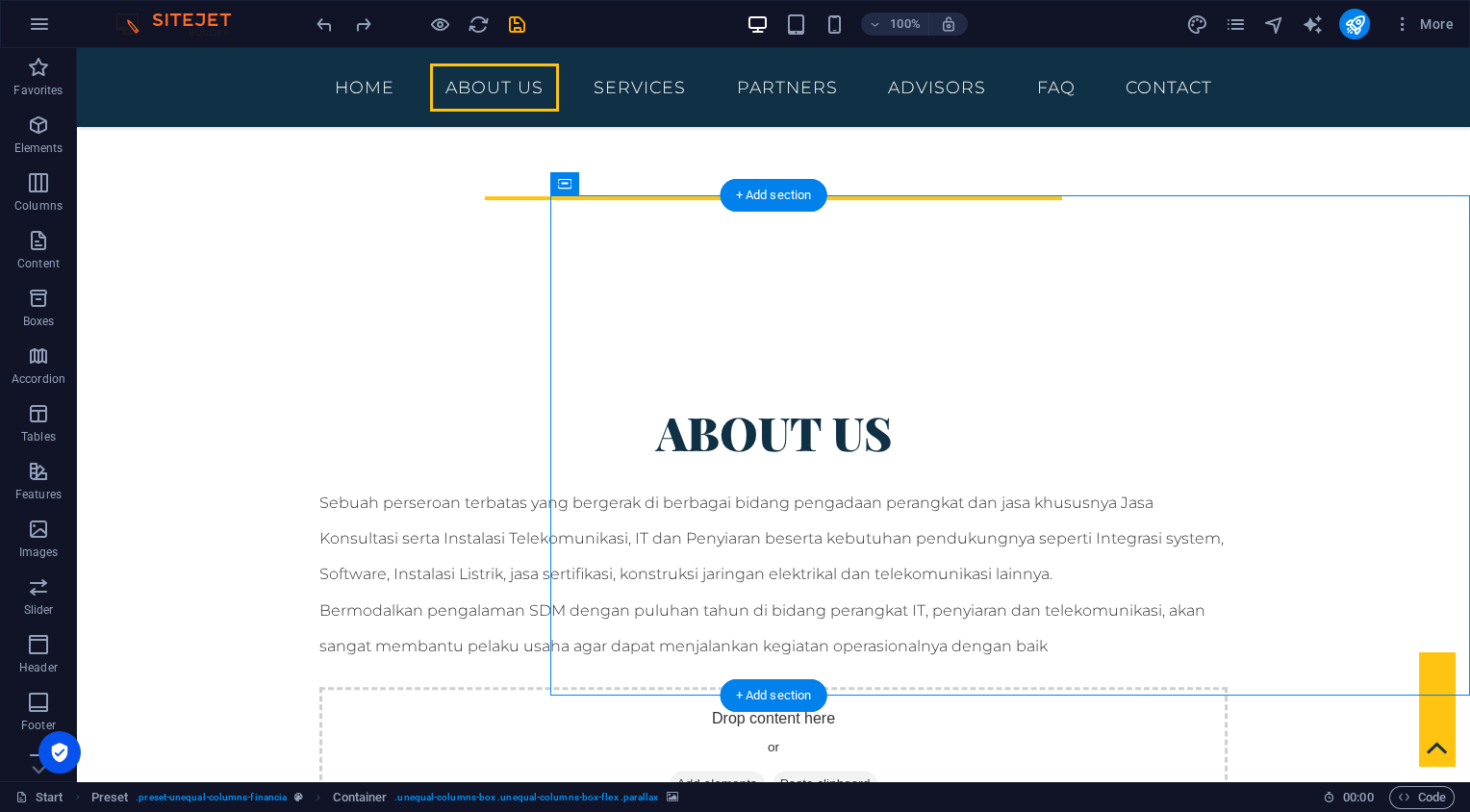 click at bounding box center (773, 1619) 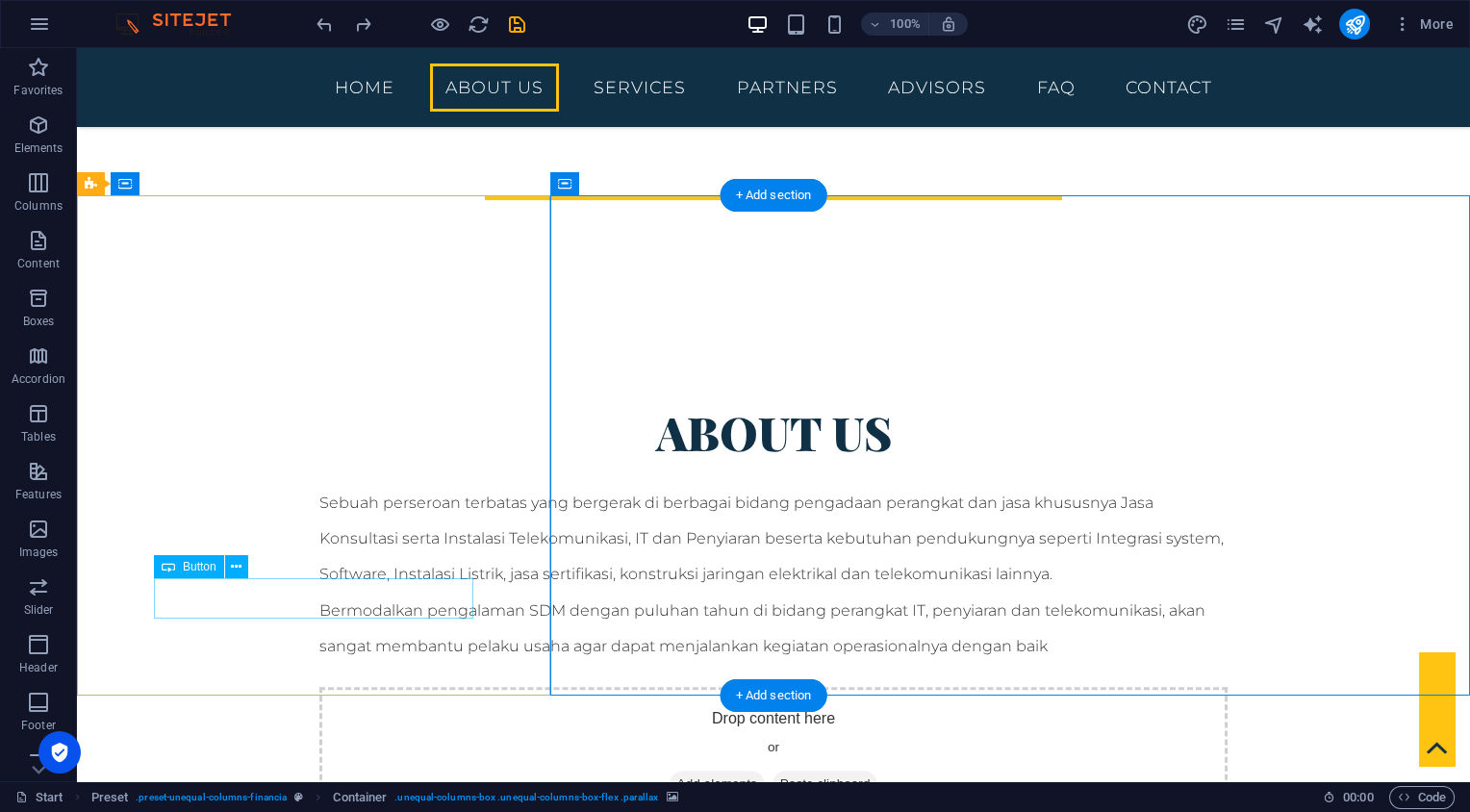 click on "Get in touch" at bounding box center (773, 1209) 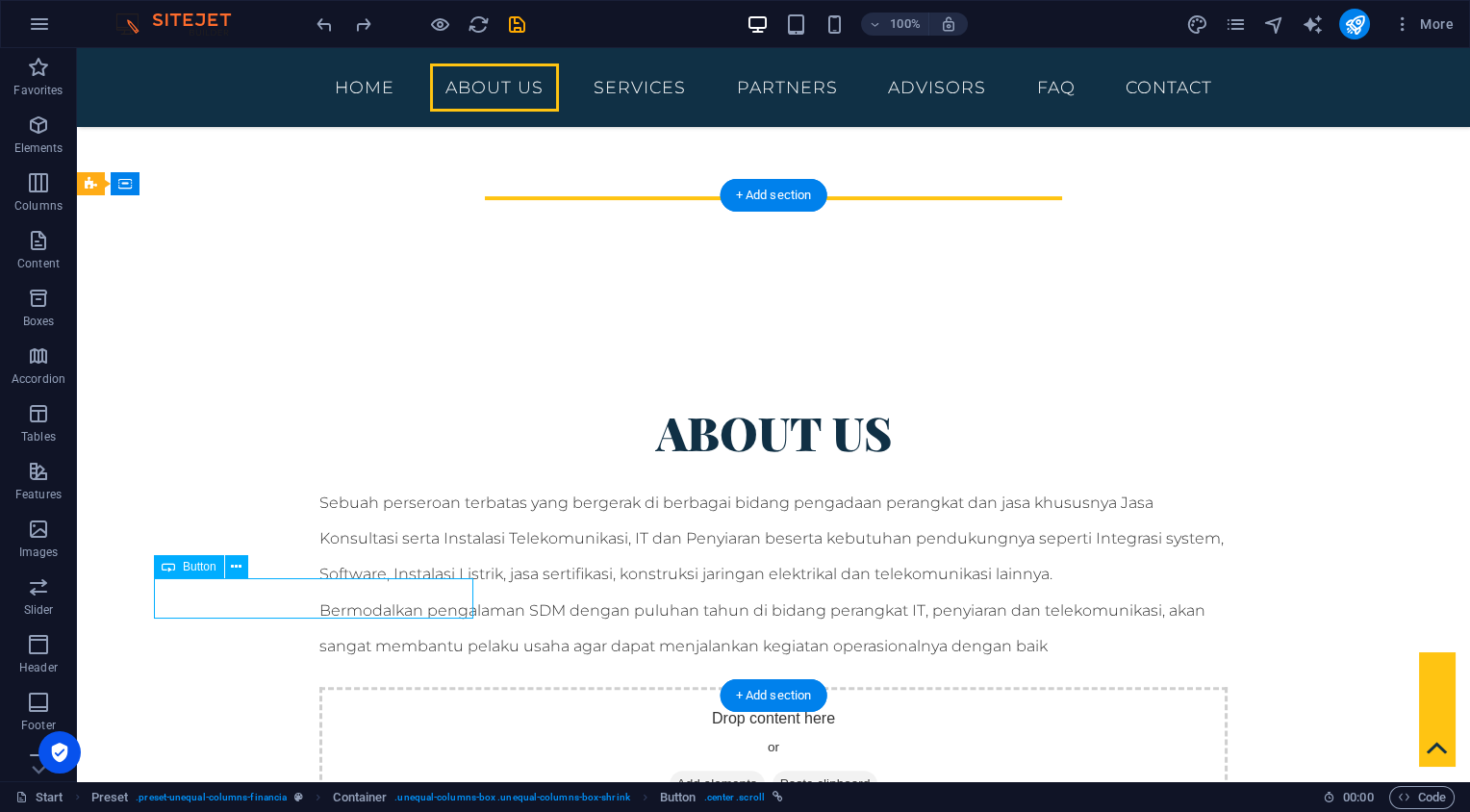 click on "Get in touch" at bounding box center (773, 1209) 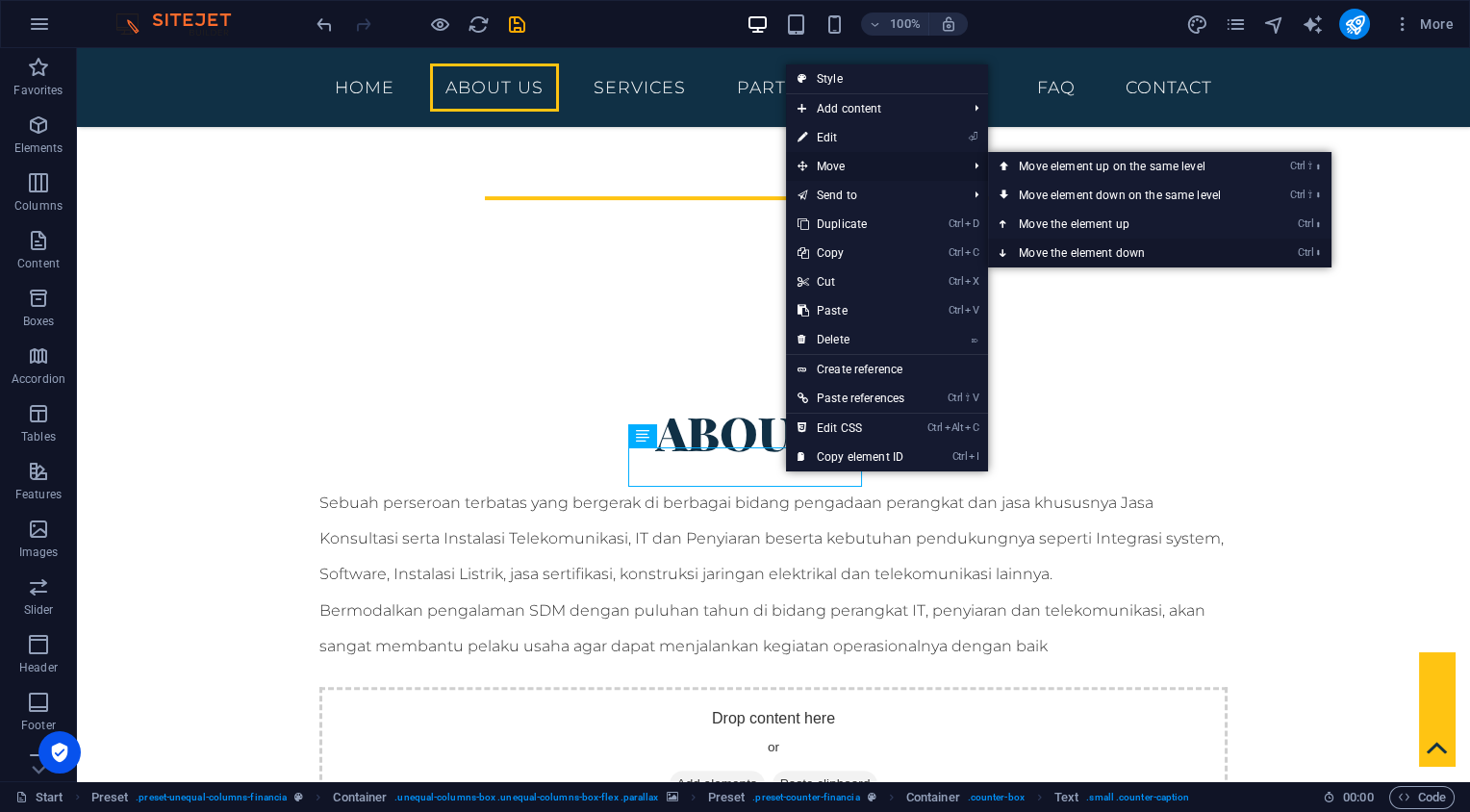 click on "Ctrl ⬇  Move the element down" at bounding box center [1124, 253] 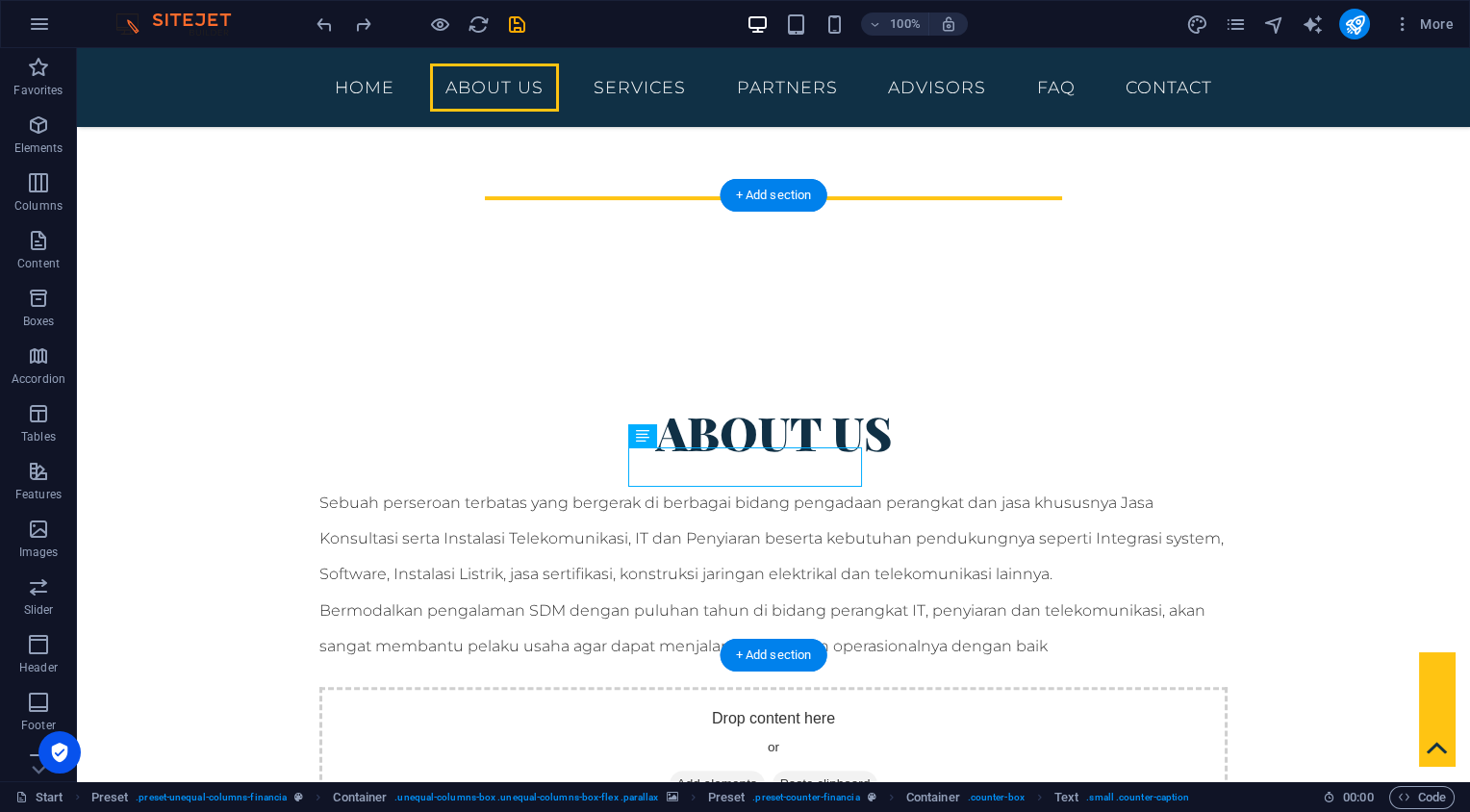 click at bounding box center [773, 1569] 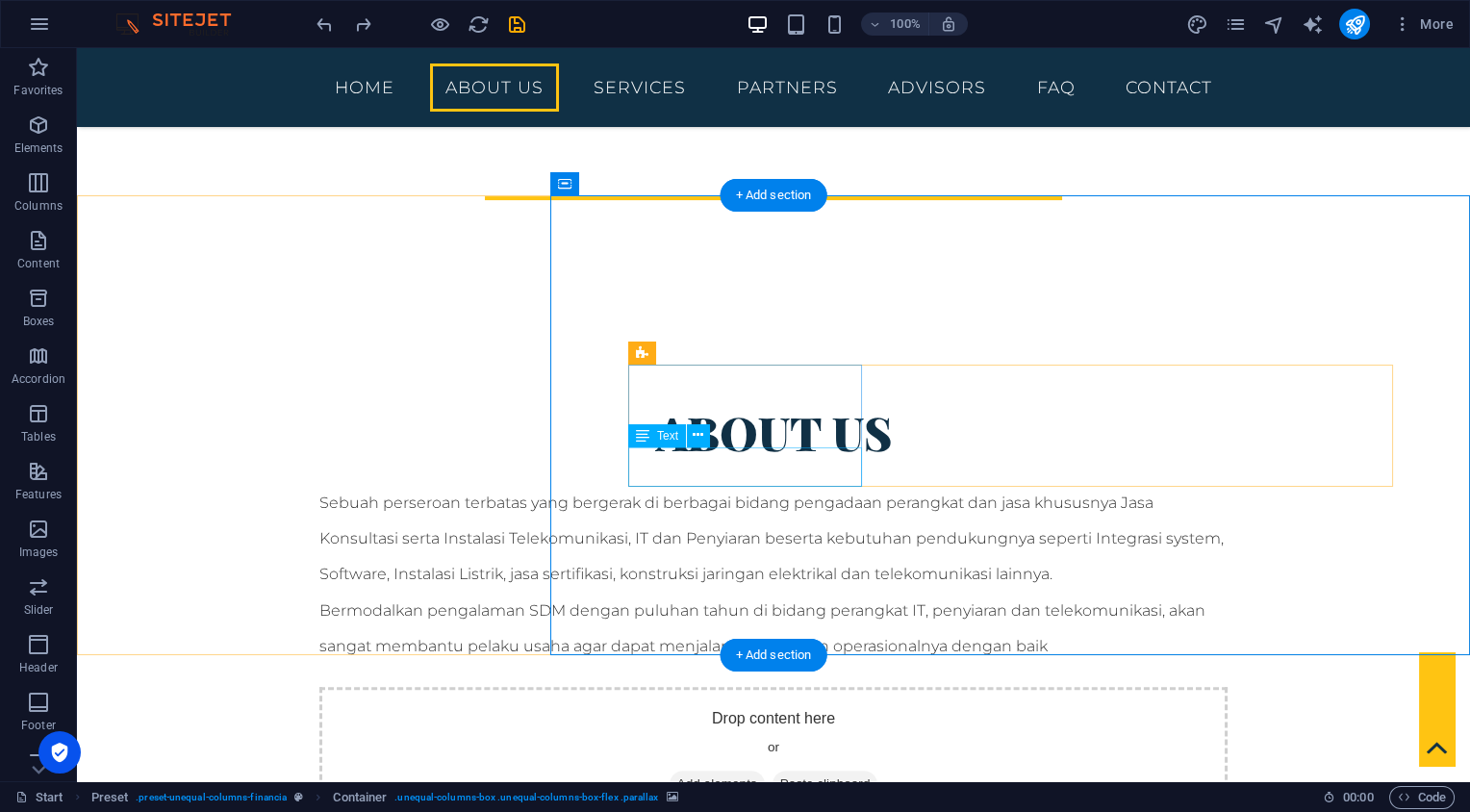 click on "Technology Consulting" at bounding box center (773, 2051) 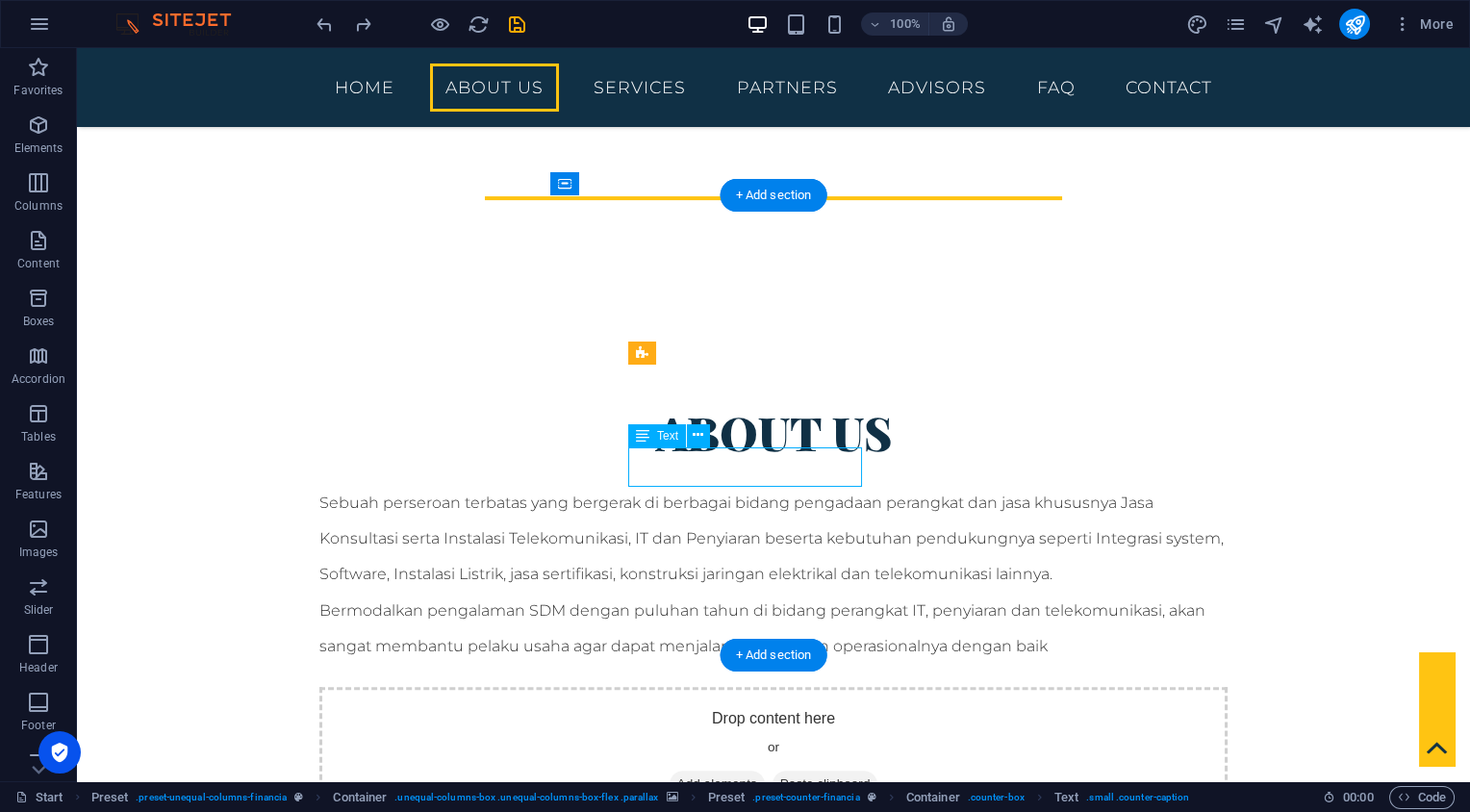 click on "Technology Consulting" at bounding box center (773, 2051) 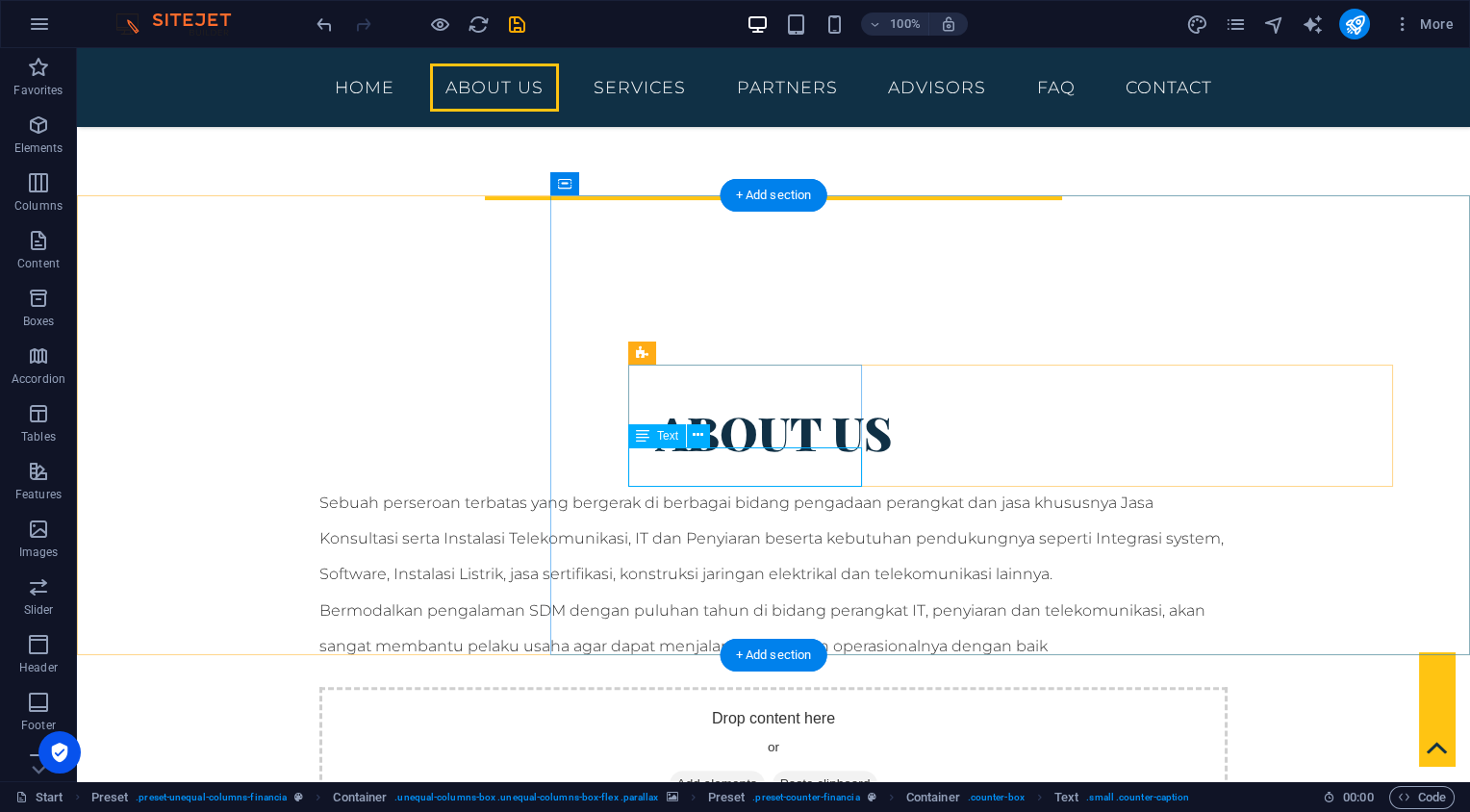 click on "Technology Consulting" at bounding box center [773, 2051] 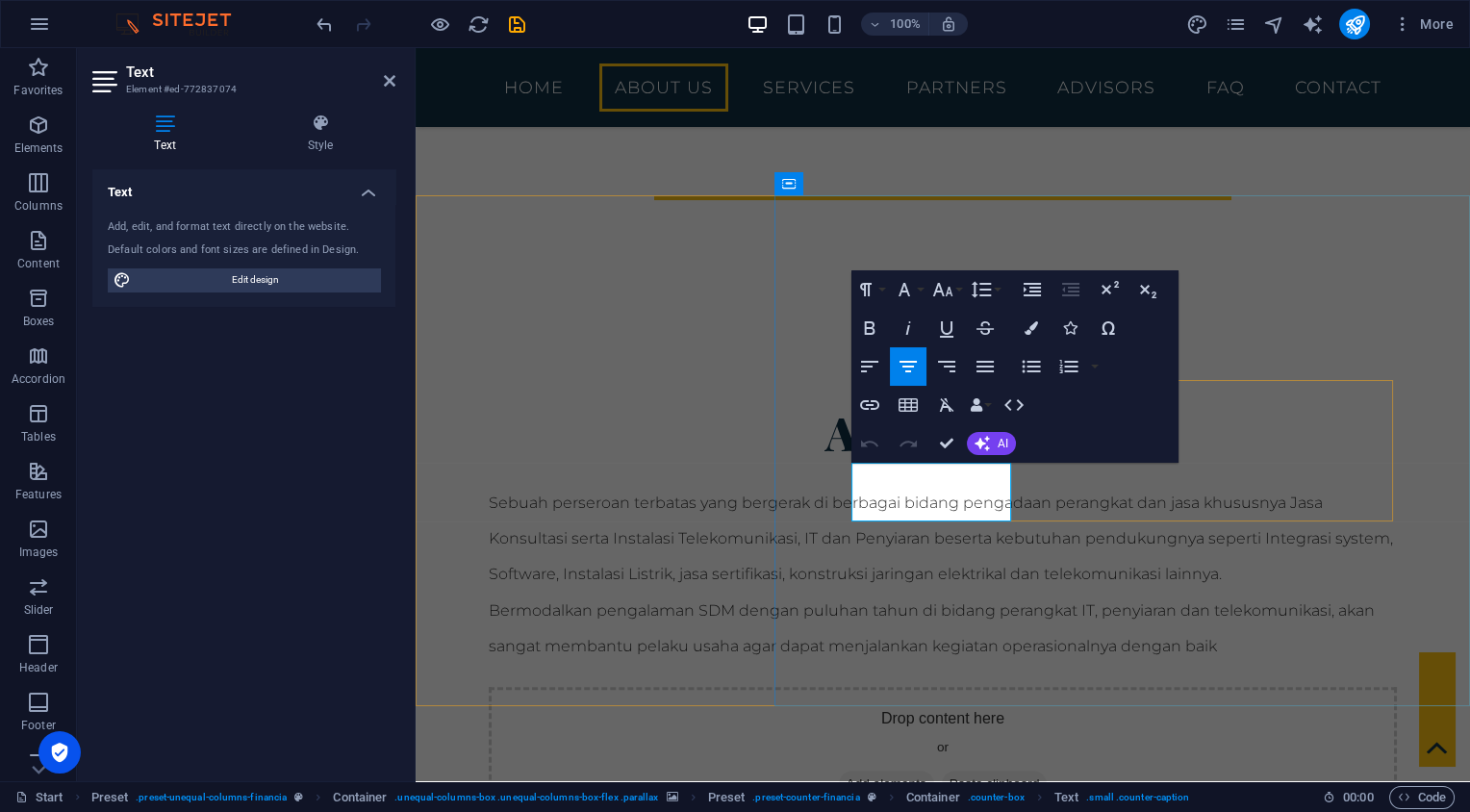 click on "Technology Consulting" at bounding box center [943, 2042] 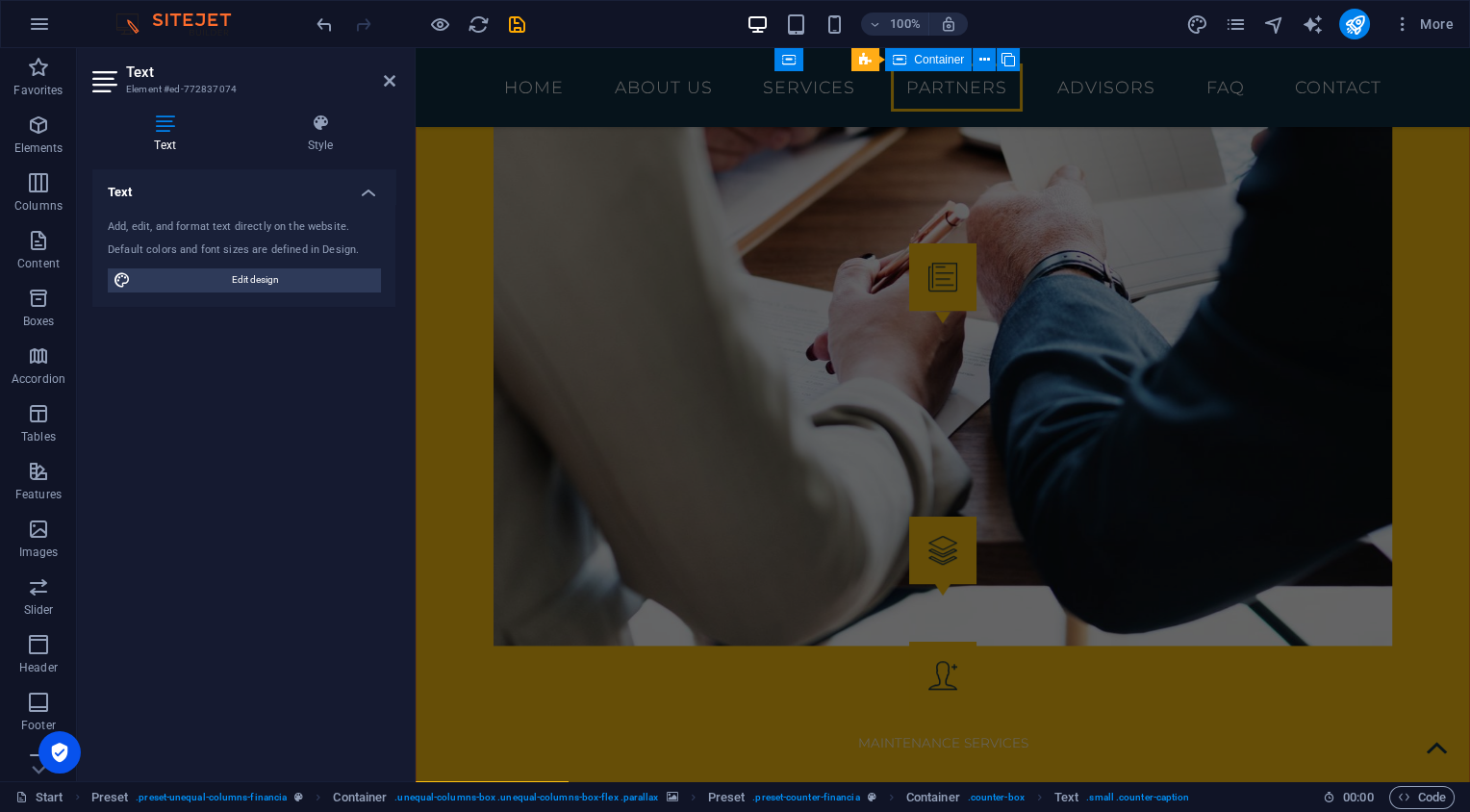 drag, startPoint x: 857, startPoint y: 436, endPoint x: 972, endPoint y: 201, distance: 261.62951 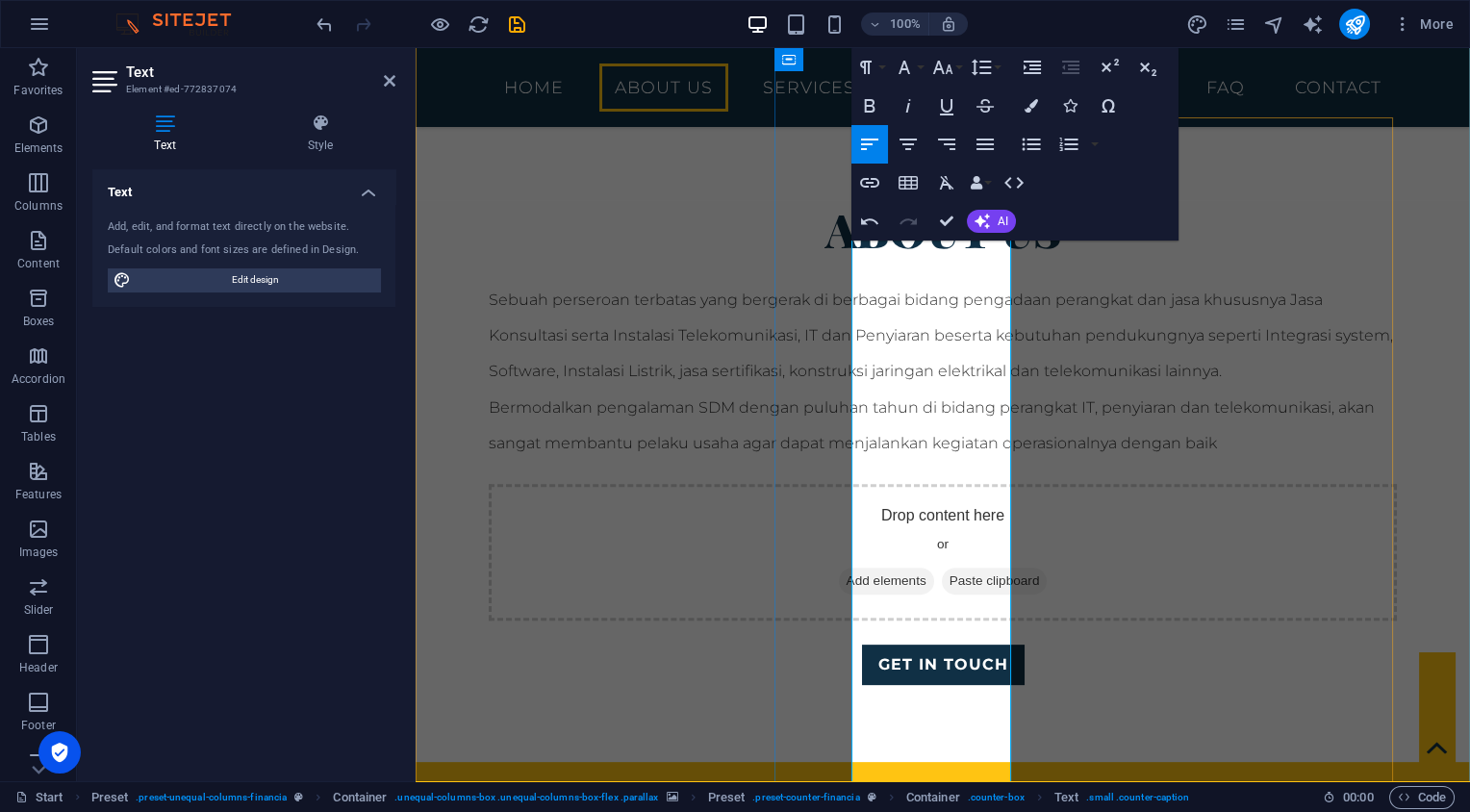 scroll, scrollTop: 1078, scrollLeft: 0, axis: vertical 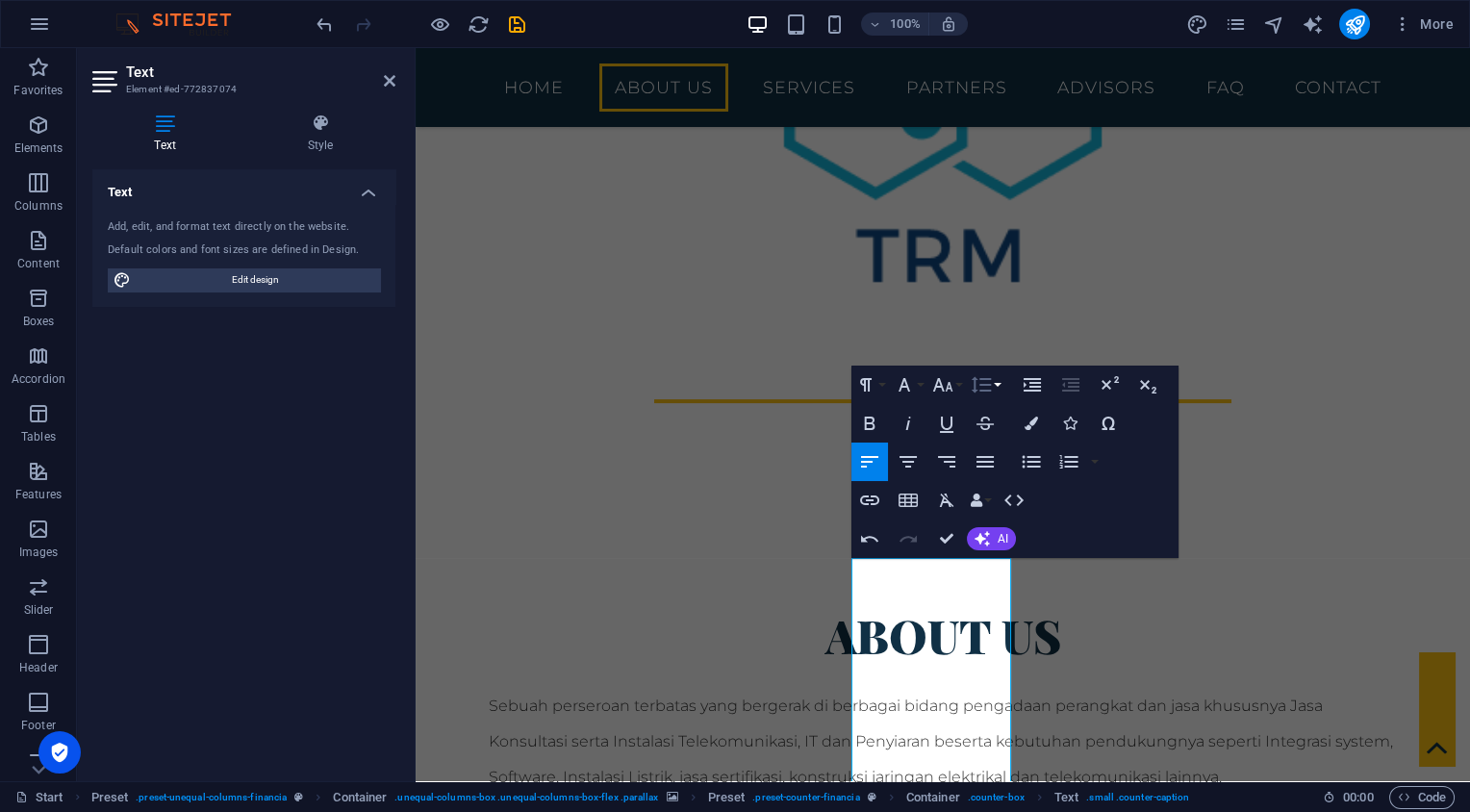 click on "Line Height" at bounding box center (985, 385) 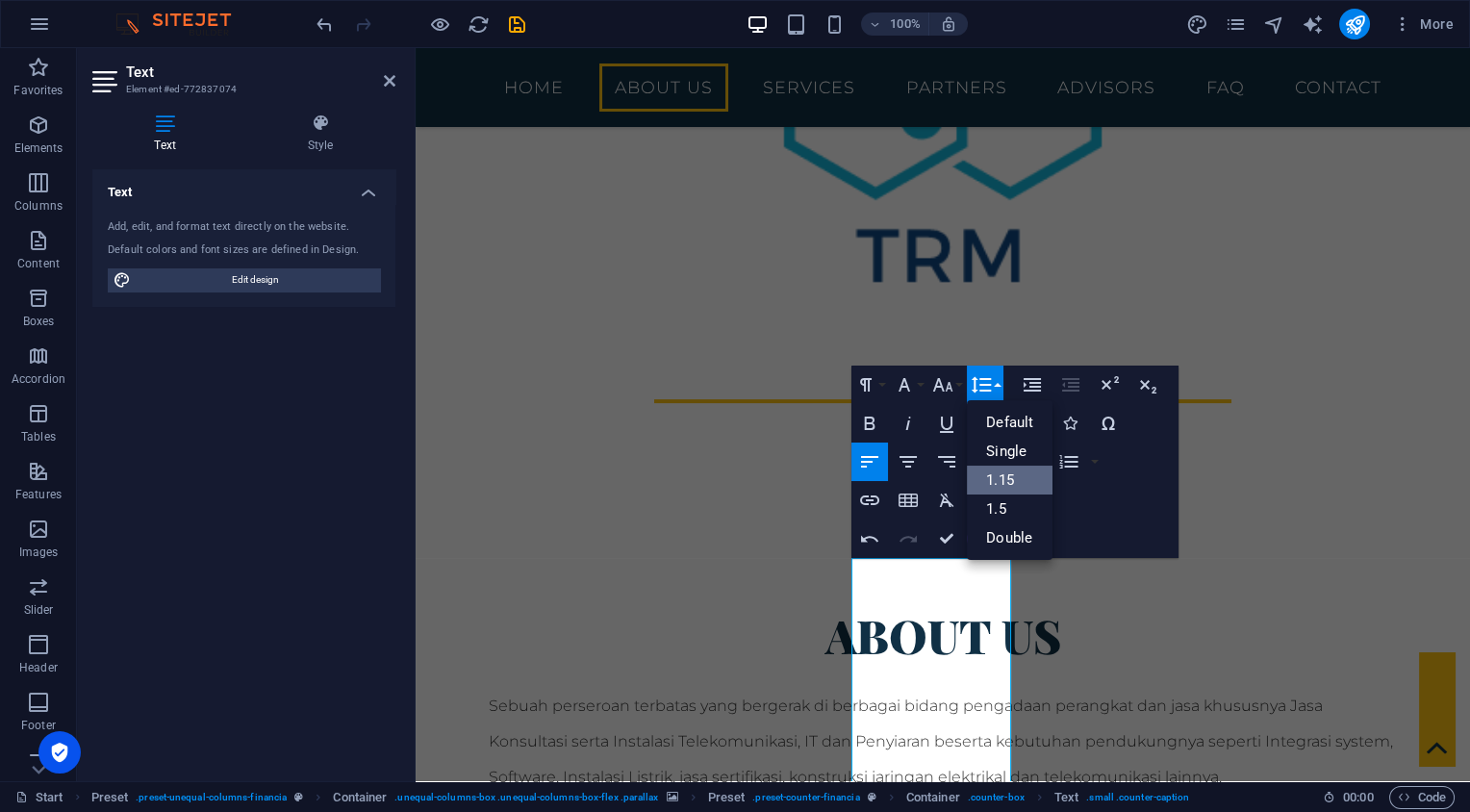 click on "1.15" at bounding box center (1009, 480) 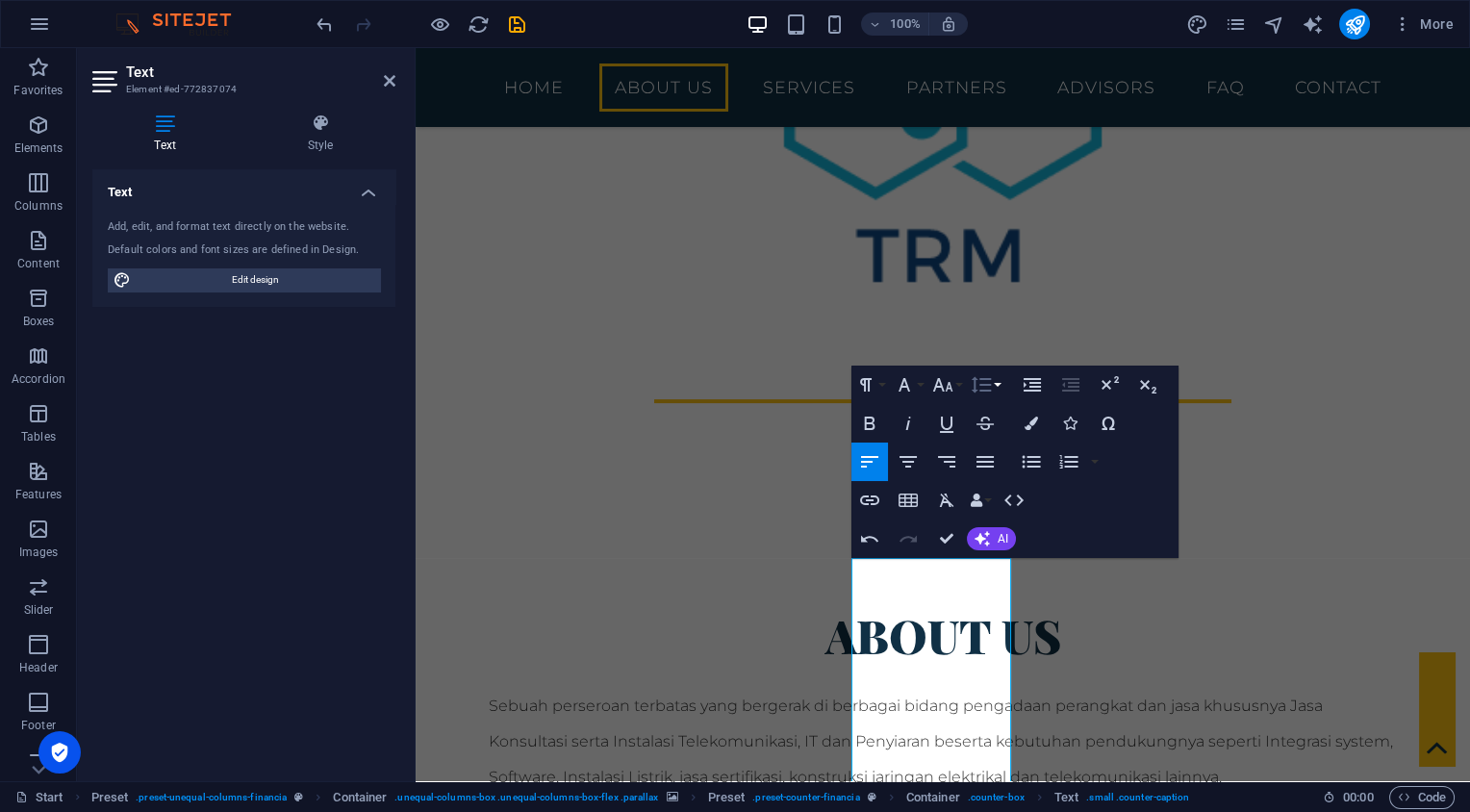 click 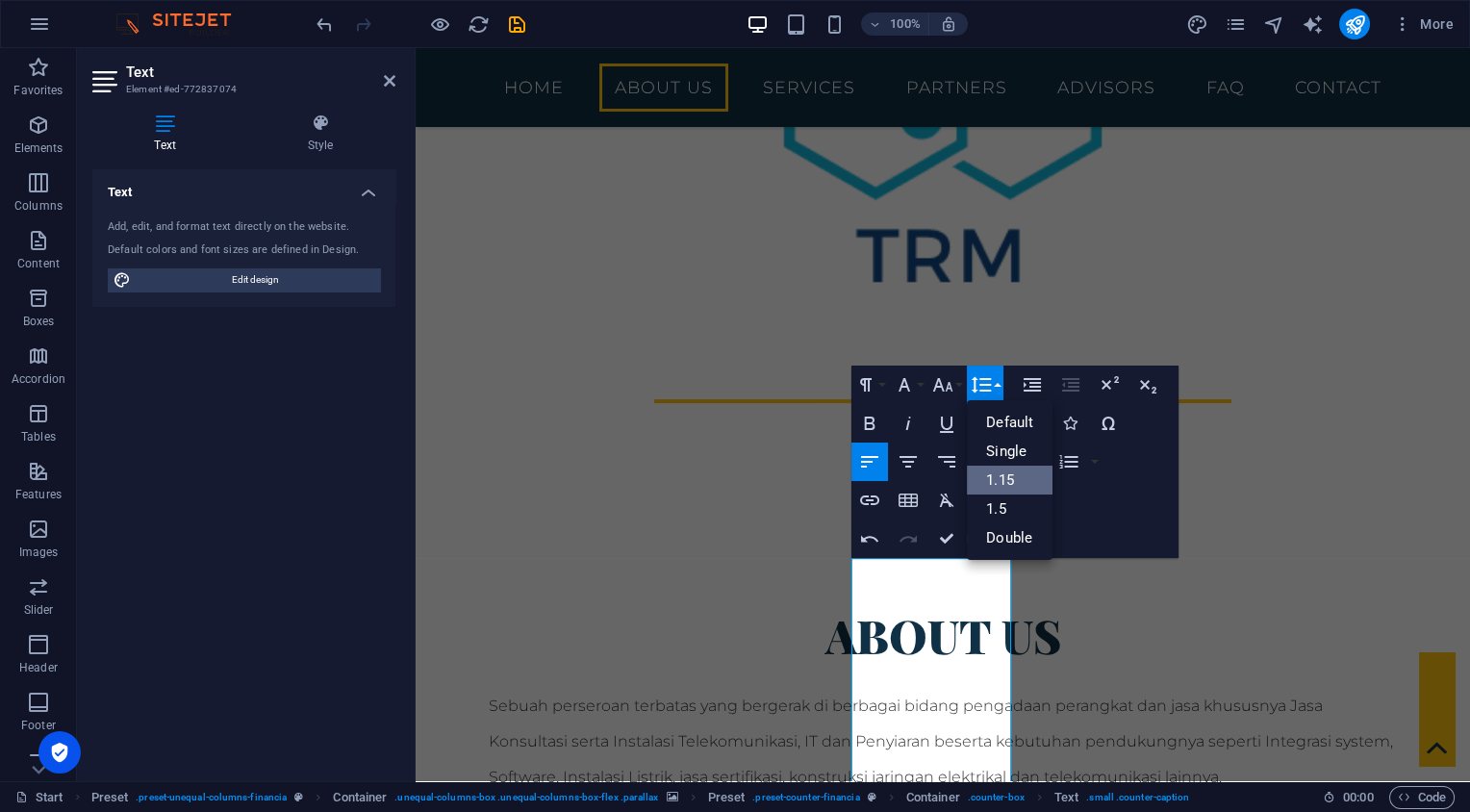 scroll, scrollTop: 0, scrollLeft: 0, axis: both 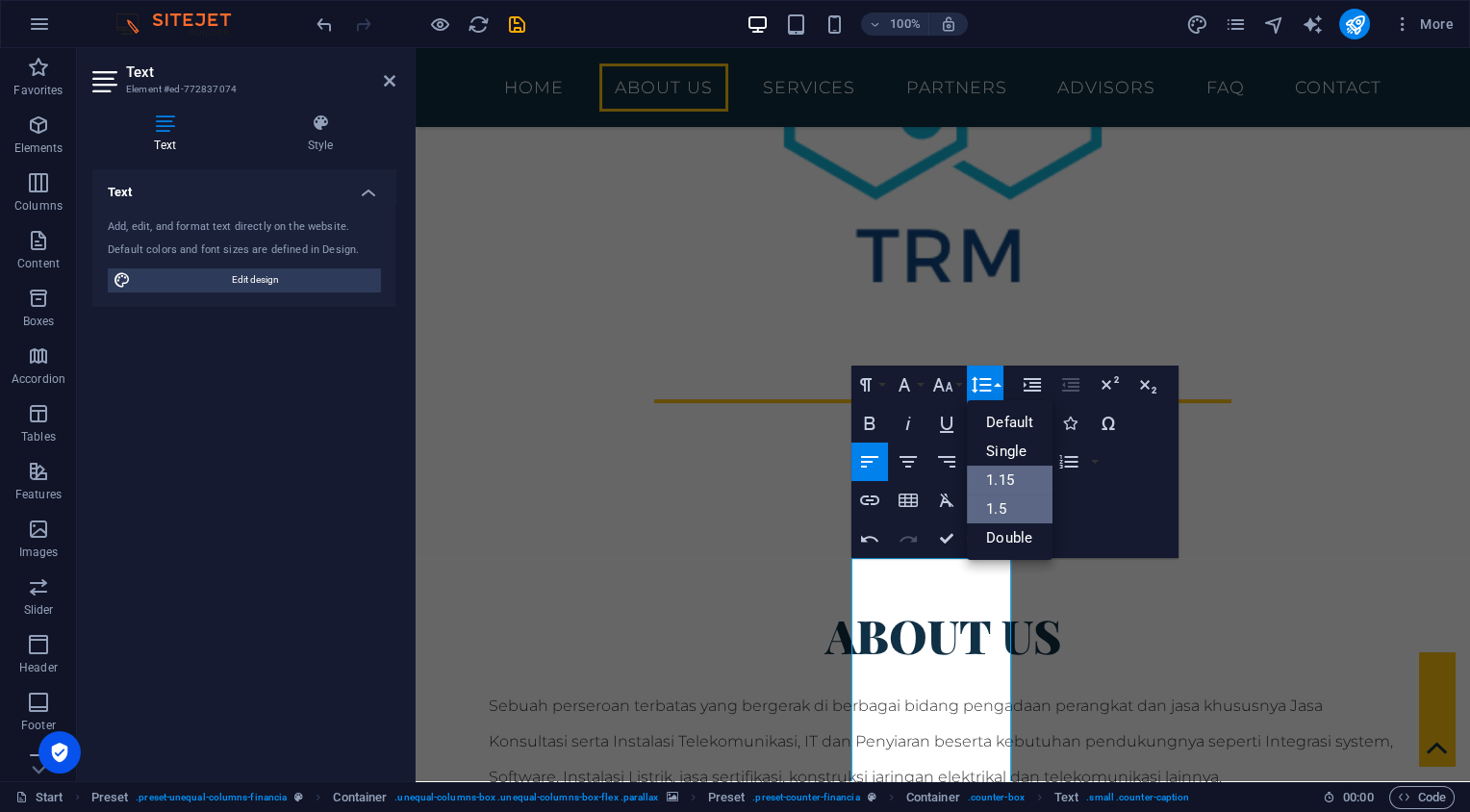 click on "1.5" at bounding box center (1009, 509) 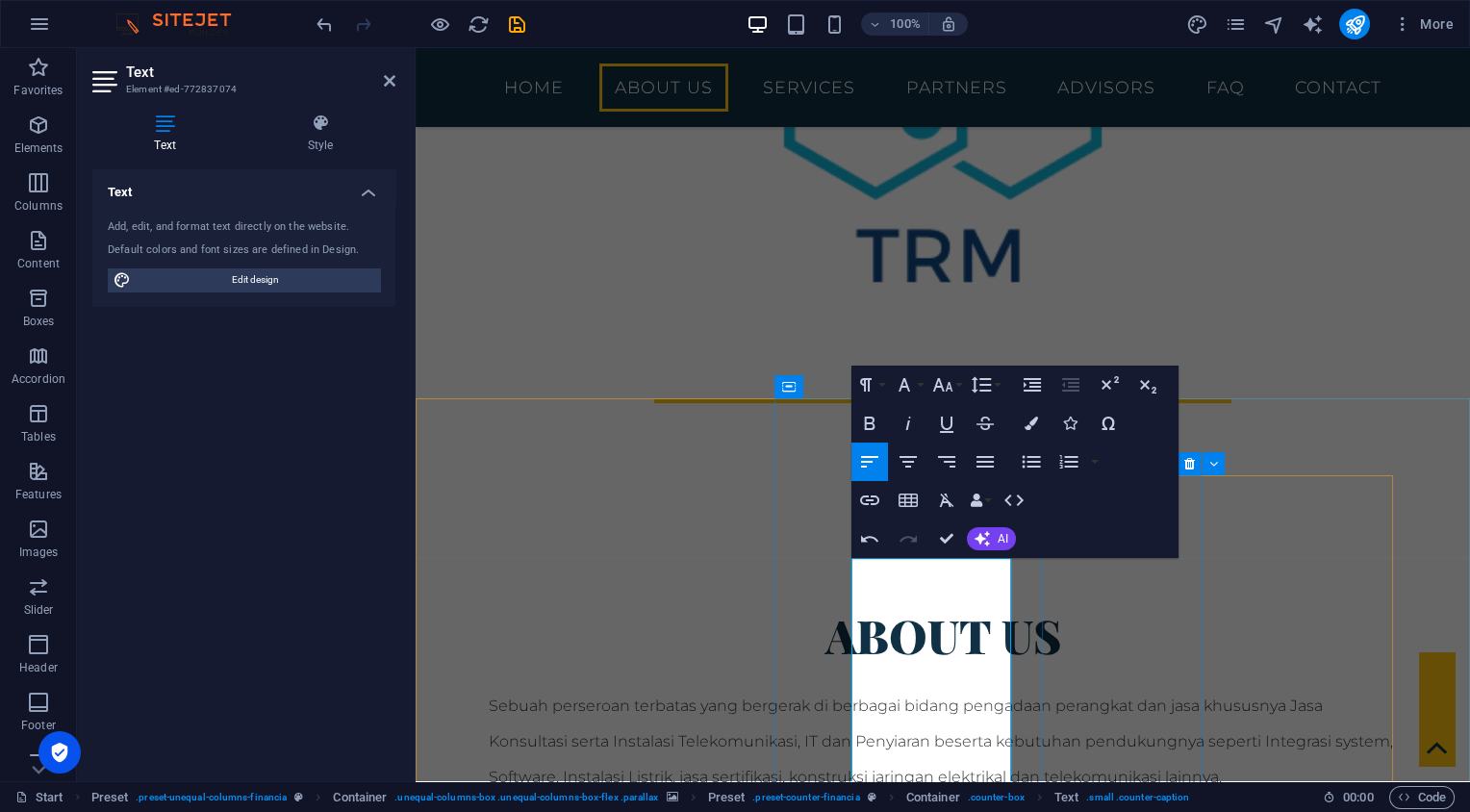 click on "Hardware & Software Supplier" at bounding box center [943, 2488] 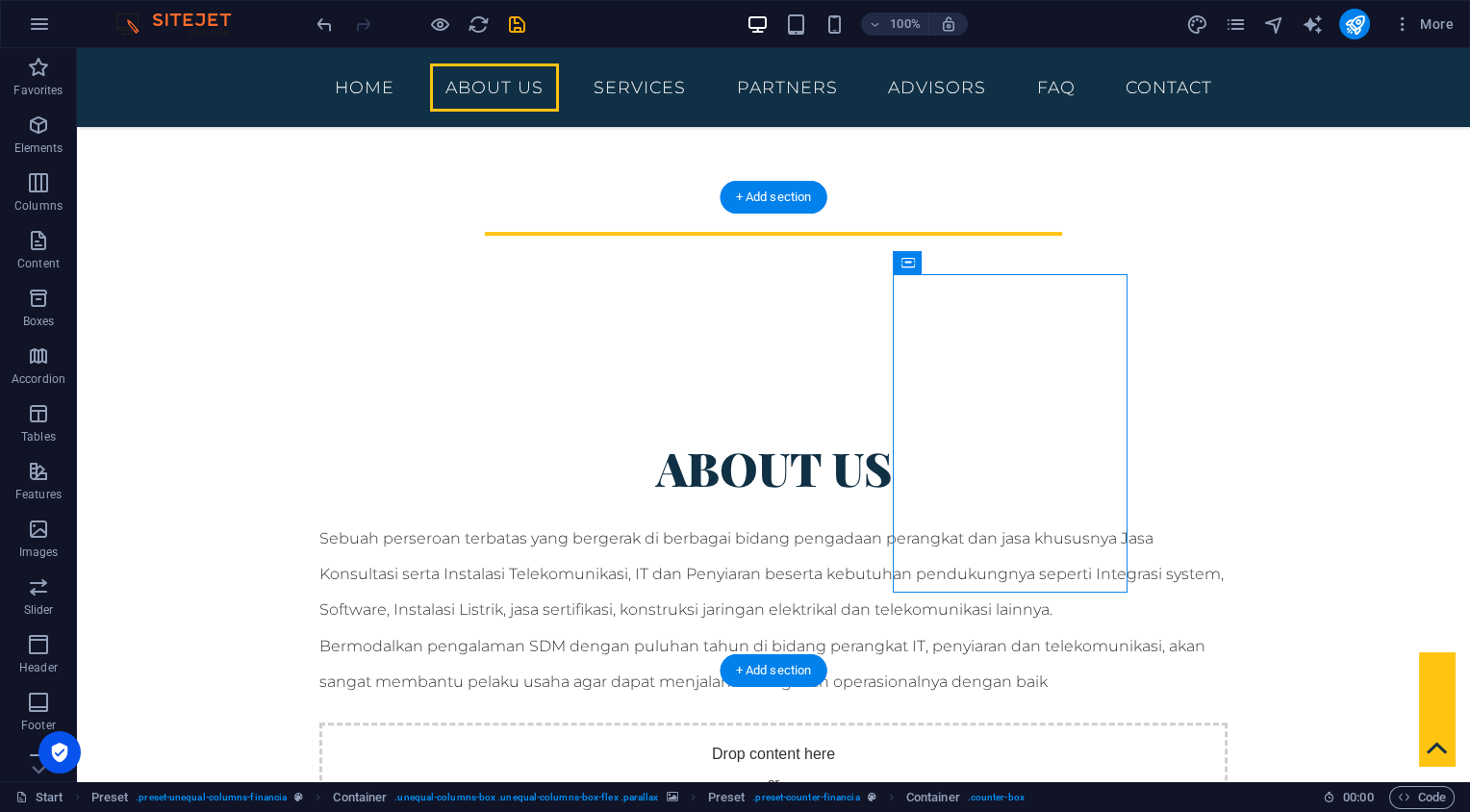 scroll, scrollTop: 1281, scrollLeft: 0, axis: vertical 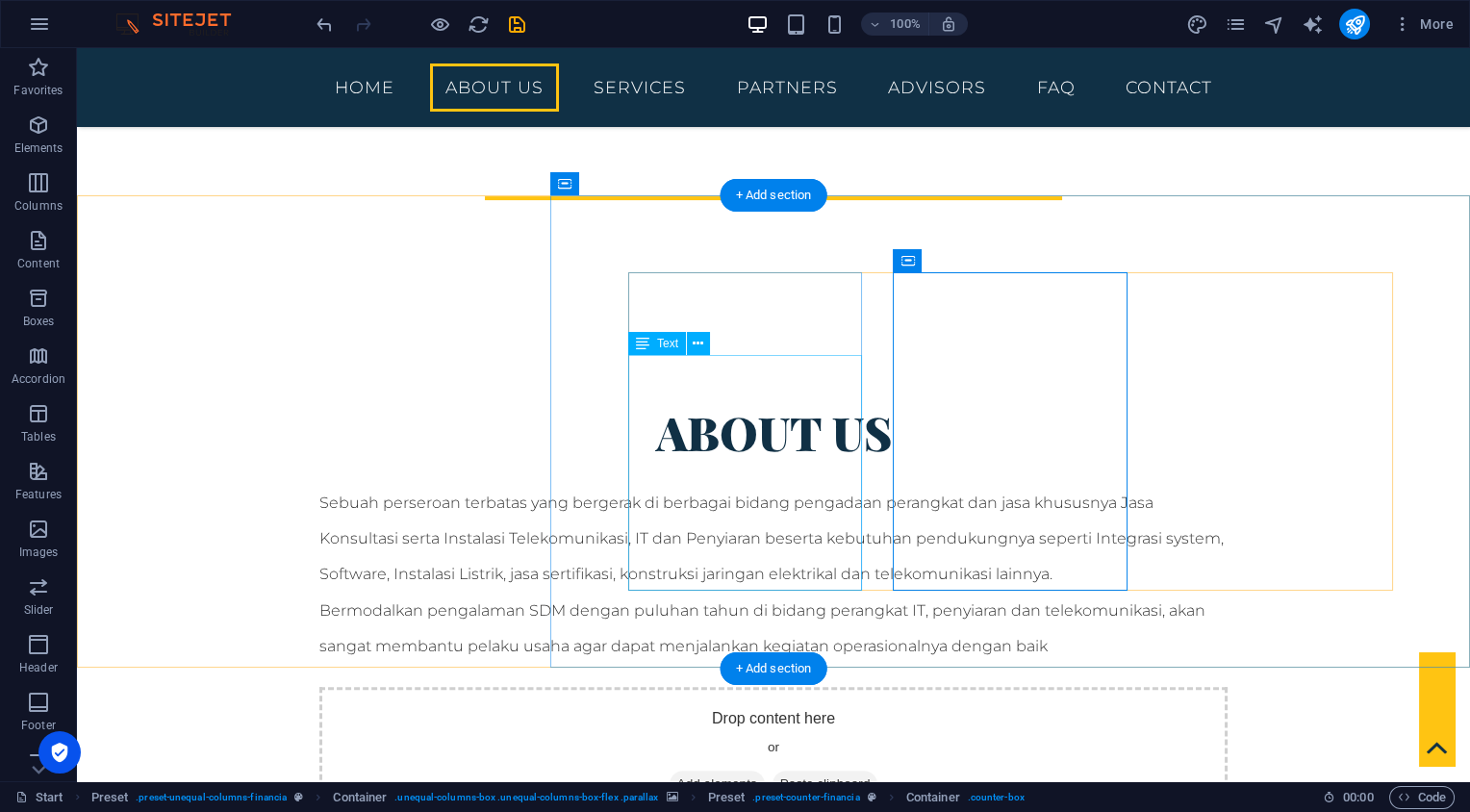click on "Technology Consulting Menganalisis, merancang strategi, dan memberikan rekomendasi terkait penggunaan teknologi yang tepat, seperti sistem informasi, infrastruktur IT, pengembangan perangkat lunak, keamanan siber, dan transformasi digital." at bounding box center (773, 2088) 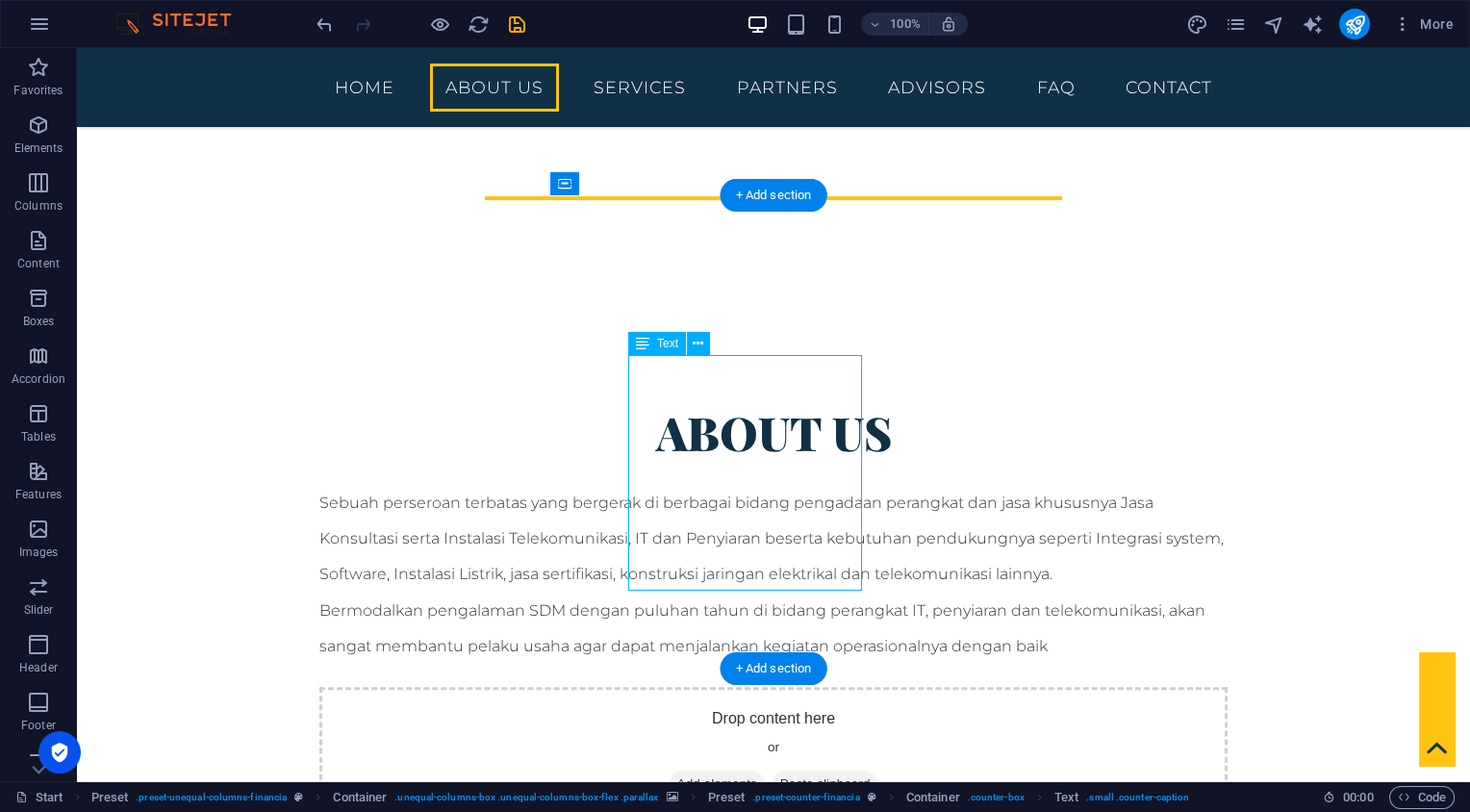 click on "Technology Consulting Menganalisis, merancang strategi, dan memberikan rekomendasi terkait penggunaan teknologi yang tepat, seperti sistem informasi, infrastruktur IT, pengembangan perangkat lunak, keamanan siber, dan transformasi digital." at bounding box center (773, 2088) 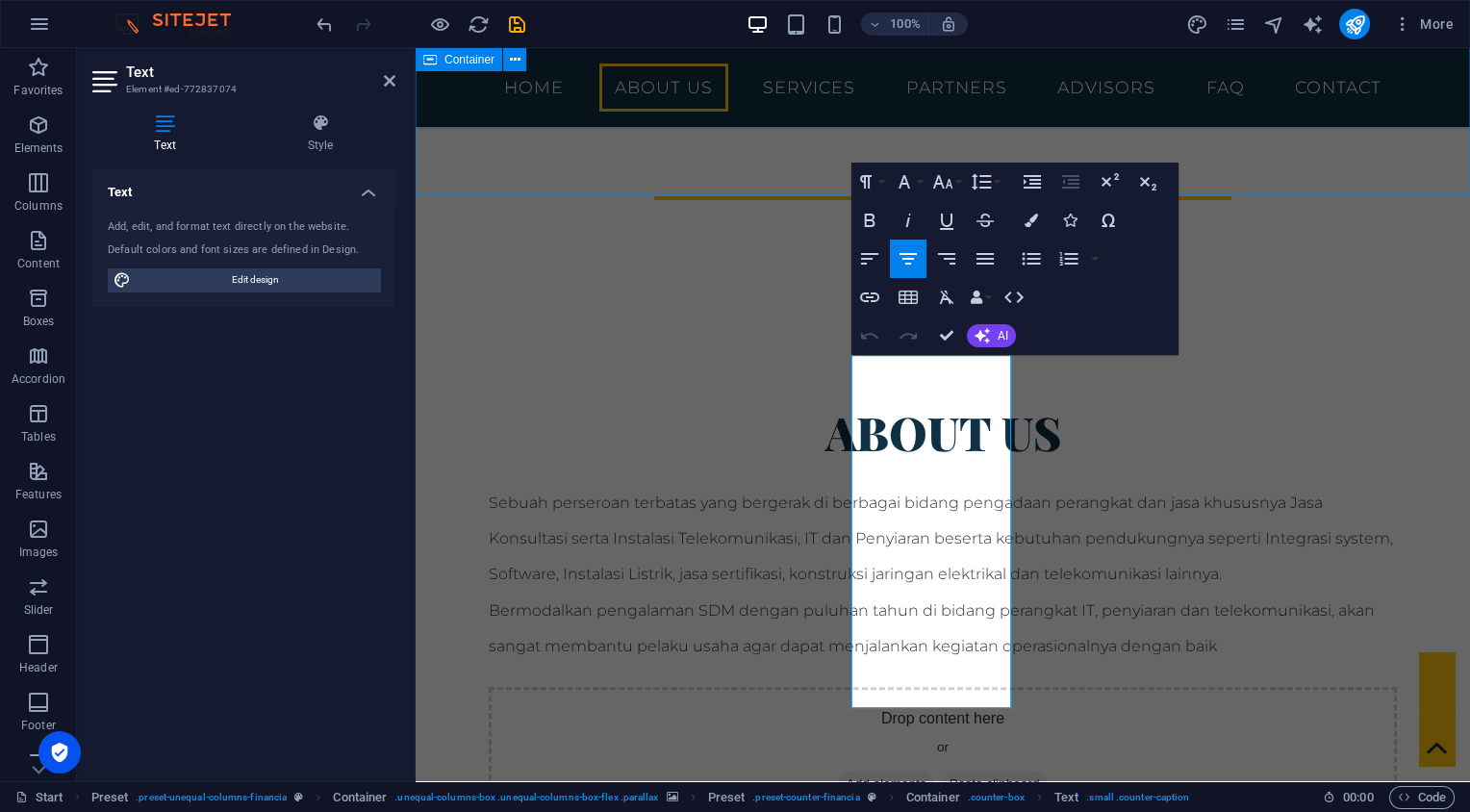 click on "About US Sebuah perseroan terbatas yang bergerak di berbagai bidang pengadaan perangkat dan jasa khususnya Jasa Konsultasi serta Instalasi Telekomunikasi, IT dan Penyiaran beserta kebutuhan pendukungnya seperti Integrasi system, Software, Instalasi Listrik, jasa sertifikasi, konstruksi jaringan elektrikal dan telekomunikasi lainnya. Bermodalkan pengalaman SDM dengan puluhan tahun di bidang perangkat IT, penyiaran dan telekomunikasi, akan sangat membantu pelaku usaha agar dapat menjalankan kegiatan operasionalnya dengan baik Drop content here or  Add elements  Paste clipboard Get in touch" at bounding box center [943, 646] 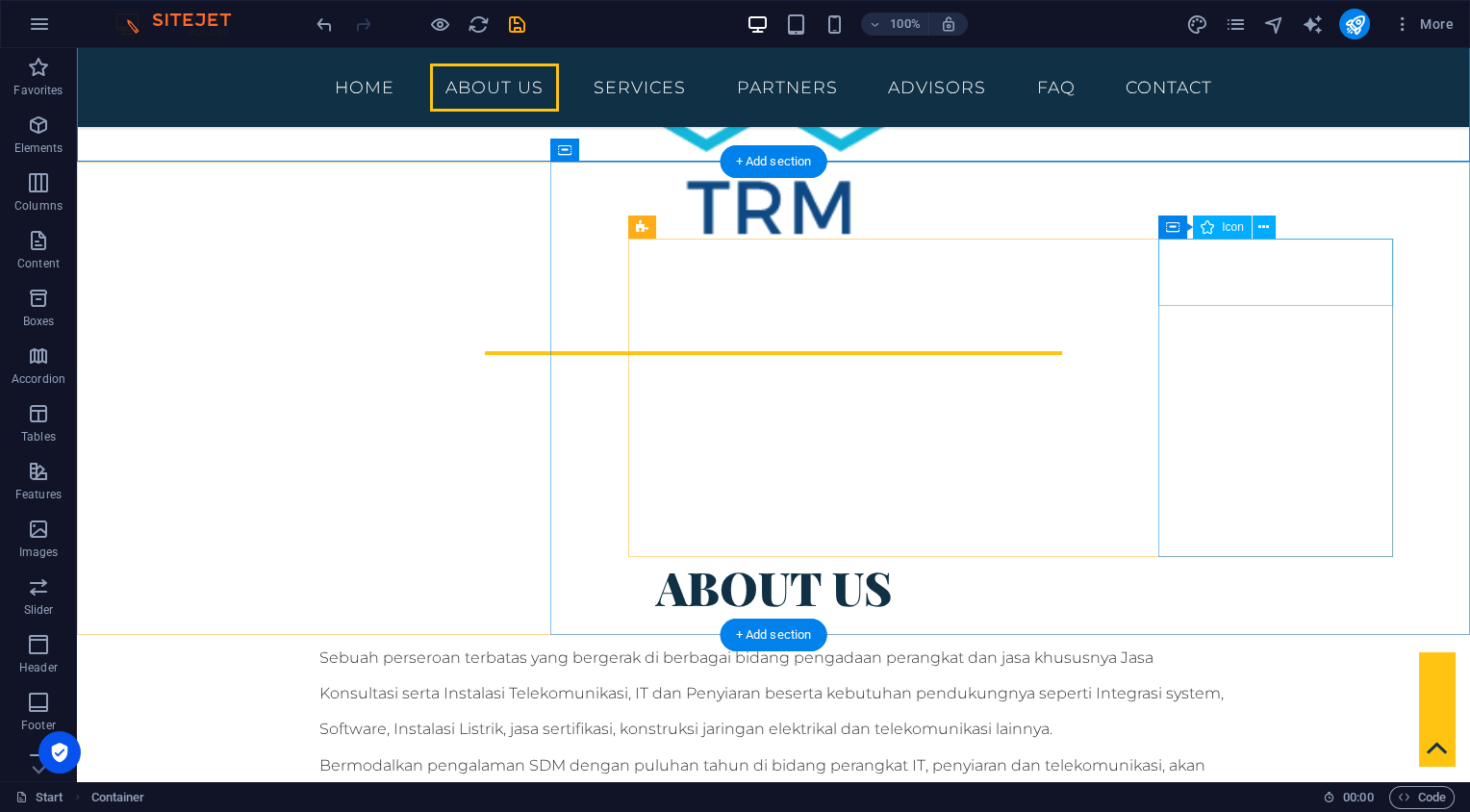 scroll, scrollTop: 1337, scrollLeft: 0, axis: vertical 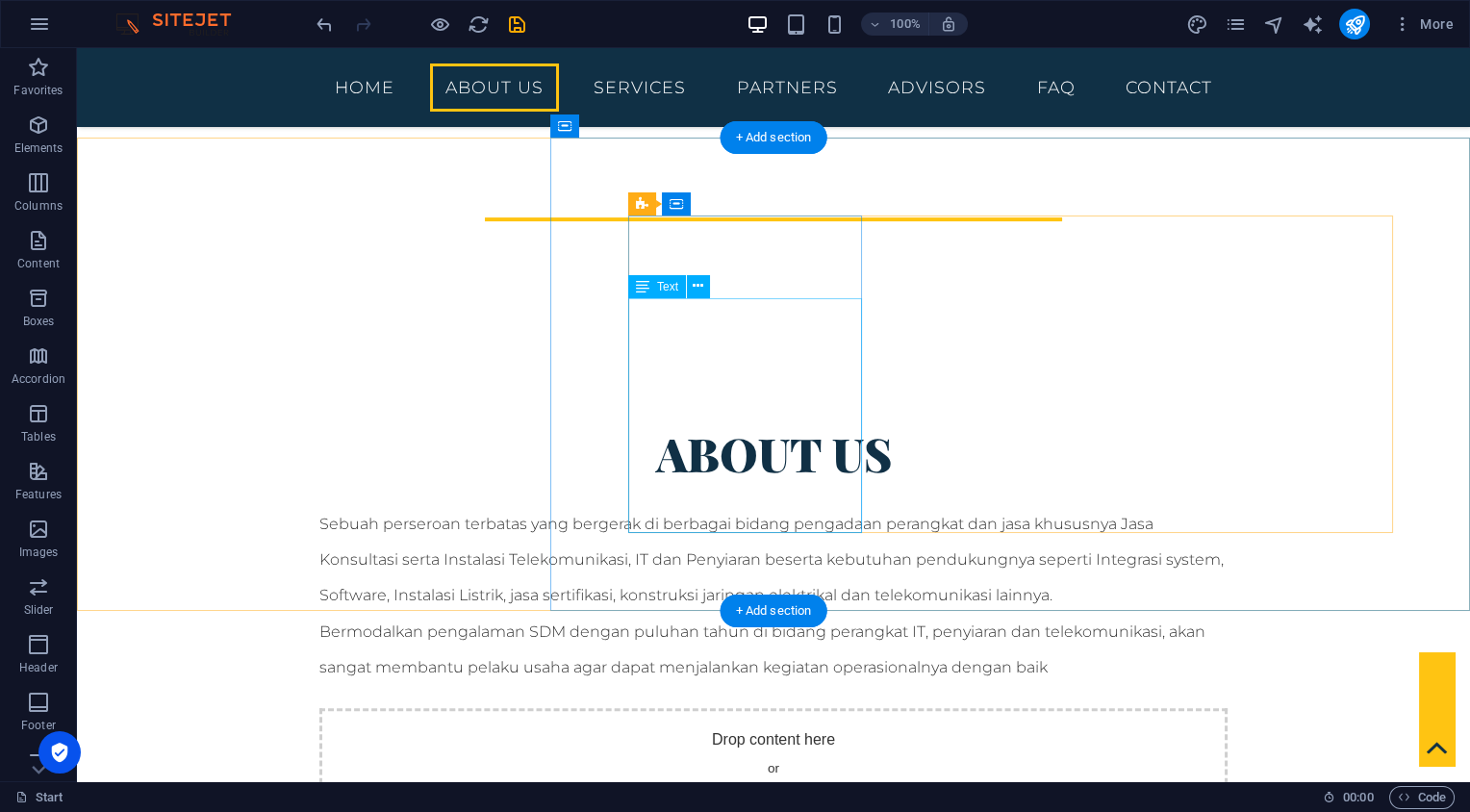 click on "Technology Consulting Menganalisis, merancang strategi, dan memberikan rekomendasi terkait penggunaan teknologi yang tepat, seperti sistem informasi, infrastruktur IT, pengembangan perangkat lunak, keamanan siber, dan transformasi digital." at bounding box center [773, 2109] 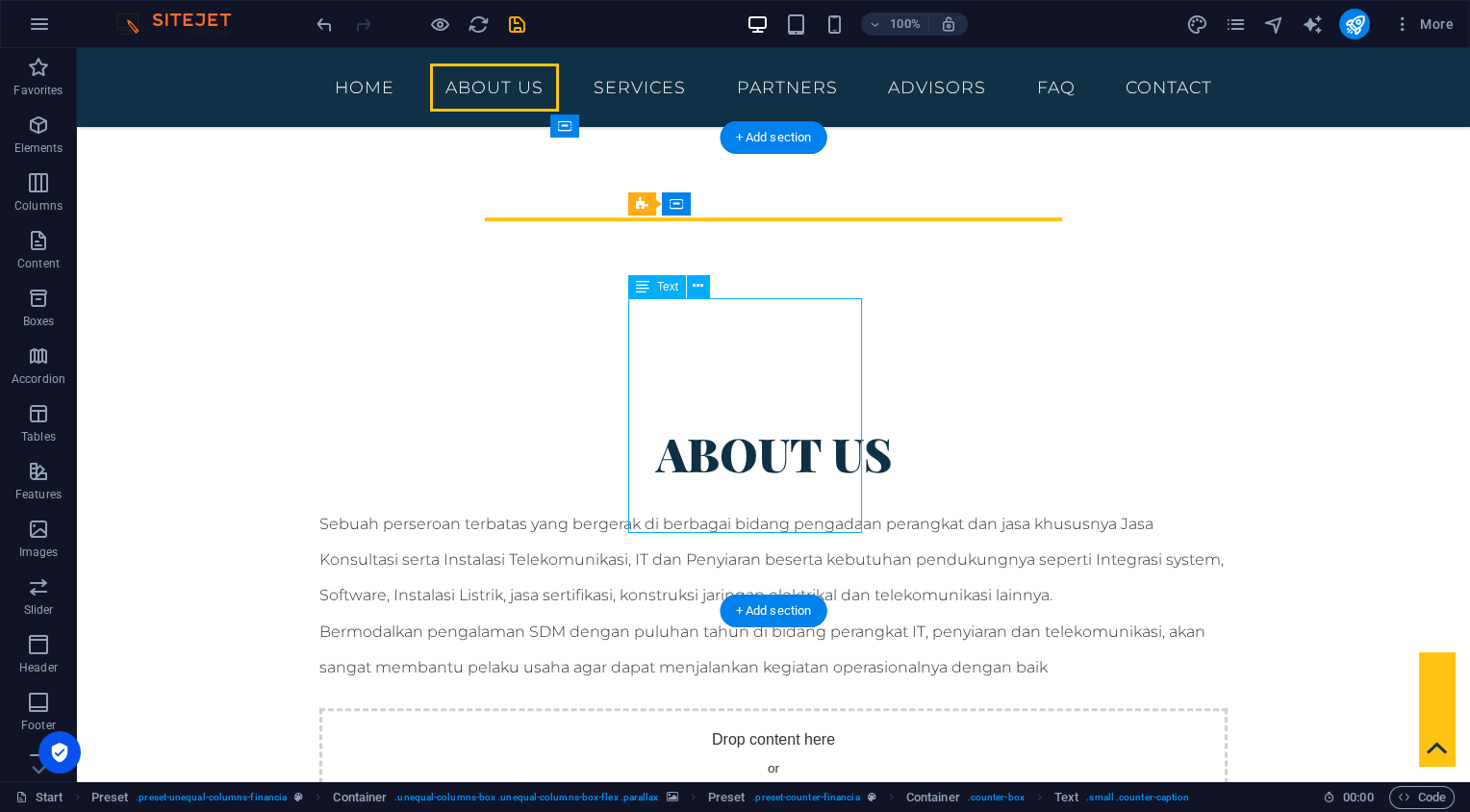 click on "Technology Consulting Menganalisis, merancang strategi, dan memberikan rekomendasi terkait penggunaan teknologi yang tepat, seperti sistem informasi, infrastruktur IT, pengembangan perangkat lunak, keamanan siber, dan transformasi digital." at bounding box center (773, 2109) 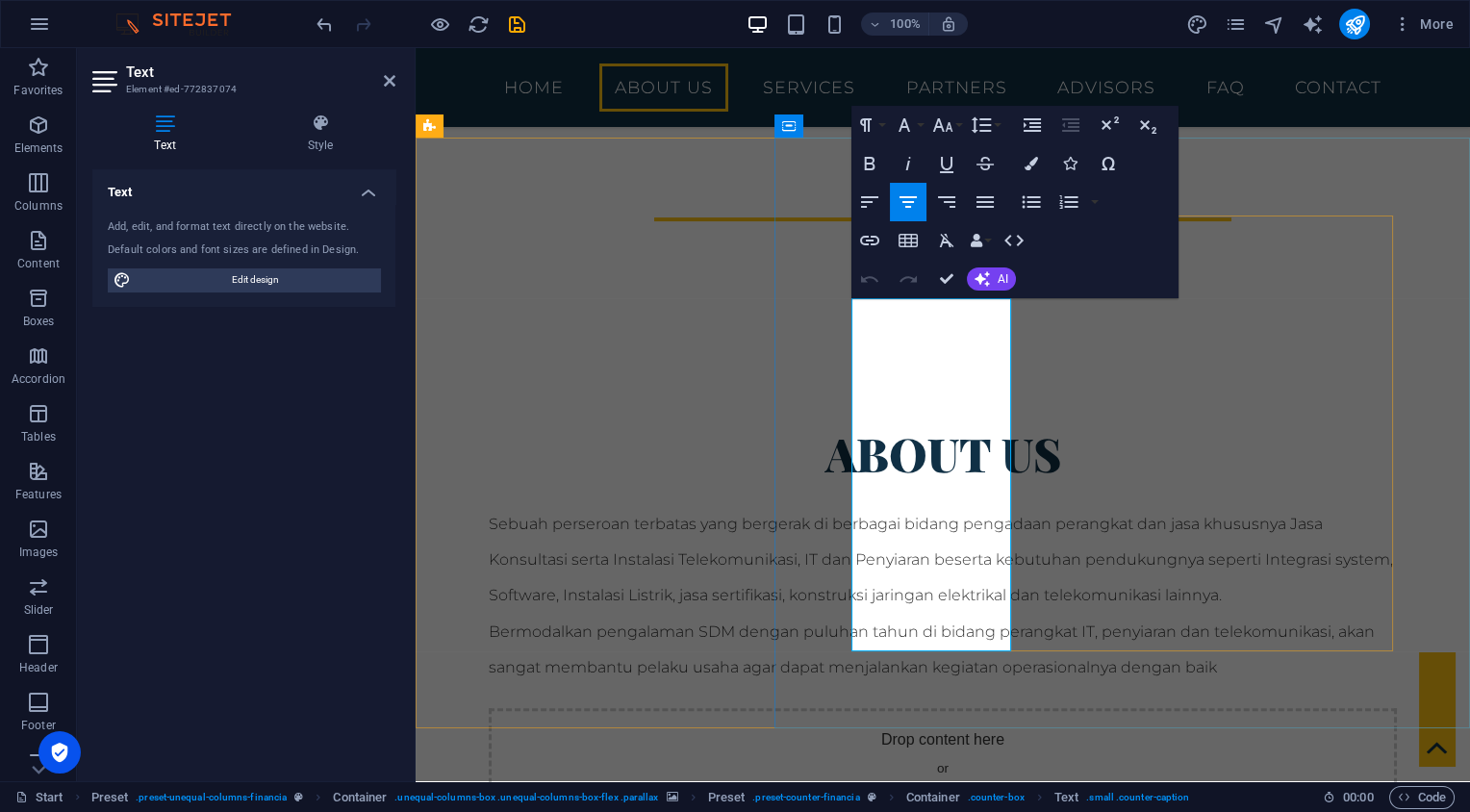 drag, startPoint x: 858, startPoint y: 372, endPoint x: 918, endPoint y: 630, distance: 264.88488 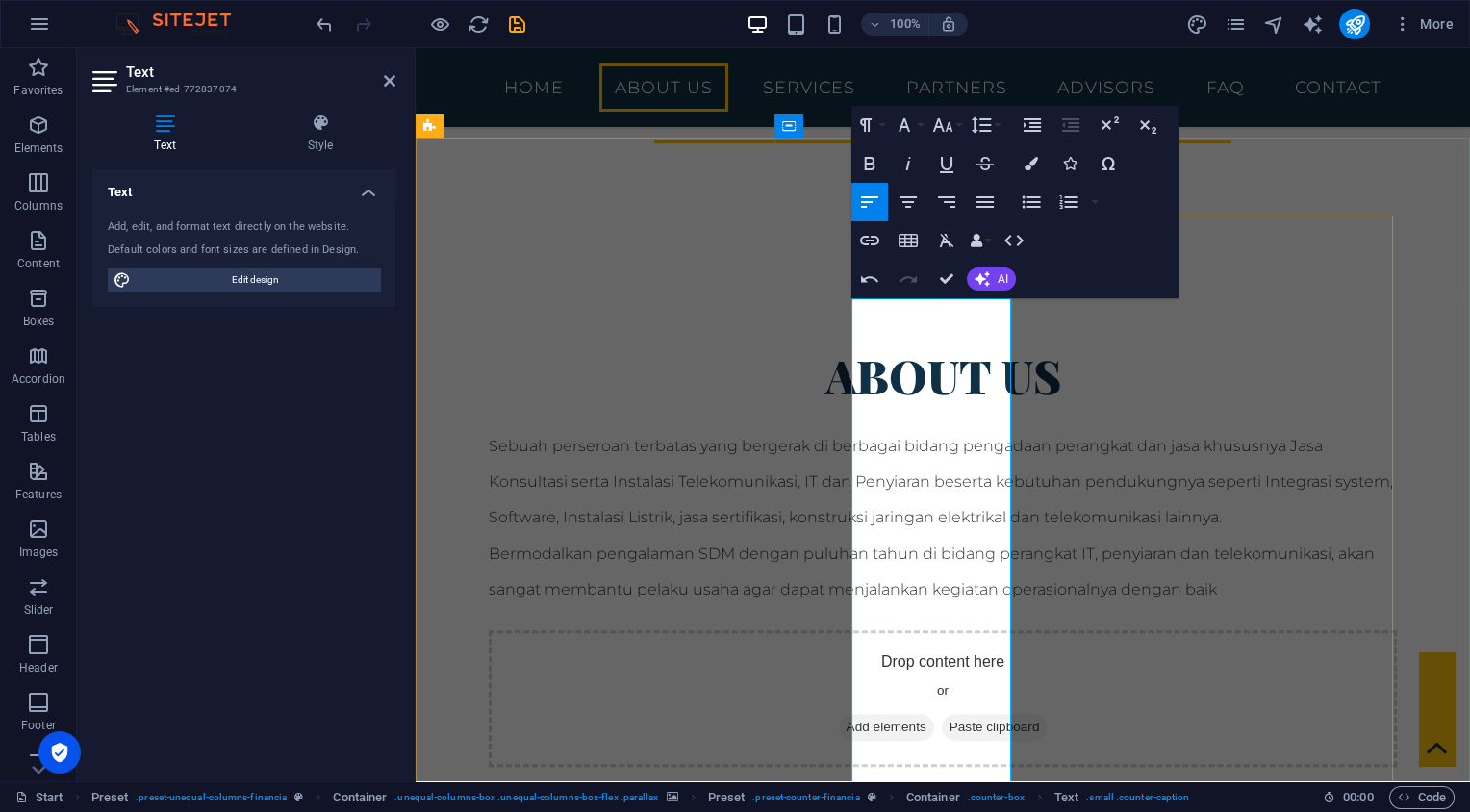 drag, startPoint x: 858, startPoint y: 376, endPoint x: 967, endPoint y: 707, distance: 348.48529 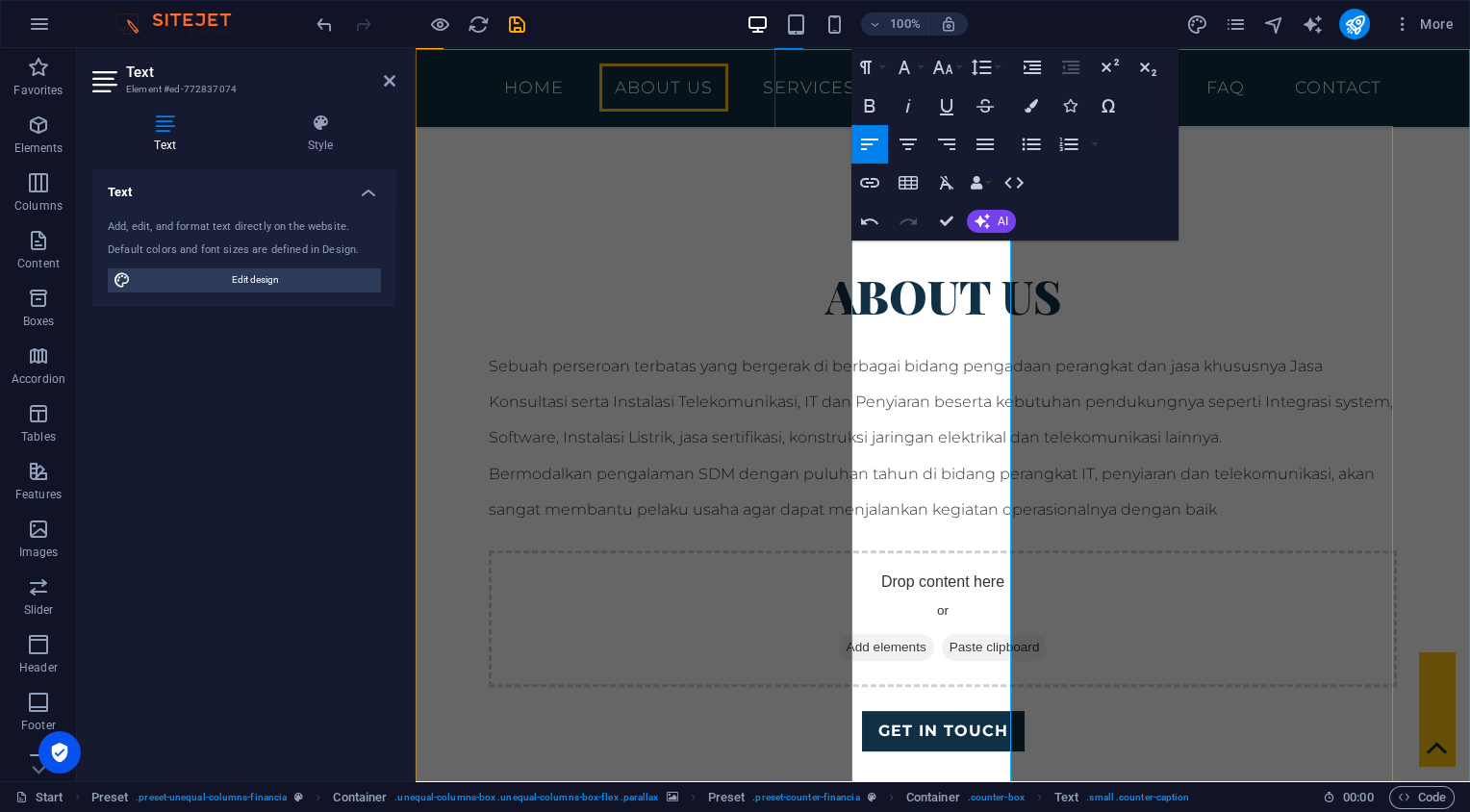 scroll, scrollTop: 1442, scrollLeft: 0, axis: vertical 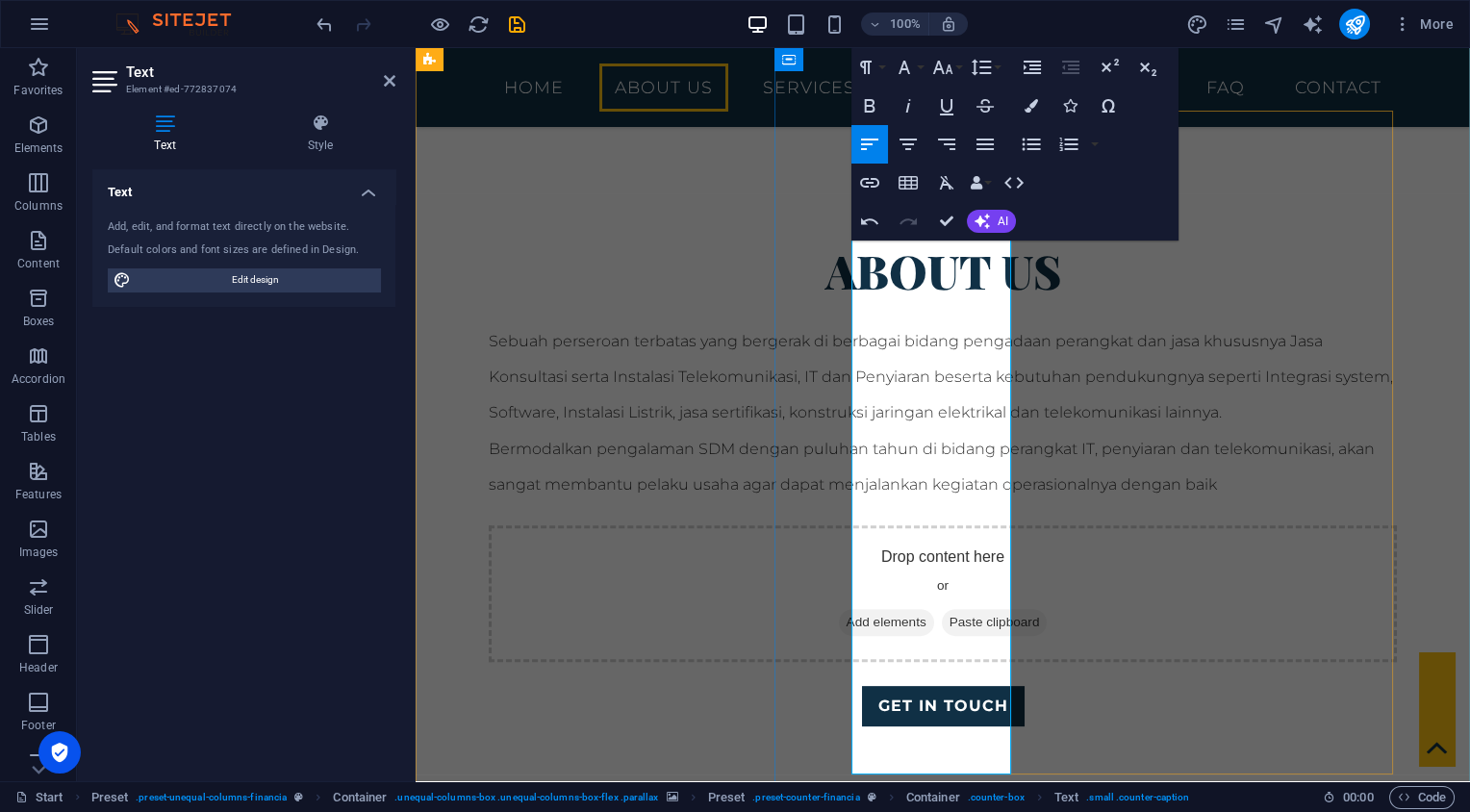 drag, startPoint x: 855, startPoint y: 373, endPoint x: 951, endPoint y: 759, distance: 397.75872 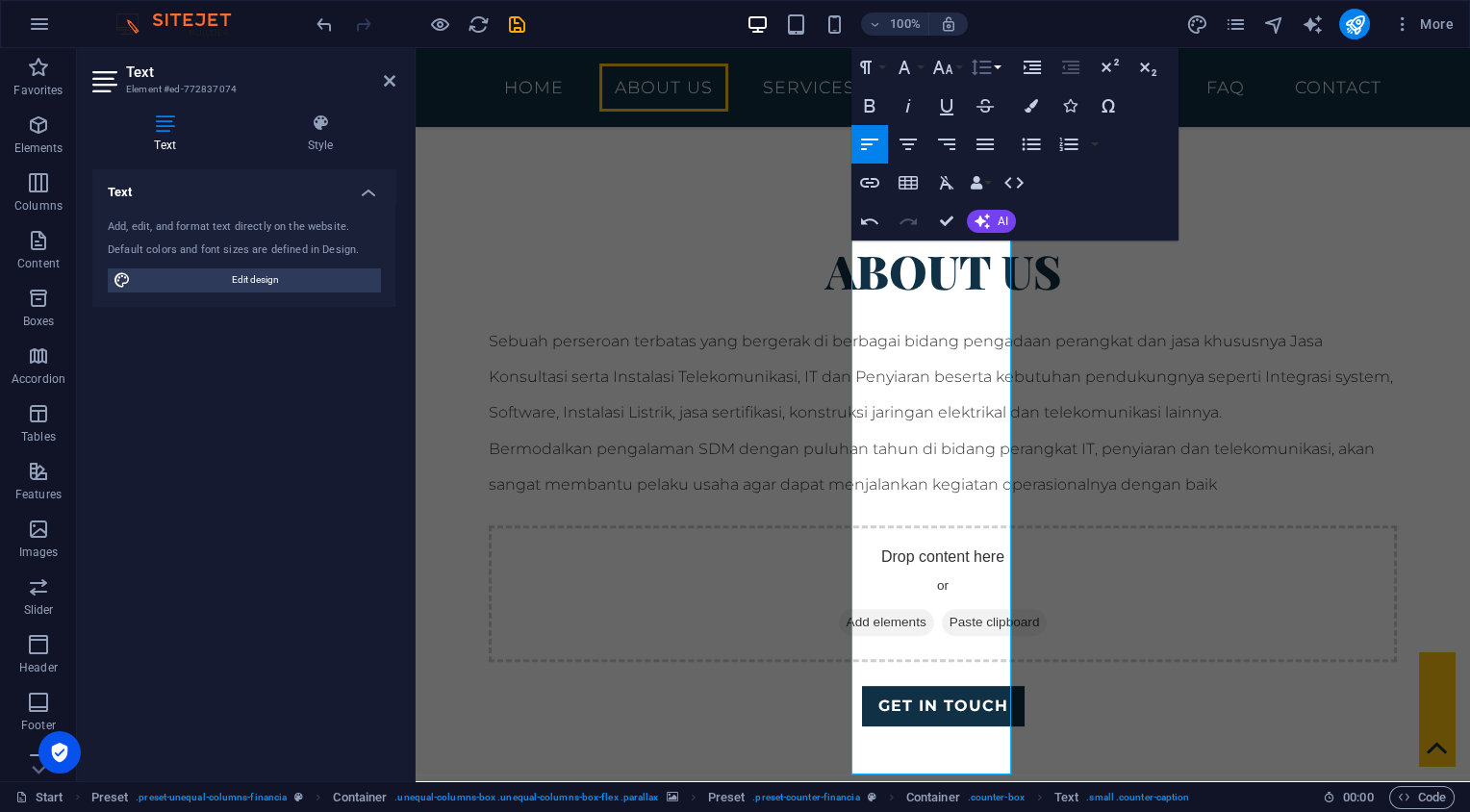 click 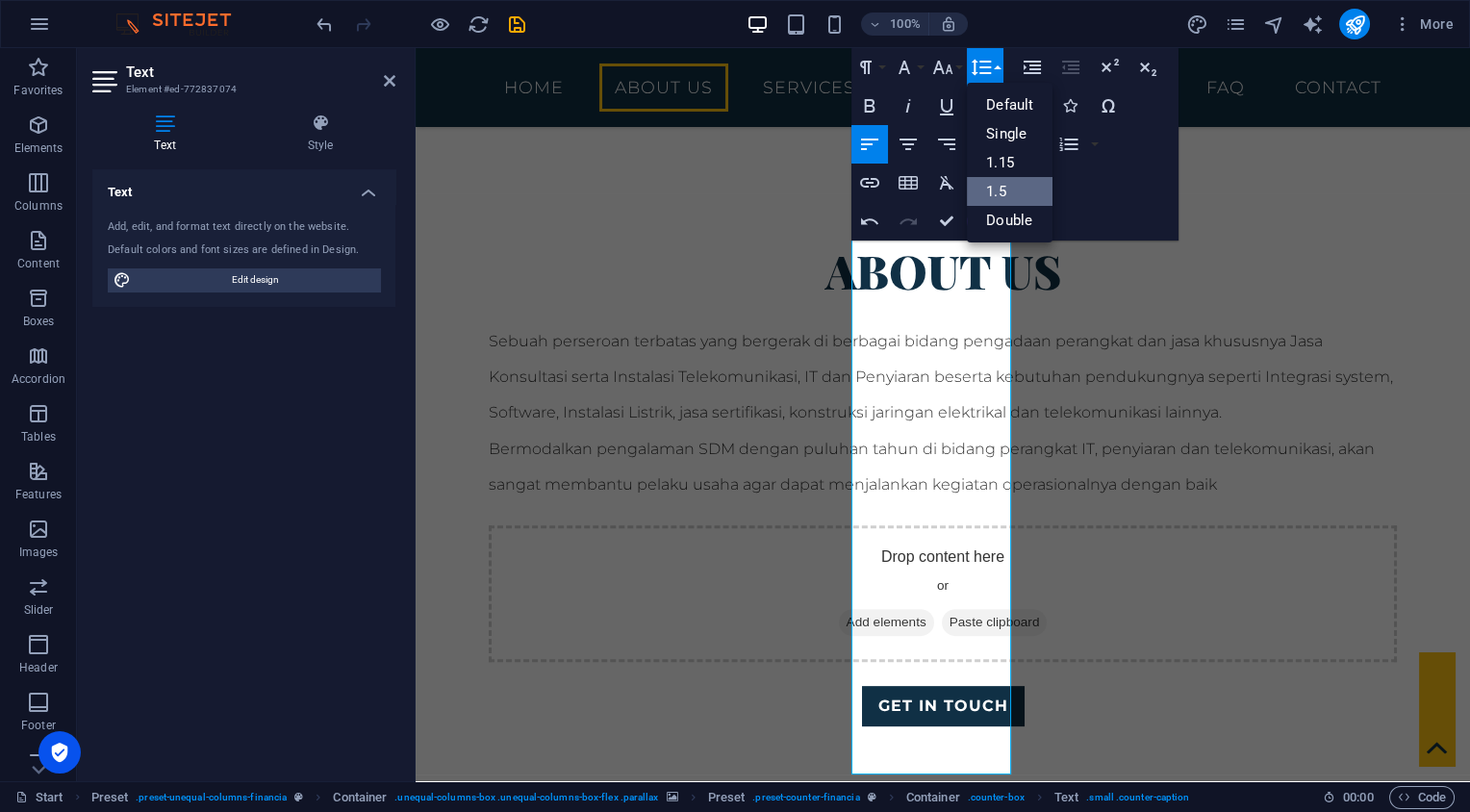 click on "1.5" at bounding box center (1009, 191) 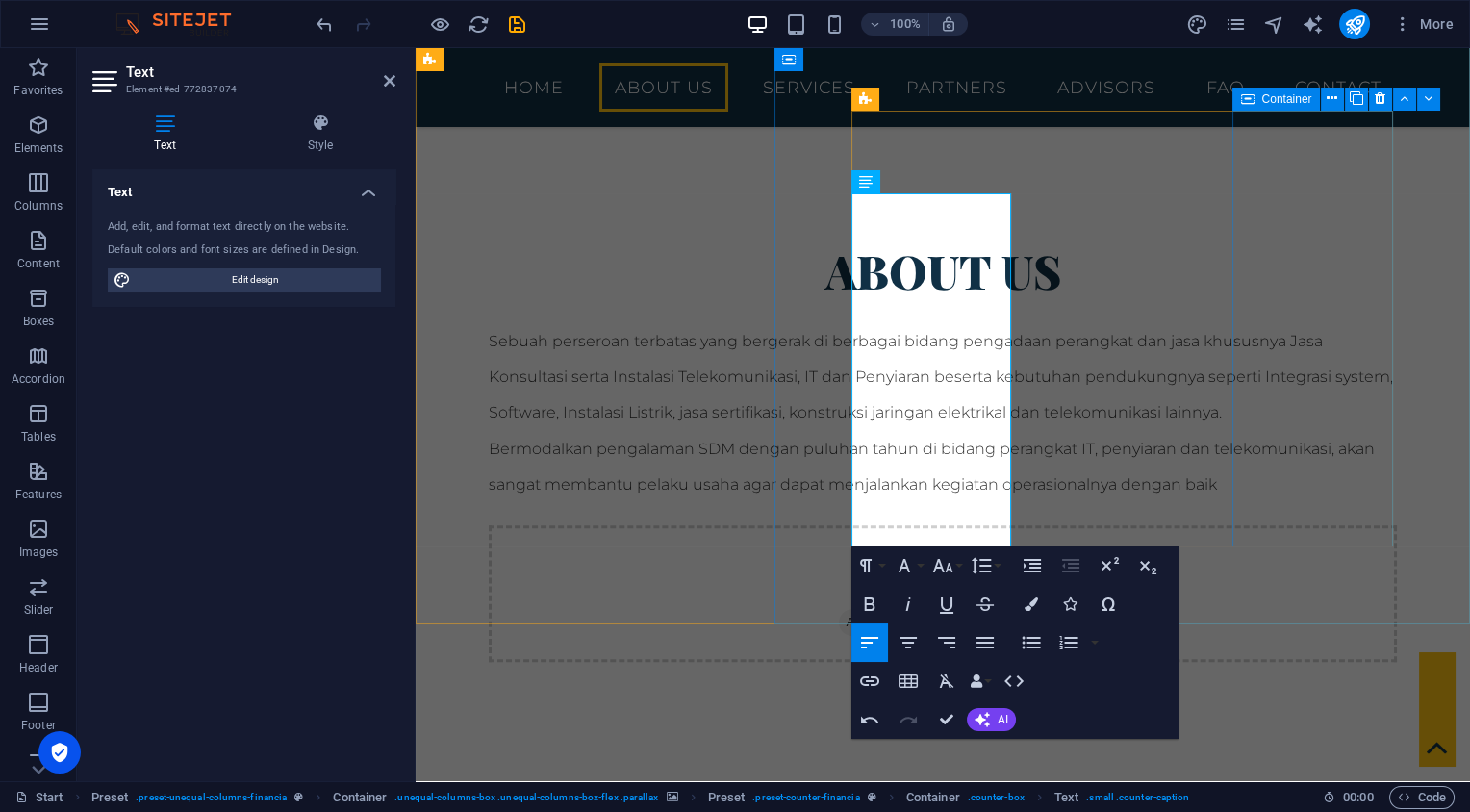 click on "Maintenance Services" at bounding box center (943, 2249) 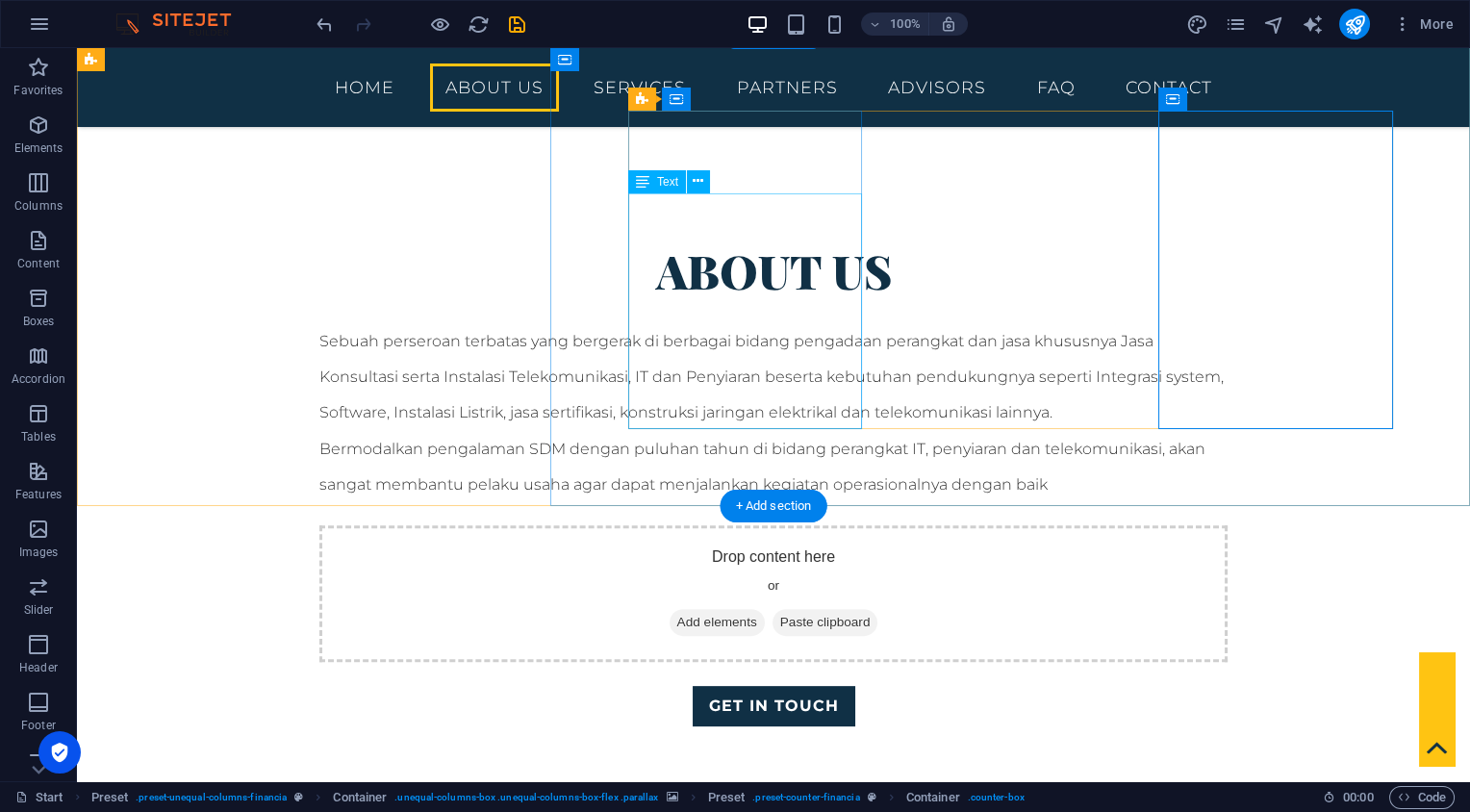 click on "Technology Consulting Menganalisis, merancang strategi, dan memberikan rekomendasi terkait penggunaan teknologi yang tepat, seperti sistem informasi, infrastruktur IT, pengembangan perangkat lunak, keamanan siber, dan transformasi digital." at bounding box center (773, 1926) 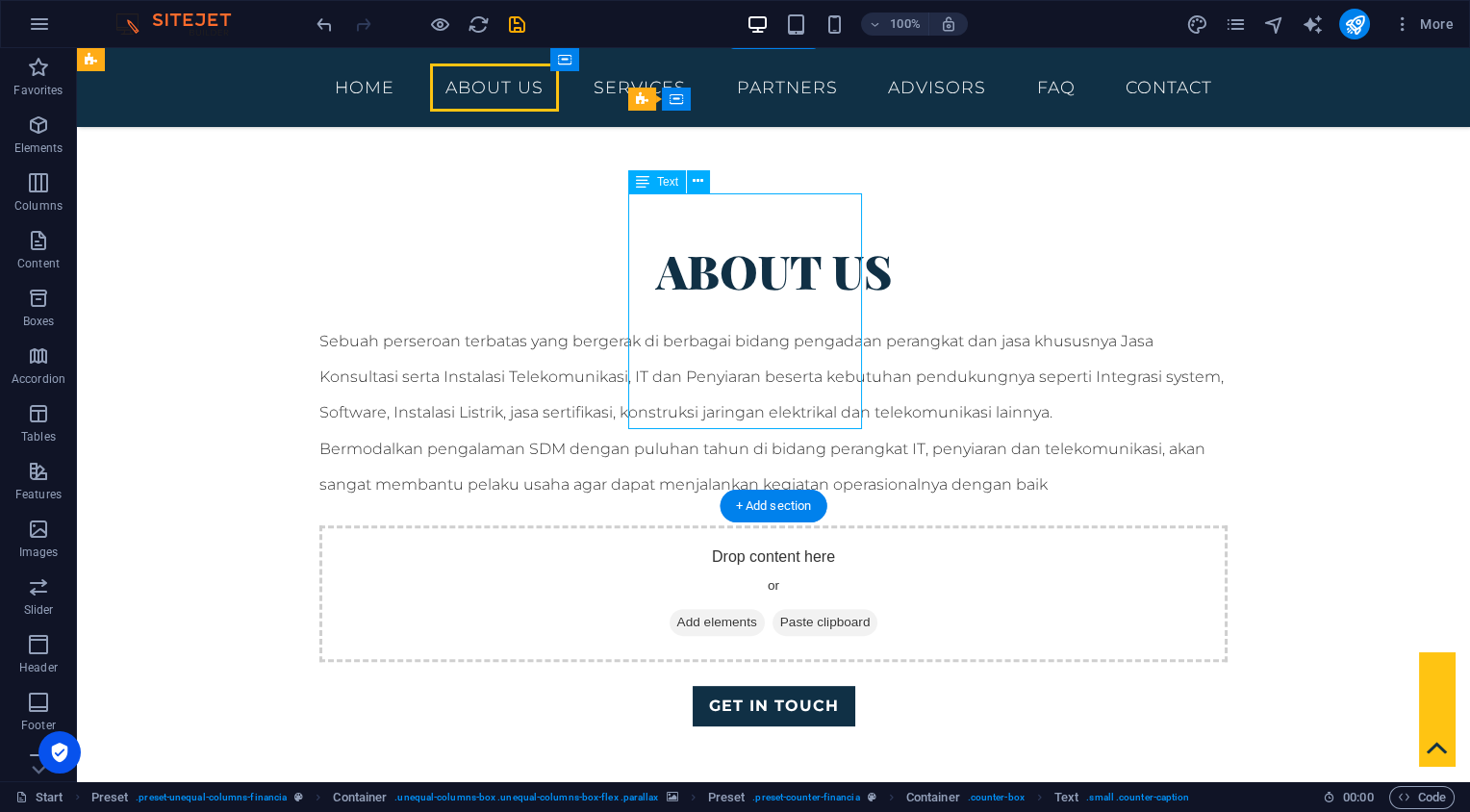 click on "Technology Consulting Menganalisis, merancang strategi, dan memberikan rekomendasi terkait penggunaan teknologi yang tepat, seperti sistem informasi, infrastruktur IT, pengembangan perangkat lunak, keamanan siber, dan transformasi digital." at bounding box center (773, 1926) 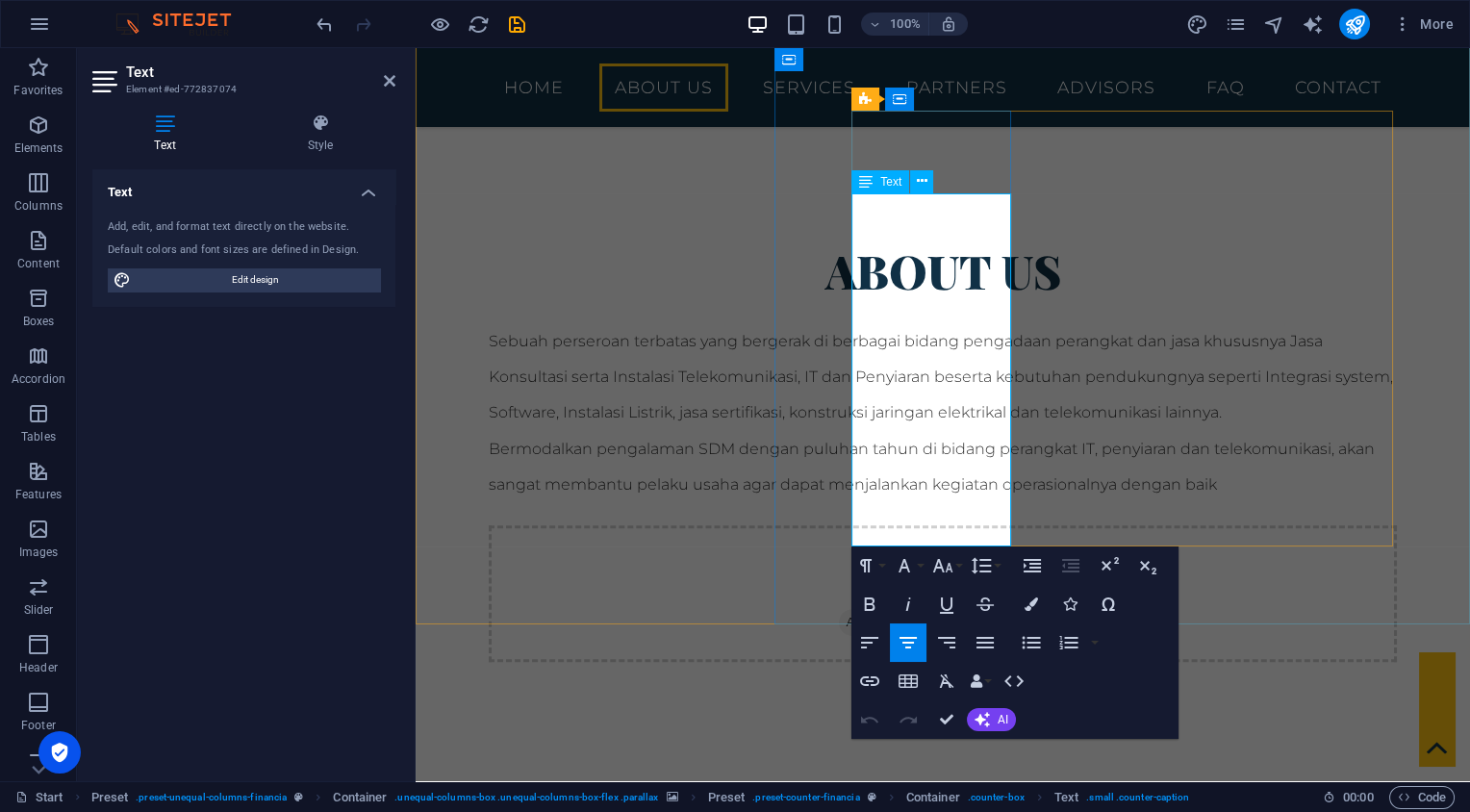 drag, startPoint x: 887, startPoint y: 205, endPoint x: 982, endPoint y: 230, distance: 98.234414 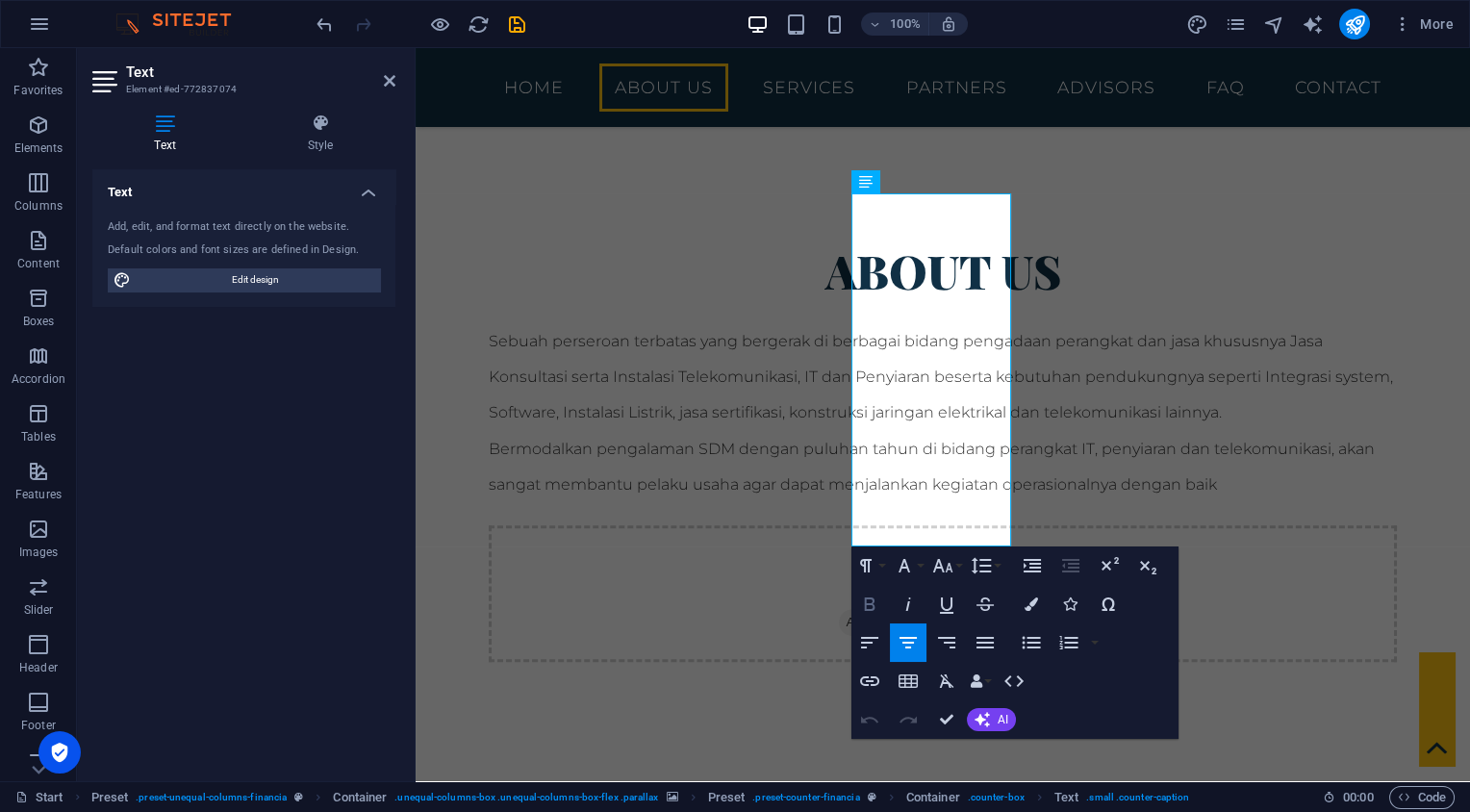 click 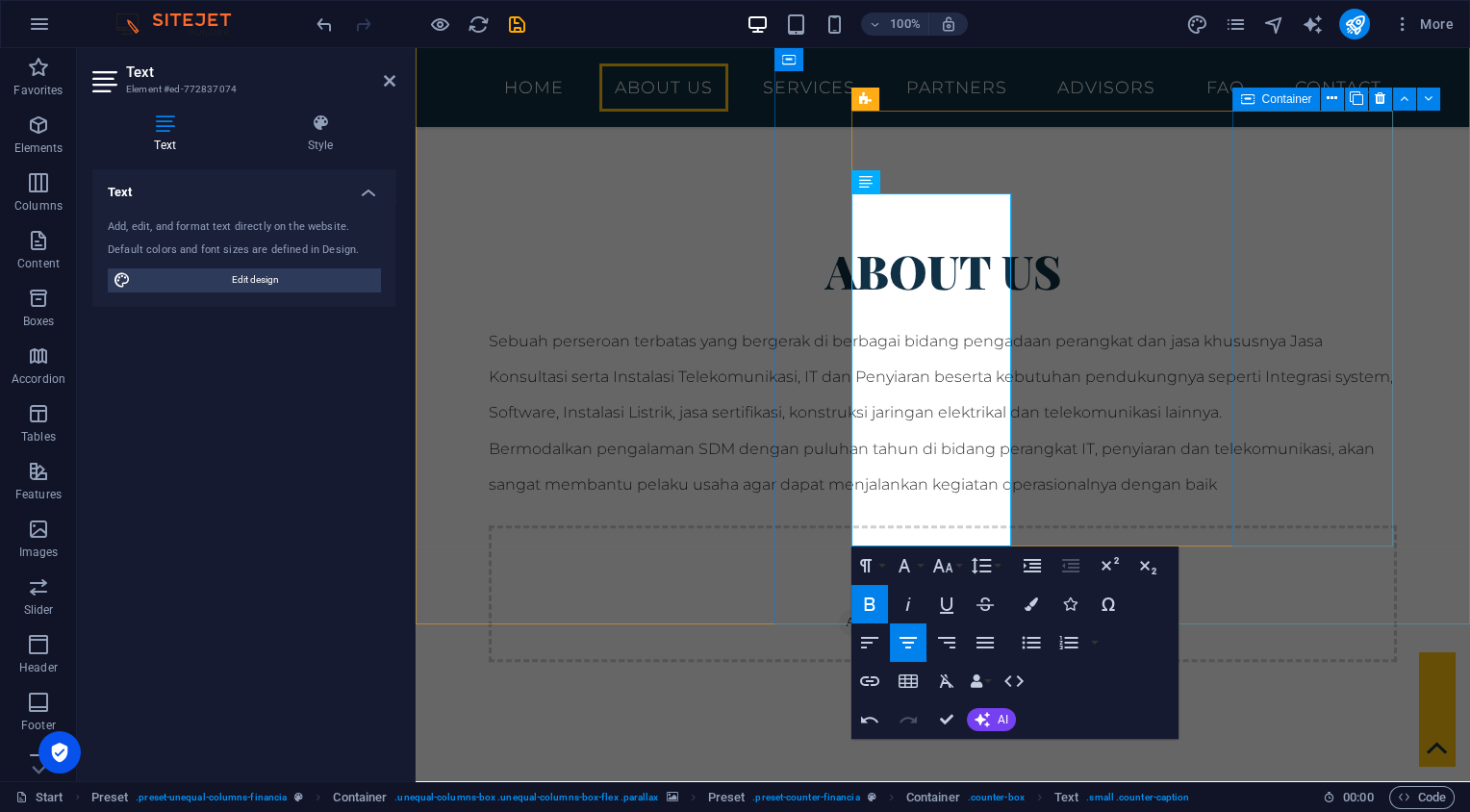 click on "Maintenance Services" at bounding box center [943, 2249] 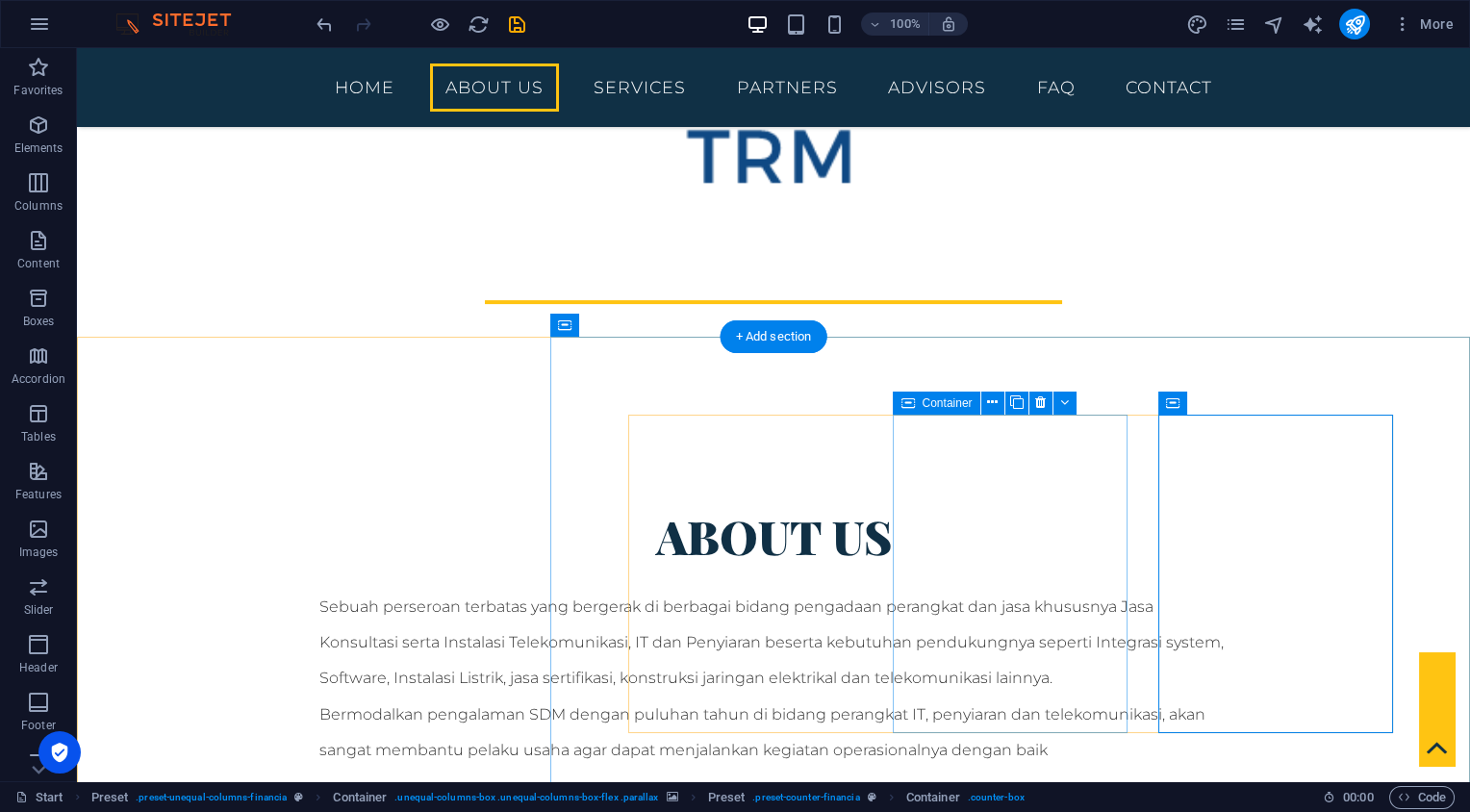 scroll, scrollTop: 1138, scrollLeft: 0, axis: vertical 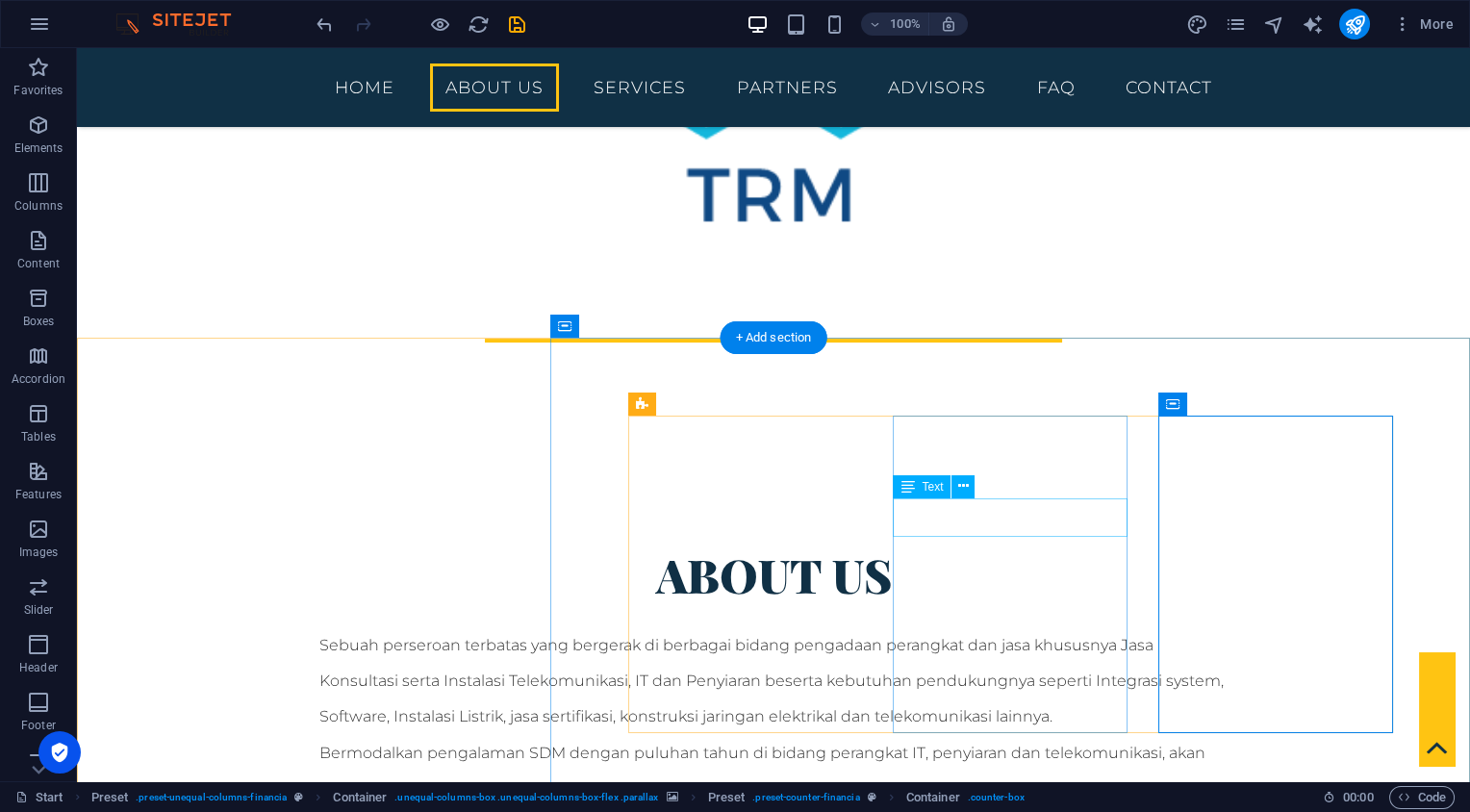 click on "Hardware & Software Supplier" at bounding box center [773, 2395] 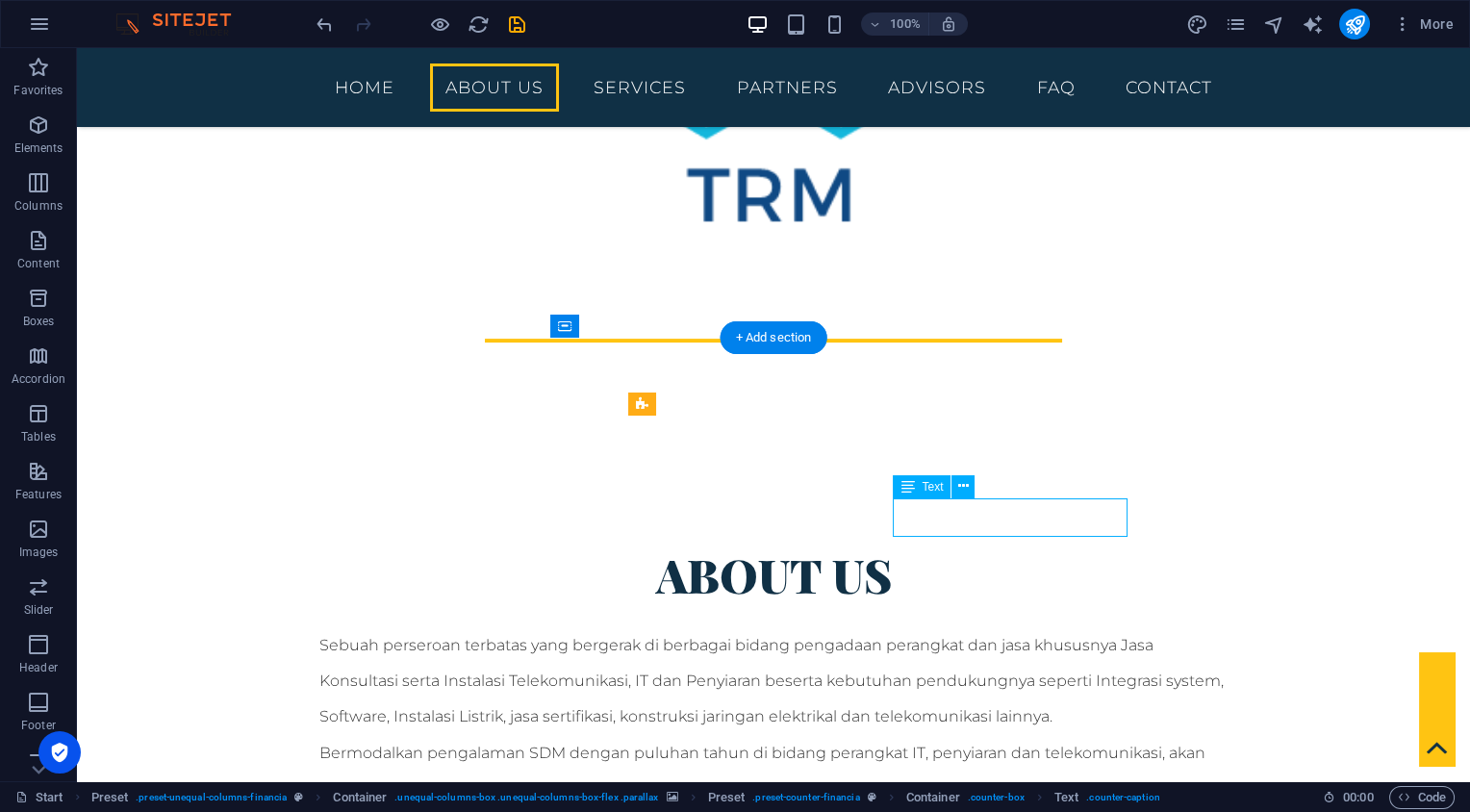click on "Hardware & Software Supplier" at bounding box center [773, 2395] 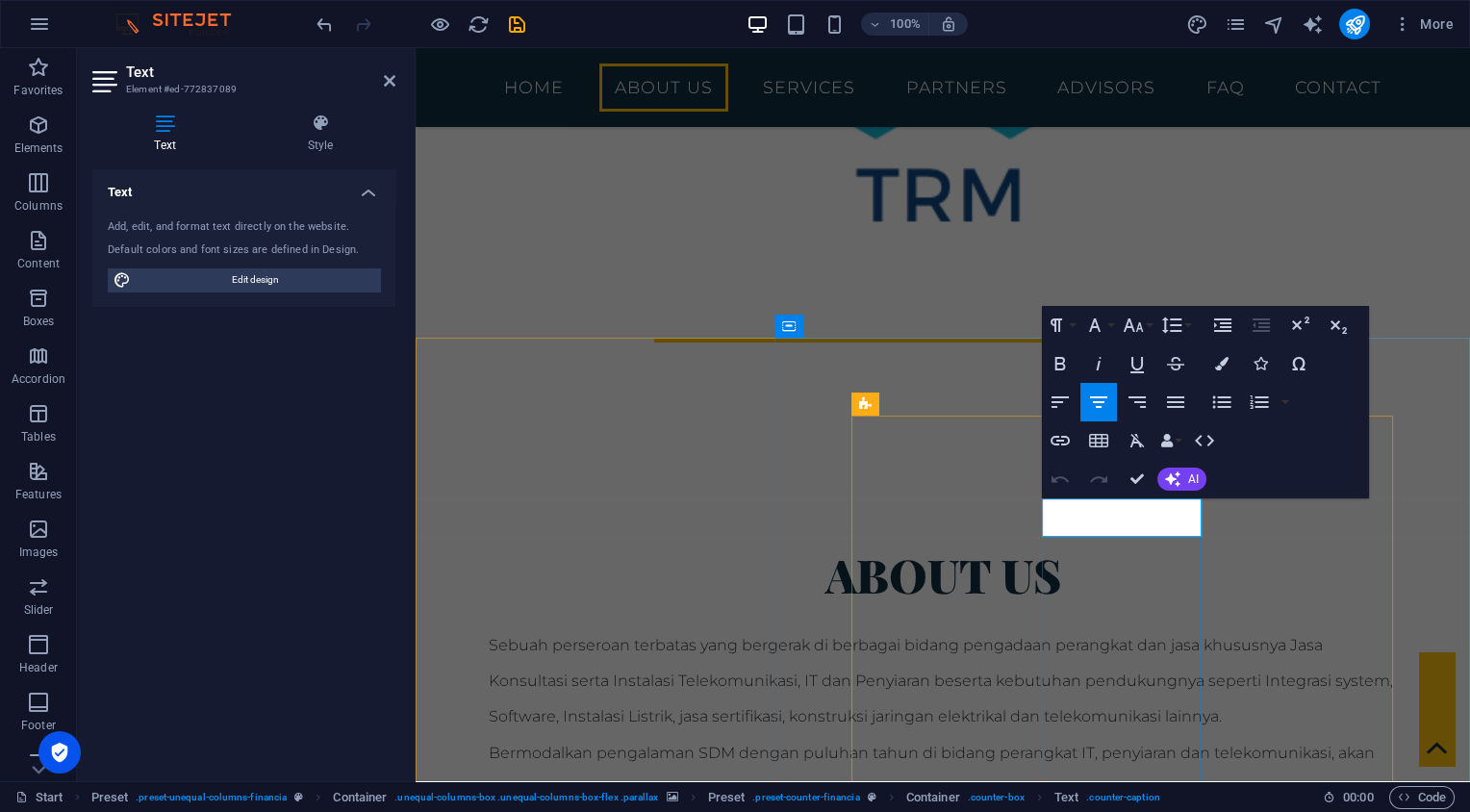 click on "Hardware & Software Supplier" at bounding box center (943, 2414) 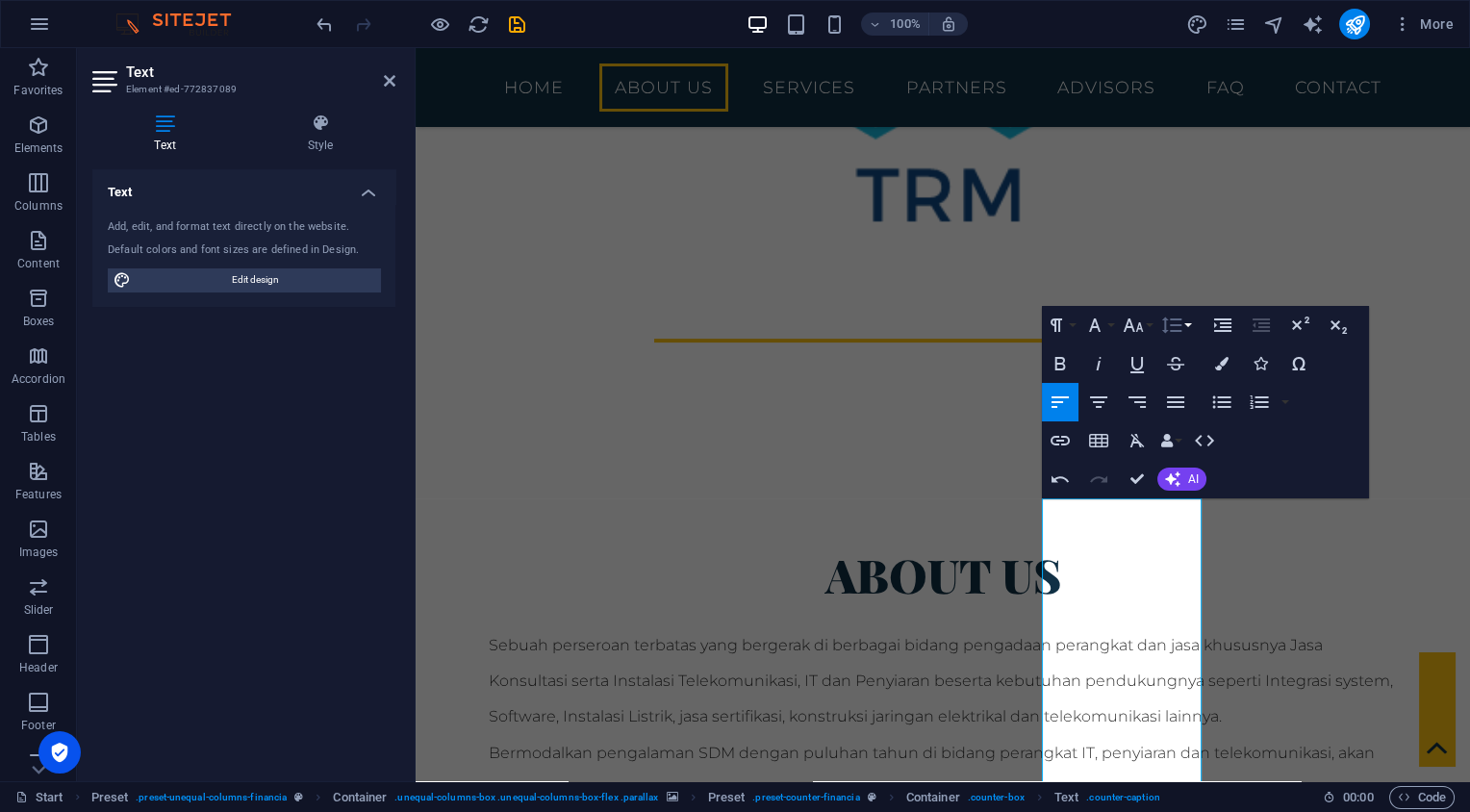 click 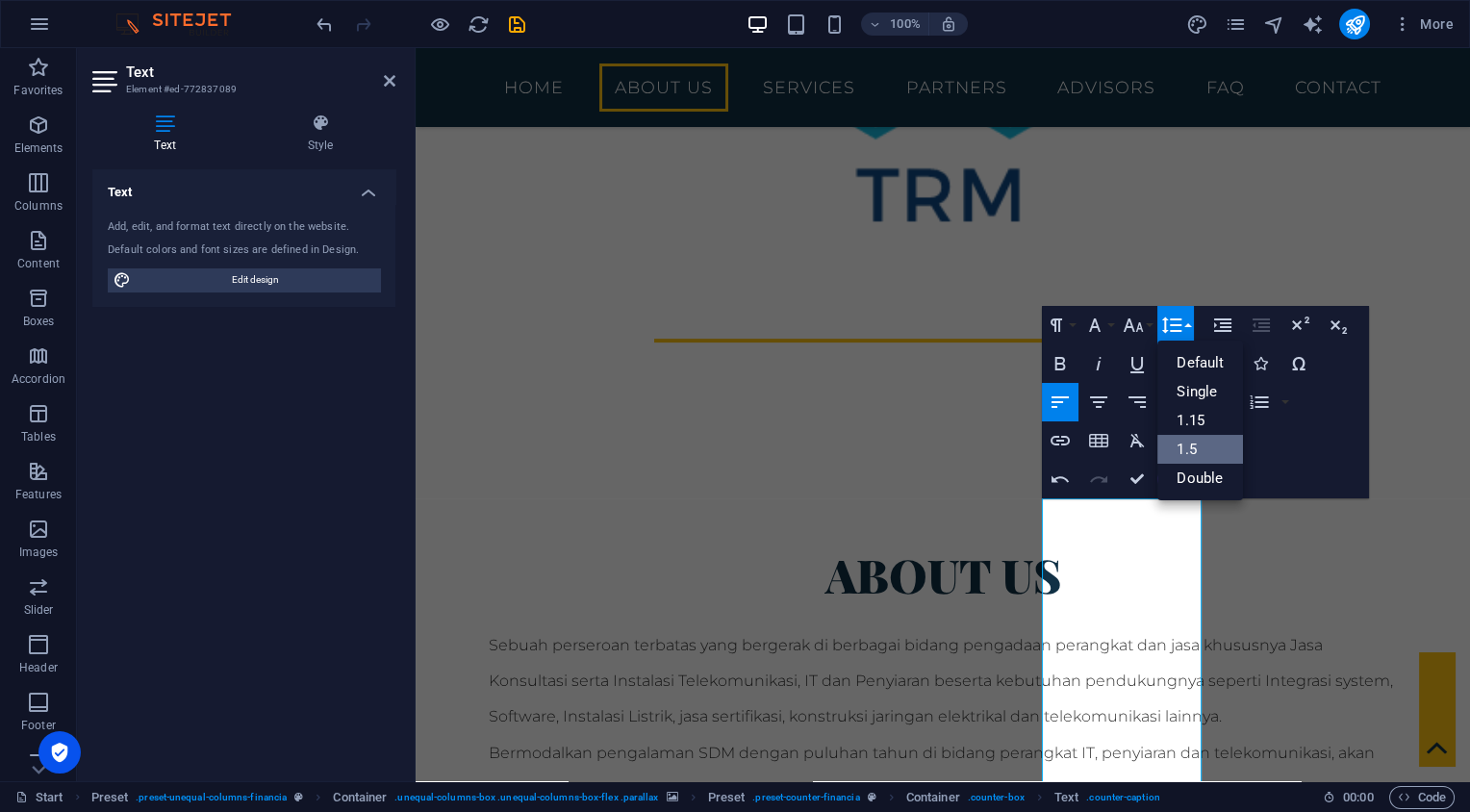 click on "1.5" at bounding box center (1200, 449) 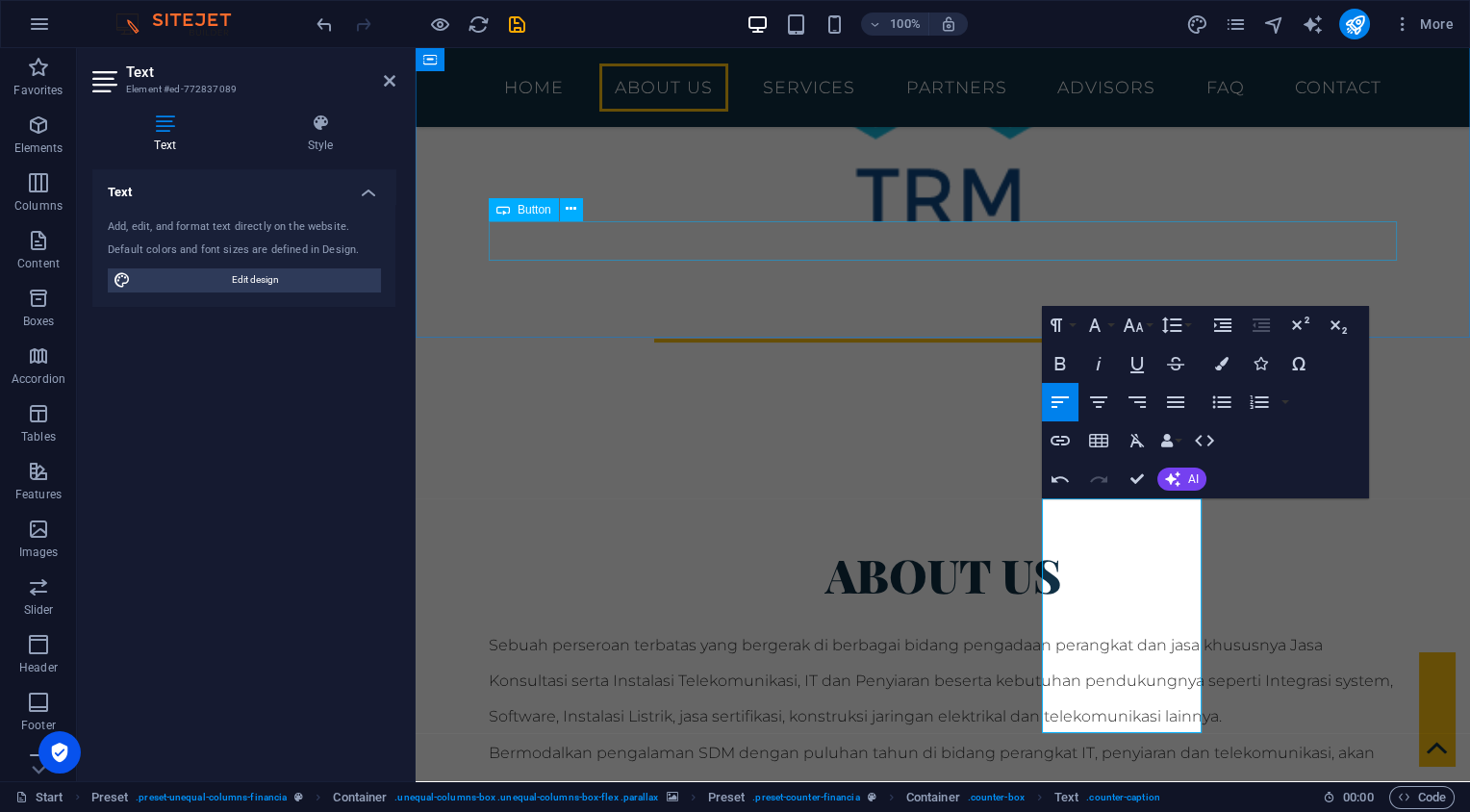 click on "Get in touch" at bounding box center (943, 1010) 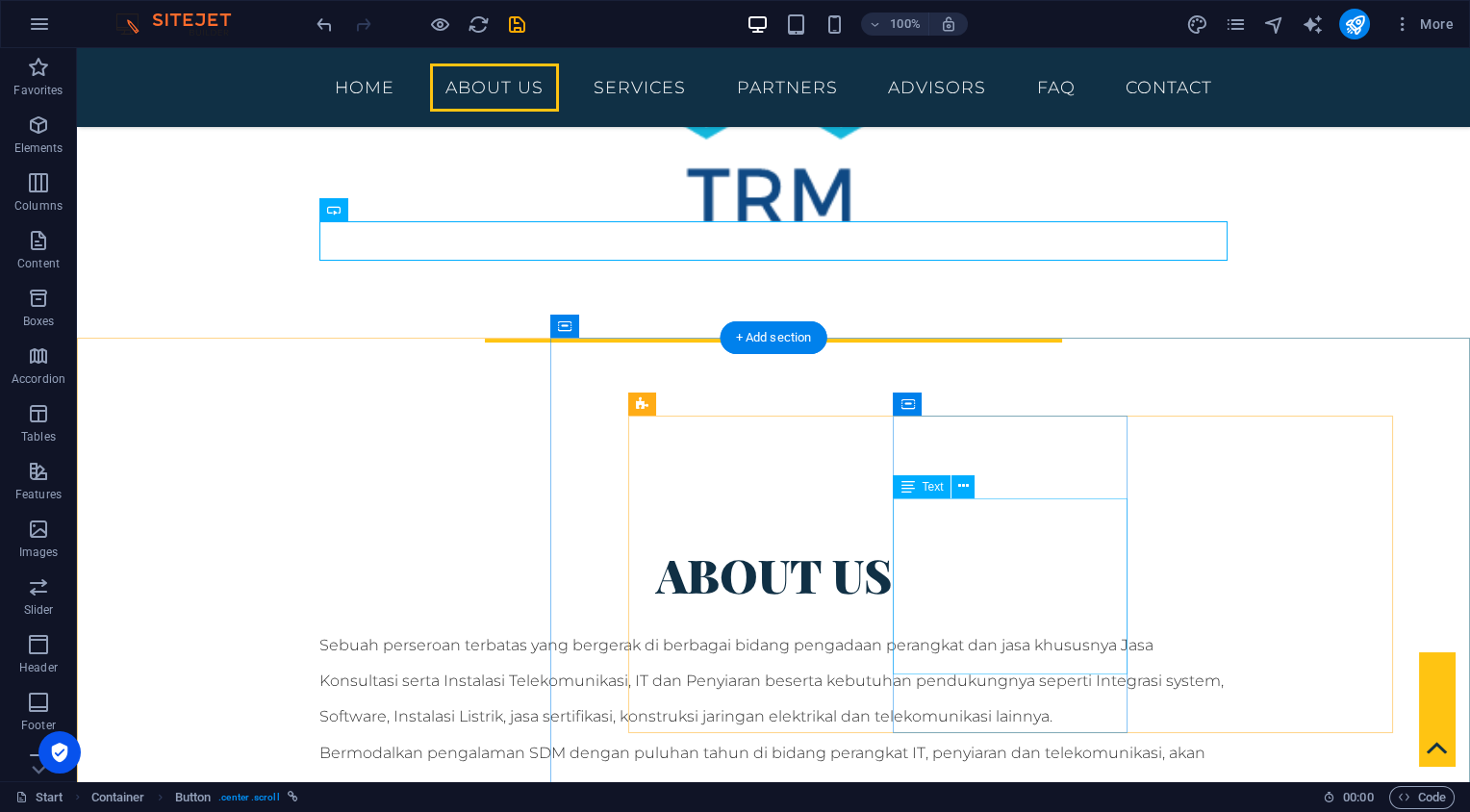 click on "Hardware & Software Supplier Kami menyediakan Hardware dan Software kualitas terbaik di bidang penyiaran, telekomunikasi dan IT untuk memenuhi kebutuhan pelanggan" at bounding box center [773, 2414] 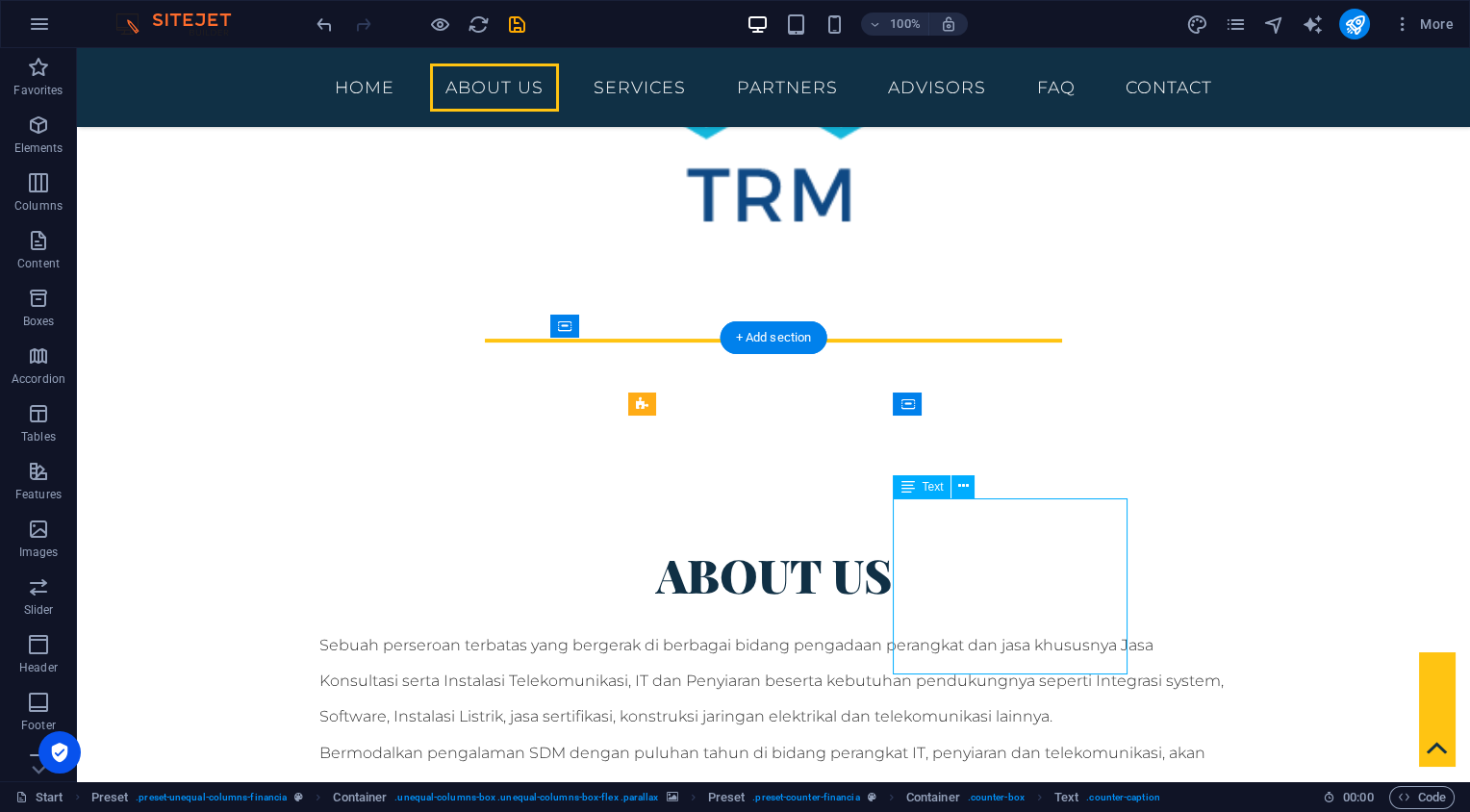 click on "Hardware & Software Supplier Kami menyediakan Hardware dan Software kualitas terbaik di bidang penyiaran, telekomunikasi dan IT untuk memenuhi kebutuhan pelanggan" at bounding box center (773, 2414) 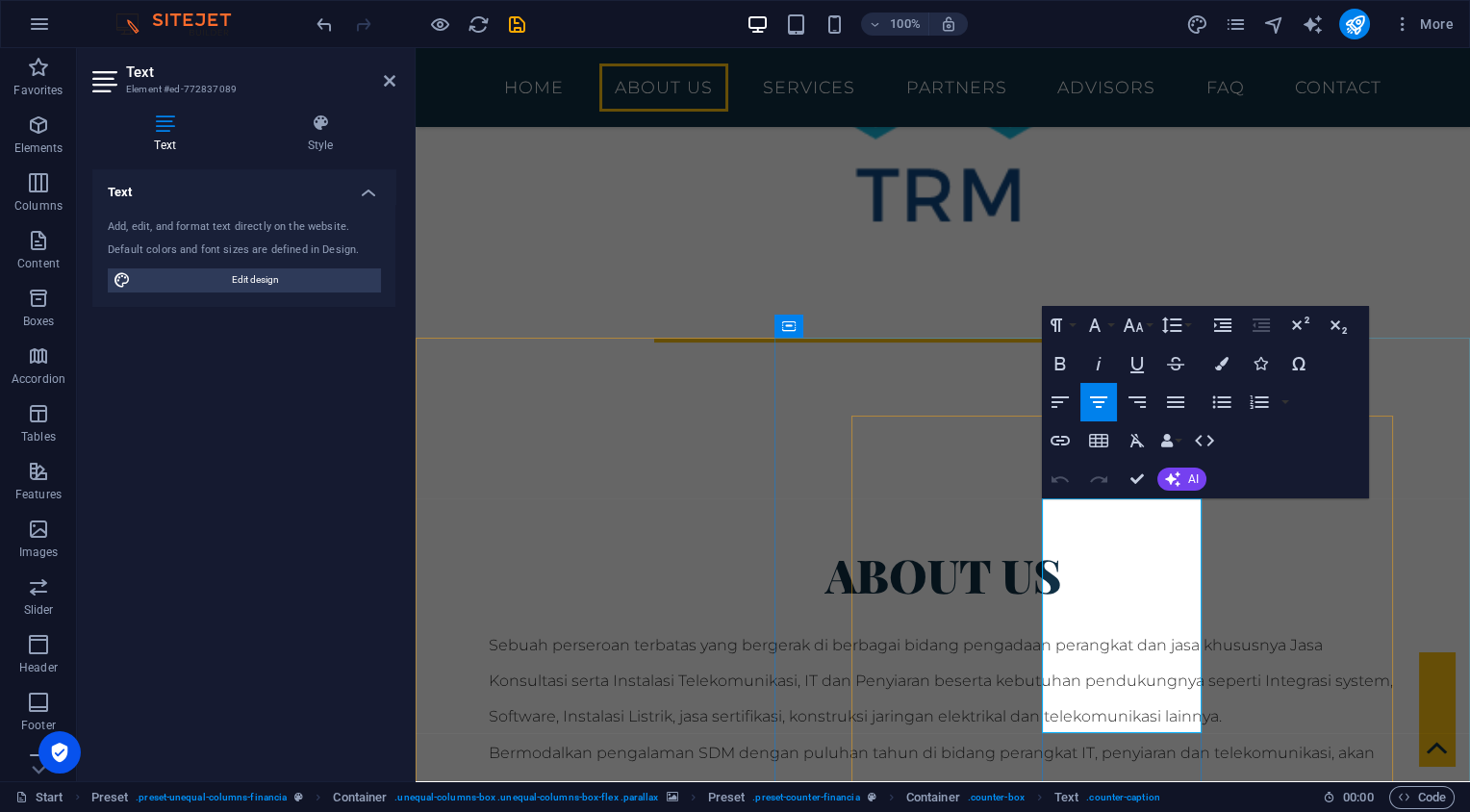 drag, startPoint x: 1073, startPoint y: 512, endPoint x: 1204, endPoint y: 528, distance: 131.97348 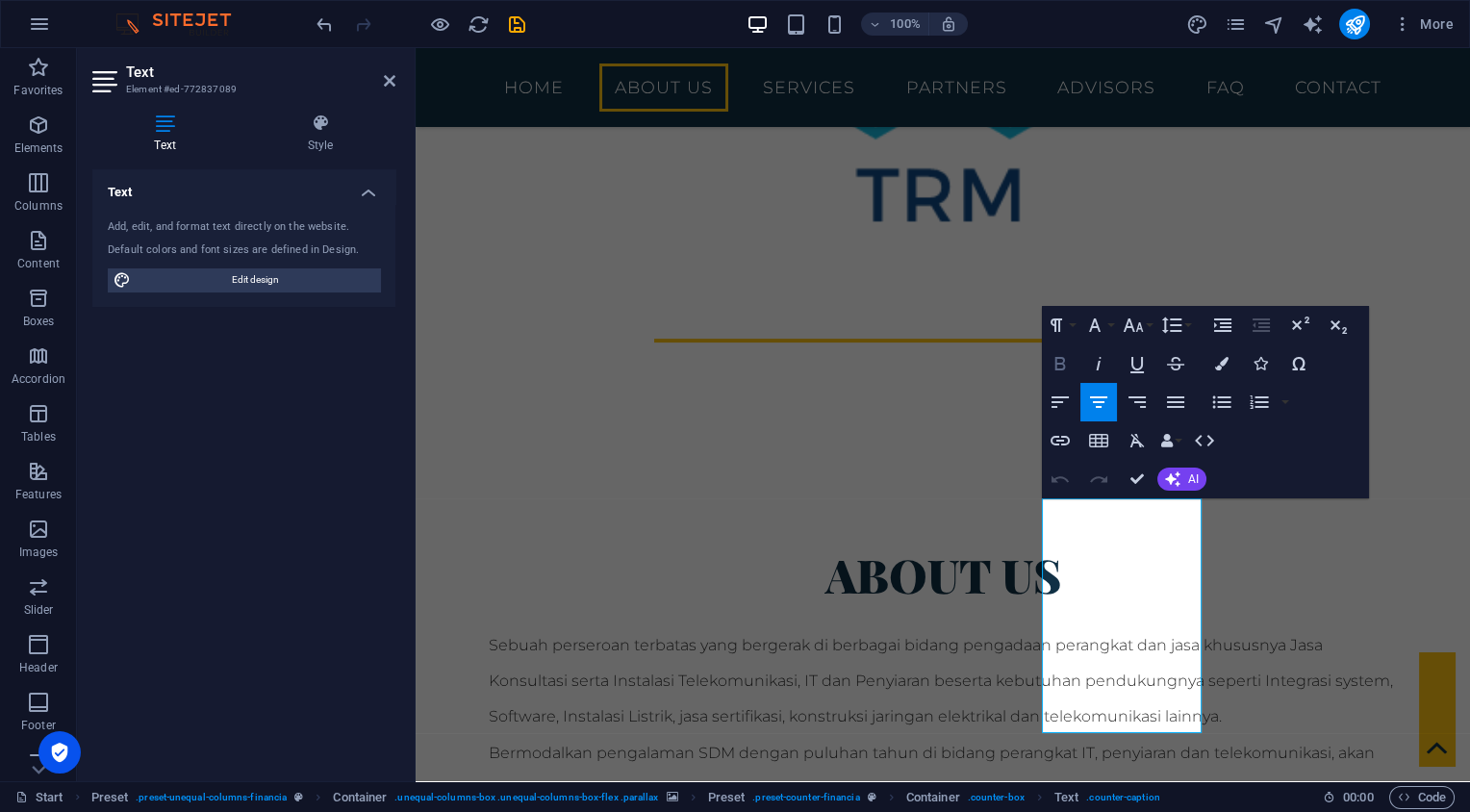 click 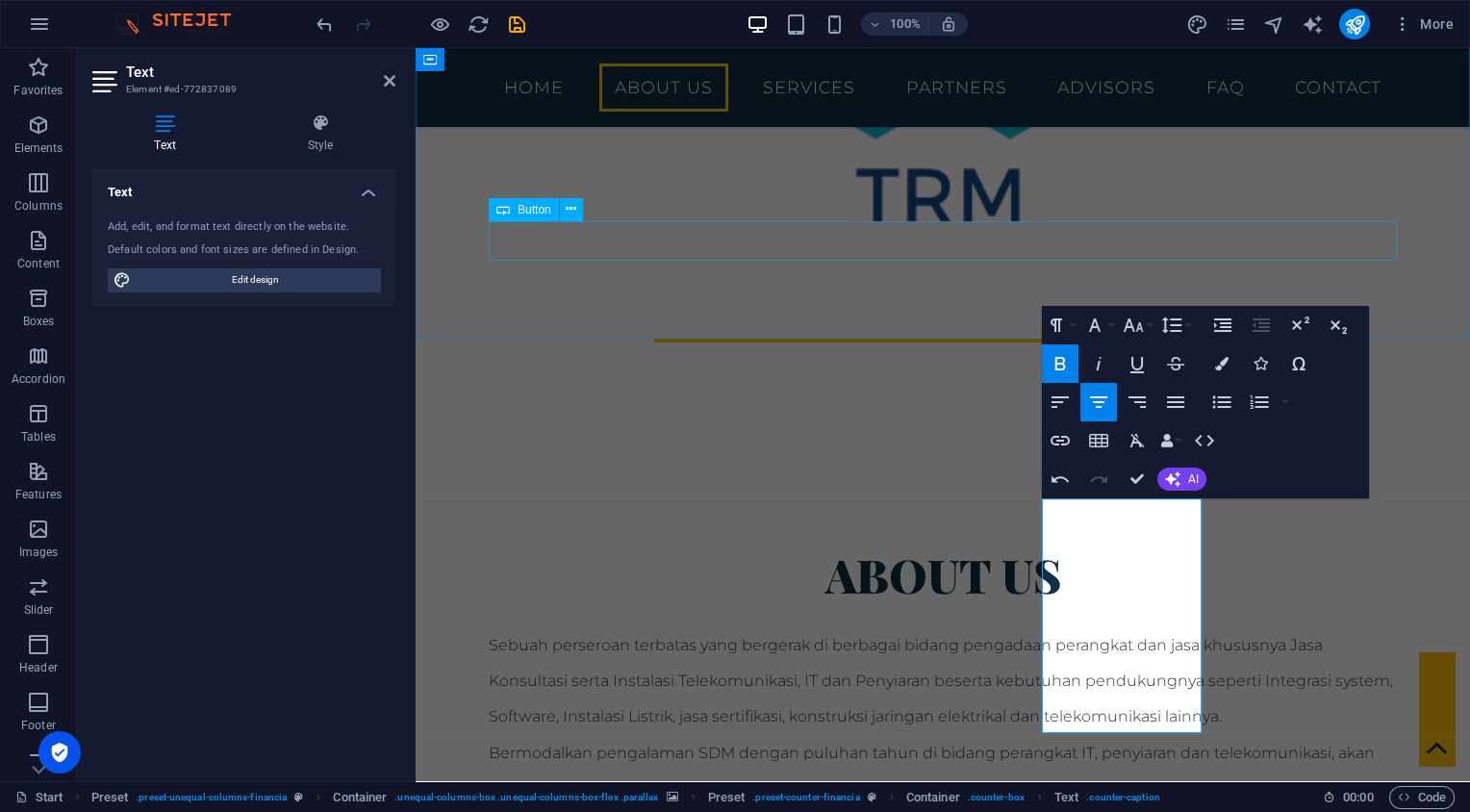 click on "Get in touch" at bounding box center (943, 1010) 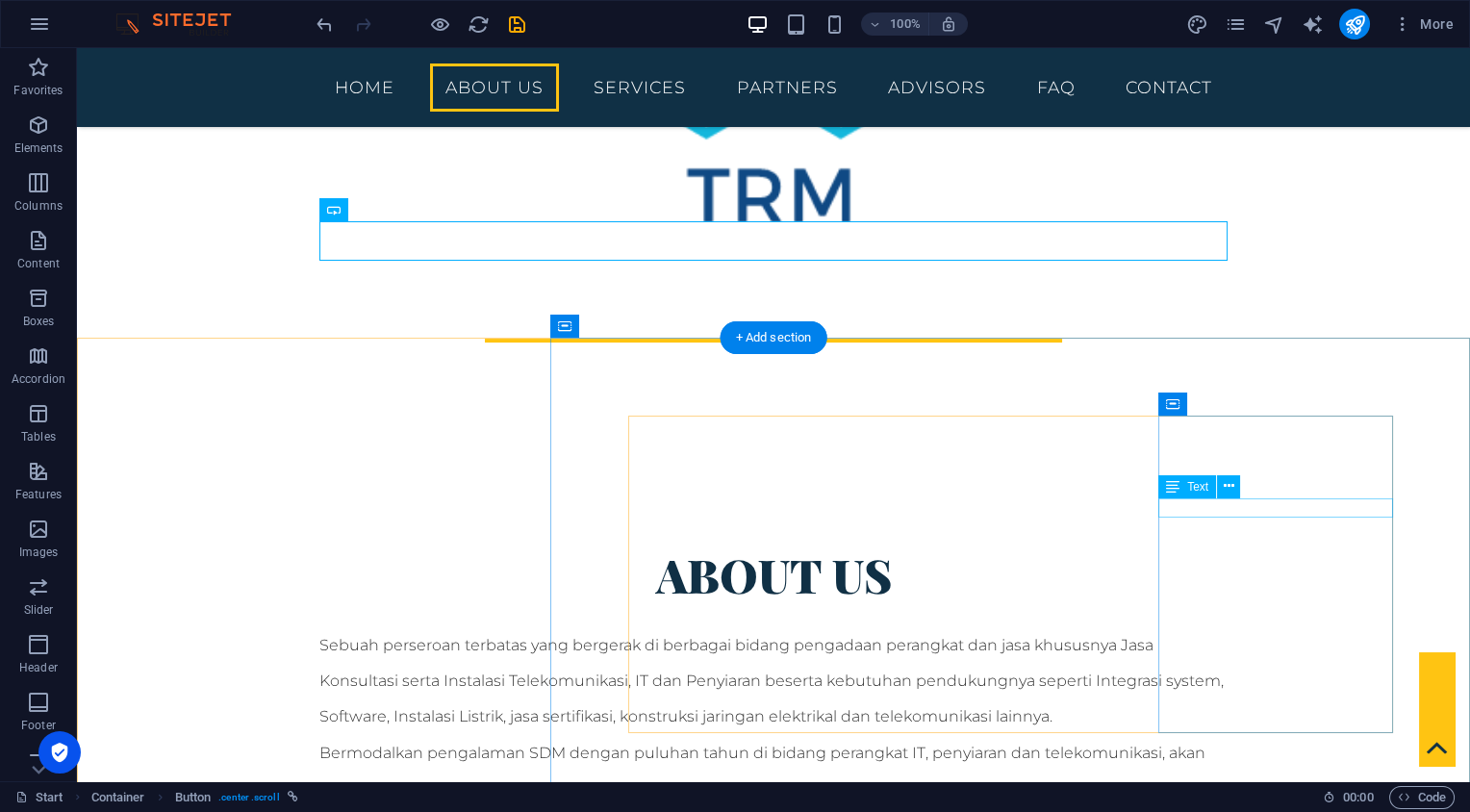 click on "Maintenance Services" at bounding box center (773, 2559) 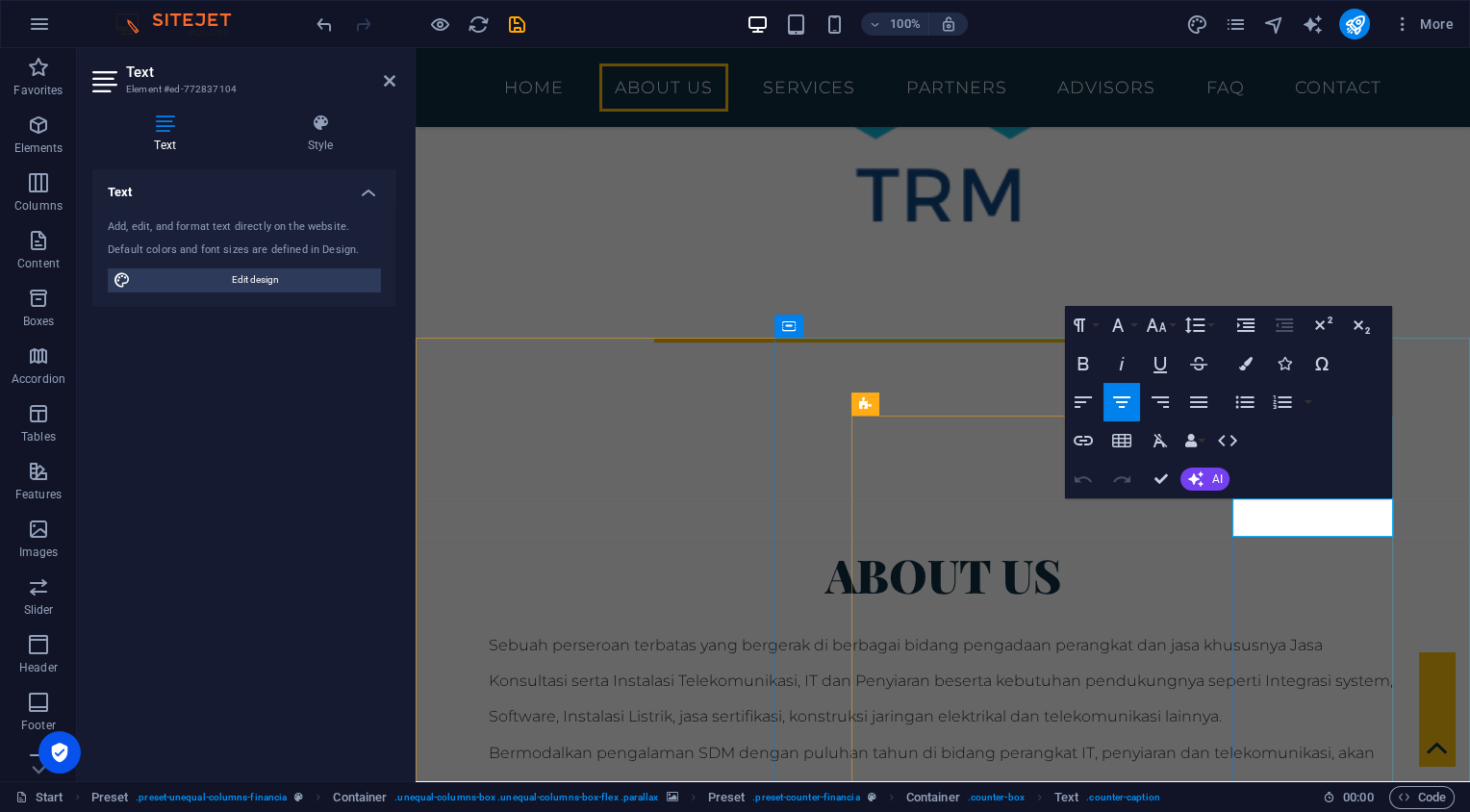 click on "Maintenance Services" at bounding box center (943, 2599) 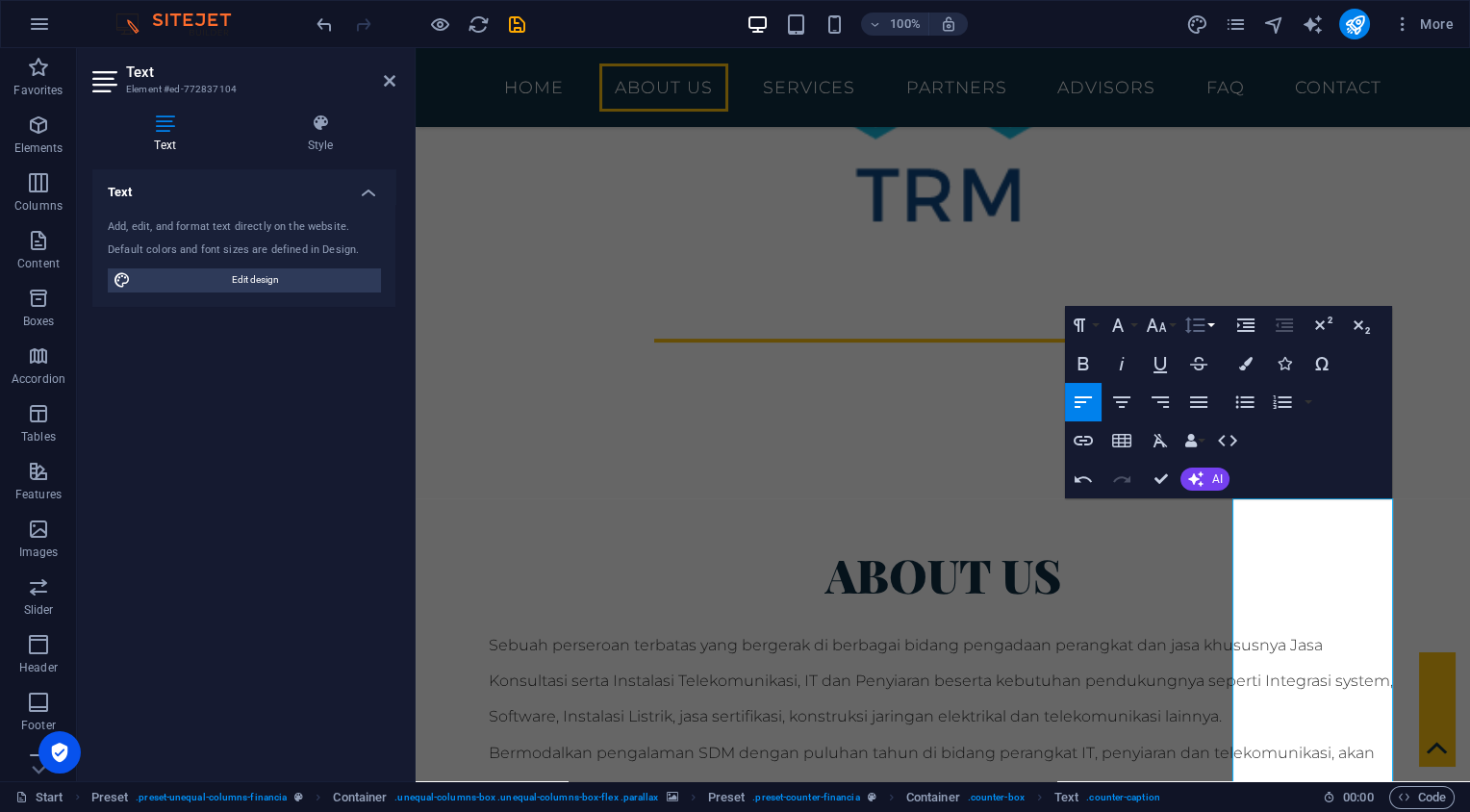 click 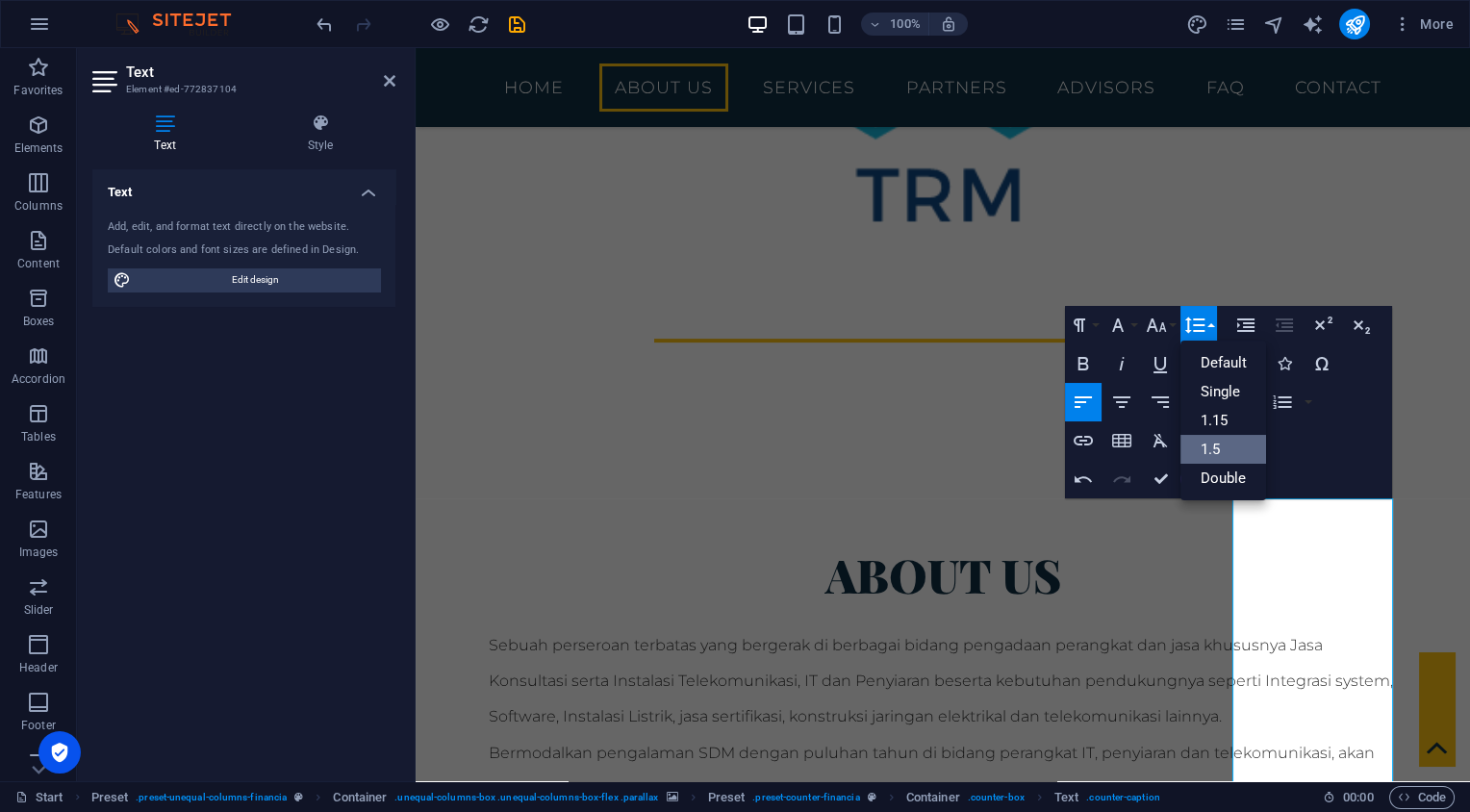 click on "1.5" at bounding box center [1223, 449] 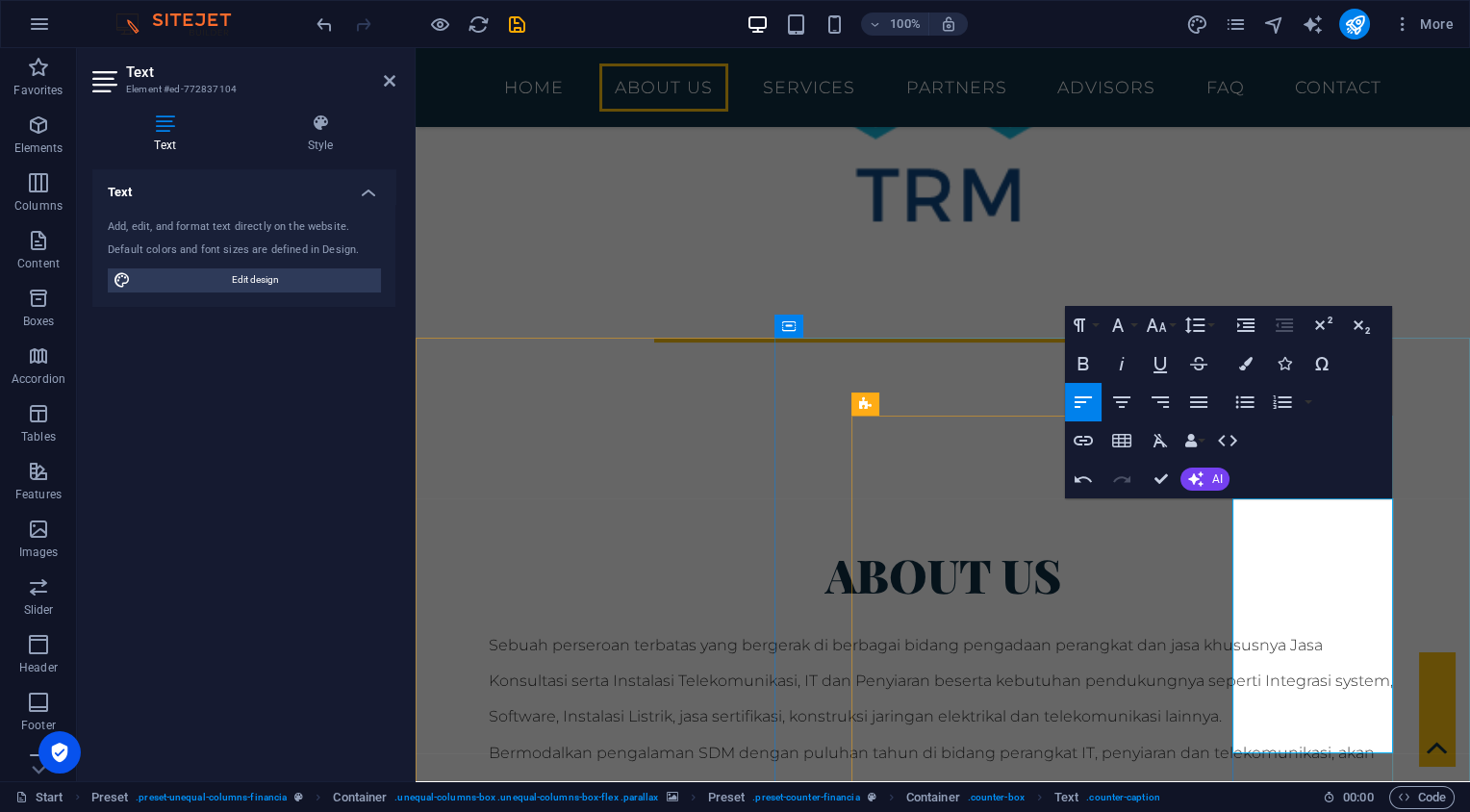 drag, startPoint x: 1357, startPoint y: 536, endPoint x: 1263, endPoint y: 516, distance: 96.10411 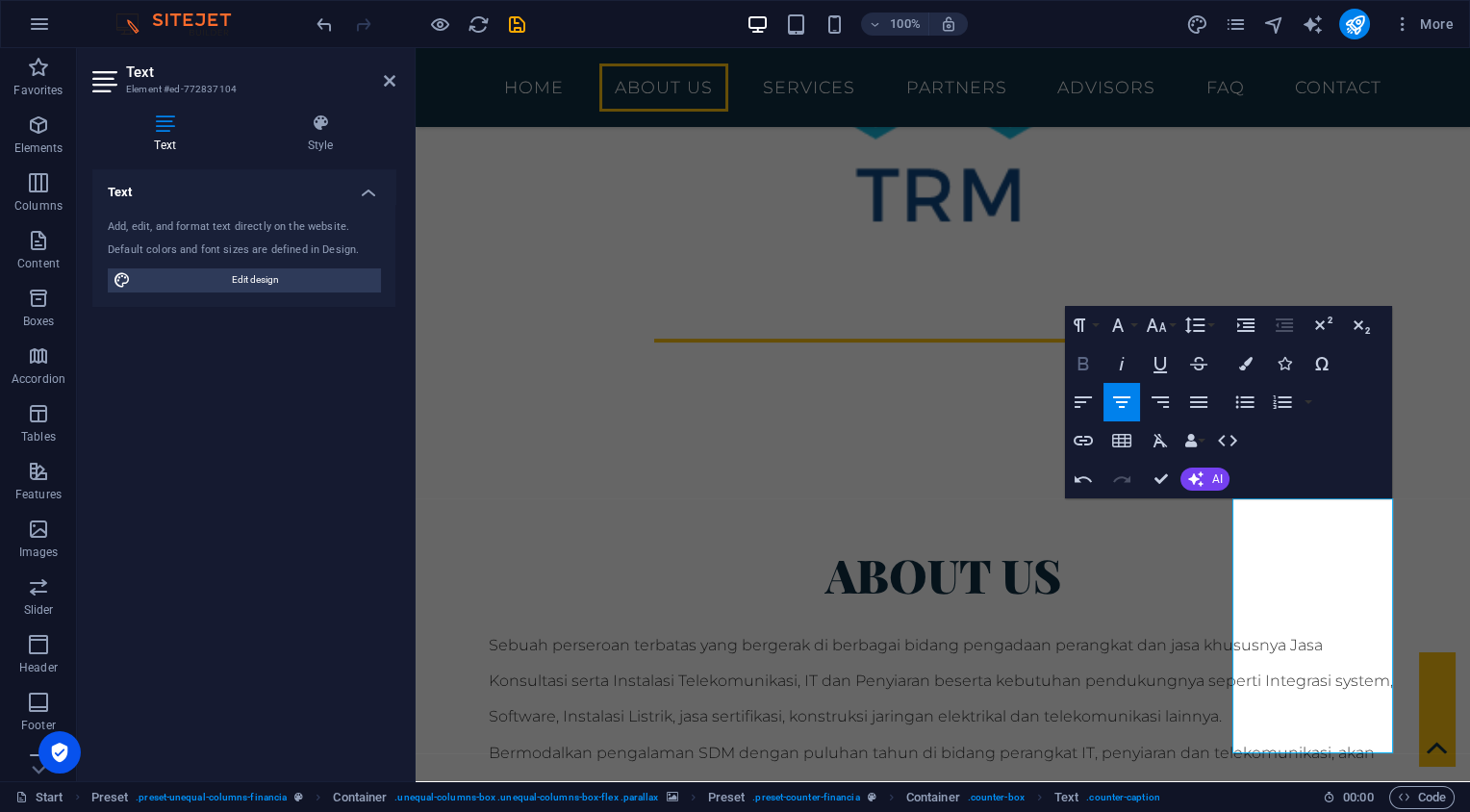 click 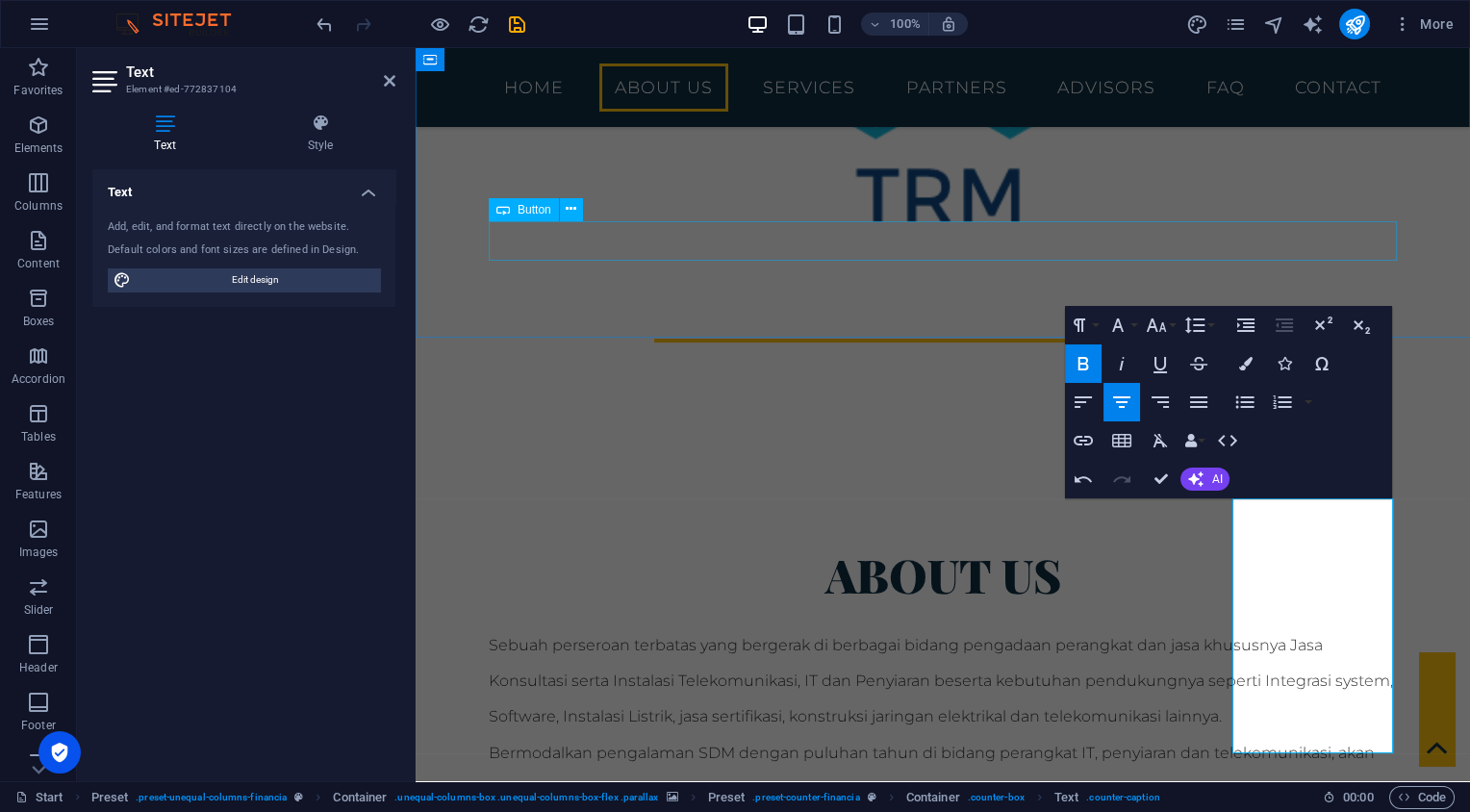 click at bounding box center [943, 977] 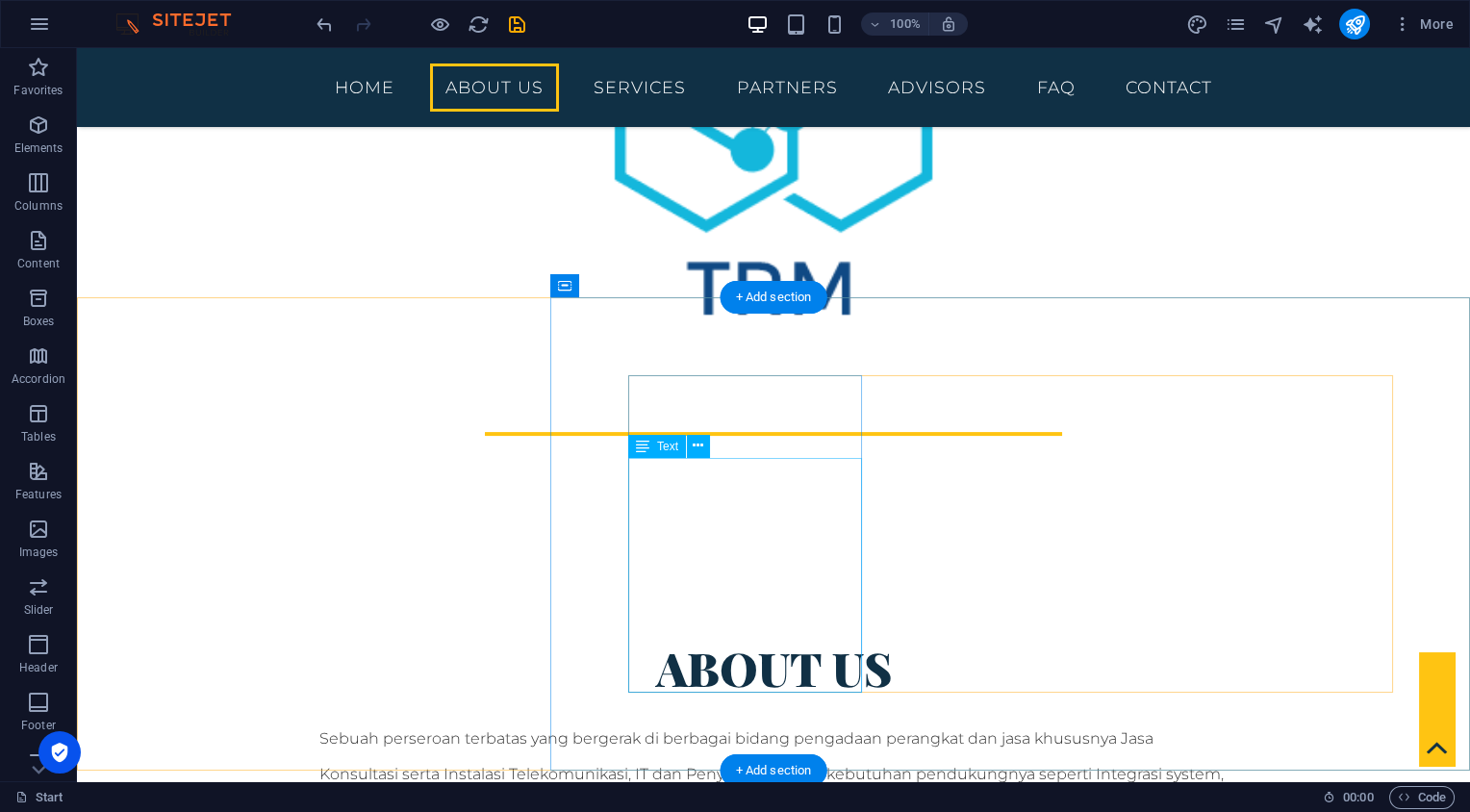 scroll, scrollTop: 1036, scrollLeft: 0, axis: vertical 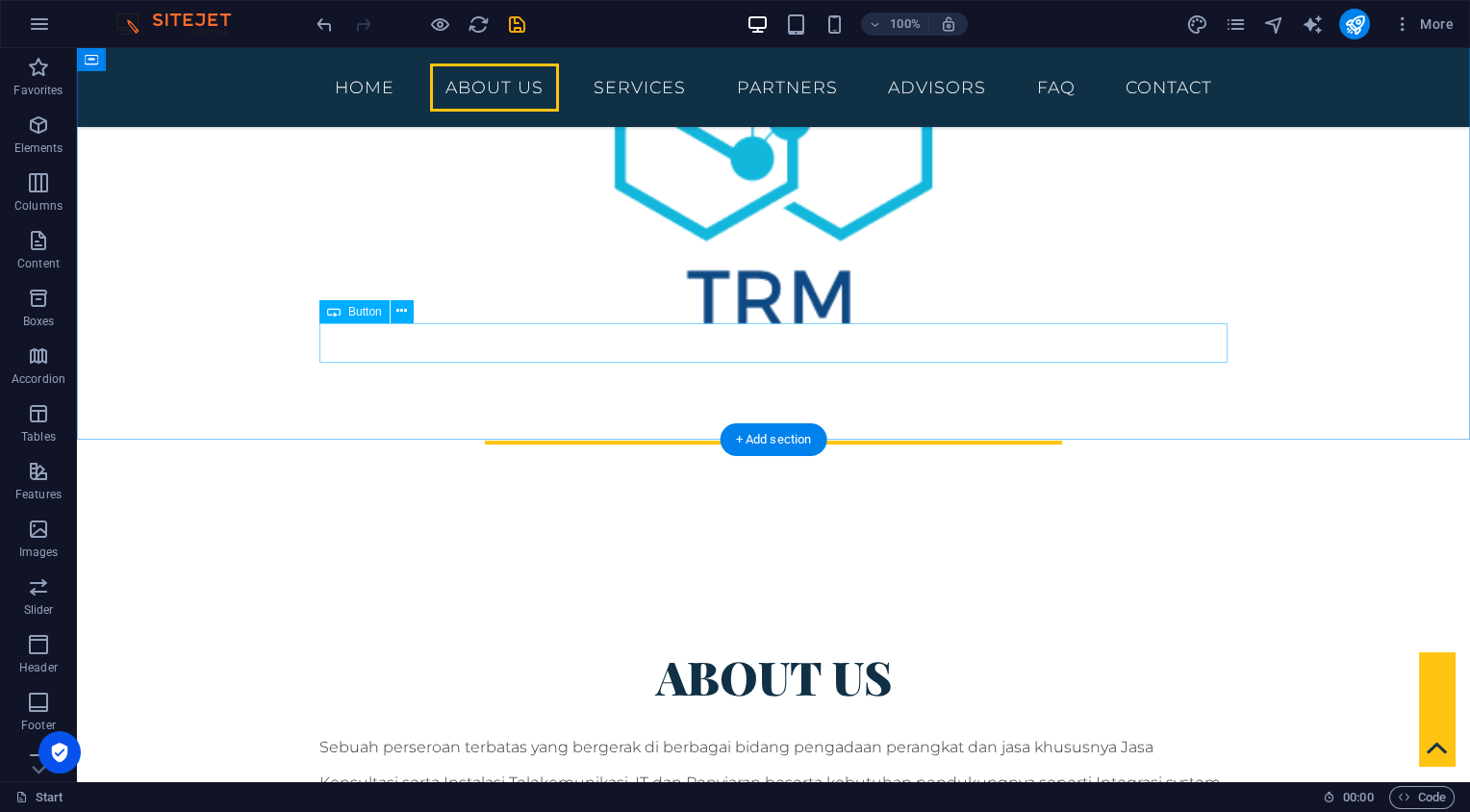 click on "Get in touch" at bounding box center (773, 1112) 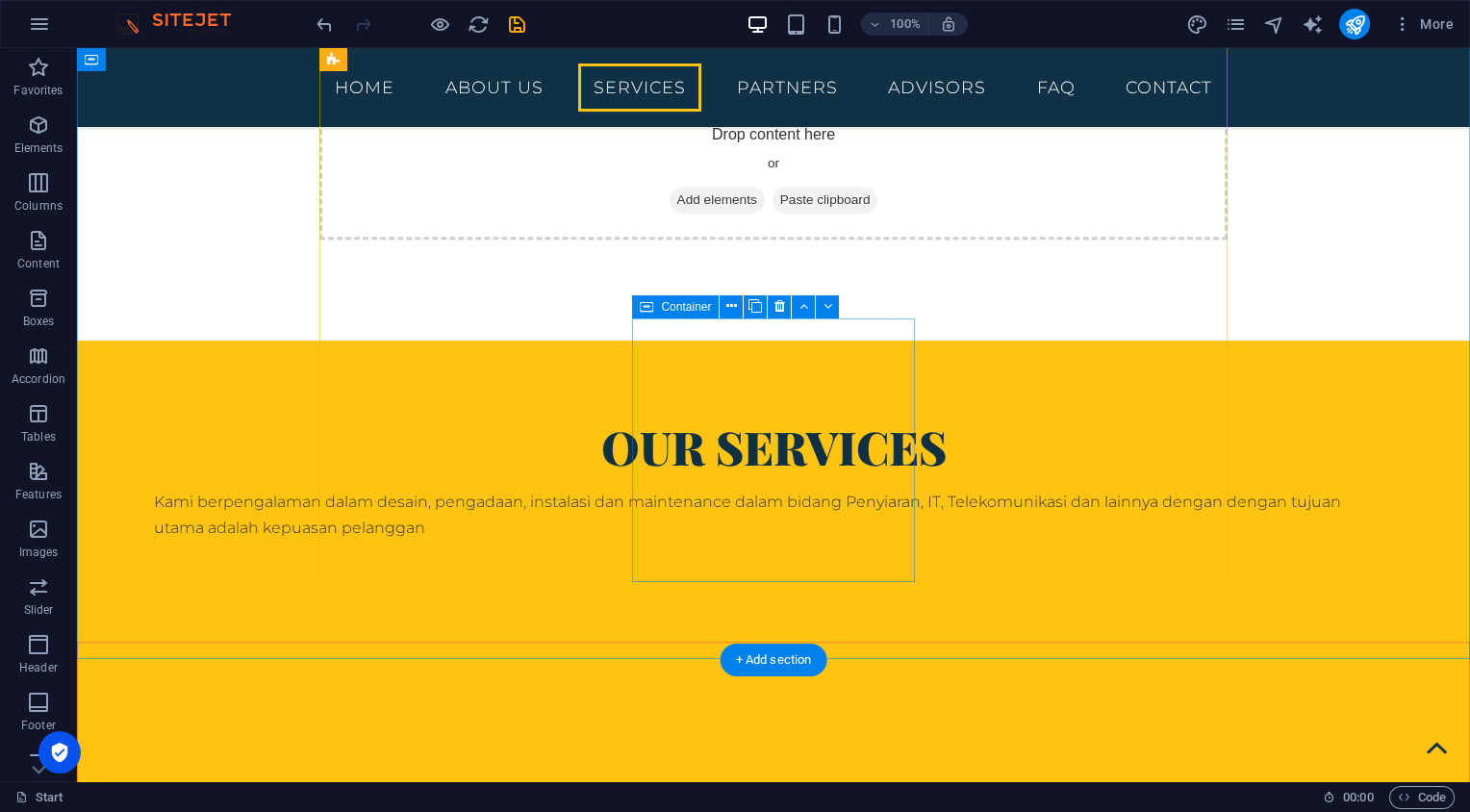 scroll, scrollTop: 1849, scrollLeft: 0, axis: vertical 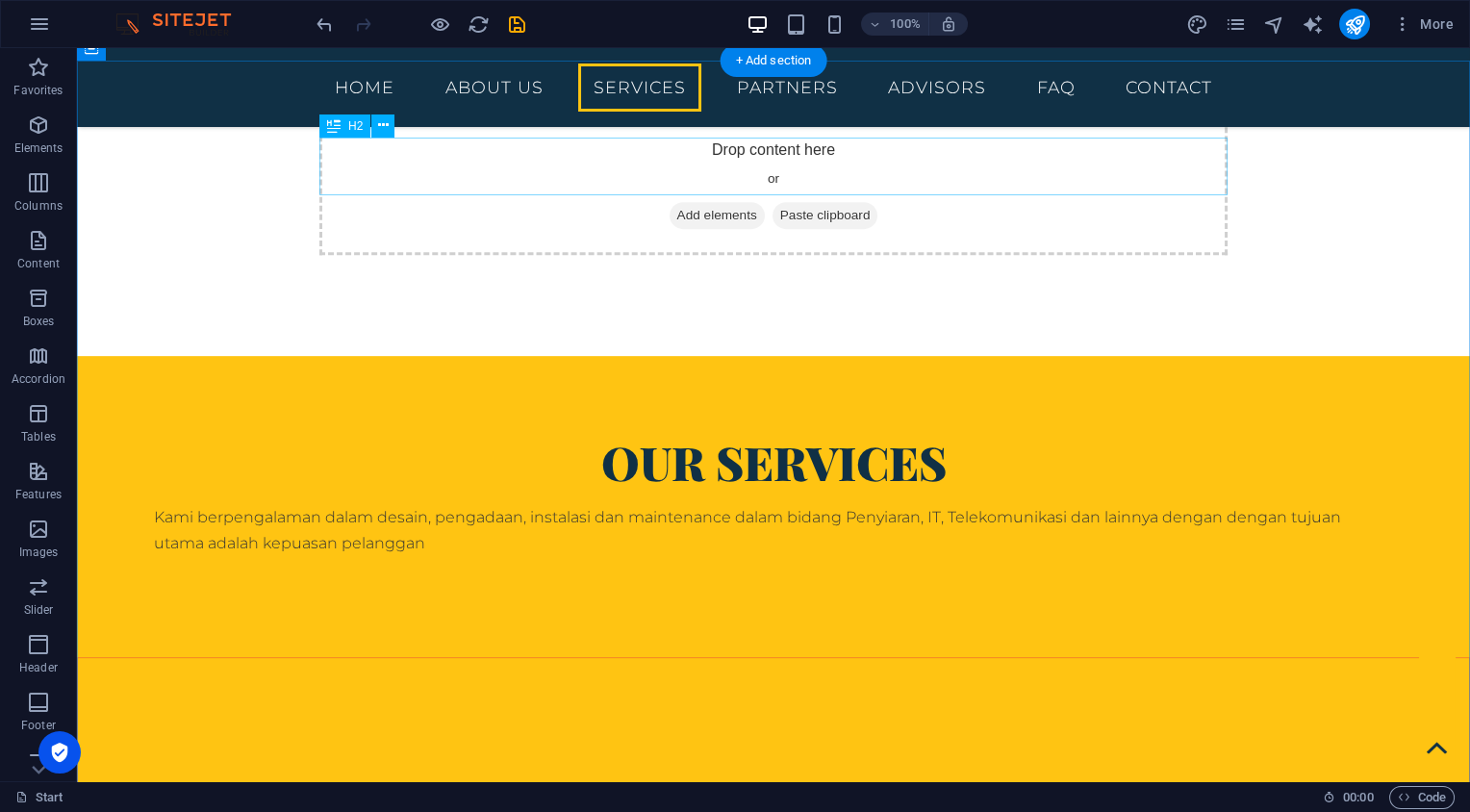 click on "Finance Services" at bounding box center [773, 2061] 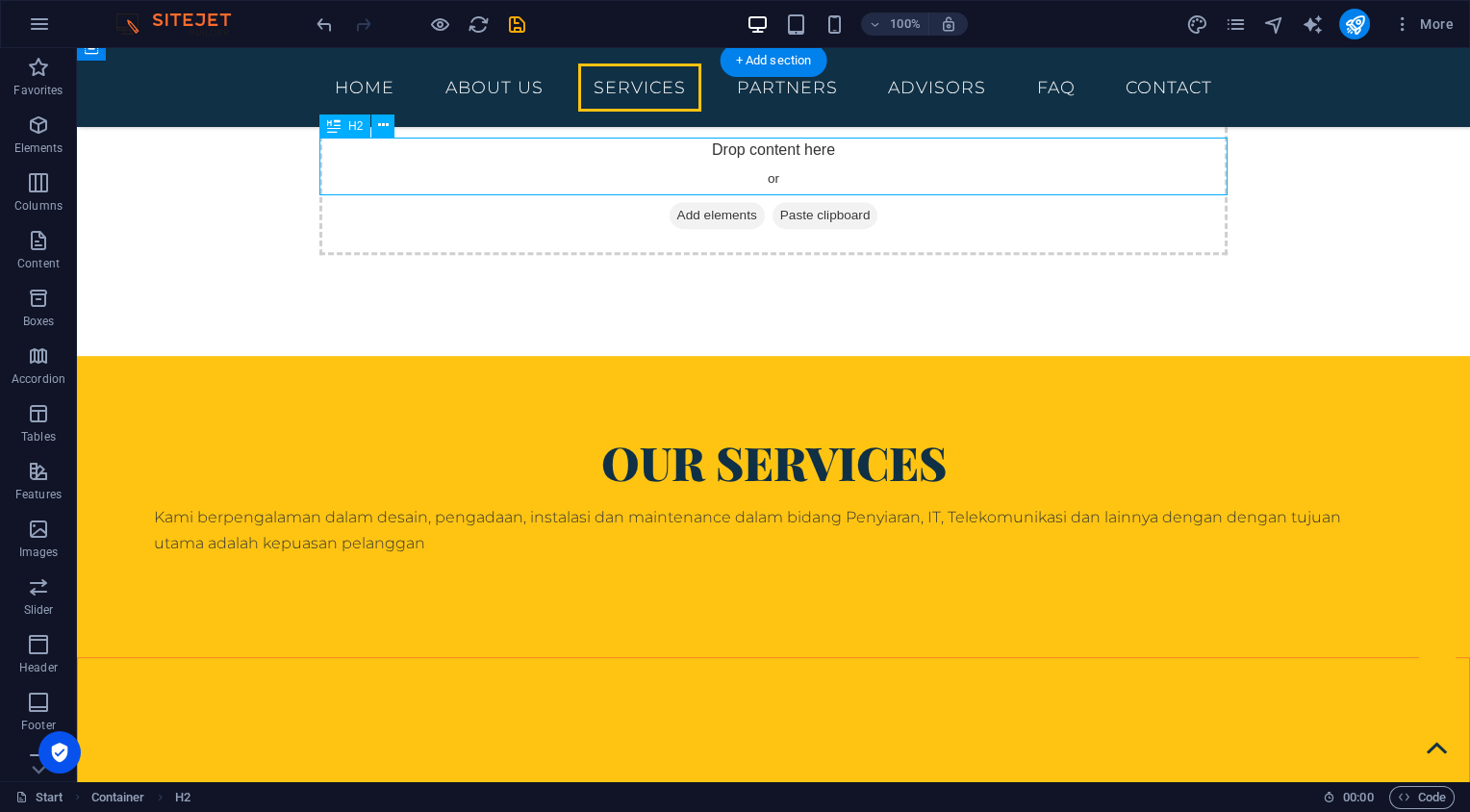 click on "Finance Services" at bounding box center [773, 2061] 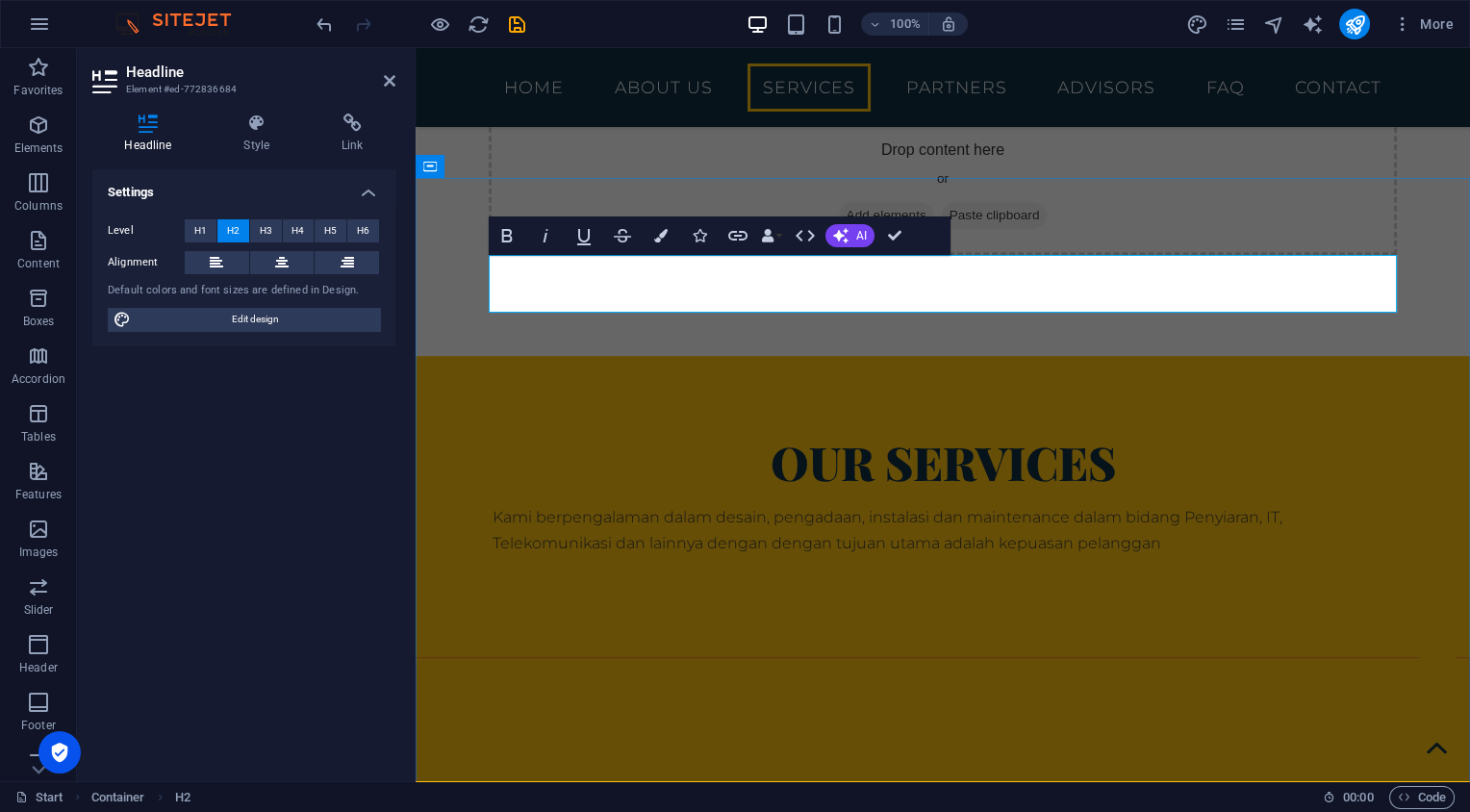 type 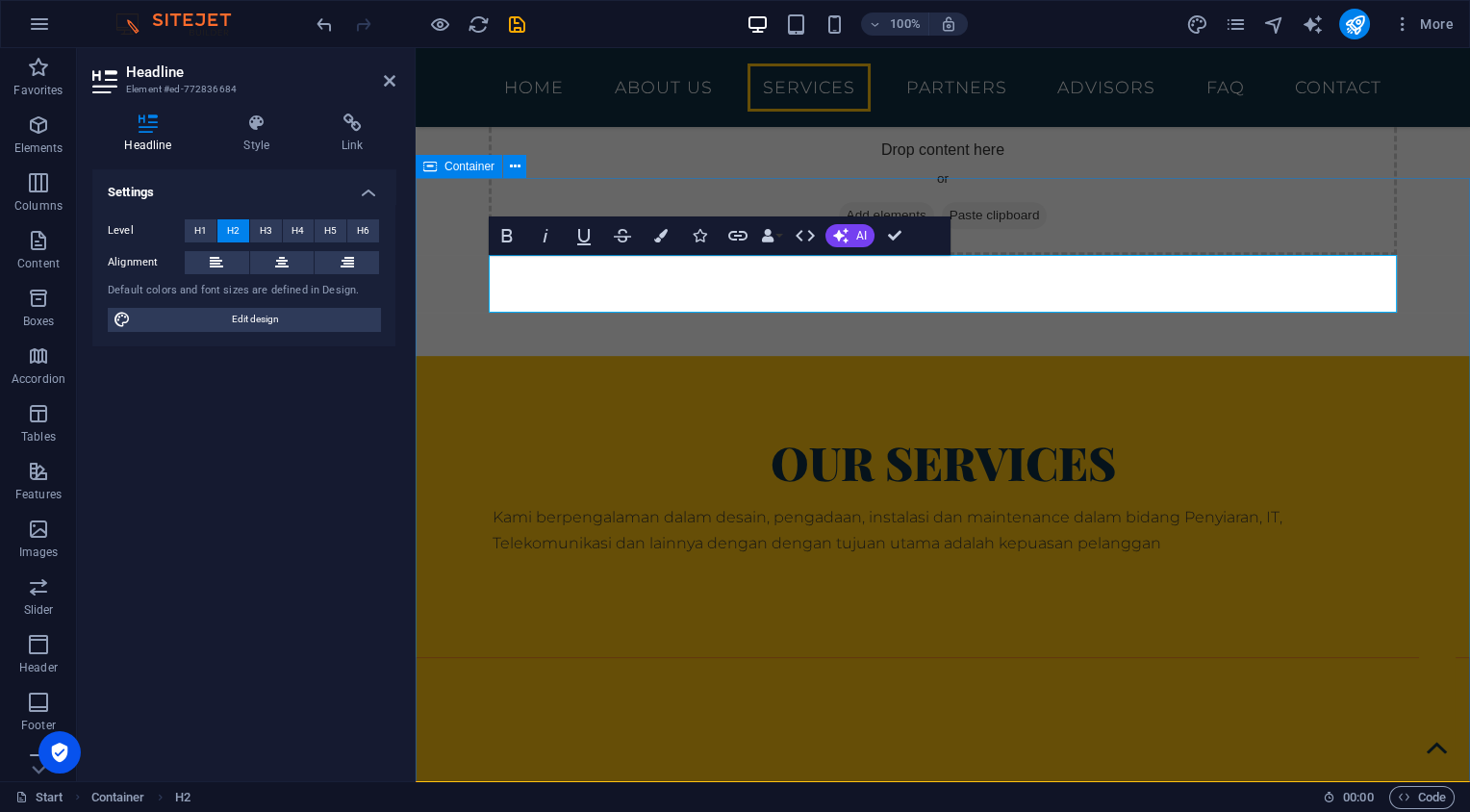 click on "OUR VISION & MISSION Investment Lorem ipsum dolor sit amet, consectetur adipisicing elit. Veritatis, dolorem! Consulting Lorem ipsum dolor sit amet, consectetur adipisicing elit. Veritatis, dolorem! Retirement Lorem ipsum dolor sit amet, consectetur adipisicing elit. Veritatis, dolorem! Strategy Lorem ipsum dolor sit amet, consectetur adipisicing elit. Veritatis, dolorem! Loans Lorem ipsum dolor sit amet, consectetur adipisicing elit. Veritatis, dolorem! Research Lorem ipsum dolor sit amet, consectetur adipisicing elit. Veritatis, dolorem!" at bounding box center [943, 2773] 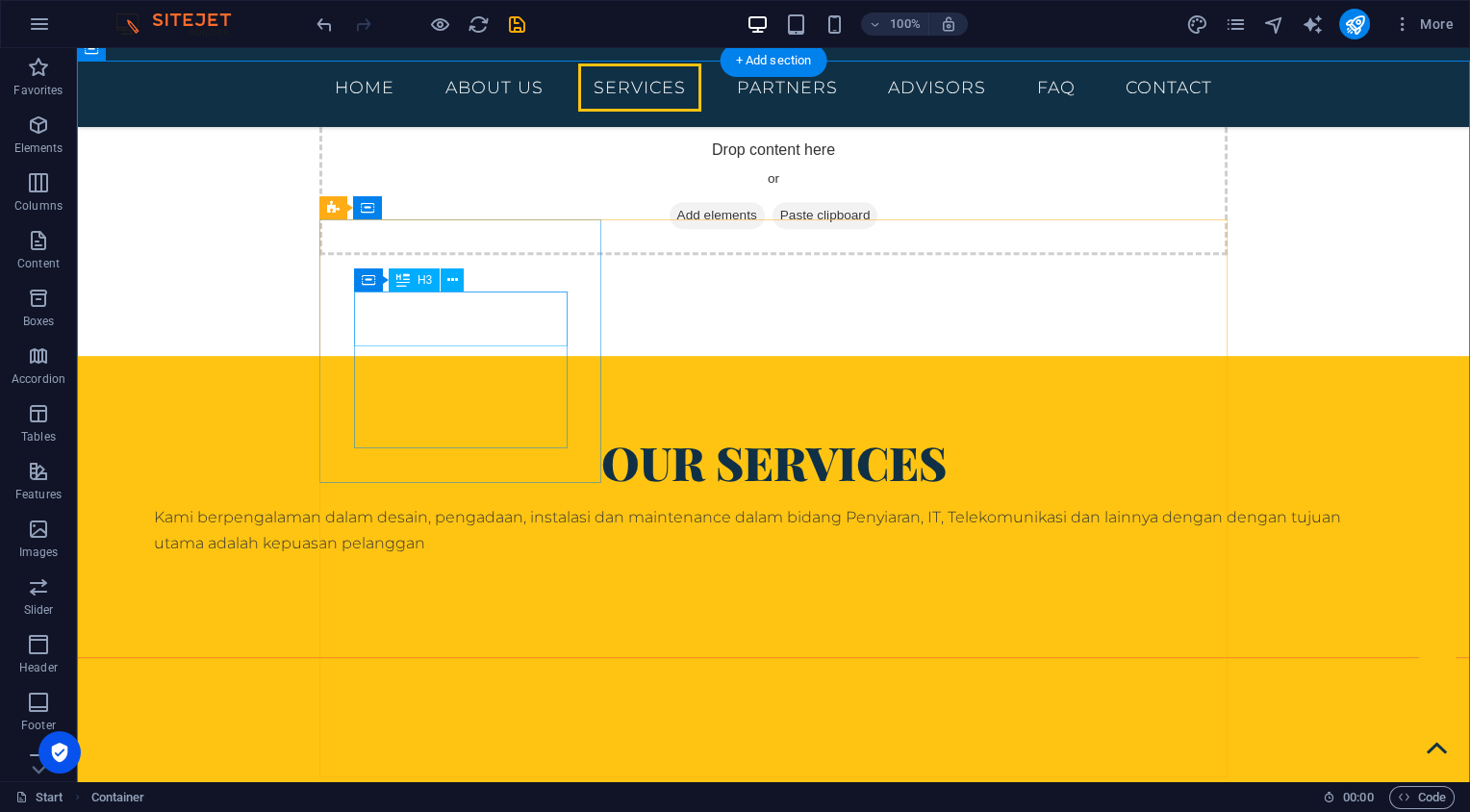 click on "Investment" at bounding box center (773, 2214) 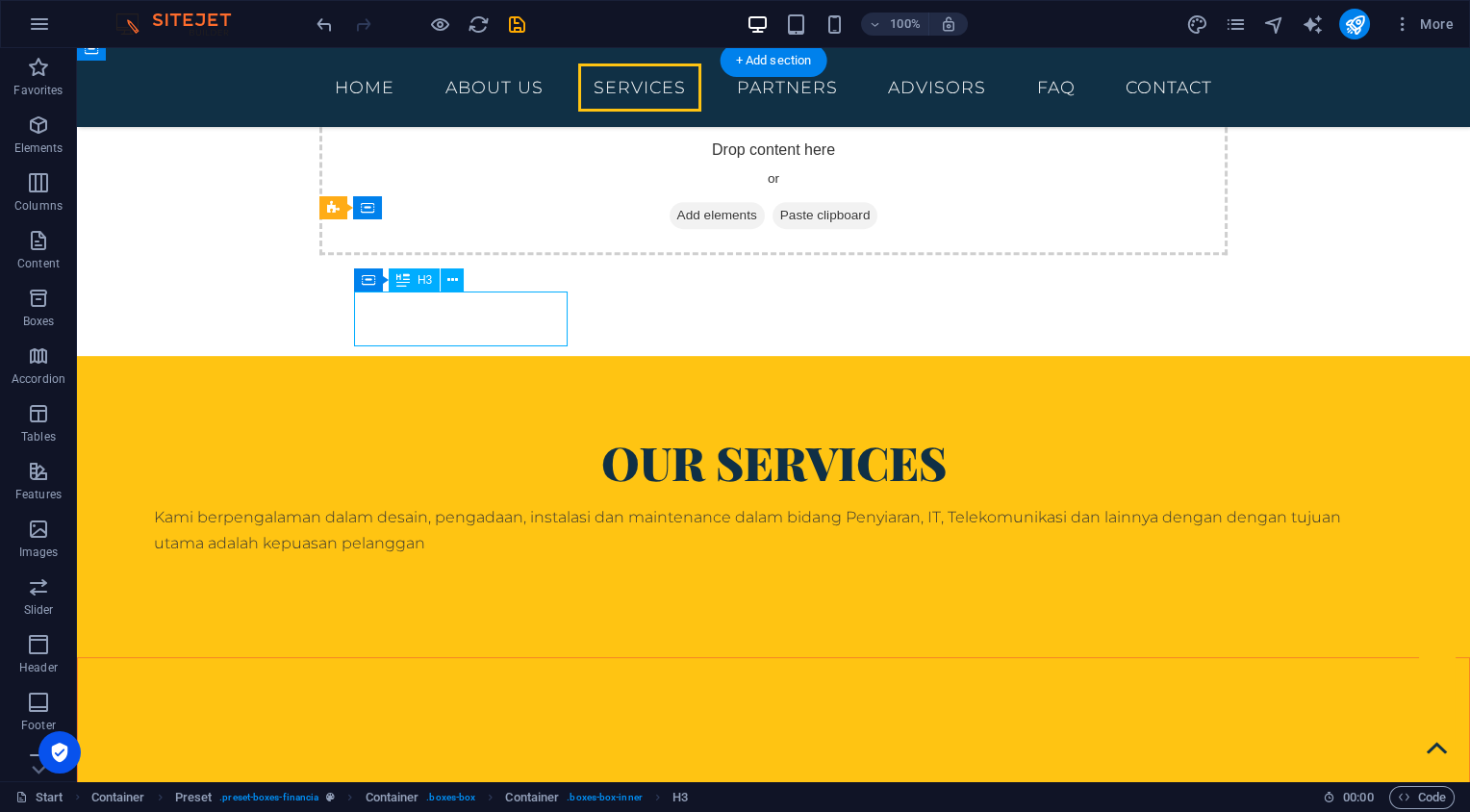 drag, startPoint x: 468, startPoint y: 335, endPoint x: 98, endPoint y: 329, distance: 370.04865 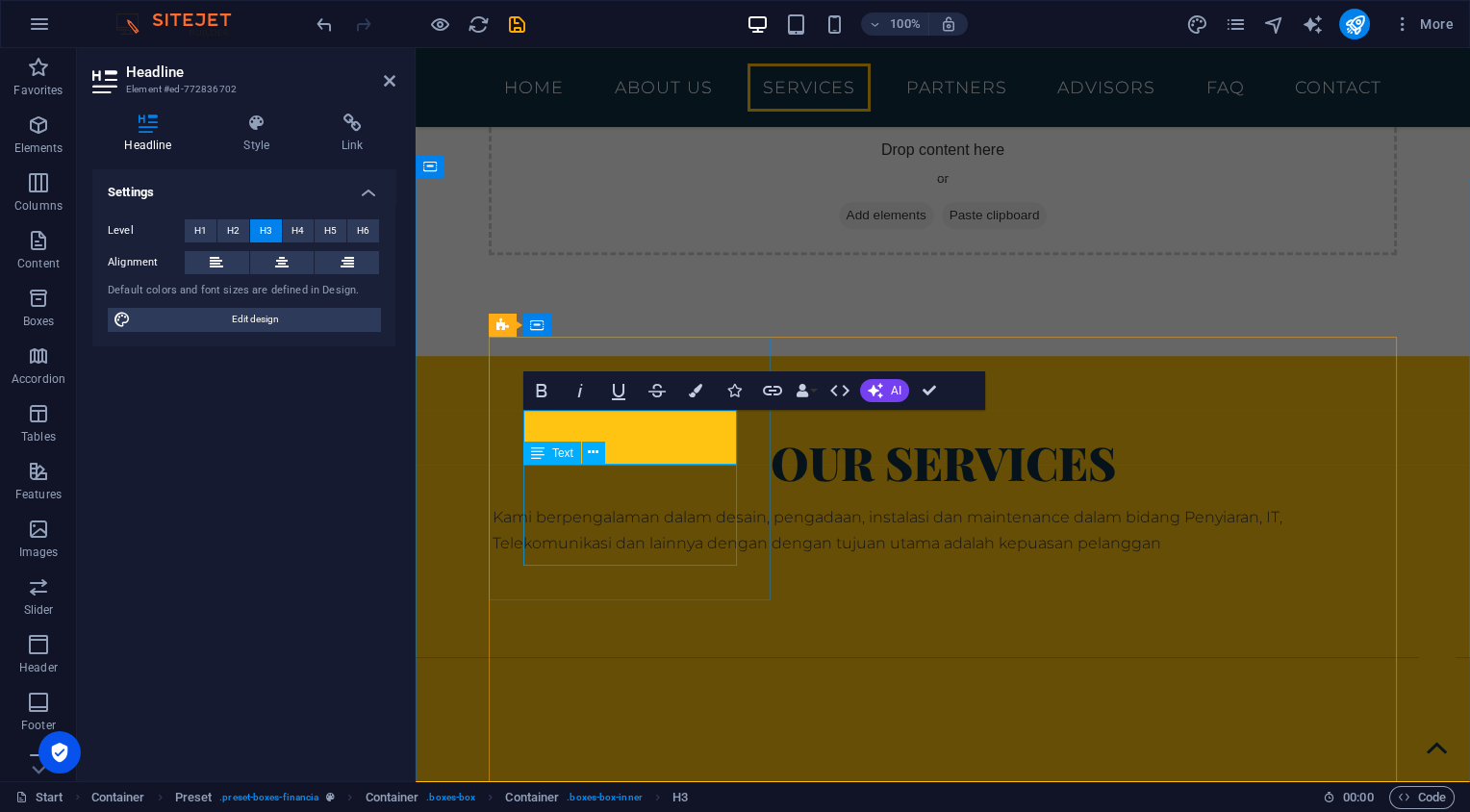 type 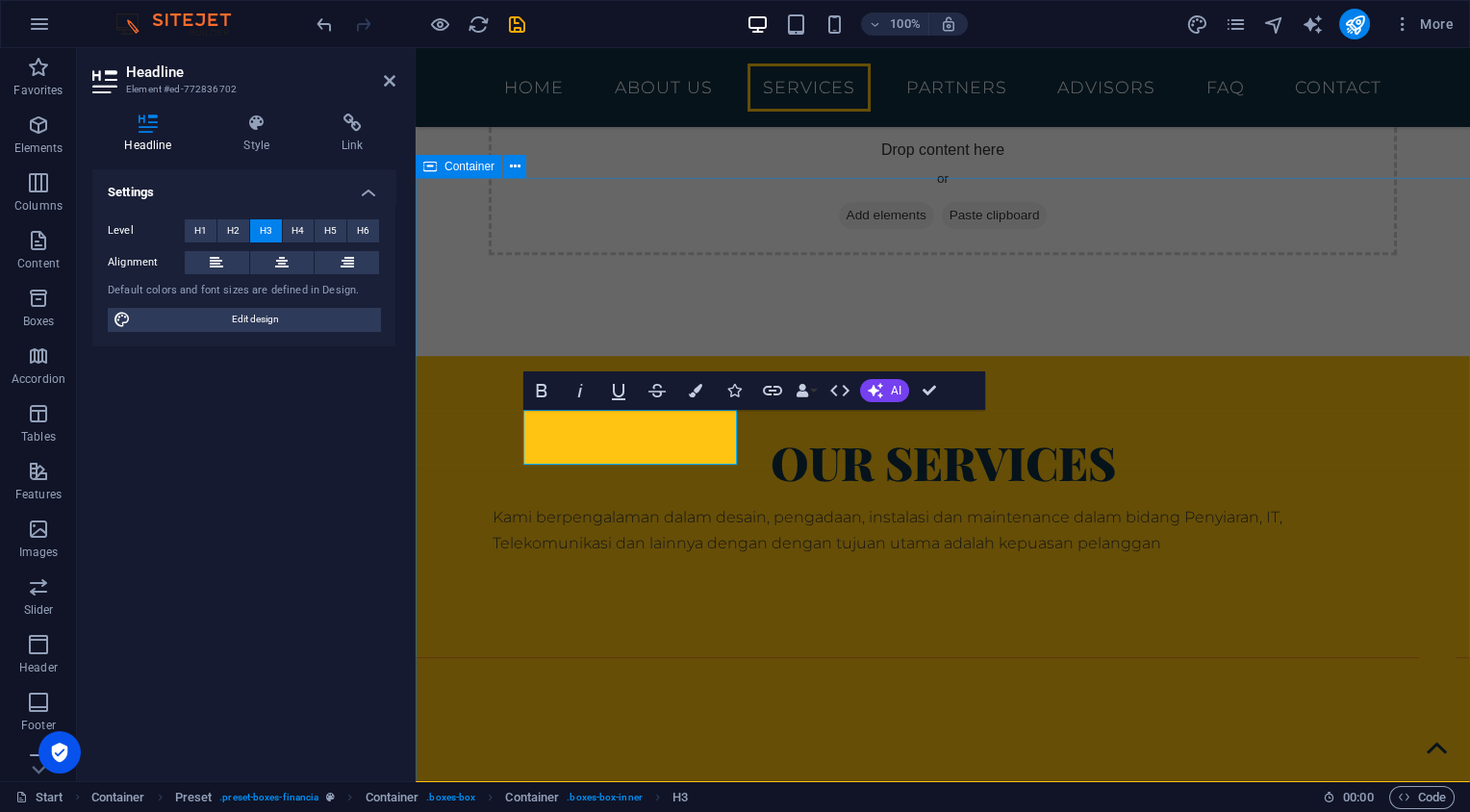 click on "OUR VISION & MISSION VISION Lorem ipsum dolor sit amet, consectetur adipisicing elit. Veritatis, dolorem! Consulting Lorem ipsum dolor sit amet, consectetur adipisicing elit. Veritatis, dolorem! Retirement Lorem ipsum dolor sit amet, consectetur adipisicing elit. Veritatis, dolorem! Strategy Lorem ipsum dolor sit amet, consectetur adipisicing elit. Veritatis, dolorem! Loans Lorem ipsum dolor sit amet, consectetur adipisicing elit. Veritatis, dolorem! Research Lorem ipsum dolor sit amet, consectetur adipisicing elit. Veritatis, dolorem!" at bounding box center [943, 2773] 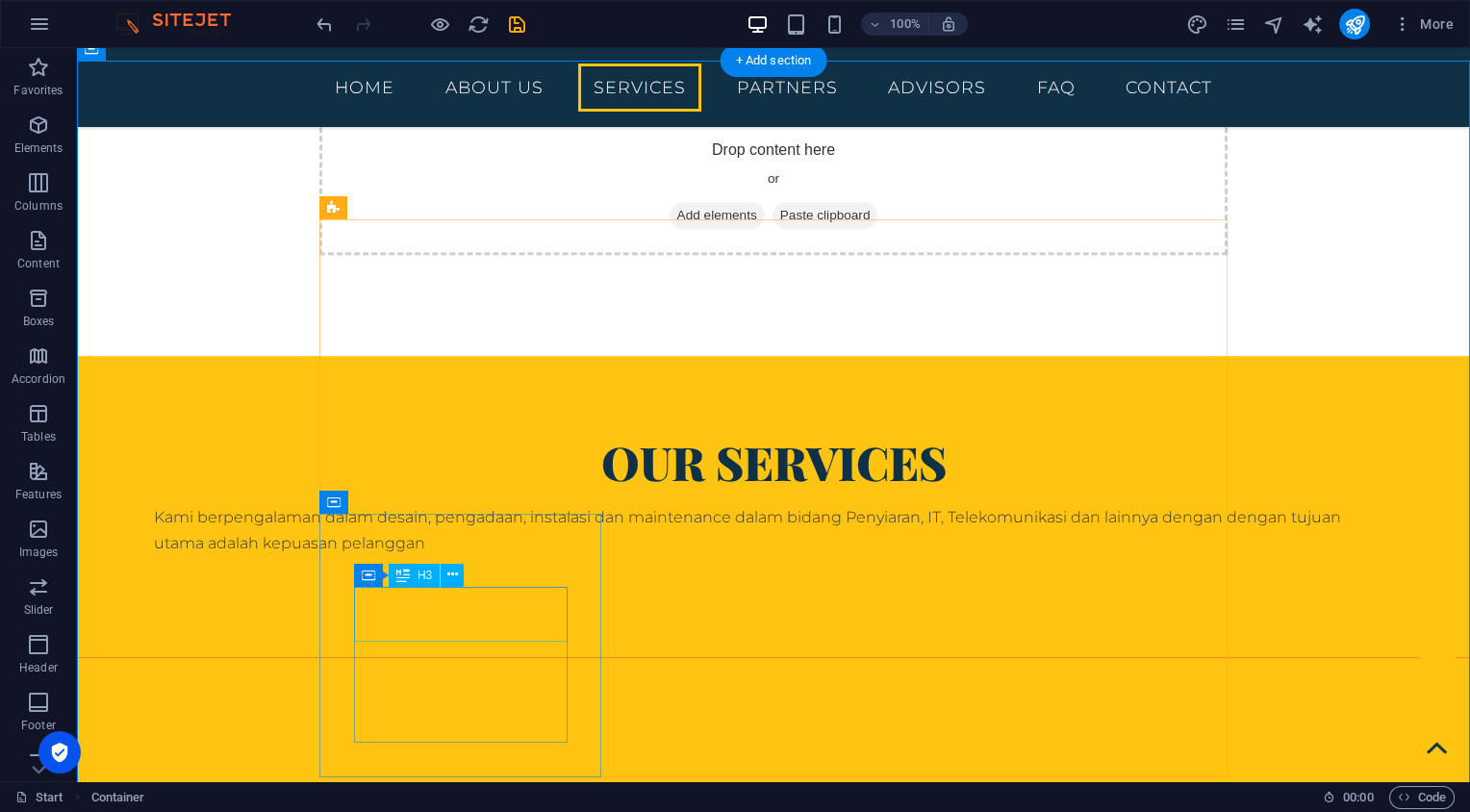click on "Strategy" at bounding box center (773, 2824) 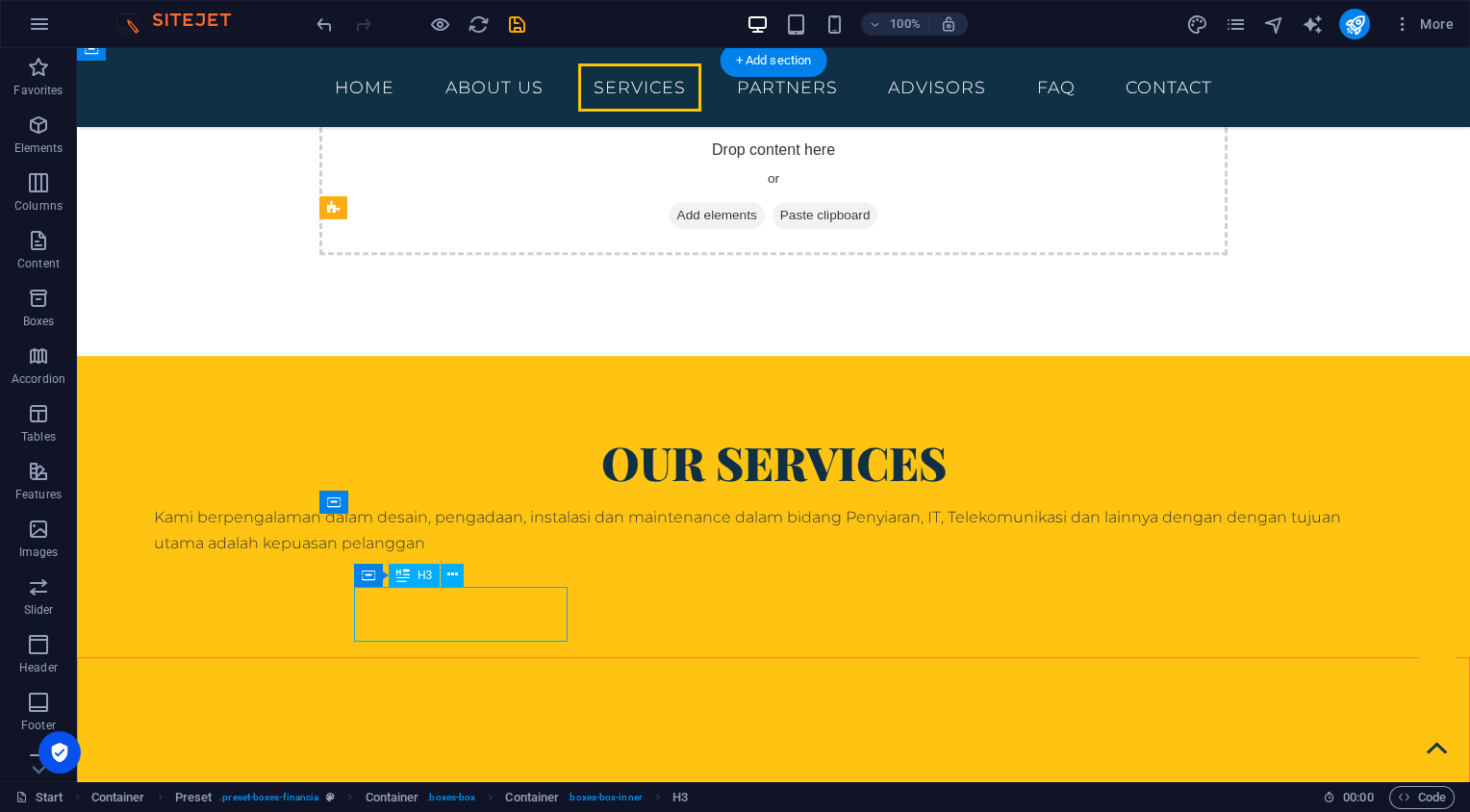 click on "Strategy" at bounding box center (773, 2824) 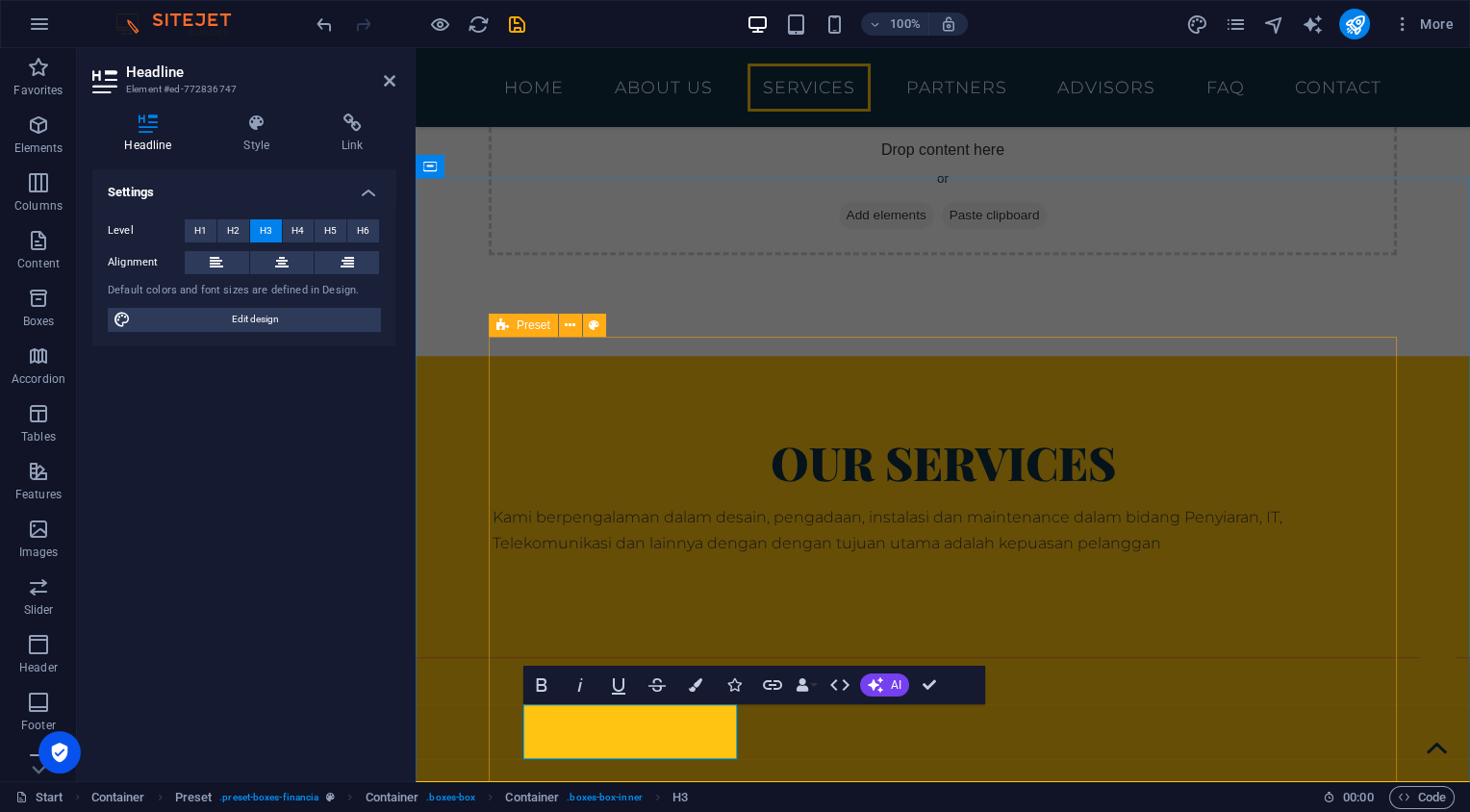 type 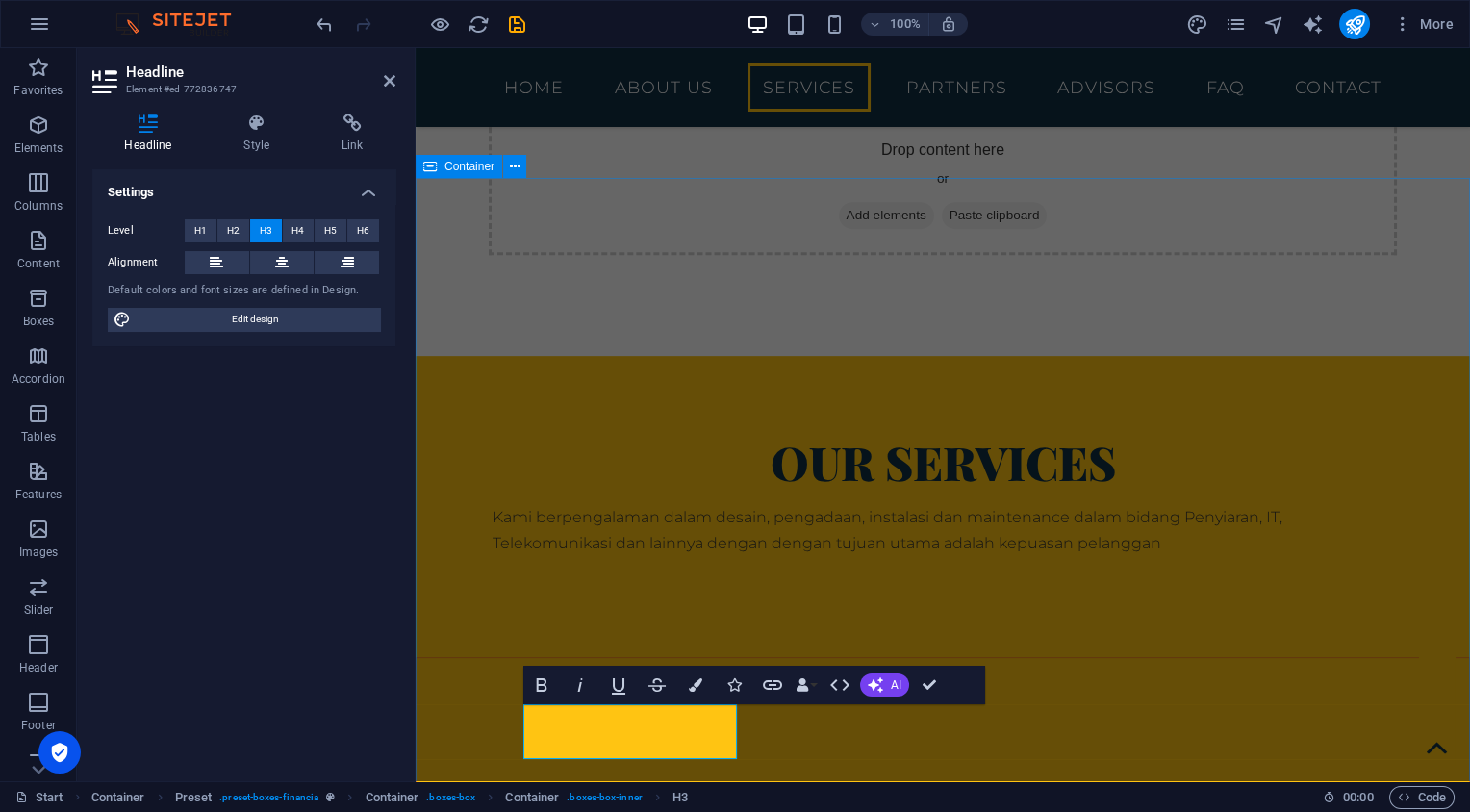 click on "OUR VISION & MISSION VISION Lorem ipsum dolor sit amet, consectetur adipisicing elit. Veritatis, dolorem! Consulting Lorem ipsum dolor sit amet, consectetur adipisicing elit. Veritatis, dolorem! Retirement Lorem ipsum dolor sit amet, consectetur adipisicing elit. Veritatis, dolorem! MISSION Lorem ipsum dolor sit amet, consectetur adipisicing elit. Veritatis, dolorem! Loans Lorem ipsum dolor sit amet, consectetur adipisicing elit. Veritatis, dolorem! Research Lorem ipsum dolor sit amet, consectetur adipisicing elit. Veritatis, dolorem!" at bounding box center (943, 2773) 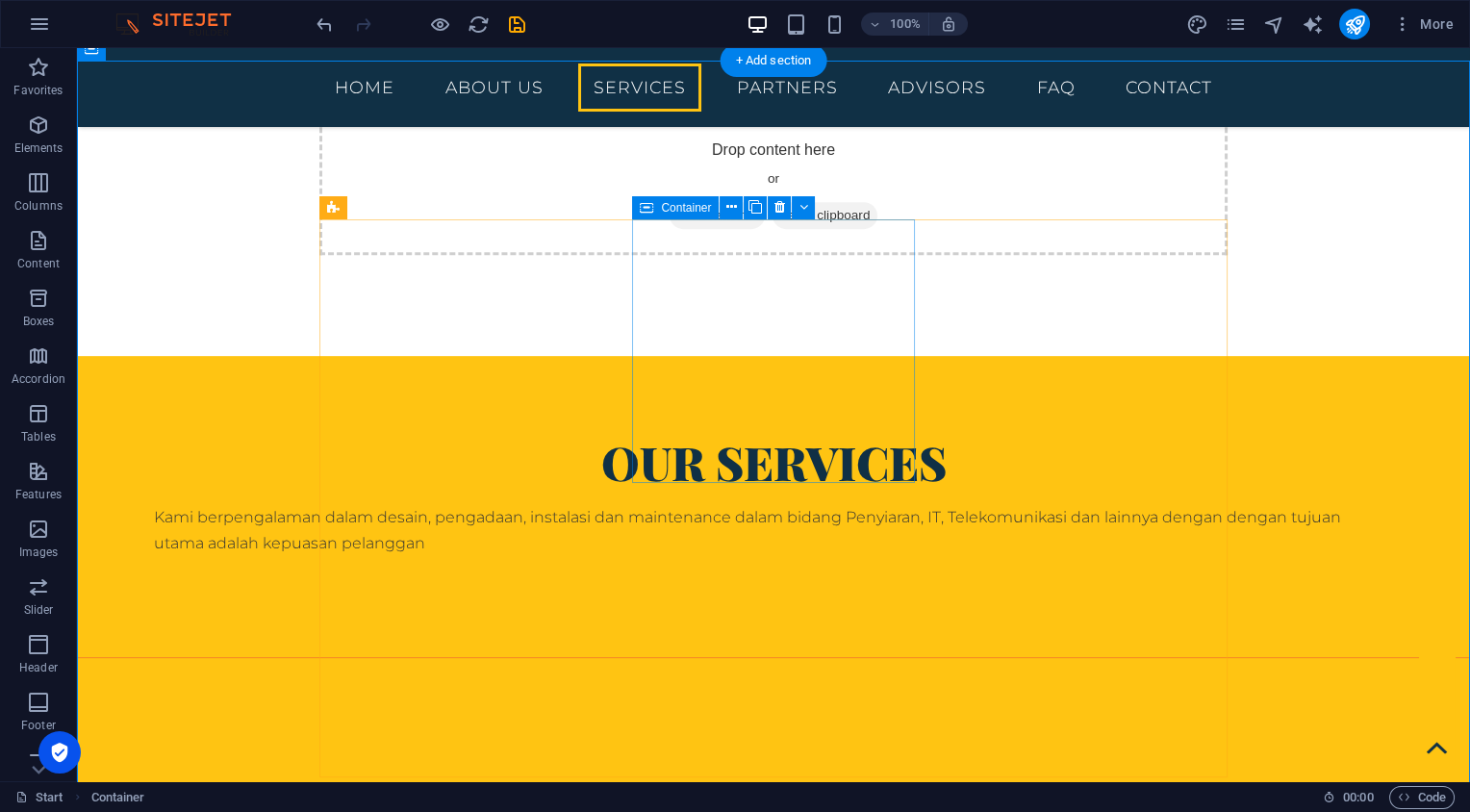 click on "Consulting Lorem ipsum dolor sit amet, consectetur adipisicing elit. Veritatis, dolorem!" at bounding box center [773, 2410] 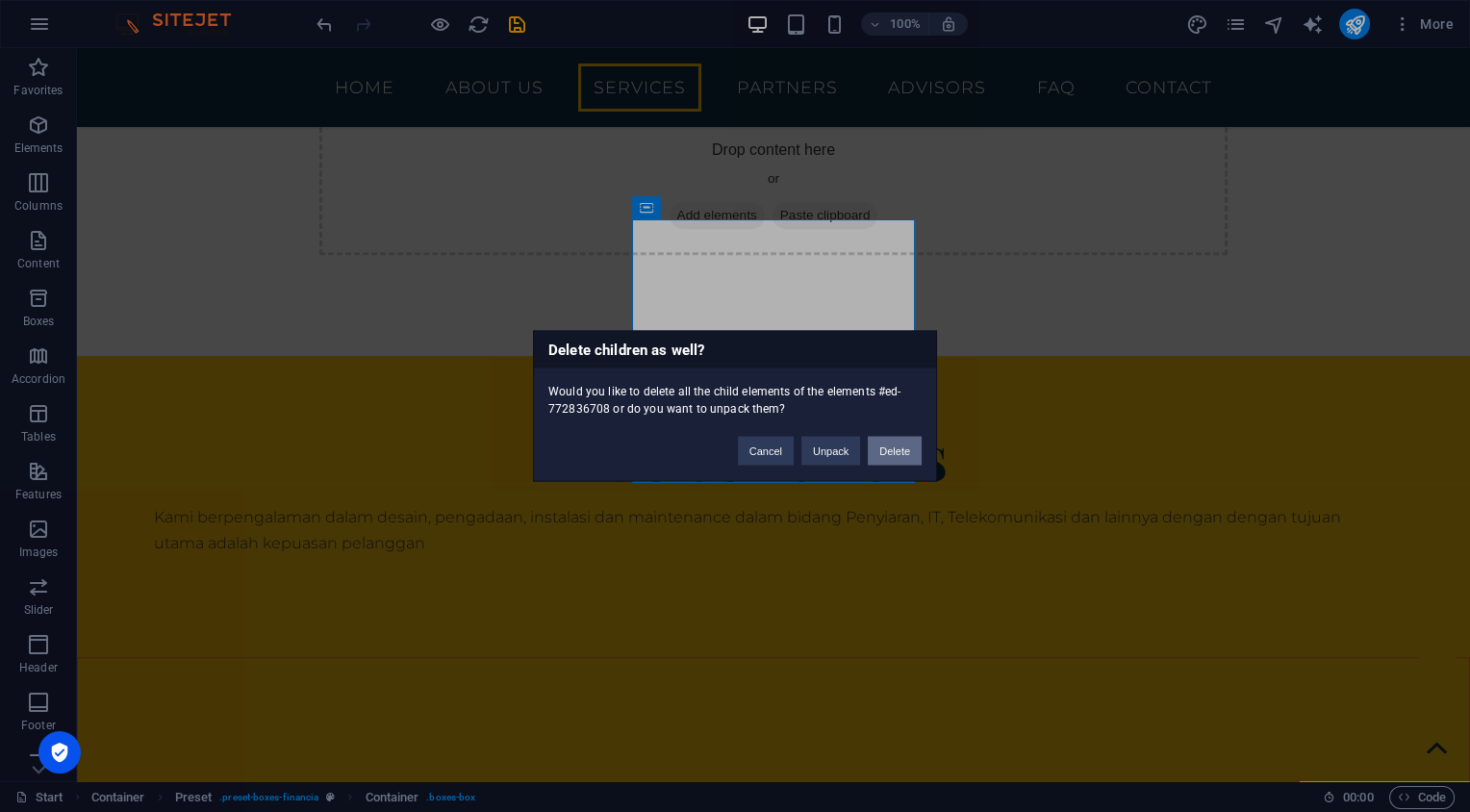 drag, startPoint x: 895, startPoint y: 450, endPoint x: 836, endPoint y: 396, distance: 79.98125 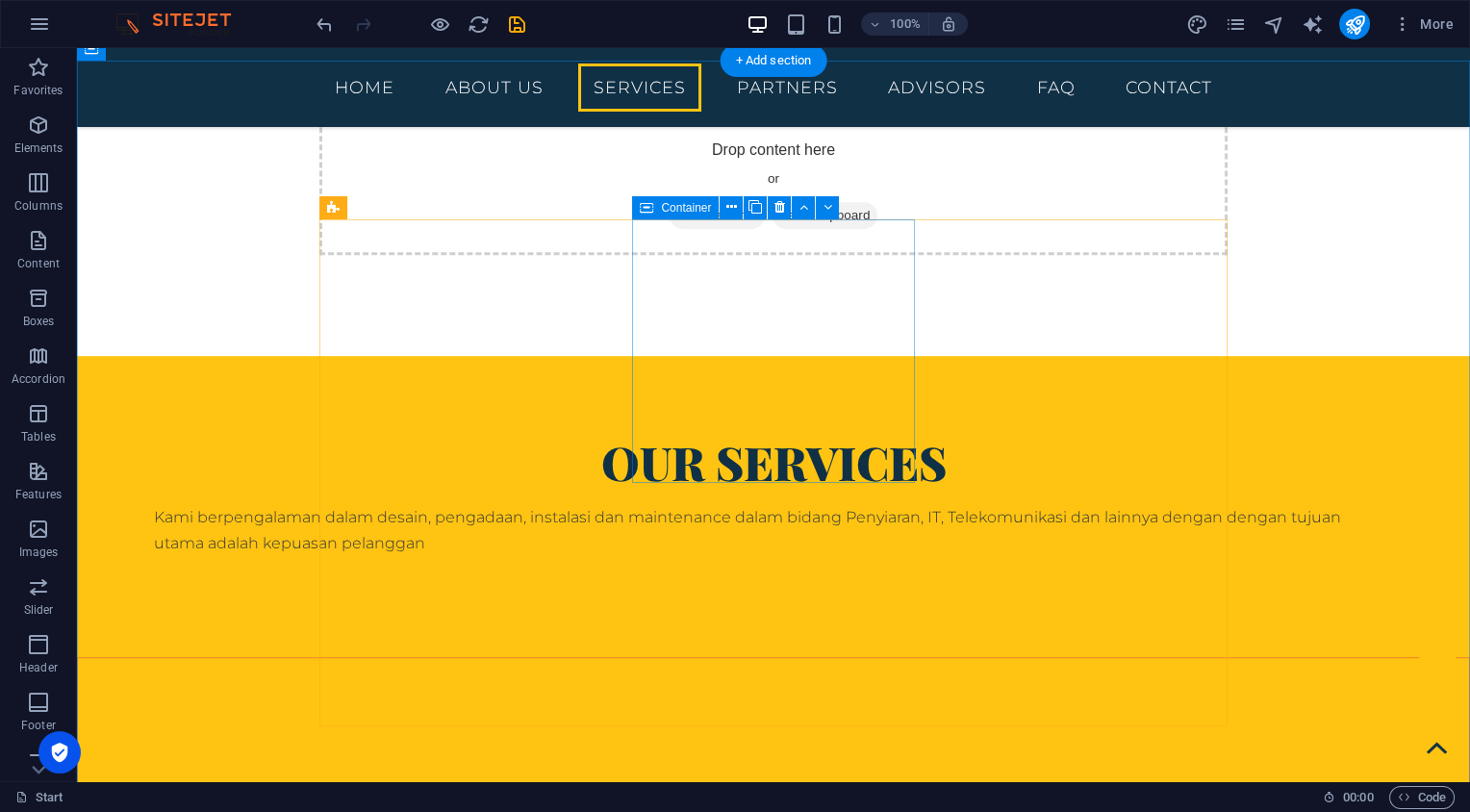 click on "Retirement Lorem ipsum dolor sit amet, consectetur adipisicing elit. Veritatis, dolorem!" at bounding box center [773, 2410] 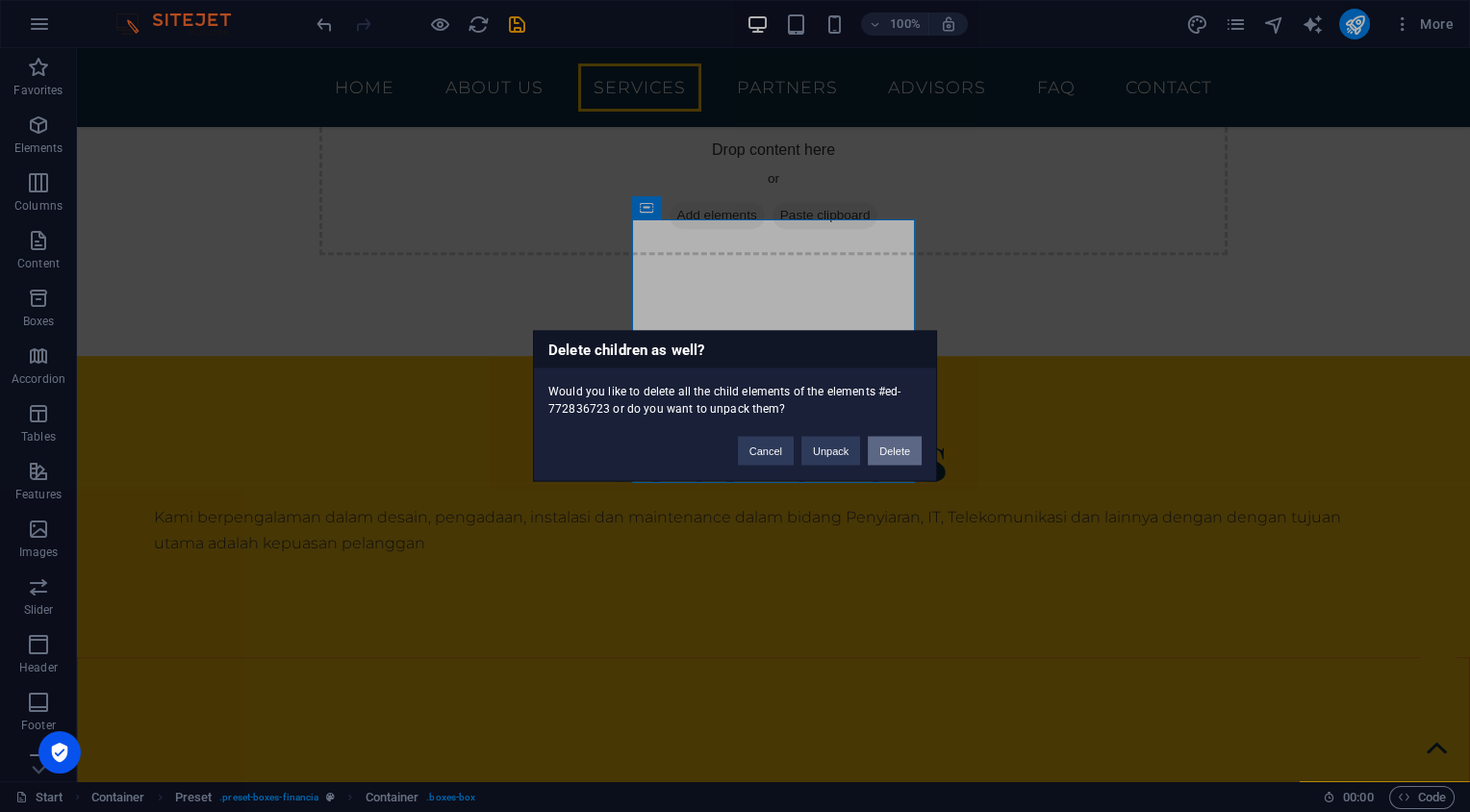 click on "Delete" at bounding box center (895, 451) 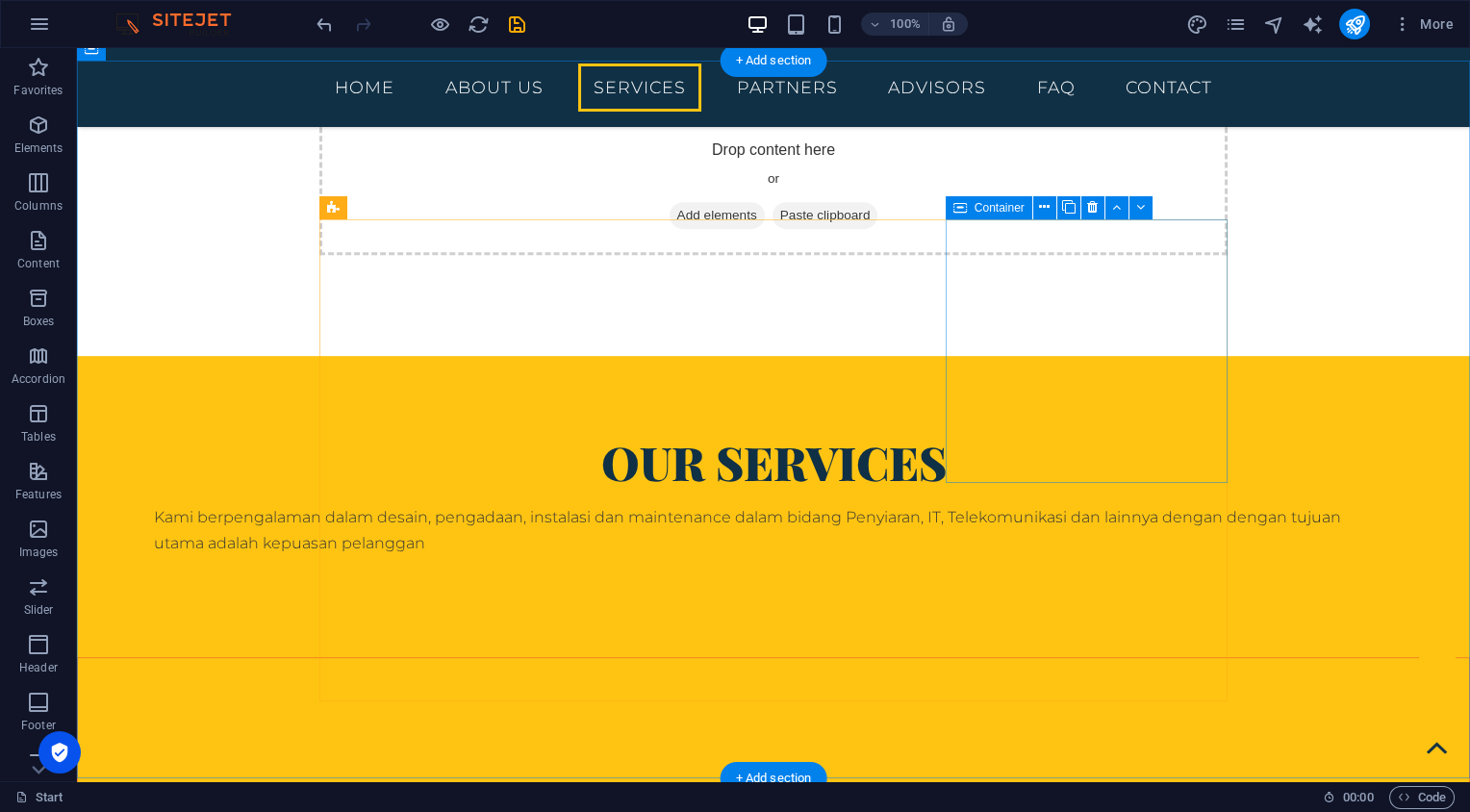 click on "Loans Lorem ipsum dolor sit amet, consectetur adipisicing elit. Veritatis, dolorem!" at bounding box center [773, 2614] 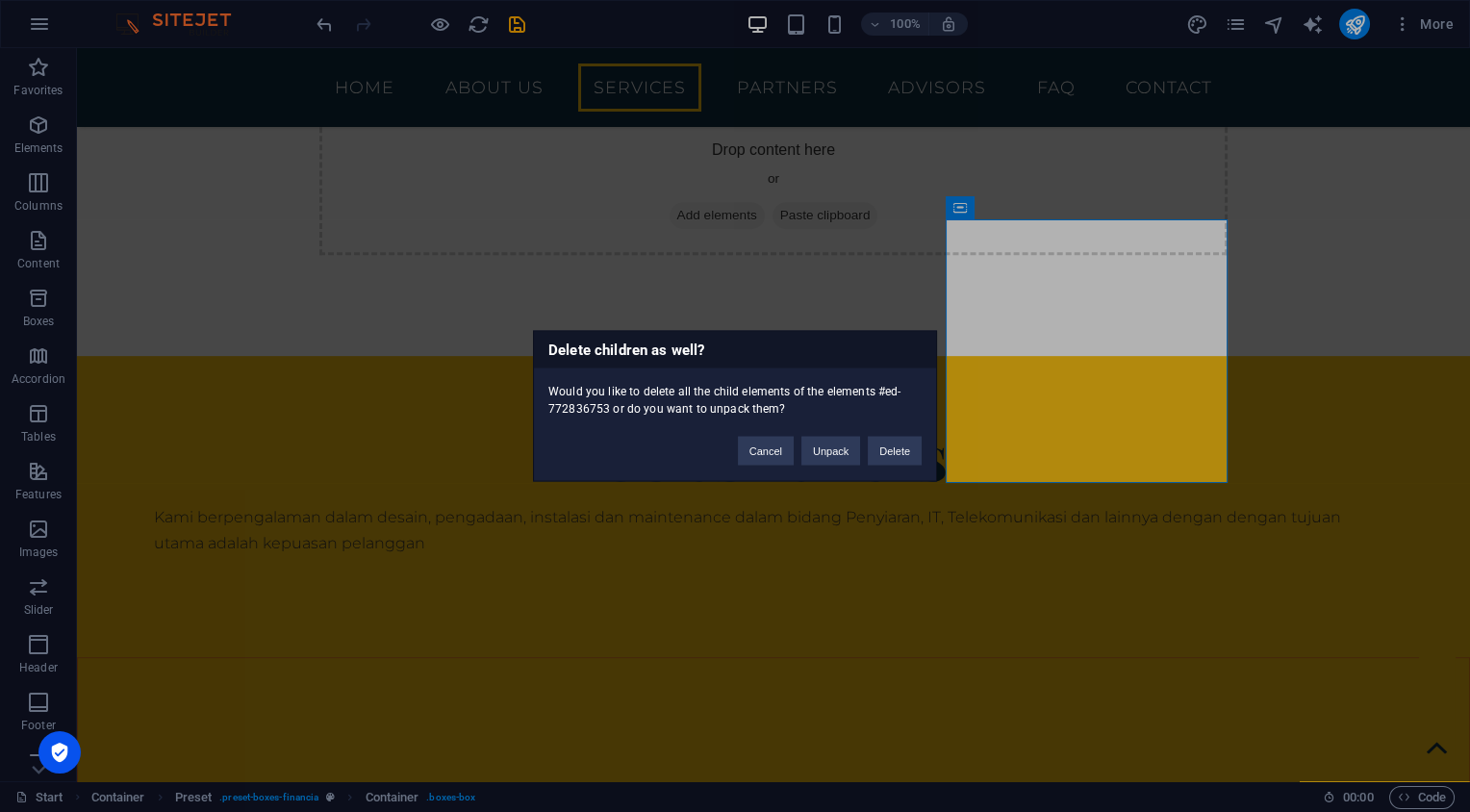 type 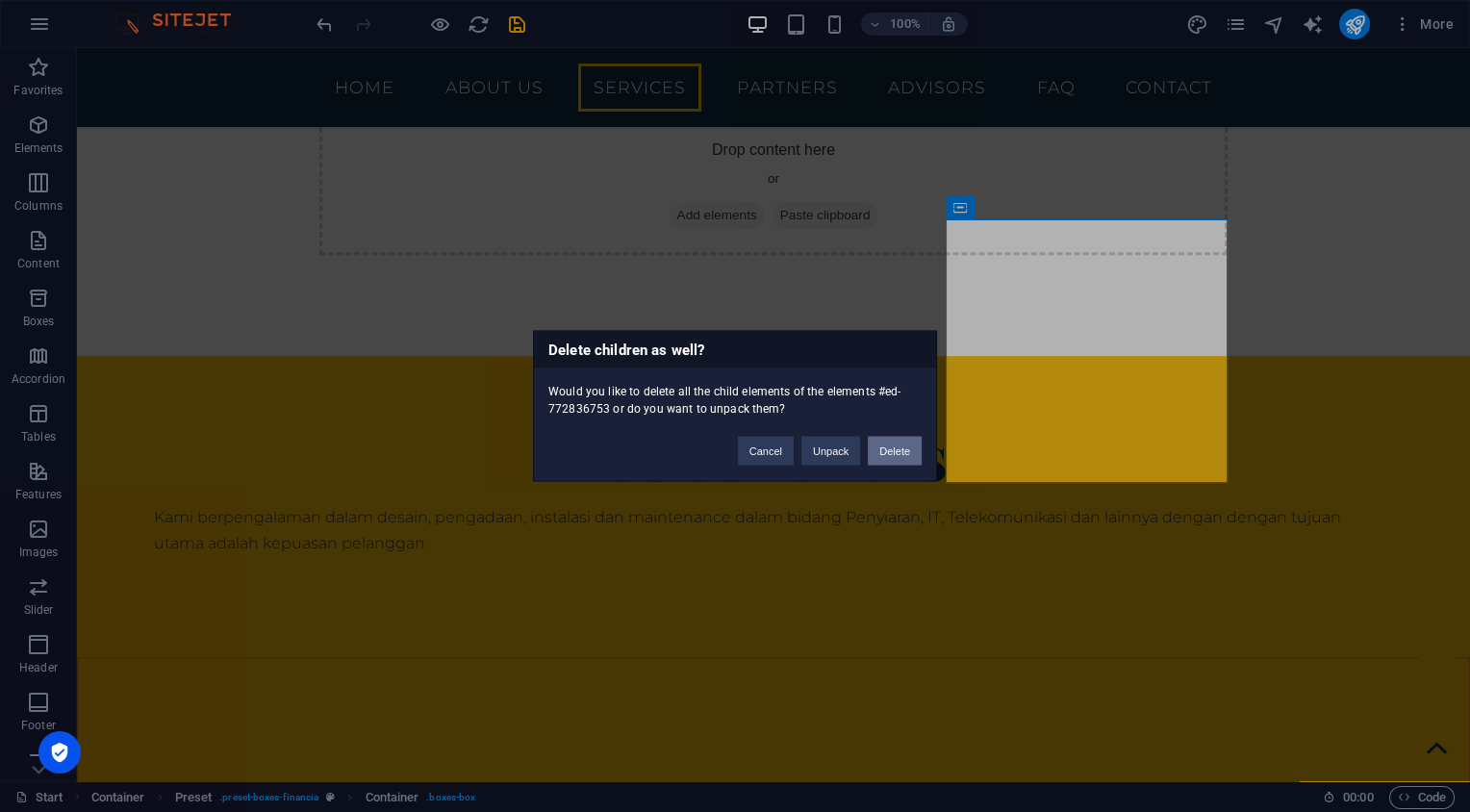 click on "Delete" at bounding box center (895, 451) 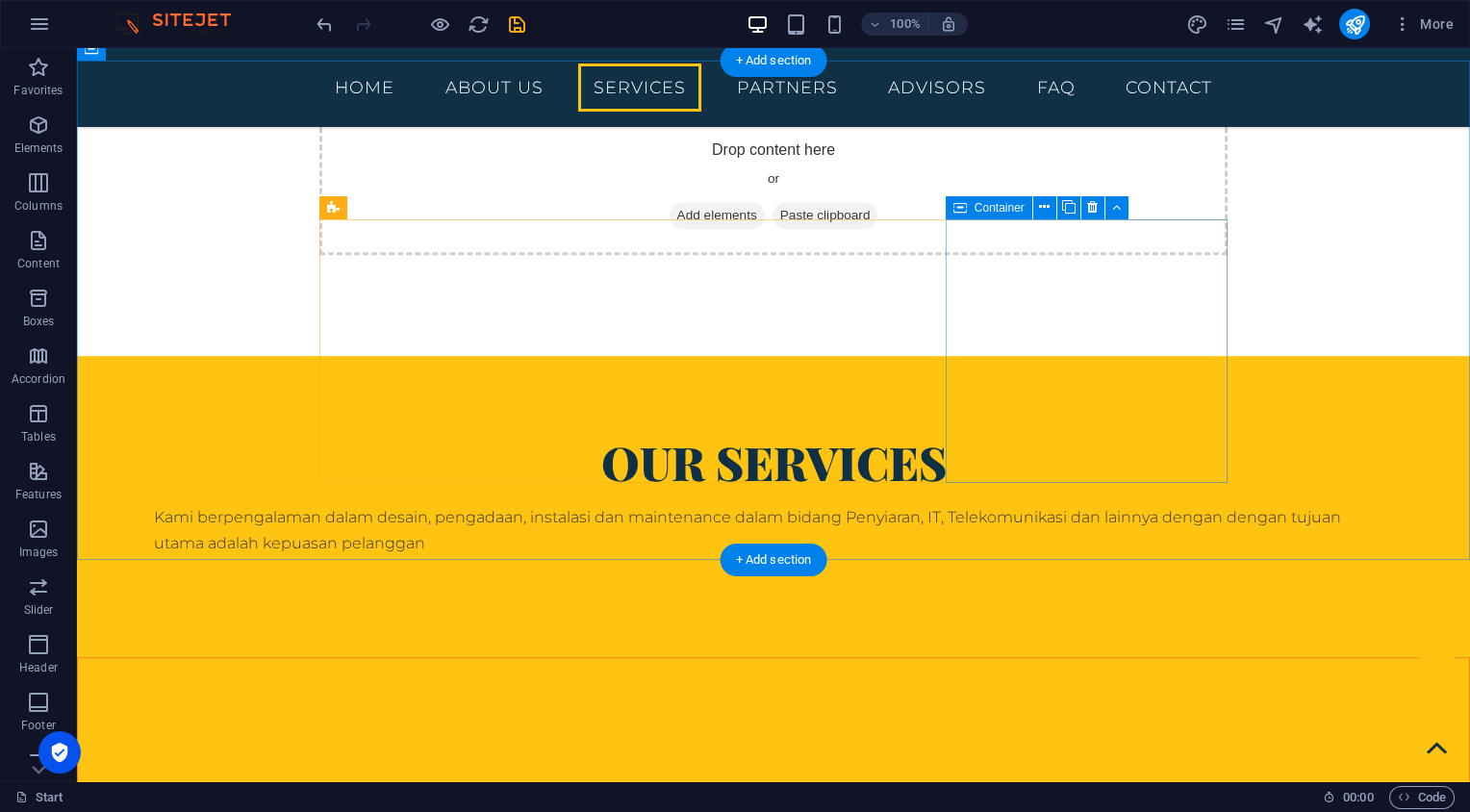 drag, startPoint x: 1026, startPoint y: 244, endPoint x: 1014, endPoint y: 251, distance: 13.892444 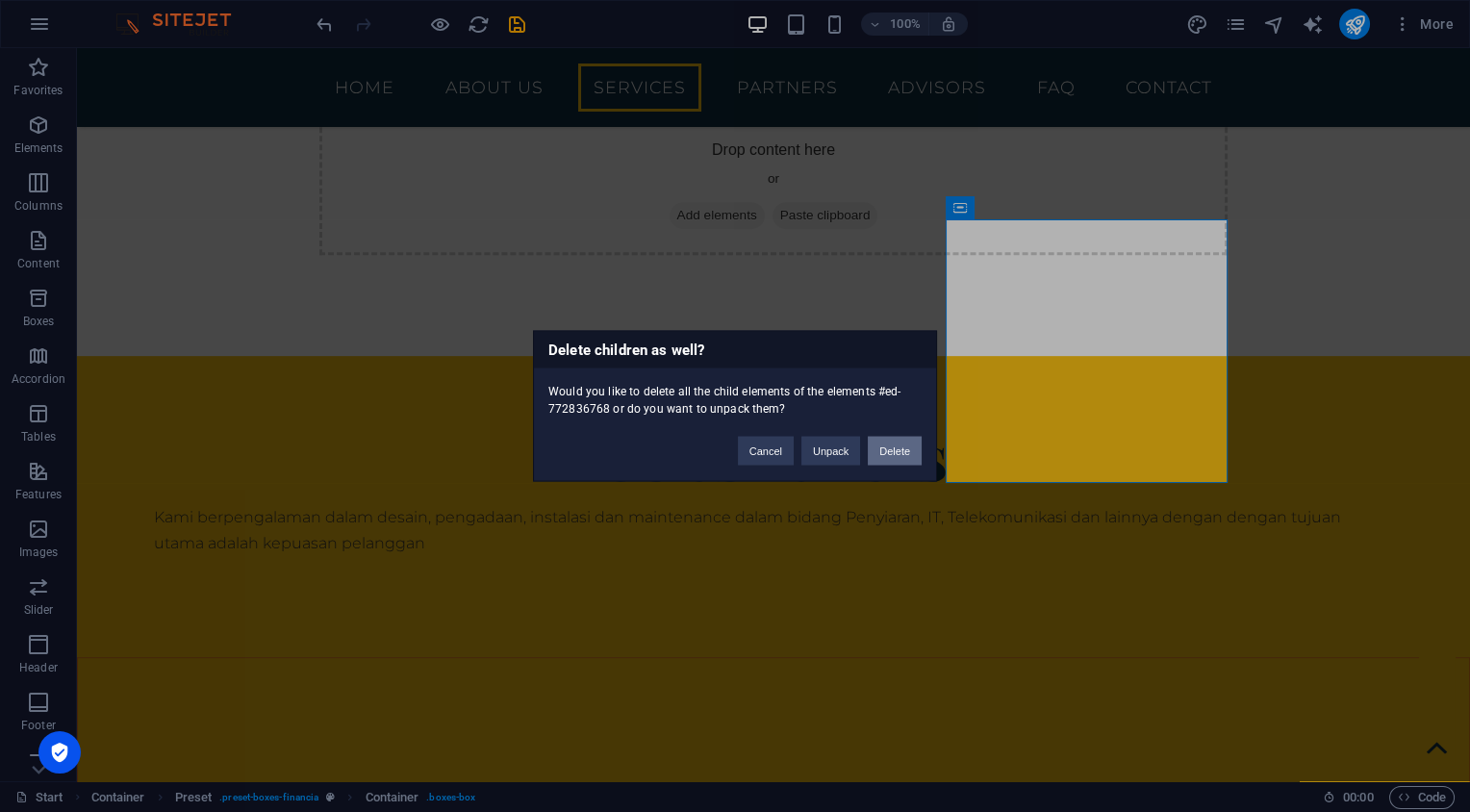 click on "Delete" at bounding box center (895, 451) 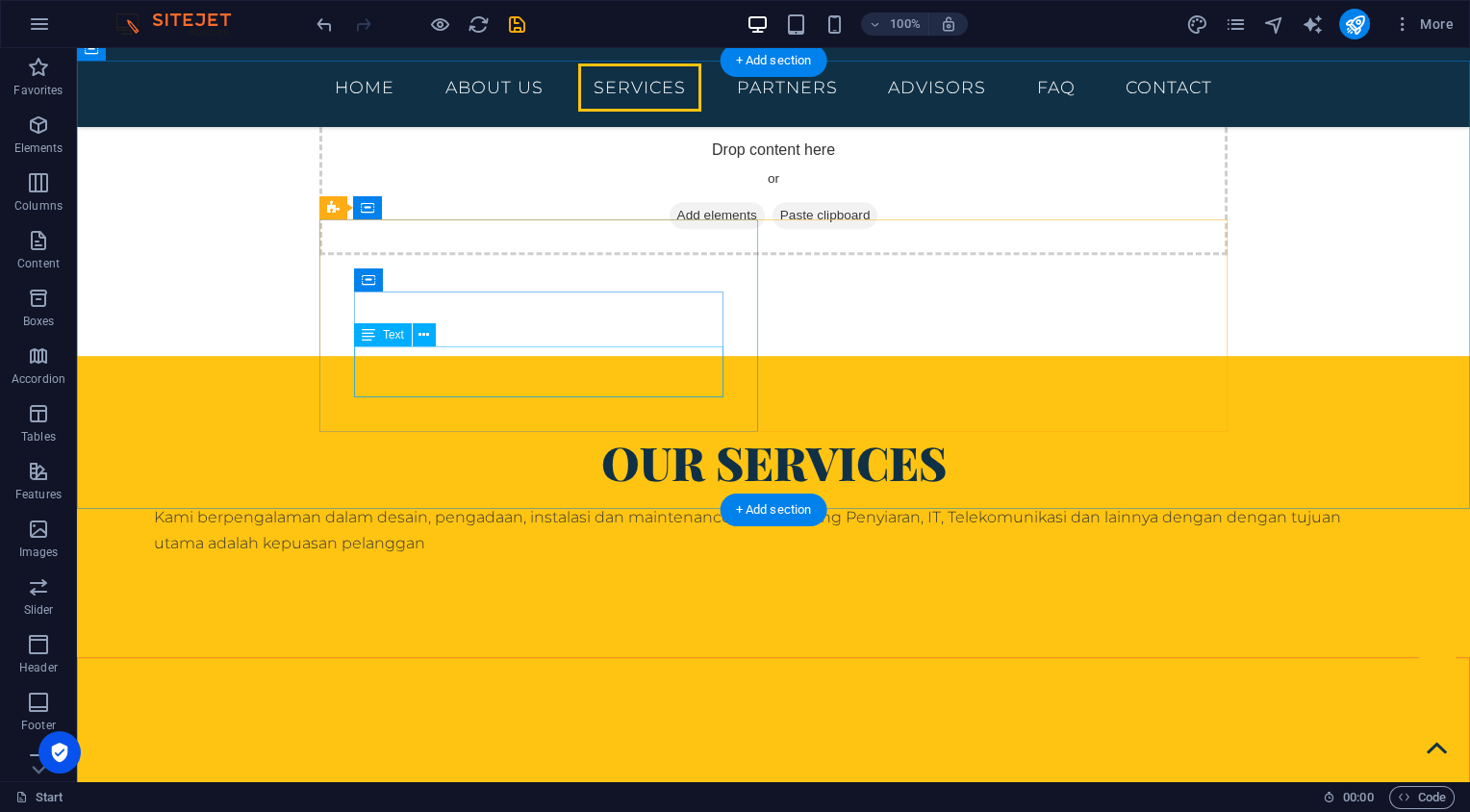 click on "Lorem ipsum dolor sit amet, consectetur adipisicing elit. Veritatis, dolorem!" at bounding box center [773, 2254] 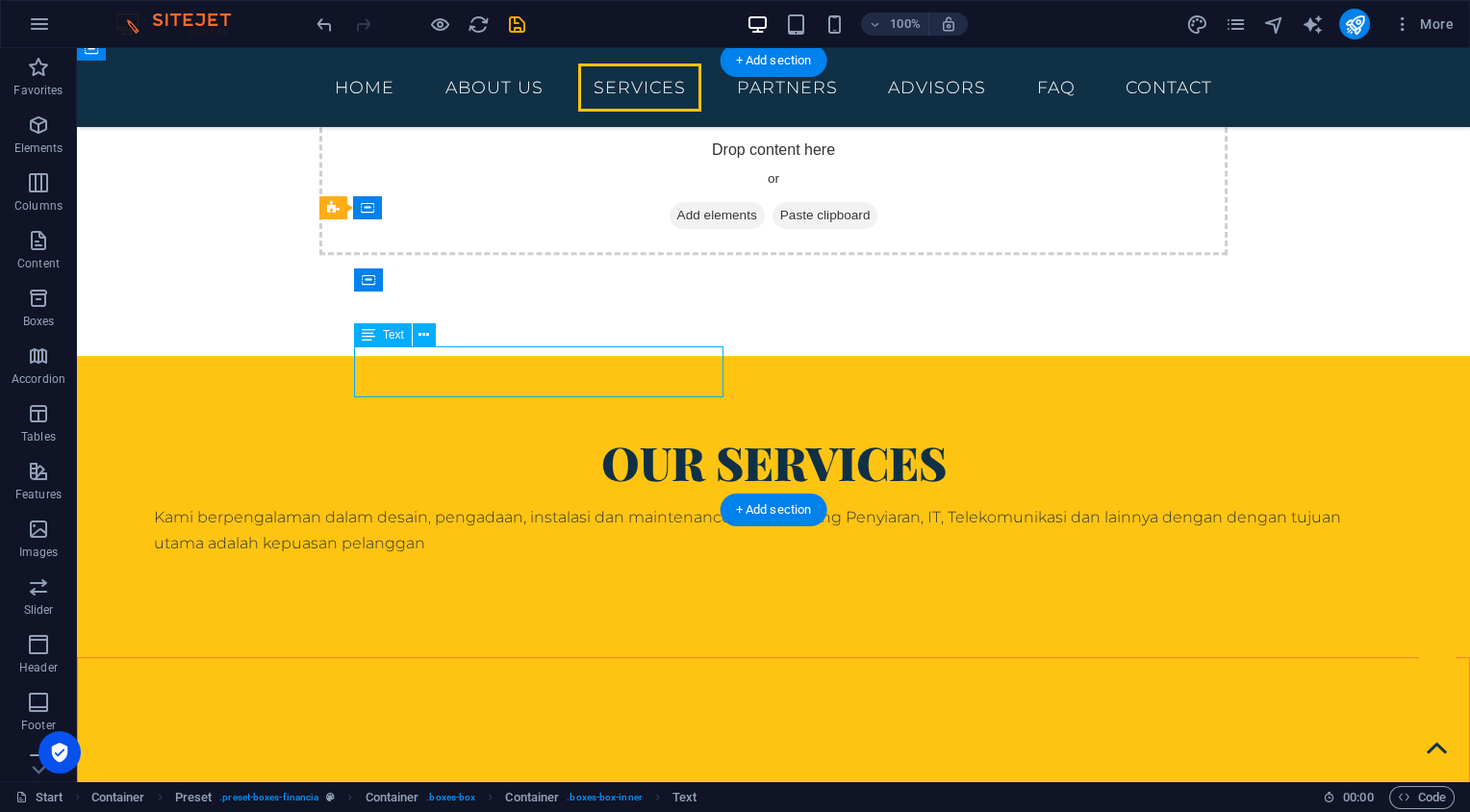 click on "Lorem ipsum dolor sit amet, consectetur adipisicing elit. Veritatis, dolorem!" at bounding box center [773, 2254] 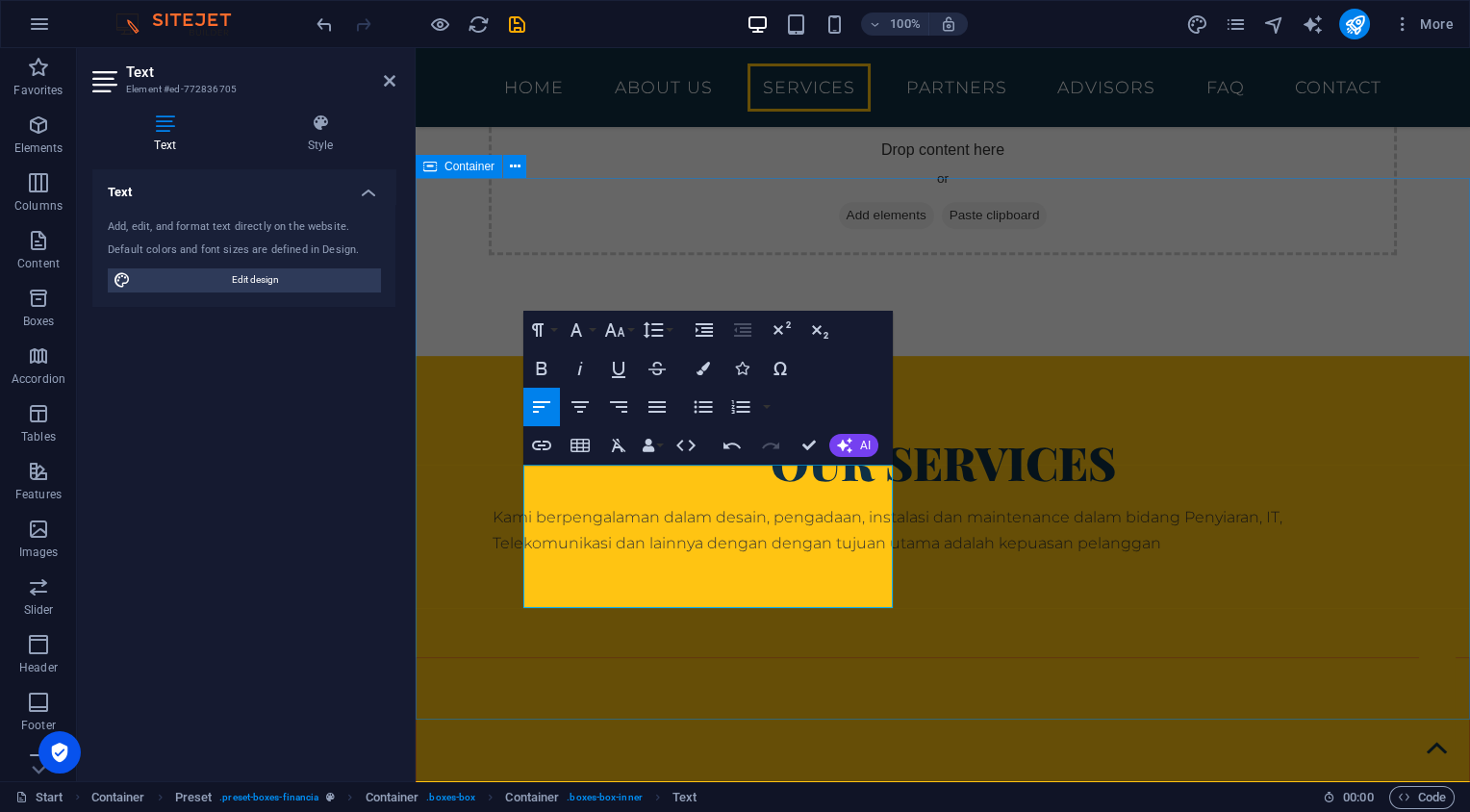 click on "OUR VISION & MISSION VISION Menjadi Perusahaan di bidang Perangkat Telekomunikasi, IT dan Penyiaran yang terdepan dan handal serta terus bersinergi dengan perkembangan teknologi yang mutakhir. MISSION Lorem ipsum dolor sit amet, consectetur adipisicing elit. Veritatis, dolorem!" at bounding box center (943, 2390) 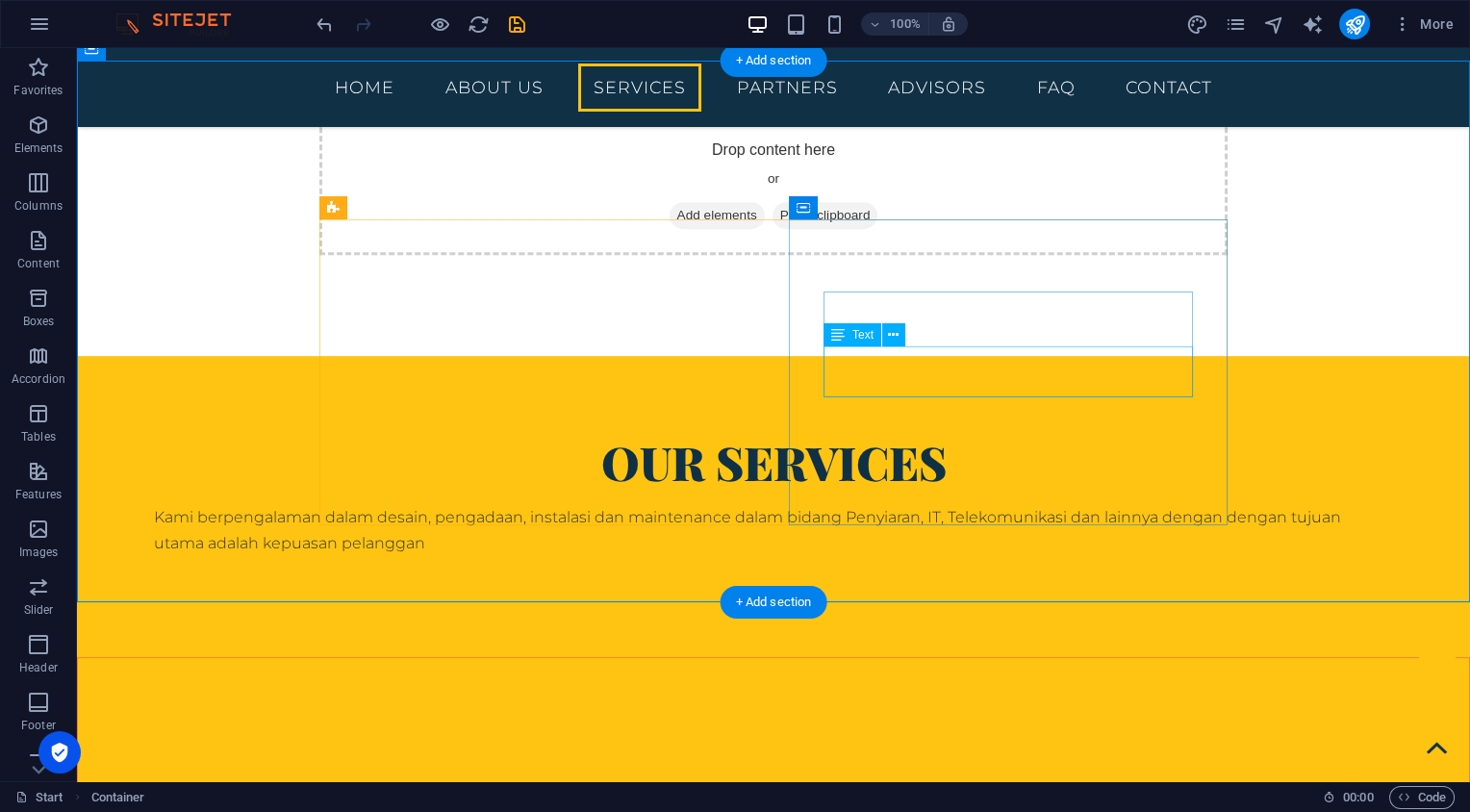 click on "Lorem ipsum dolor sit amet, consectetur adipisicing elit. Veritatis, dolorem!" at bounding box center [773, 2504] 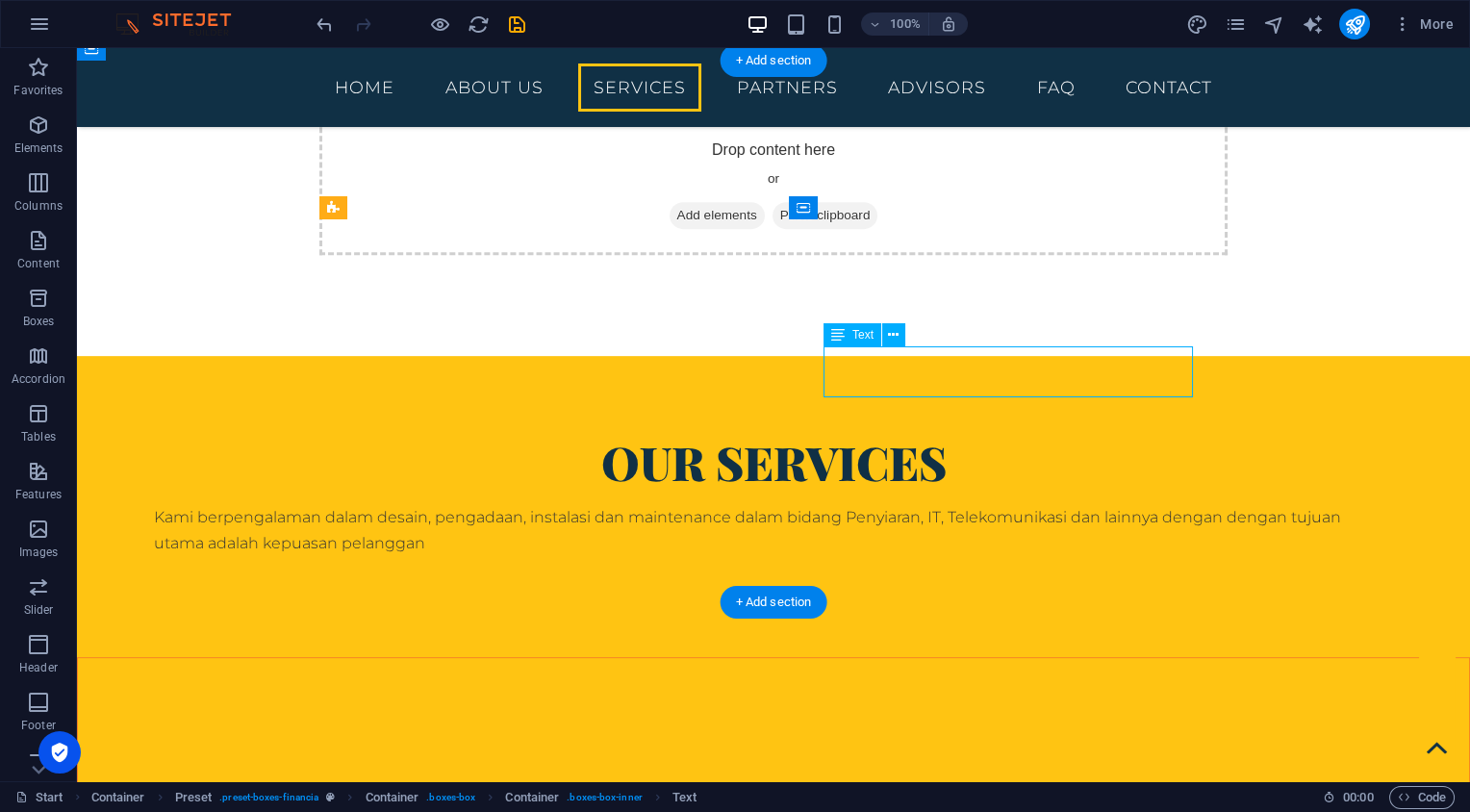 click on "Lorem ipsum dolor sit amet, consectetur adipisicing elit. Veritatis, dolorem!" at bounding box center (773, 2504) 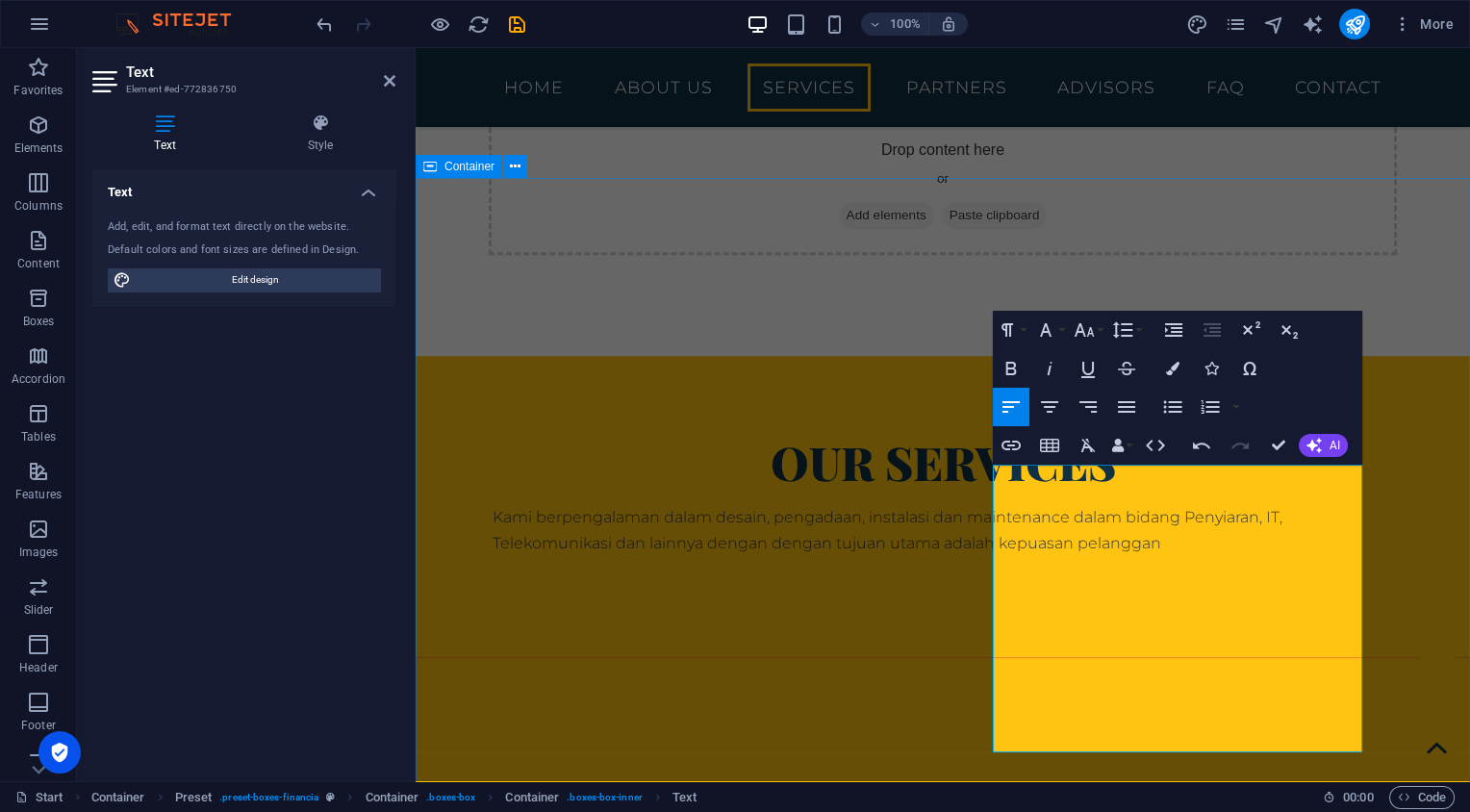 click on "OUR VISION & MISSION VISION Menjadi Perusahaan di bidang Perangkat Telekomunikasi, IT dan Penyiaran yang terdepan dan handal serta terus bersinergi dengan perkembangan teknologi yang mutakhir. MISSION Secara berkesinambungan menyediakan produk perangkat telekomunikasi, IT dan penyiaran sesuai kebutuhan pelaku usaha dan selaras dengan perkembangan teknologi; Memberikan pelayanan instalasi, perawatan maupun penggantian suku cadang perangkat Telekomunikasi, IT dan Penyiaran yang berkualitas tinggi  untuk kepuasan pelanggan" at bounding box center [943, 2449] 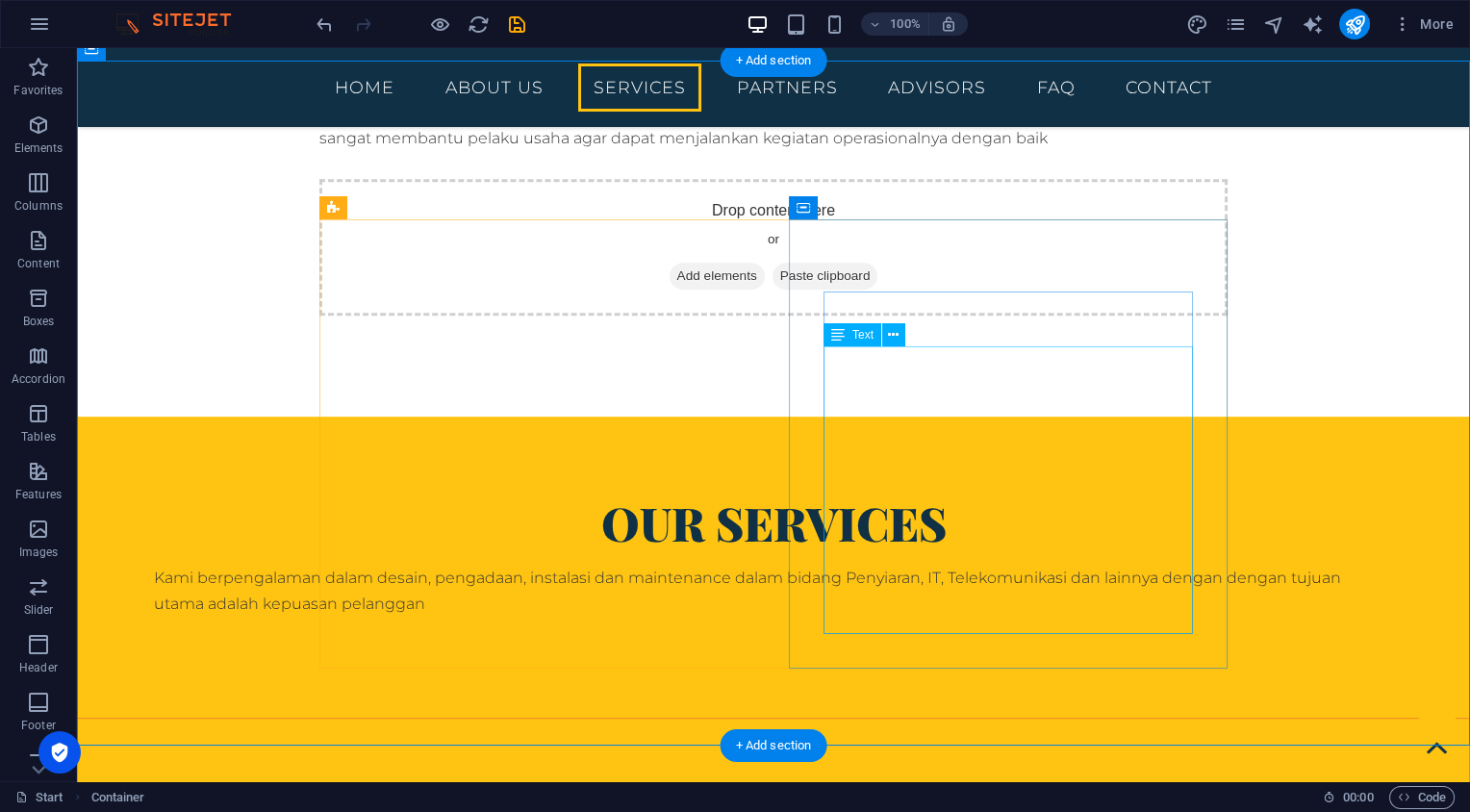 scroll, scrollTop: 1849, scrollLeft: 0, axis: vertical 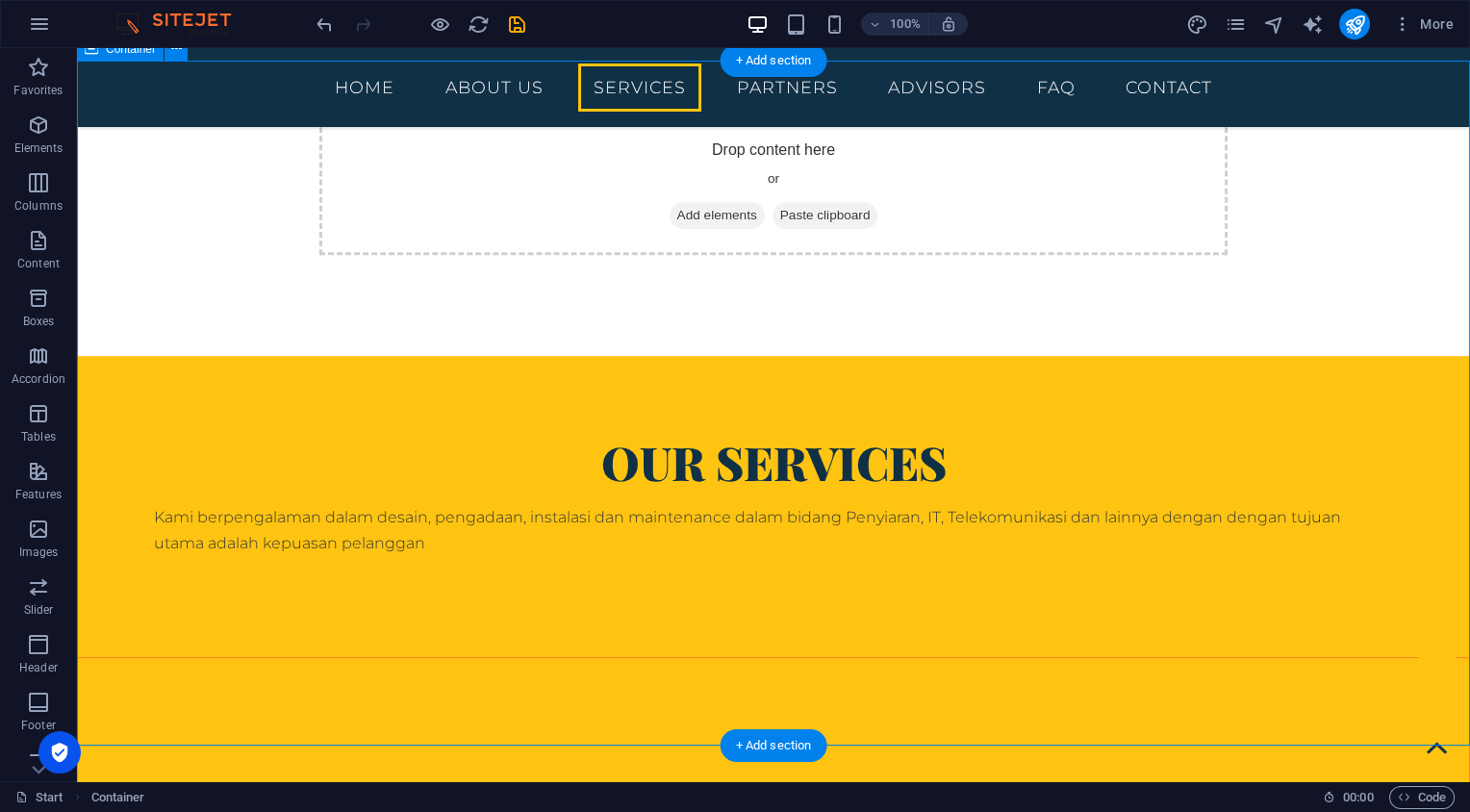 click on "OUR VISION & MISSION VISION Menjadi Perusahaan di bidang Perangkat Telekomunikasi, IT dan Penyiaran yang terdepan dan handal serta terus bersinergi dengan perkembangan teknologi yang mutakhir. MISSION Secara berkesinambungan menyediakan produk perangkat telekomunikasi, IT dan penyiaran sesuai kebutuhan pelaku usaha dan selaras dengan perkembangan teknologi; Memberikan pelayanan instalasi, perawatan maupun penggantian suku cadang perangkat Telekomunikasi, IT dan Penyiaran yang berkualitas tinggi  untuk kepuasan pelanggan" at bounding box center (773, 2350) 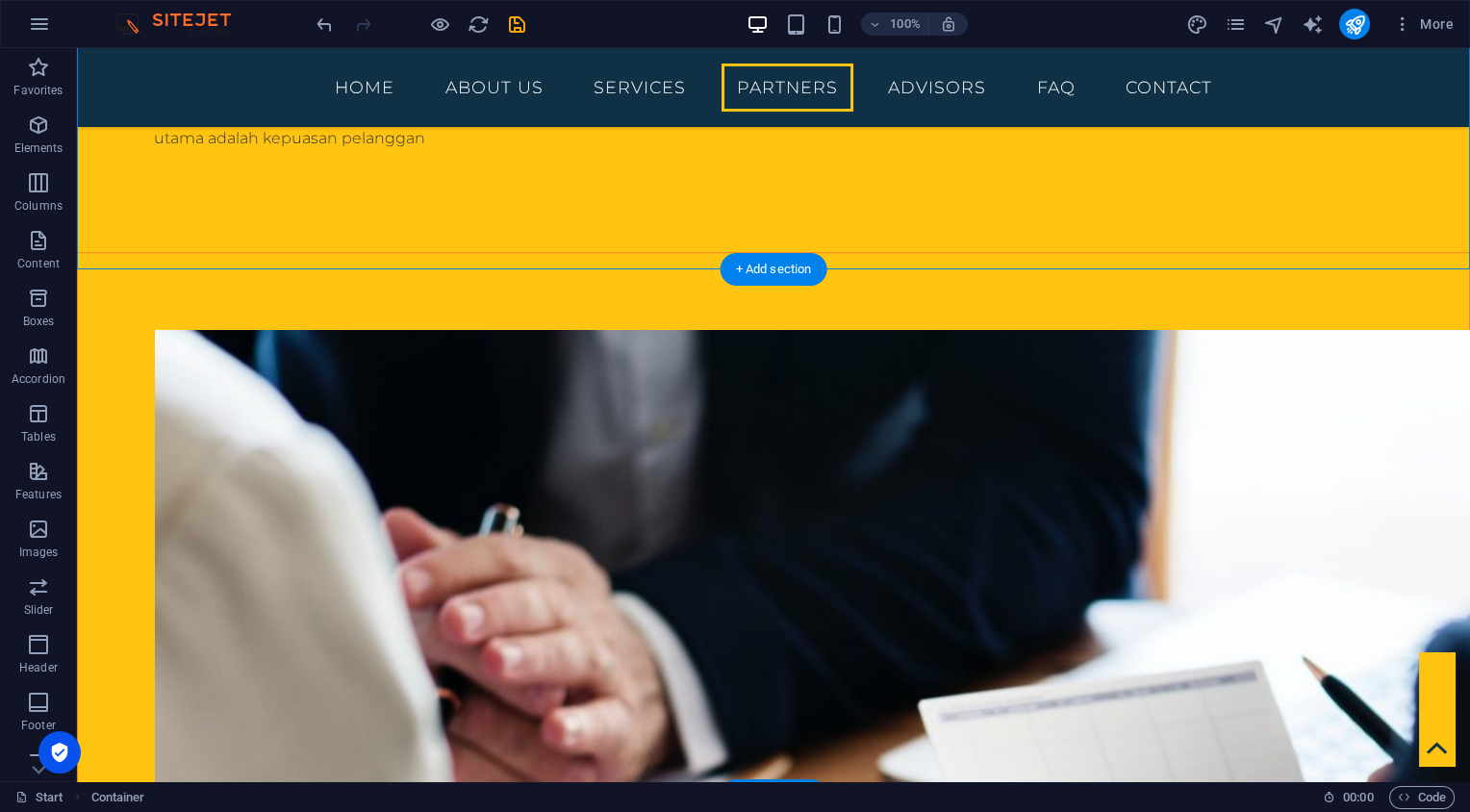 scroll, scrollTop: 2357, scrollLeft: 0, axis: vertical 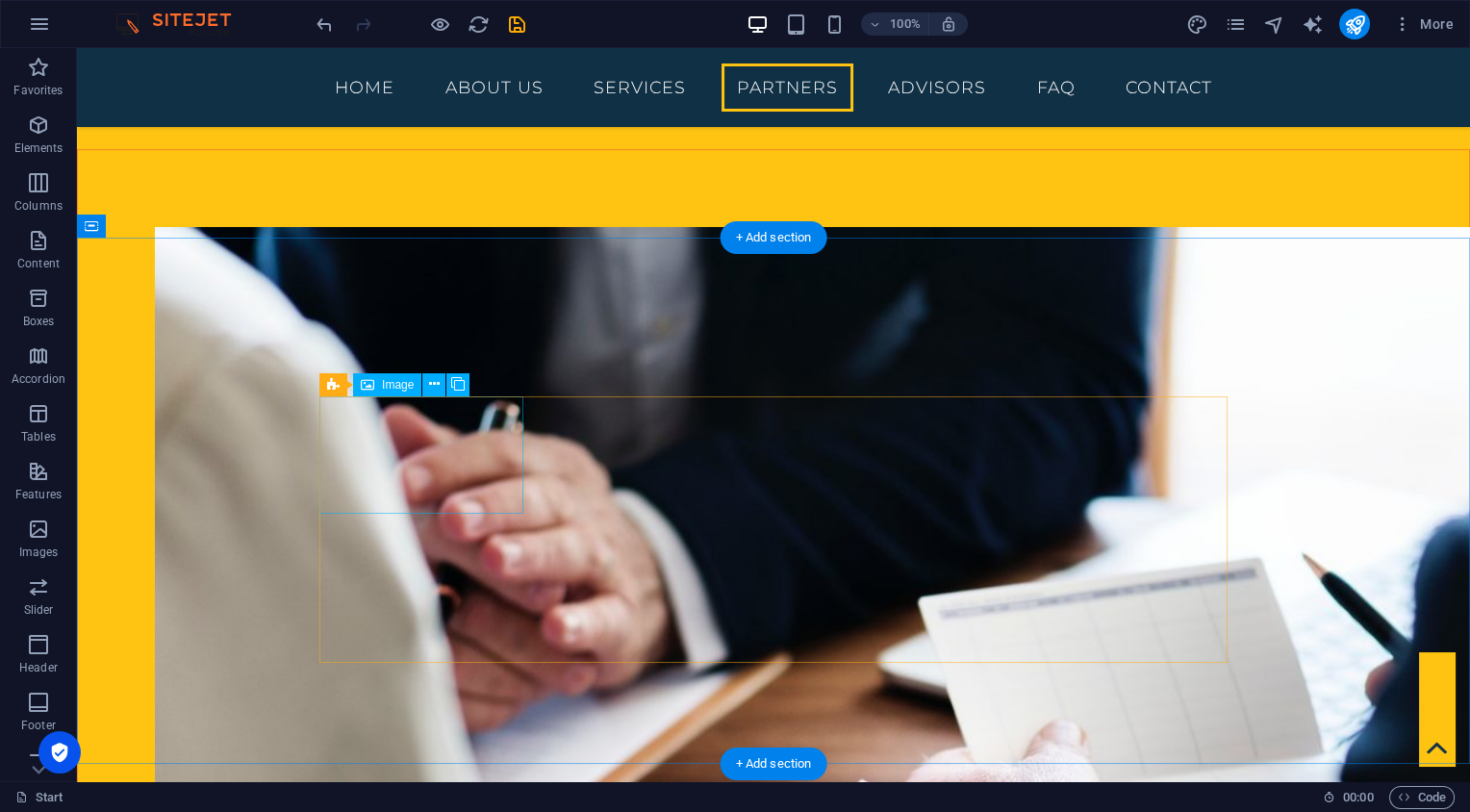click at bounding box center (421, 3086) 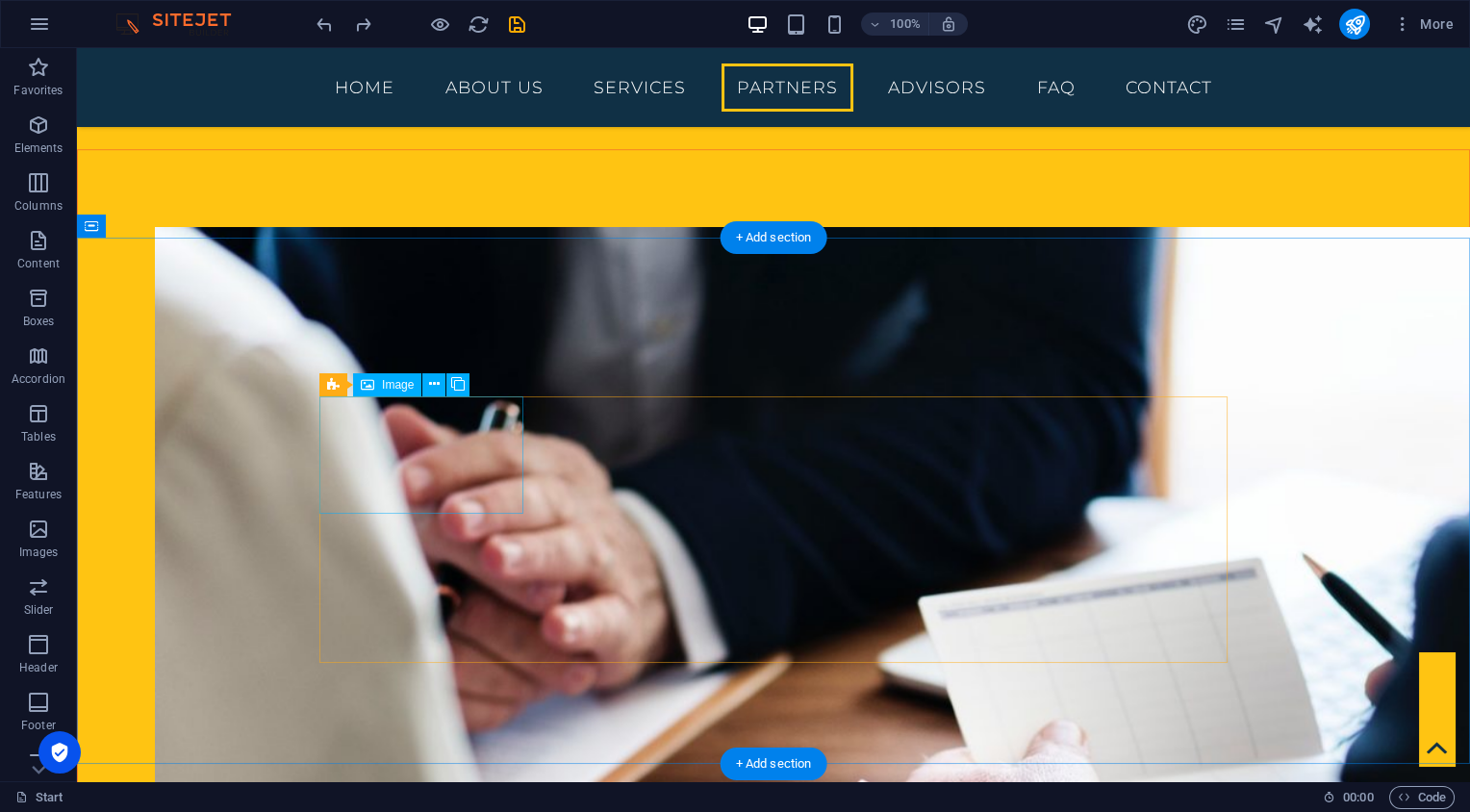 click at bounding box center [421, 3086] 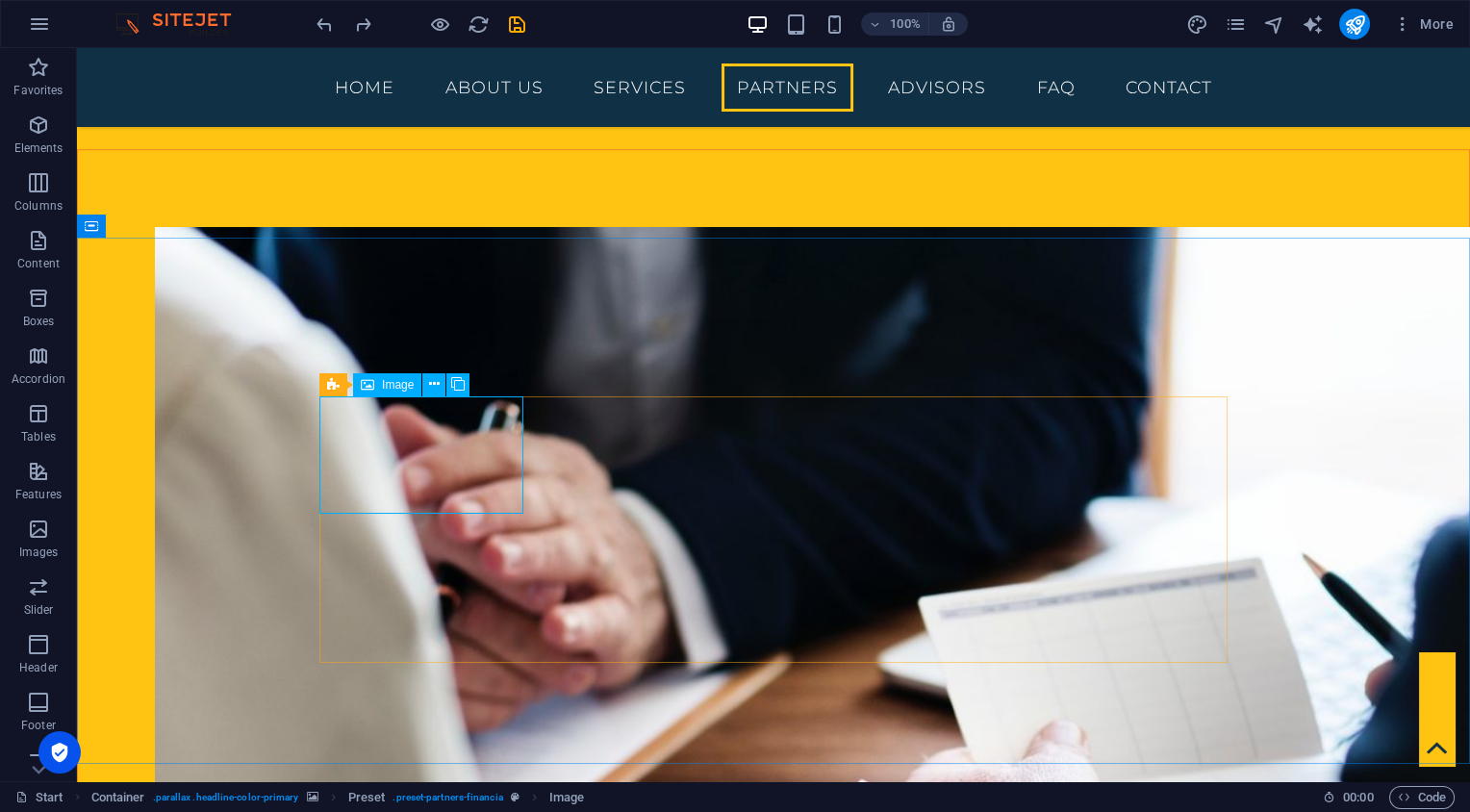 click on "Image" at bounding box center (397, 385) 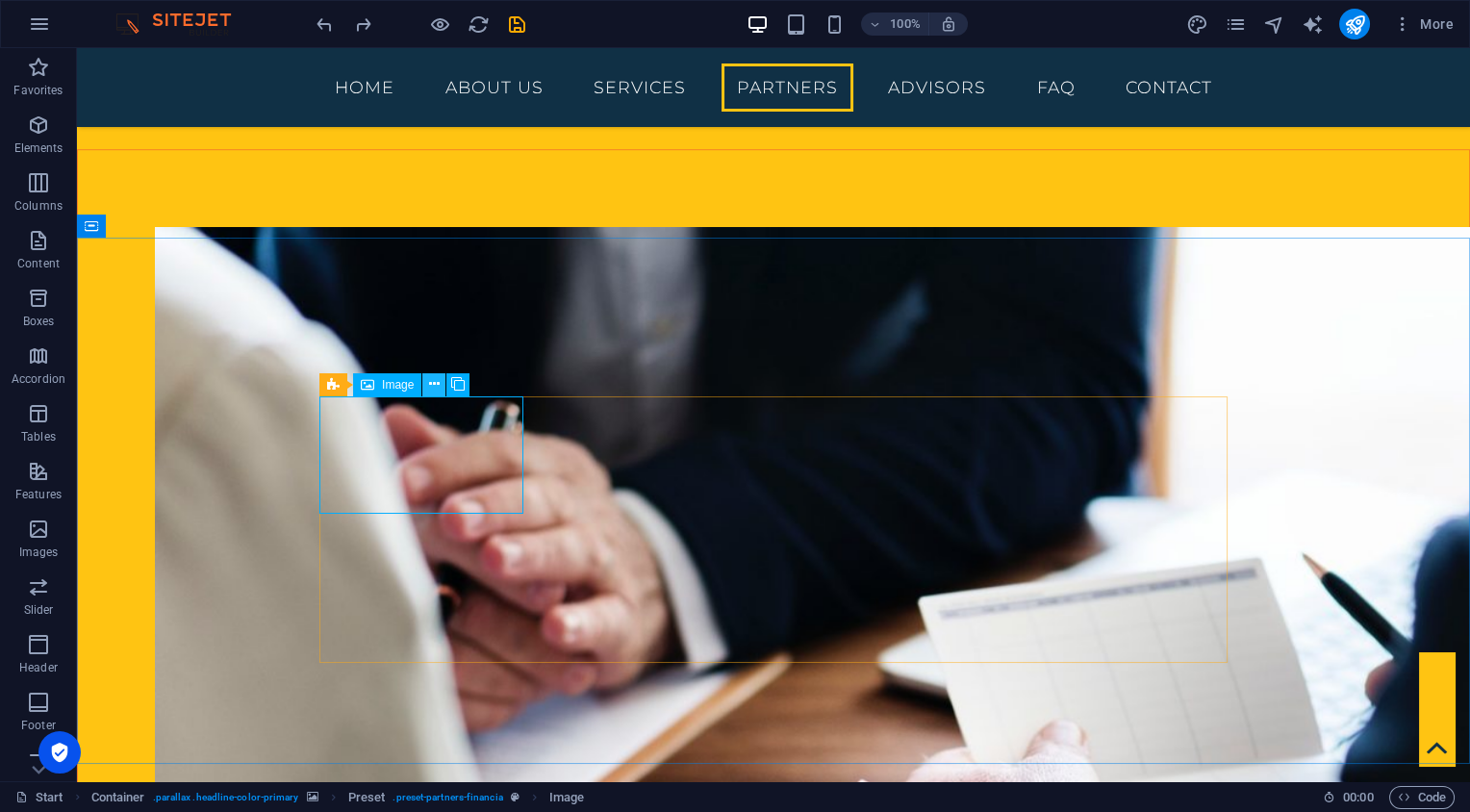 click at bounding box center (434, 385) 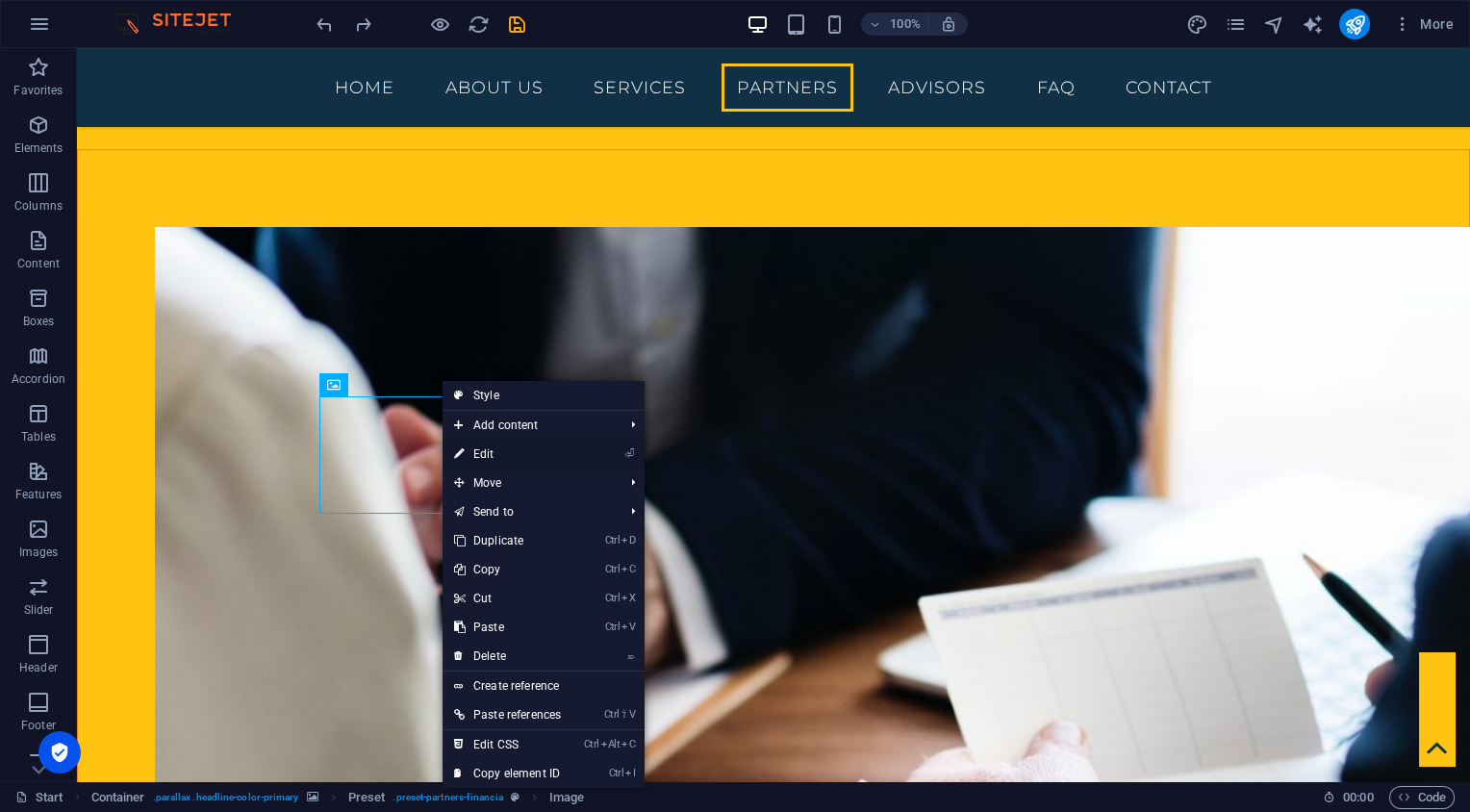 click on "⏎" at bounding box center (629, 453) 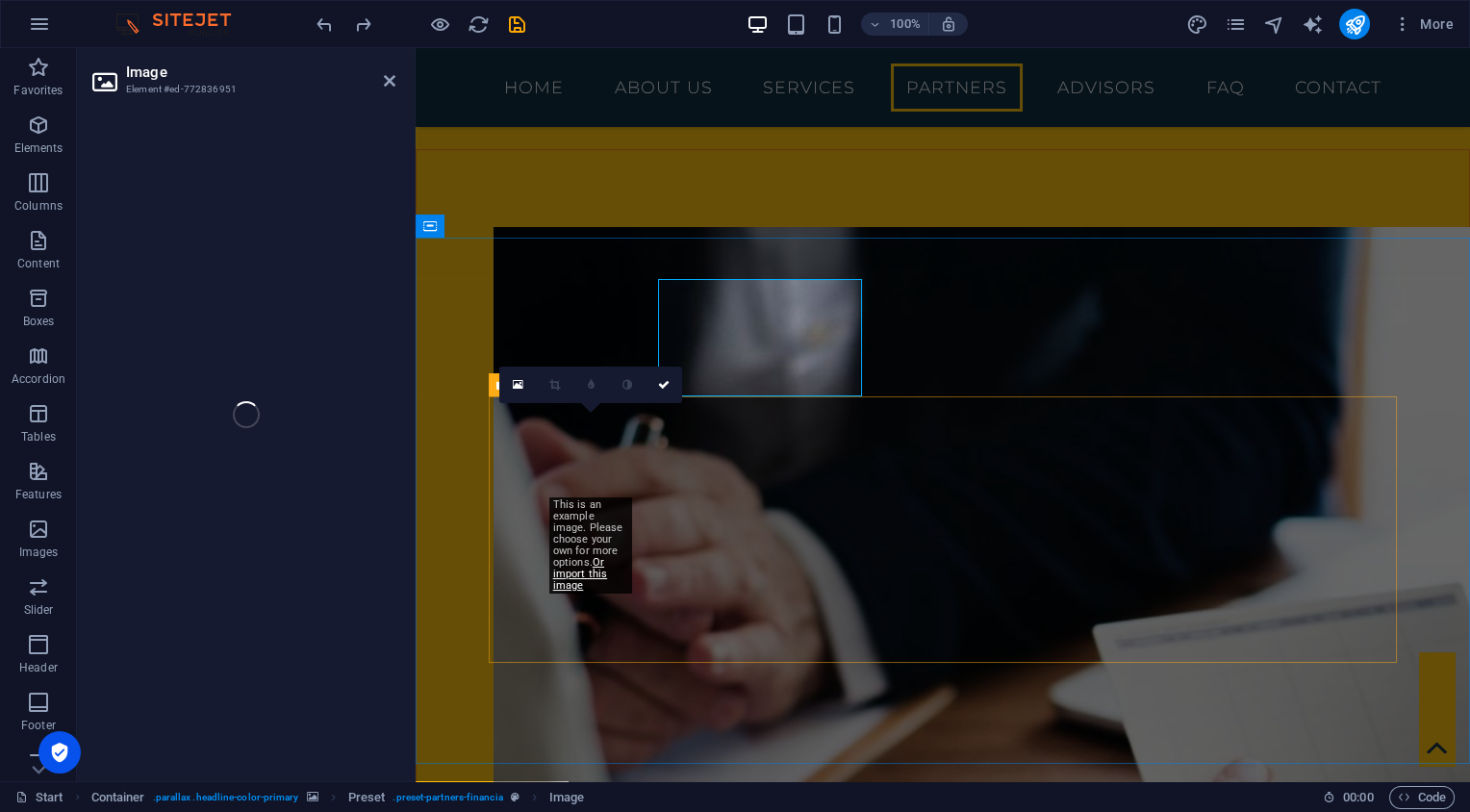 scroll, scrollTop: 2474, scrollLeft: 0, axis: vertical 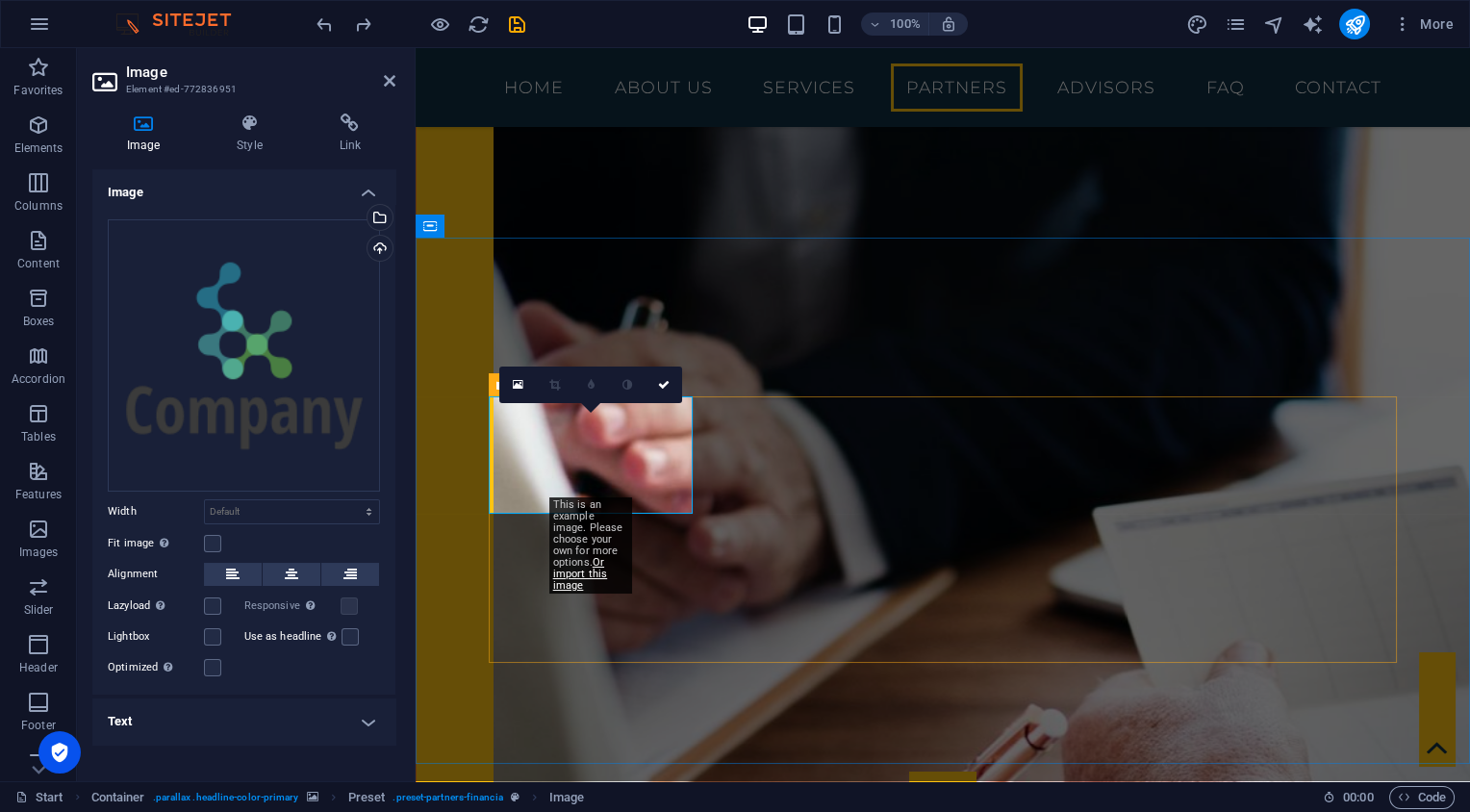 click at bounding box center [591, 3067] 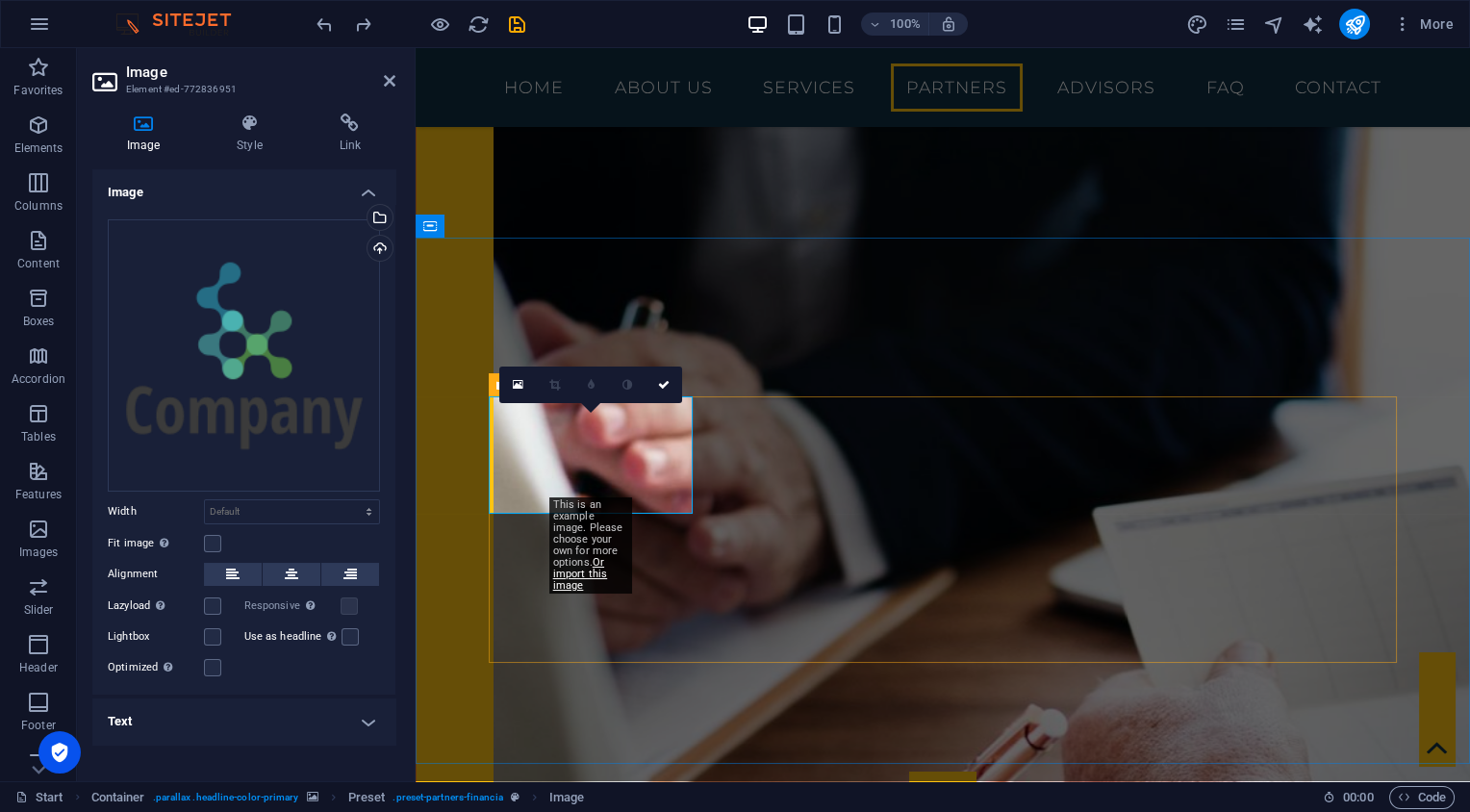 scroll, scrollTop: 2357, scrollLeft: 0, axis: vertical 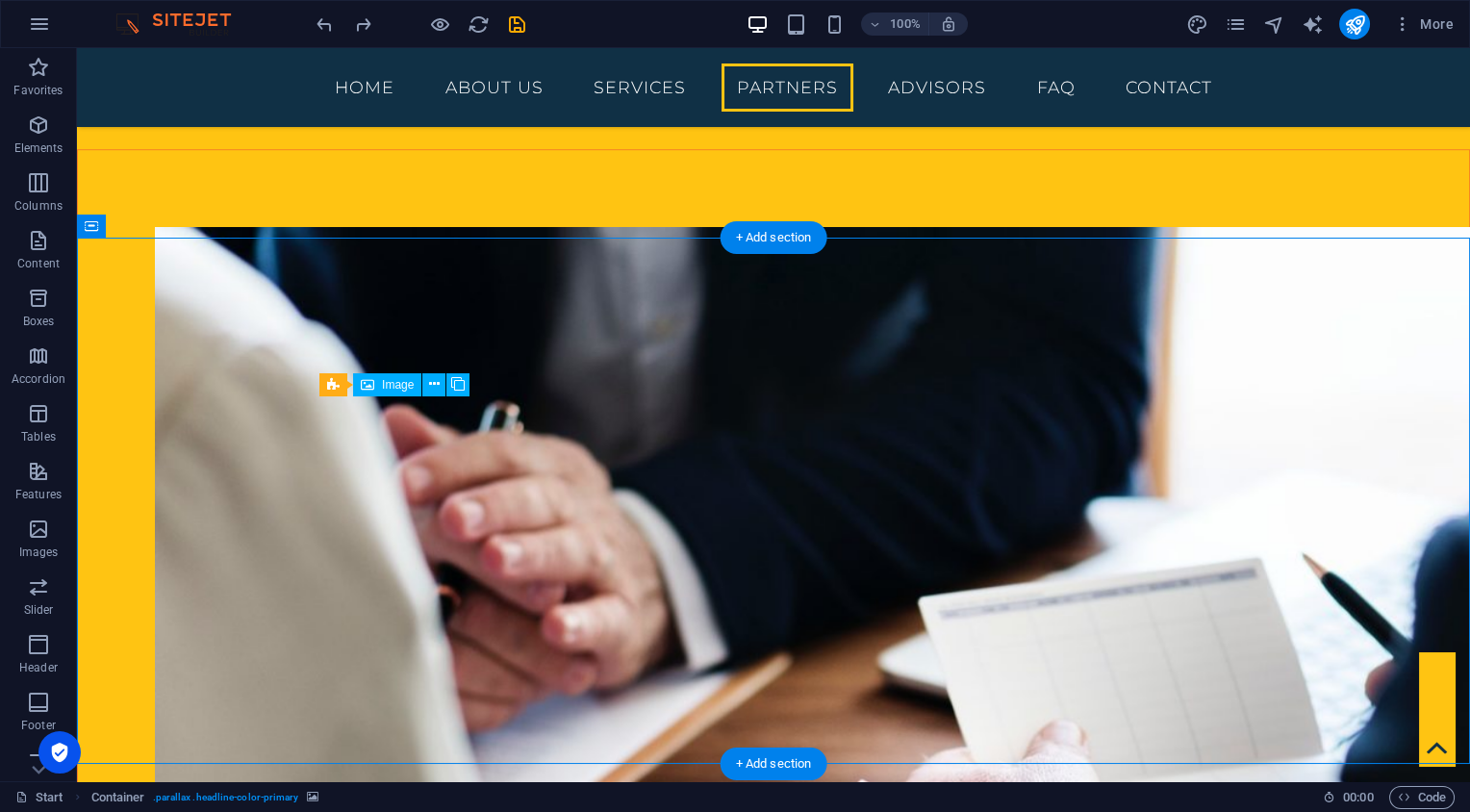 click at bounding box center (421, 3086) 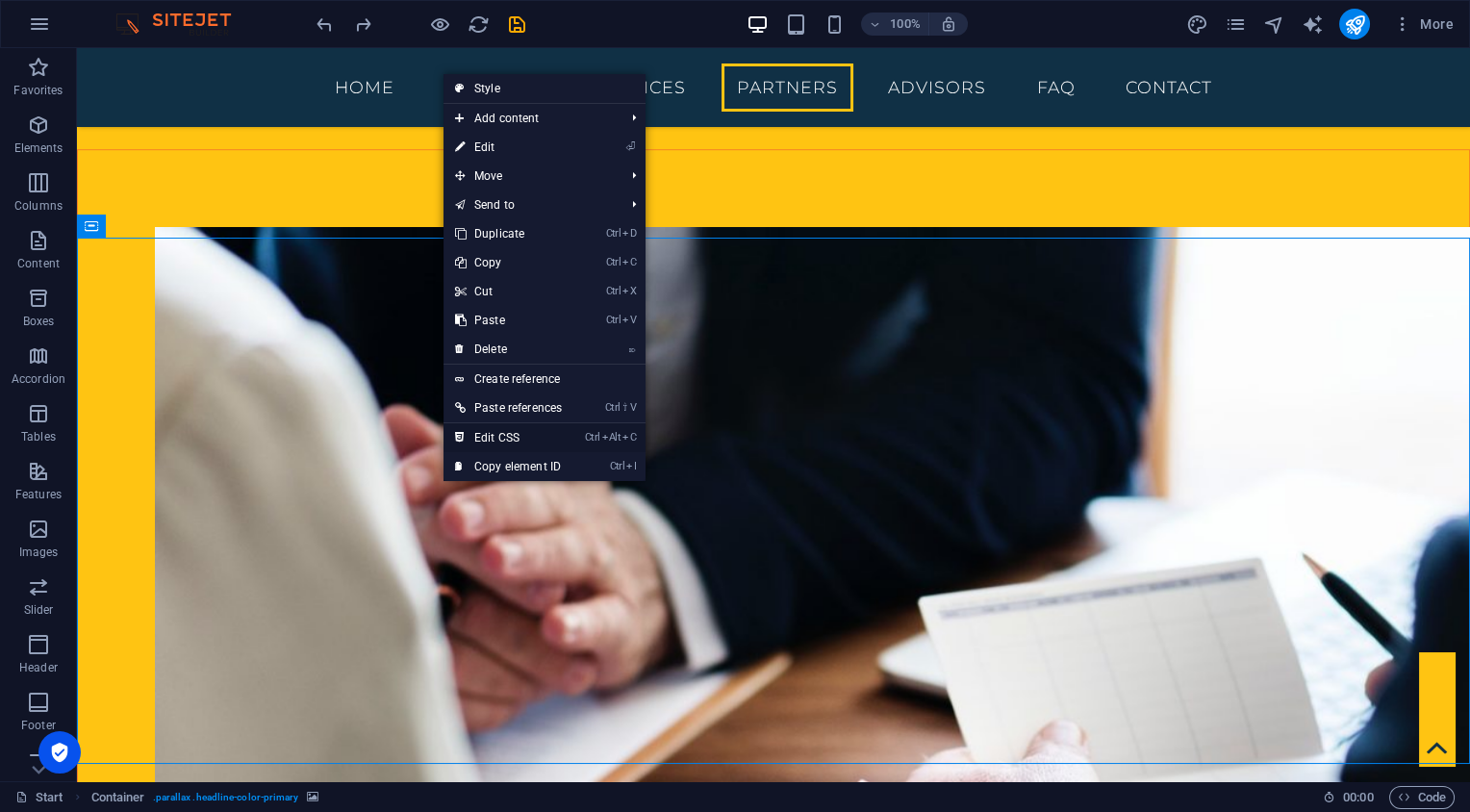 click on "Ctrl Alt C  Edit CSS" at bounding box center (508, 438) 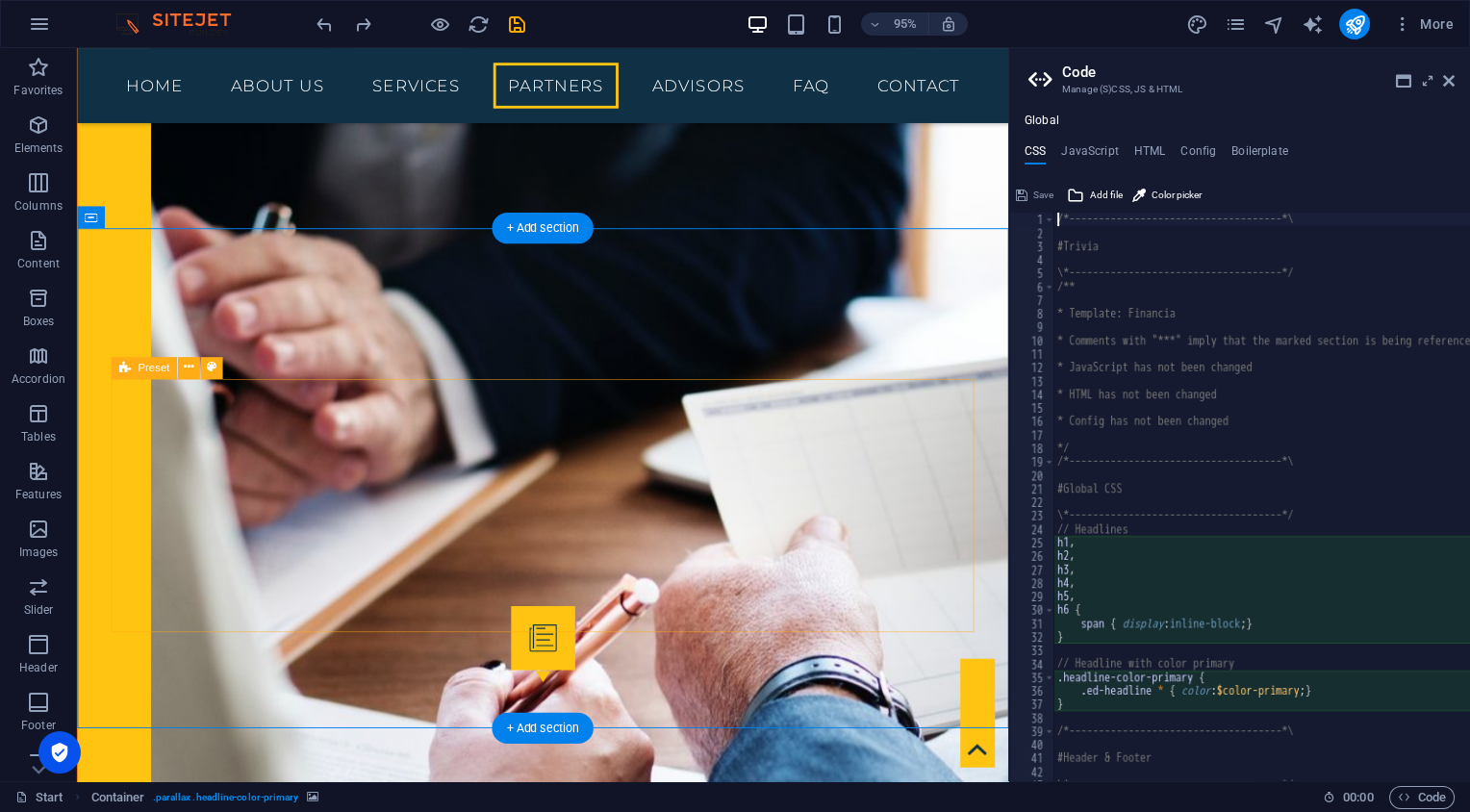 type on ".ed-headline * { color: $color-primary; }" 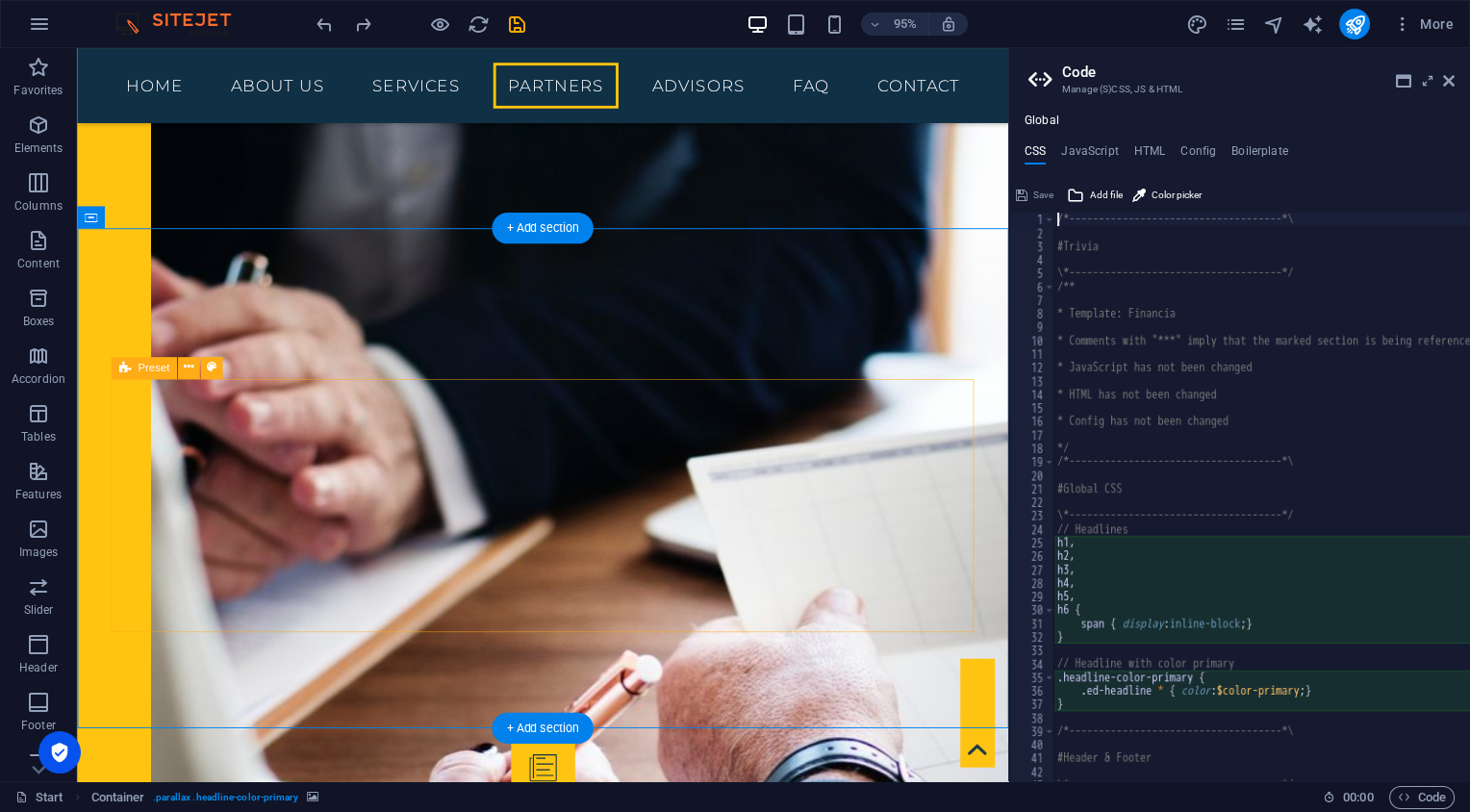 scroll, scrollTop: 200, scrollLeft: 0, axis: vertical 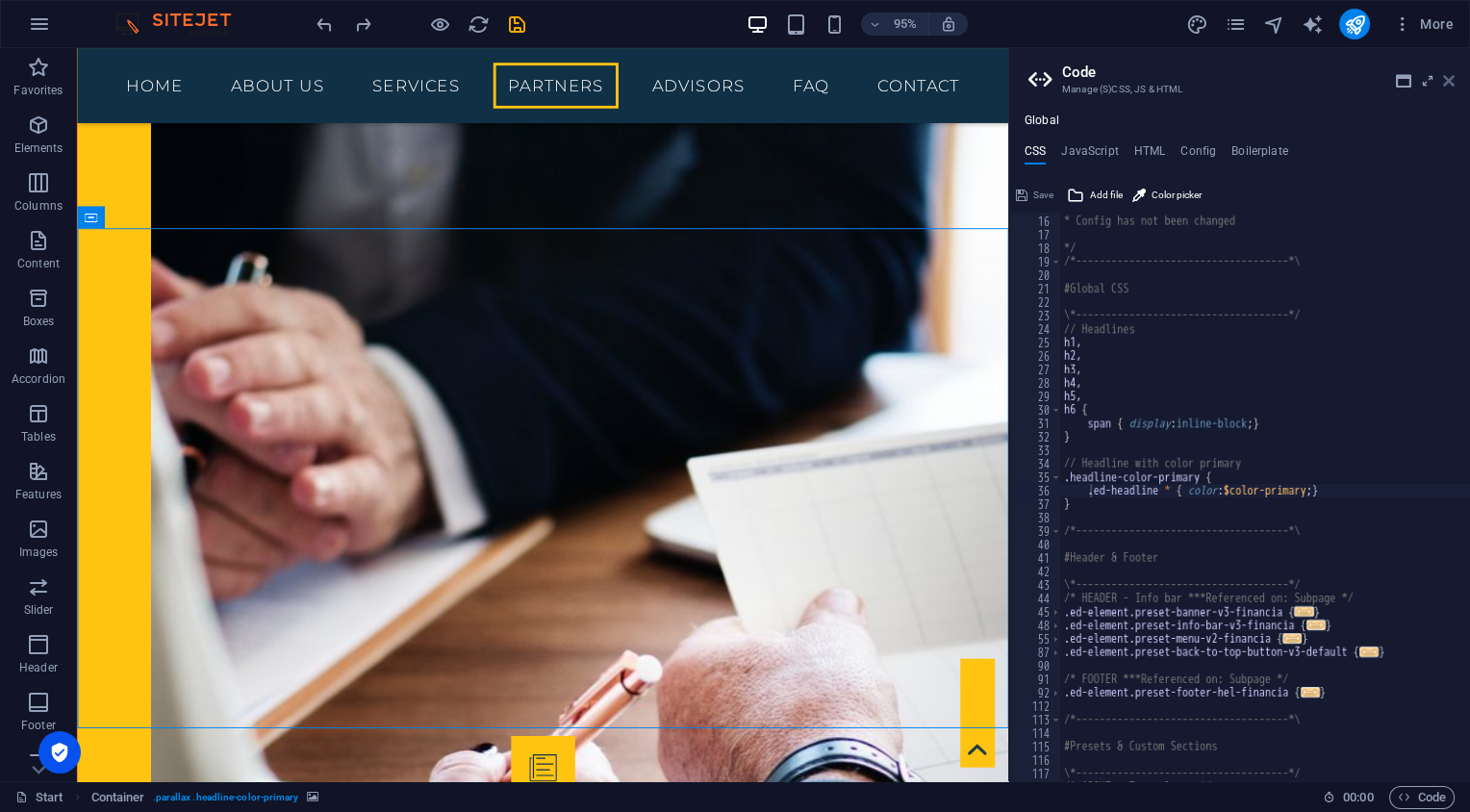 click at bounding box center [1449, 81] 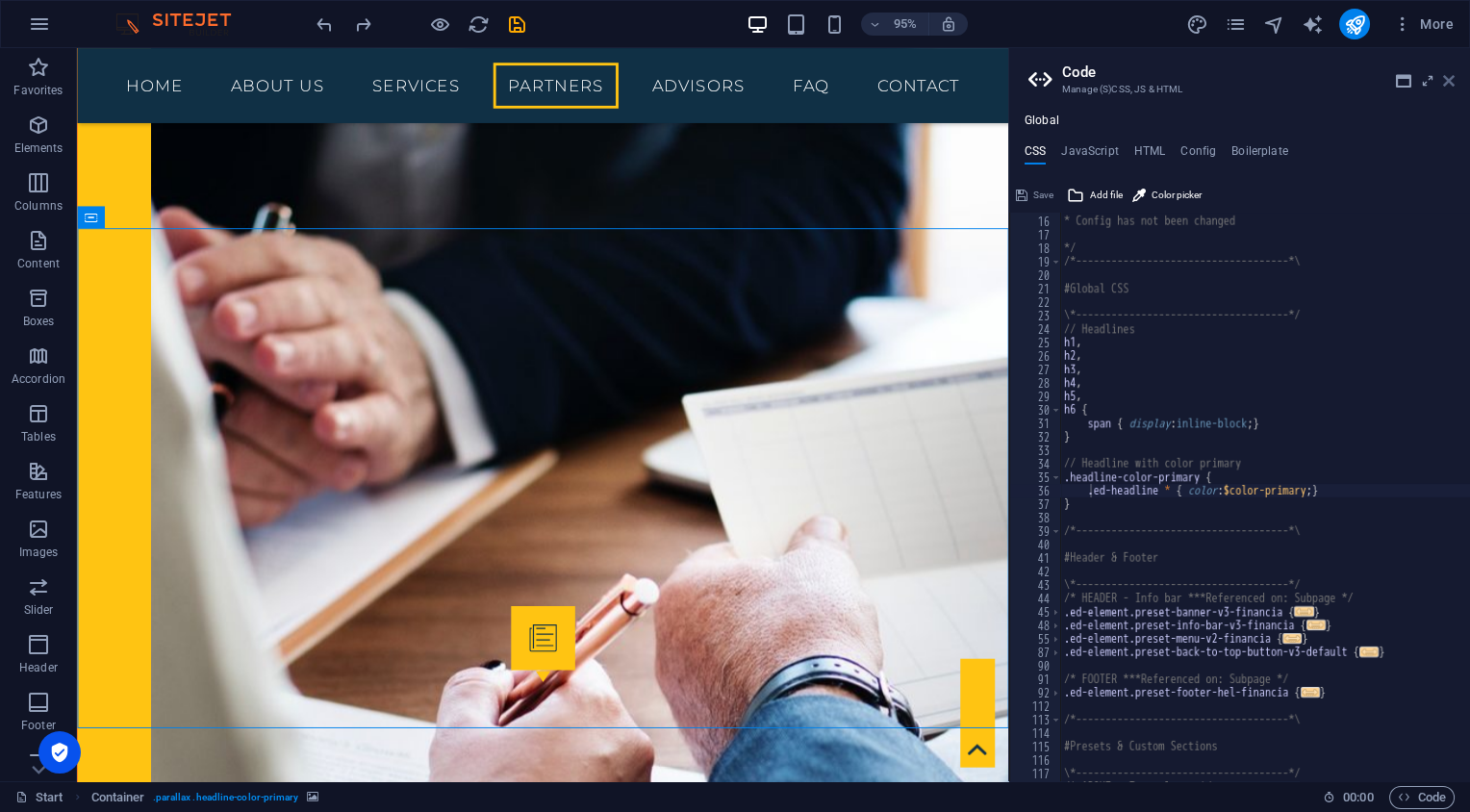scroll, scrollTop: 2357, scrollLeft: 0, axis: vertical 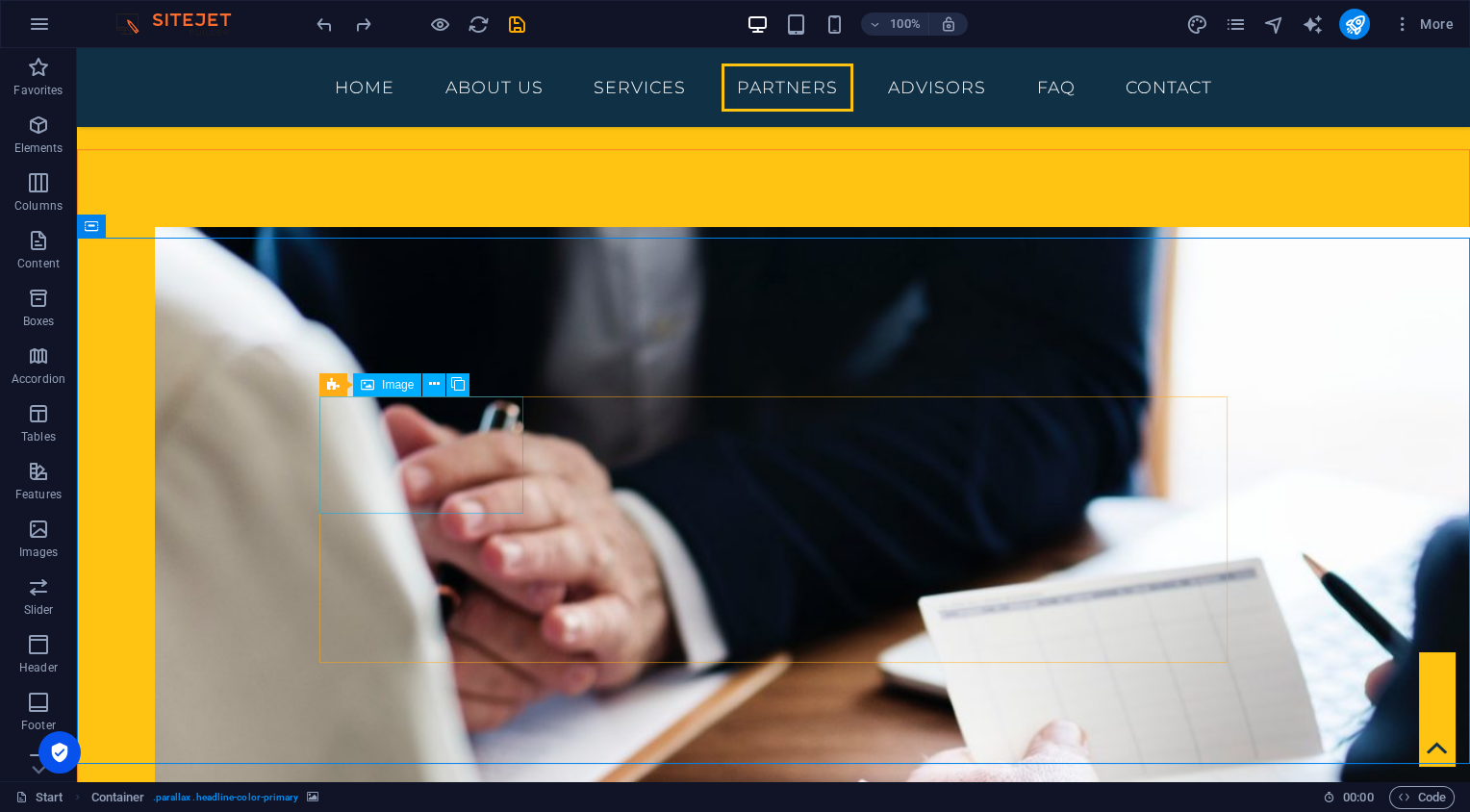 click on "Image" at bounding box center [397, 385] 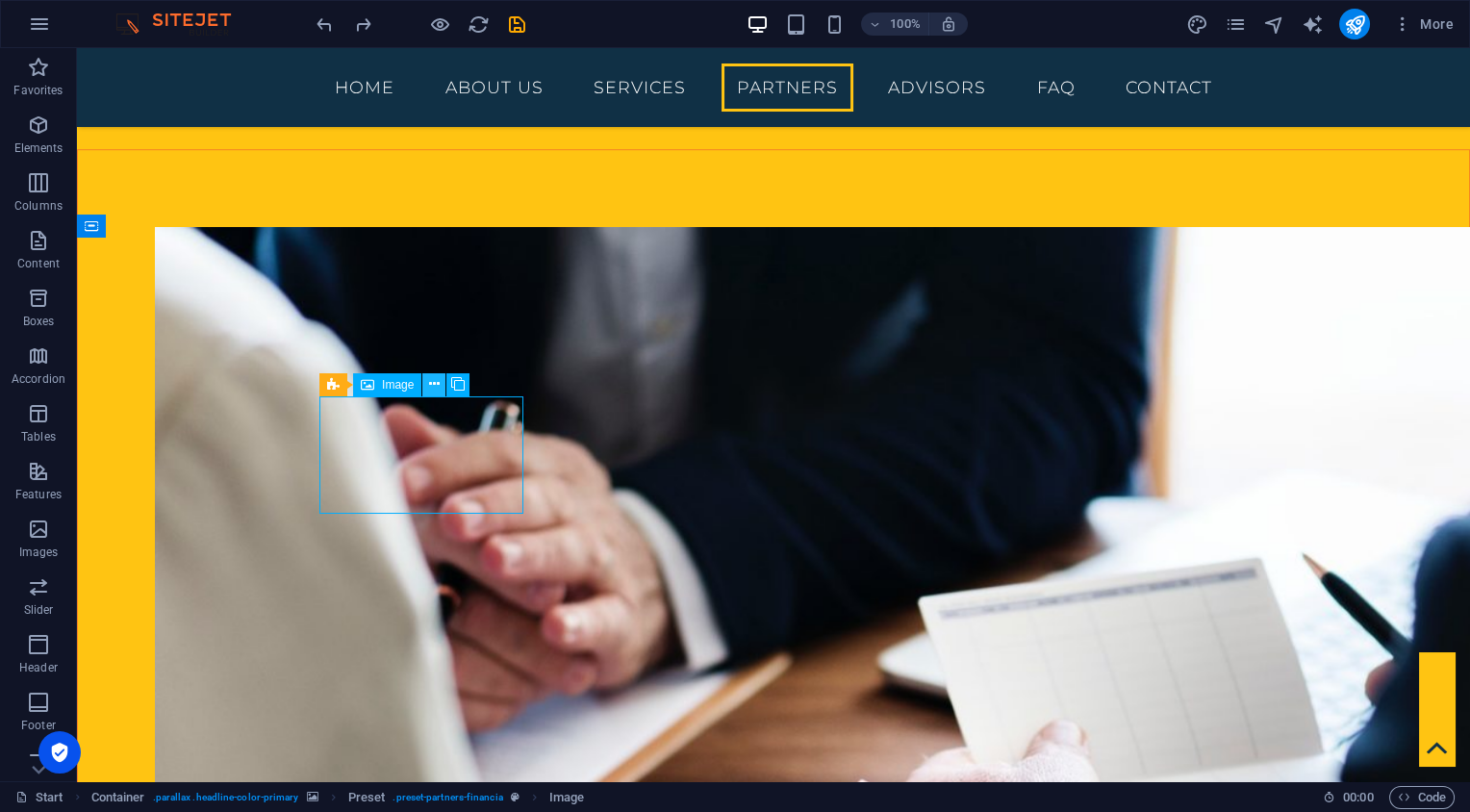 click at bounding box center (434, 385) 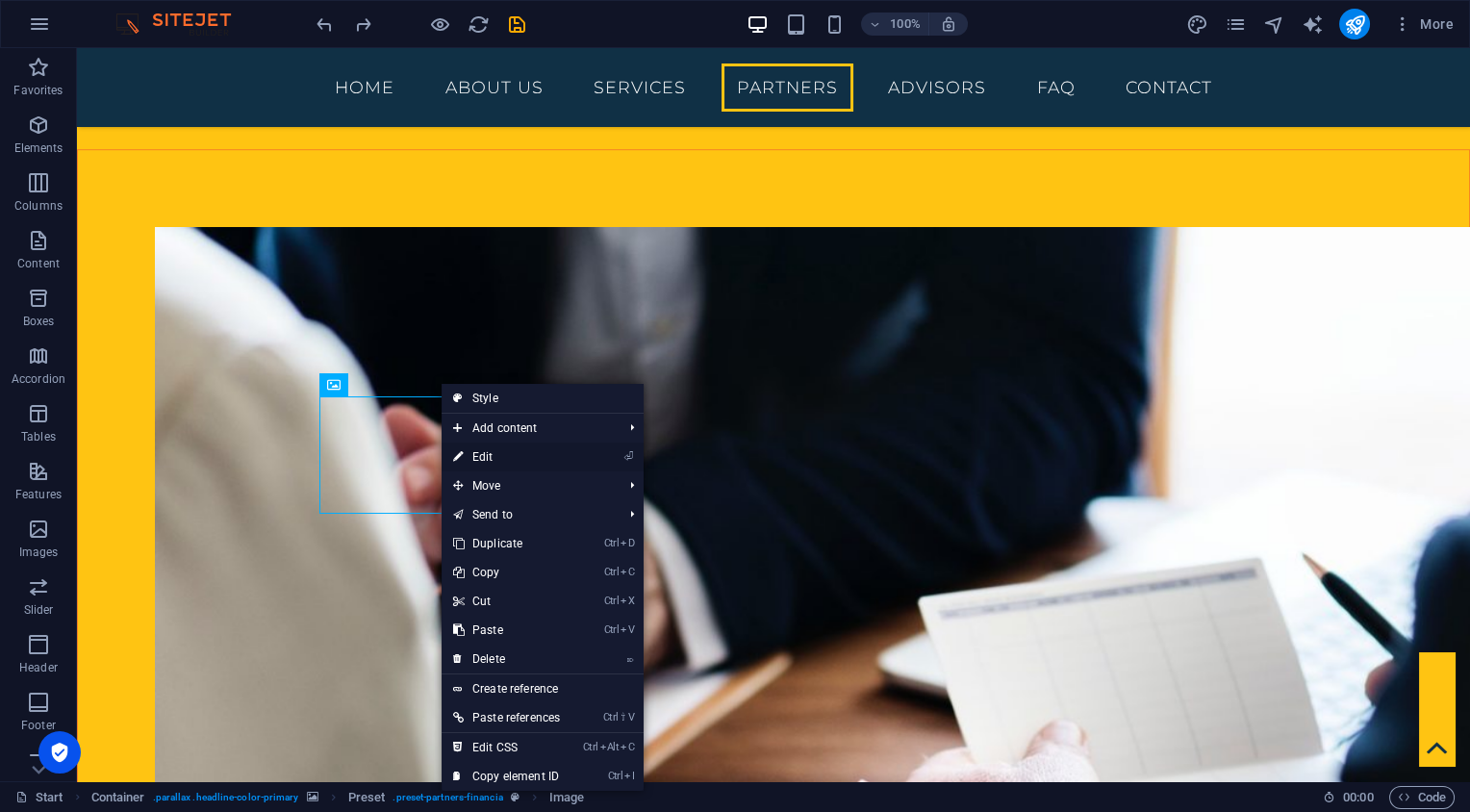 click on "⏎  Edit" at bounding box center (506, 457) 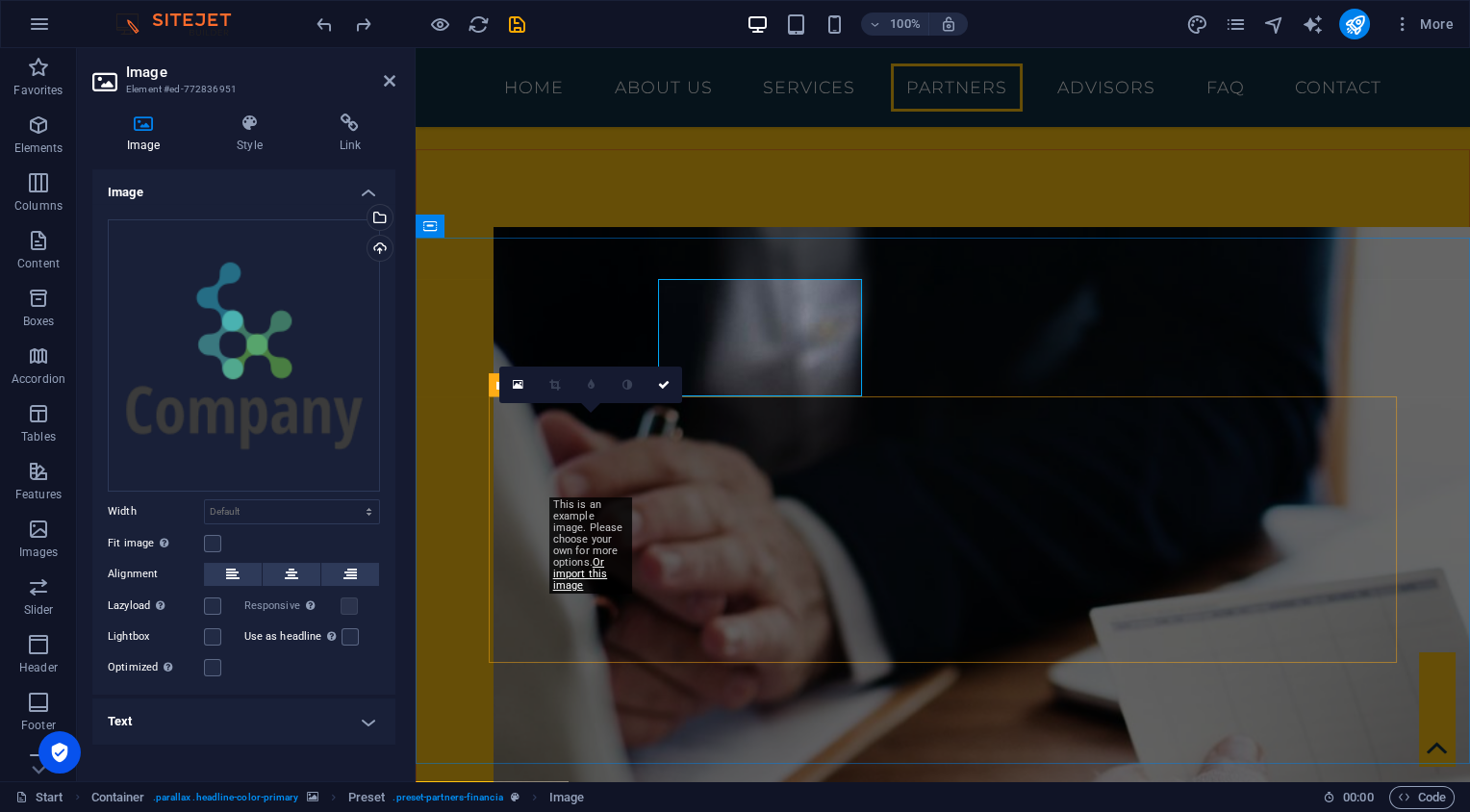 scroll, scrollTop: 2474, scrollLeft: 0, axis: vertical 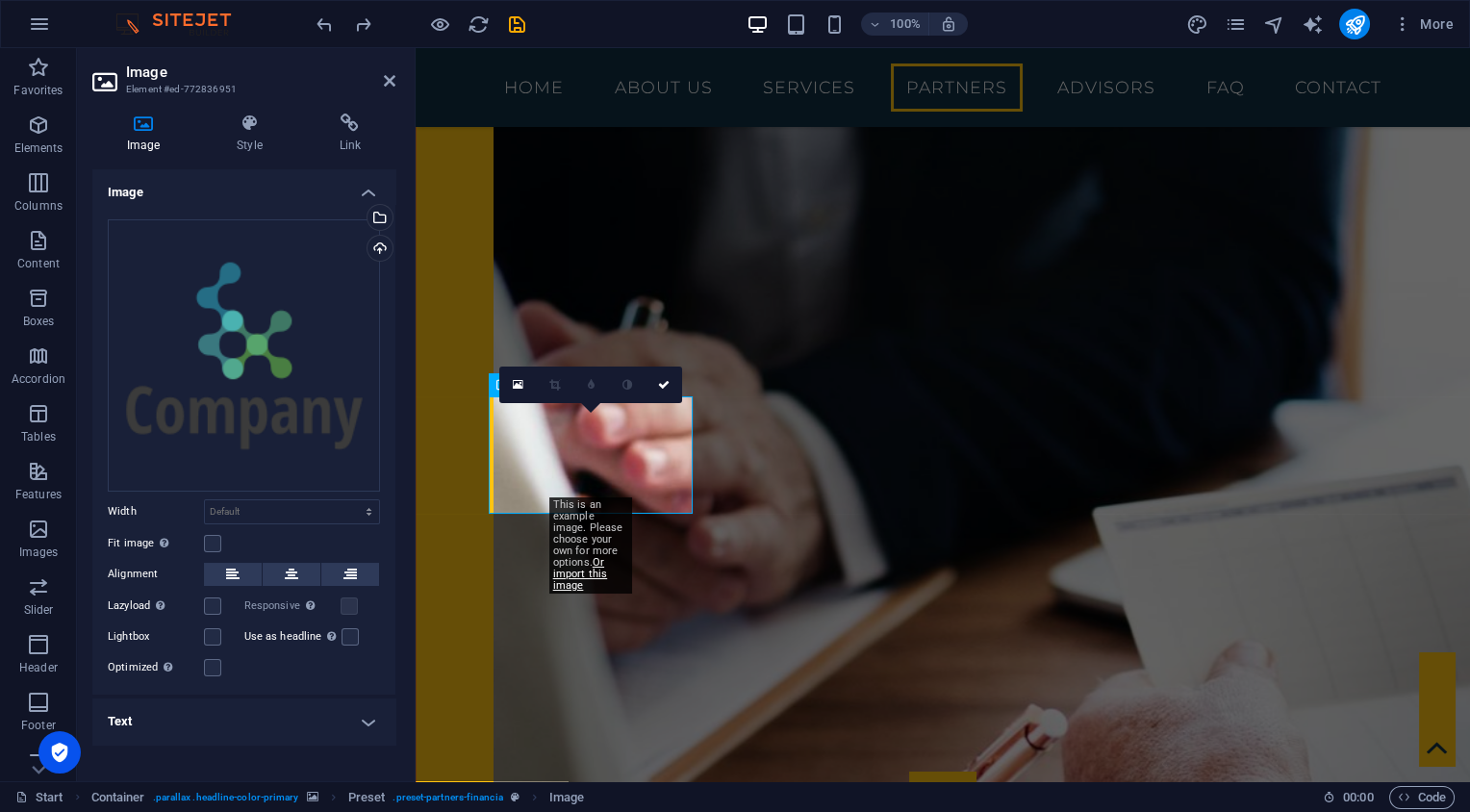 click at bounding box center [943, 2439] 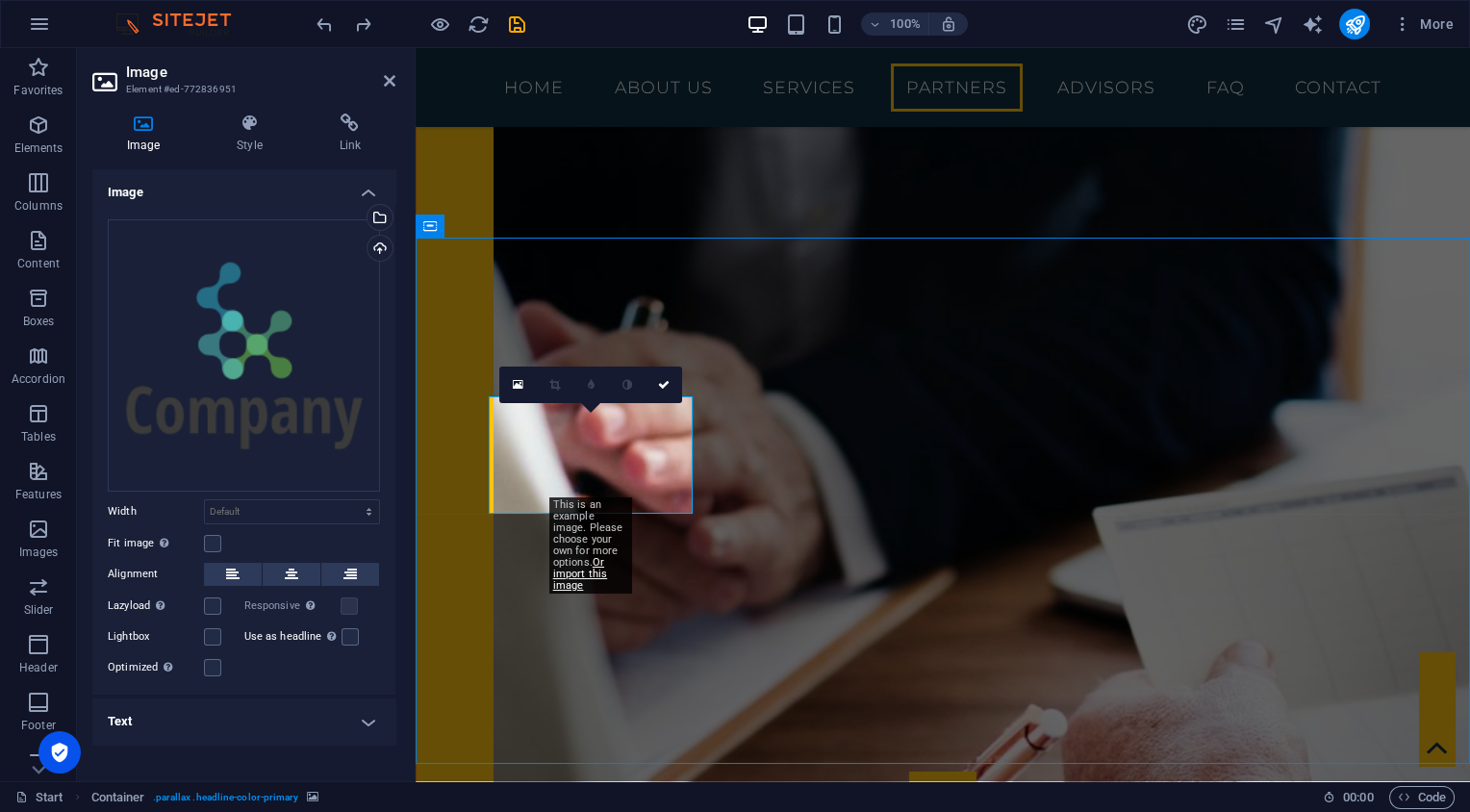 scroll, scrollTop: 2357, scrollLeft: 0, axis: vertical 